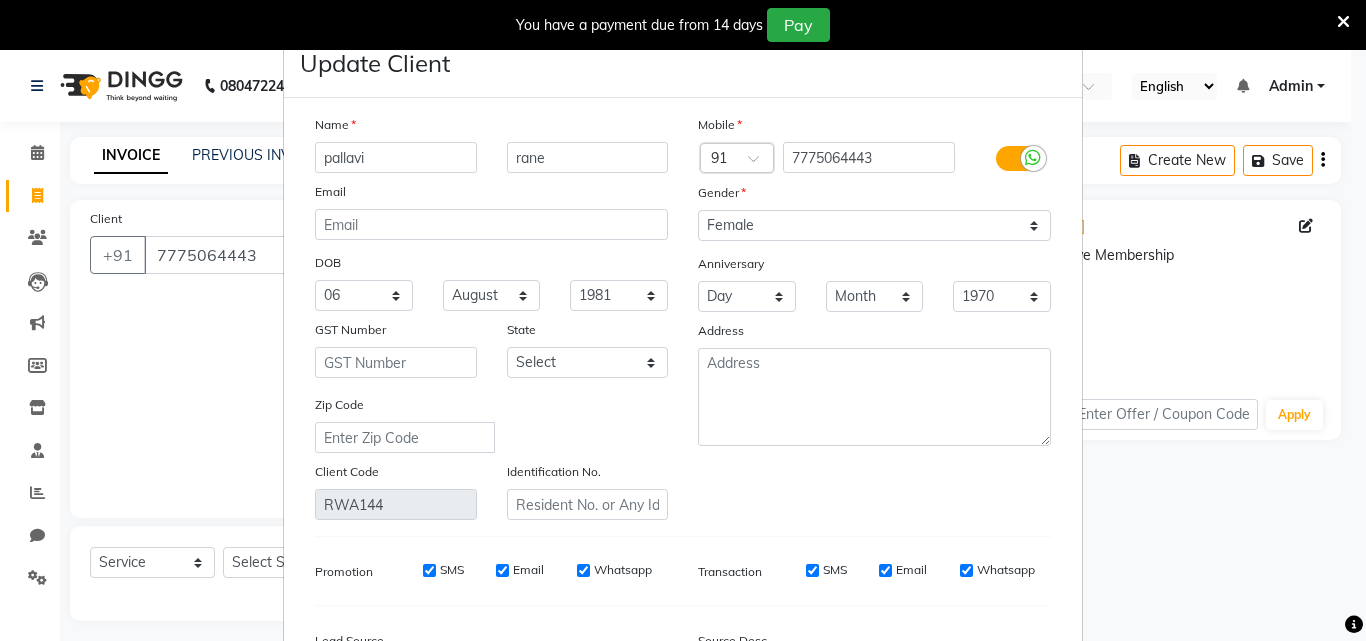 select on "8620" 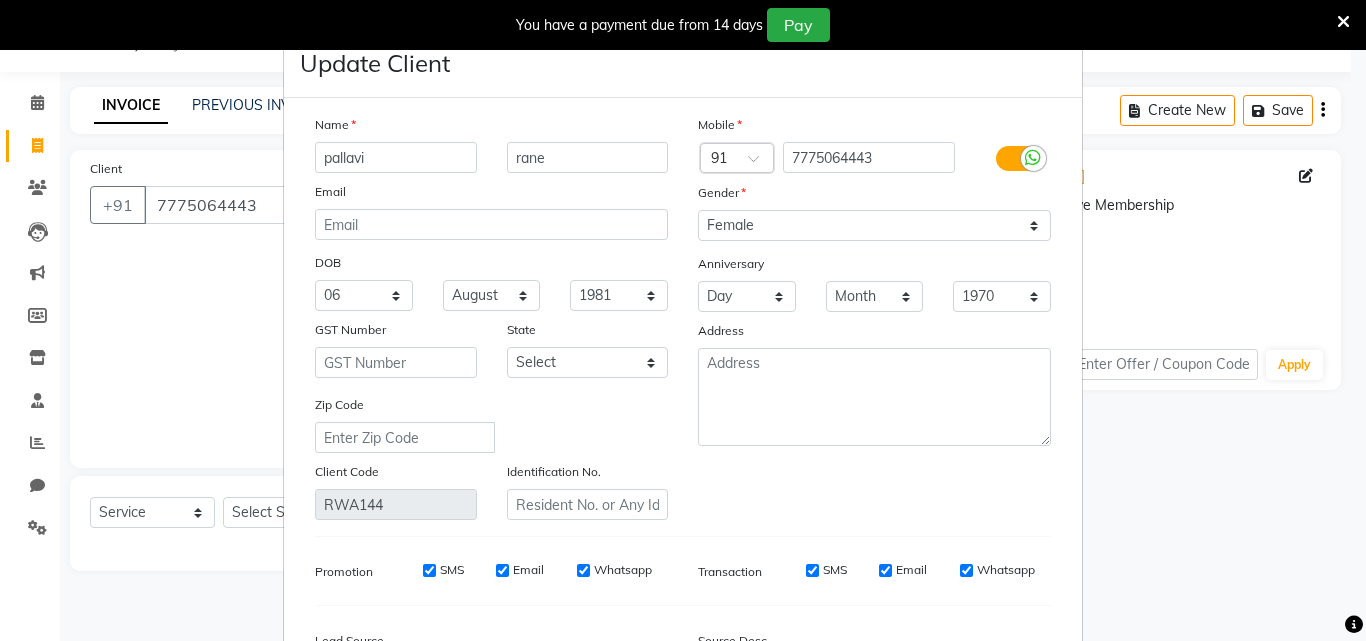 scroll, scrollTop: 0, scrollLeft: 0, axis: both 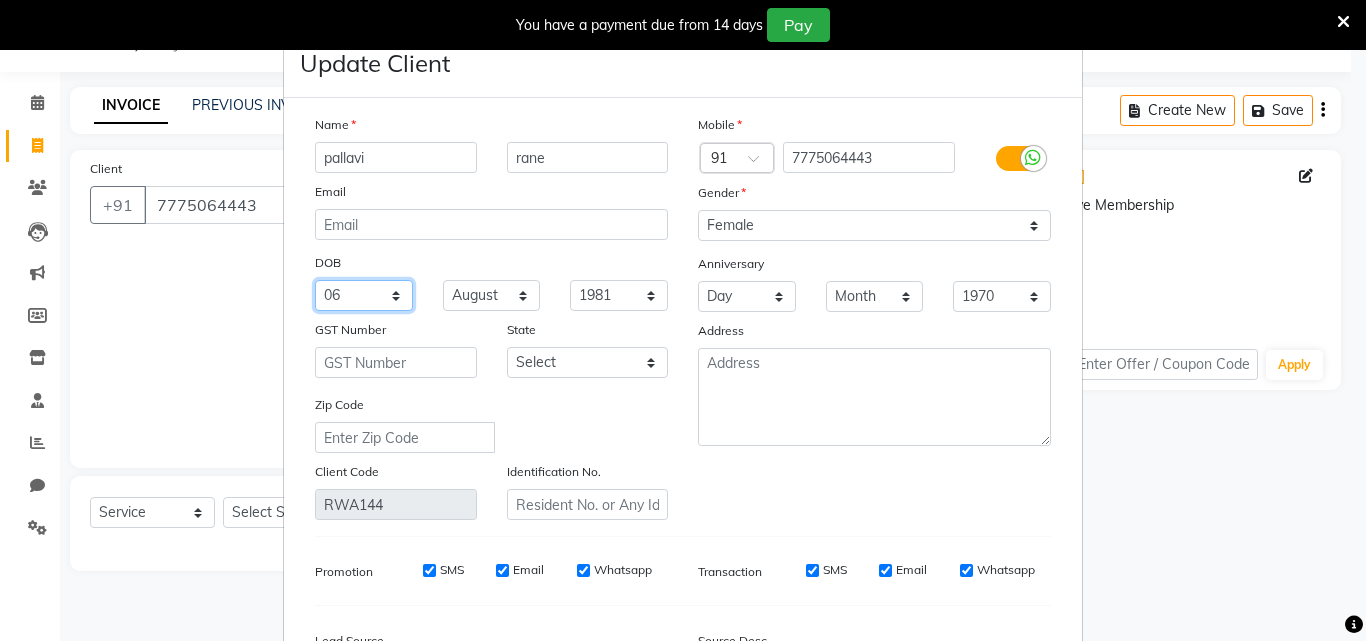 click on "Day 01 02 03 04 05 06 07 08 09 10 11 12 13 14 15 16 17 18 19 20 21 22 23 24 25 26 27 28 29 30 31" at bounding box center [364, 295] 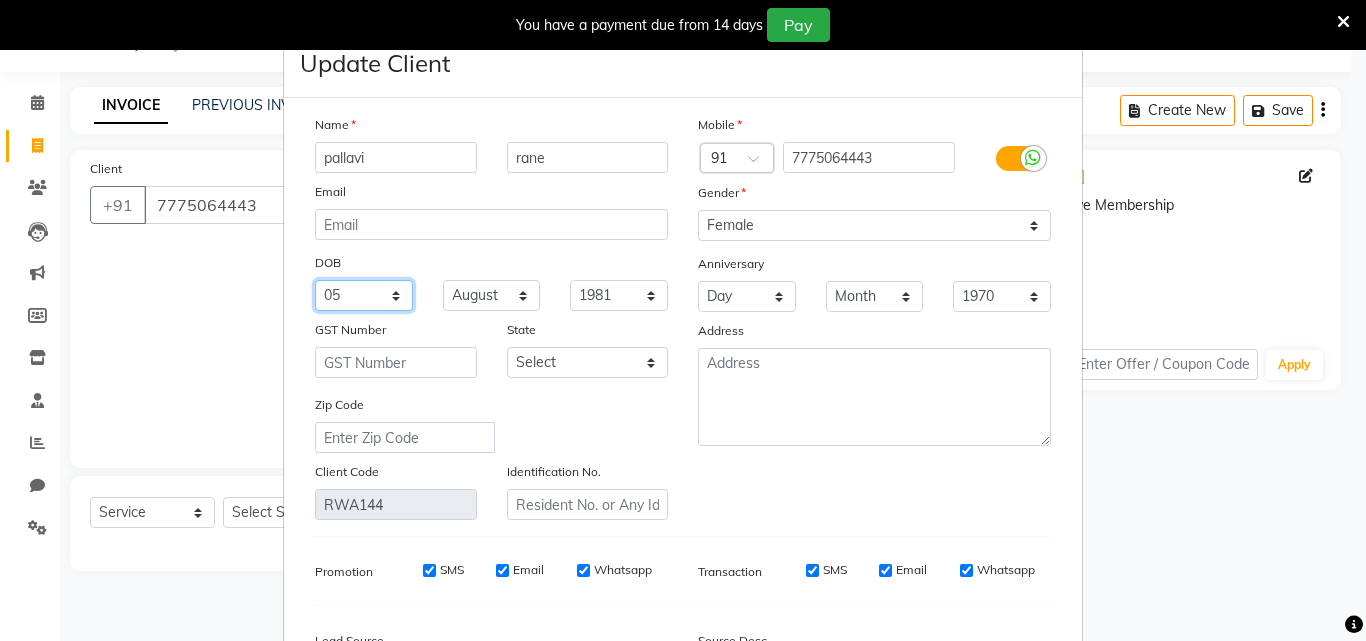 click on "Day 01 02 03 04 05 06 07 08 09 10 11 12 13 14 15 16 17 18 19 20 21 22 23 24 25 26 27 28 29 30 31" at bounding box center [364, 295] 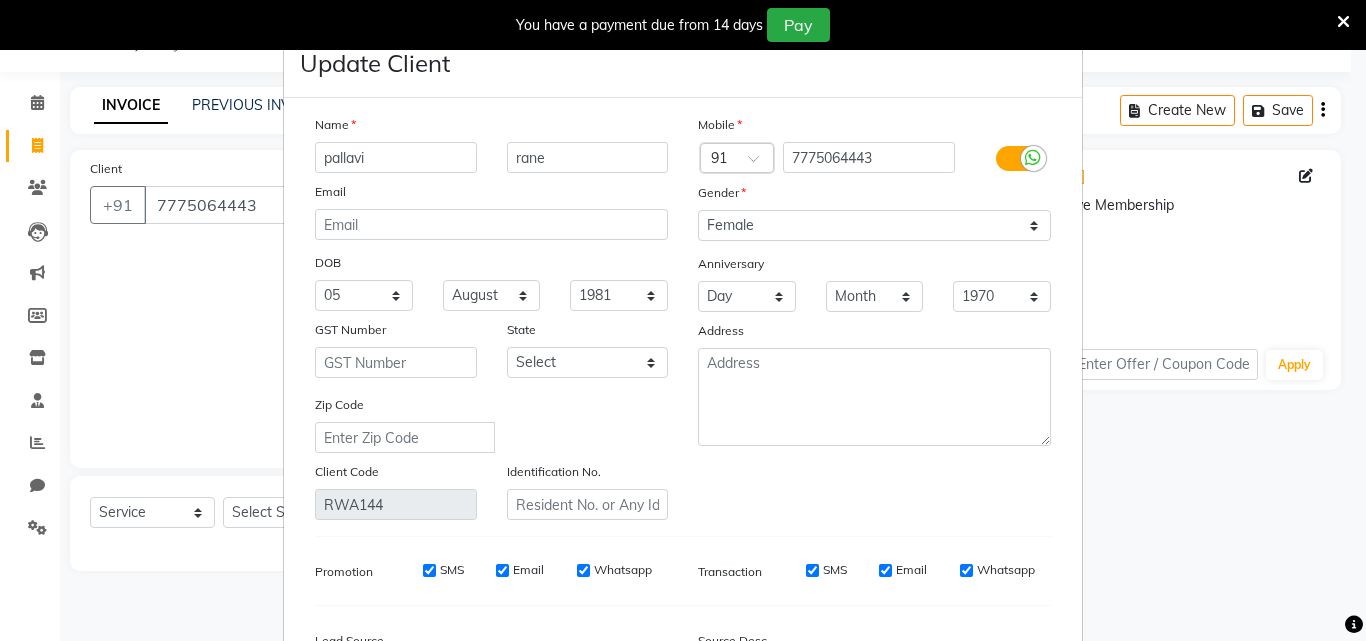 click on "1970 1971 1972 1973 1974 1975 1976 1977 1978 1979 1980 1981 1982 1983 1984 1985 1986 1987 1988 1989 1990 1991 1992 1993 1994 1995 1996 1997 1998 1999 2000 2001 2002 2003 2004 2005 2006 2007 2008 2009 2010 2011 2012 2013 2014 2015 2016 2017 2018 2019 2020 2021 2022 2023 2024 2025" at bounding box center [1002, 296] 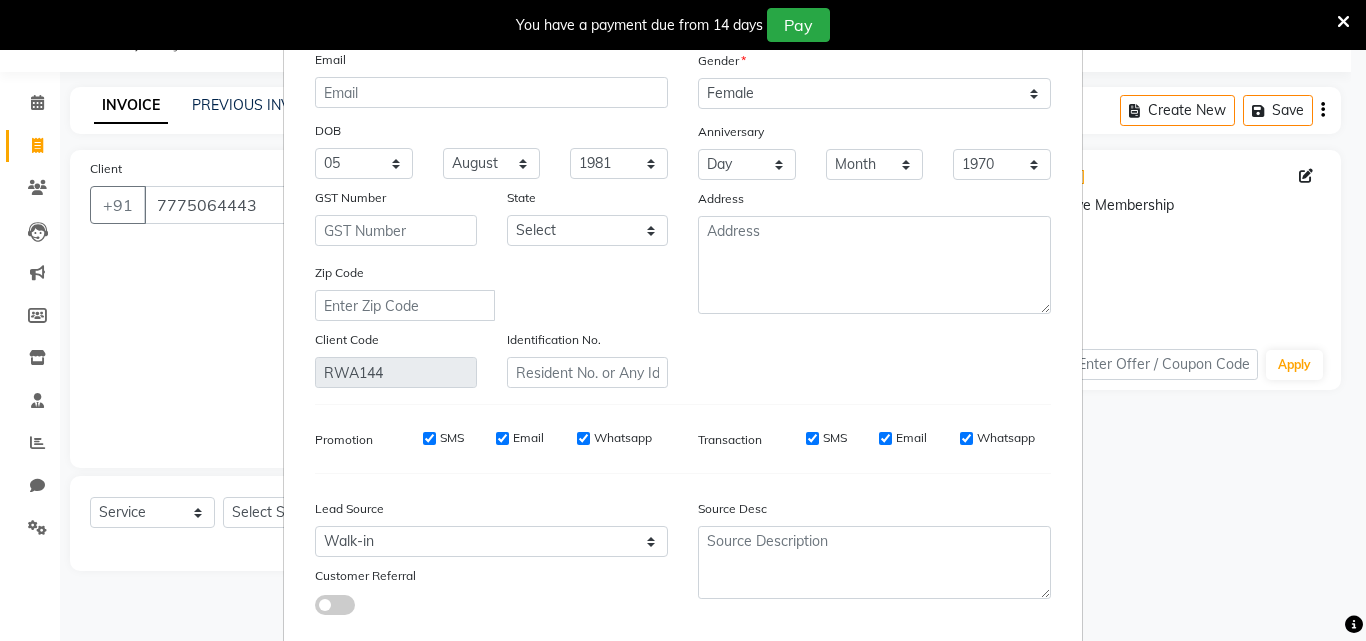 scroll, scrollTop: 246, scrollLeft: 0, axis: vertical 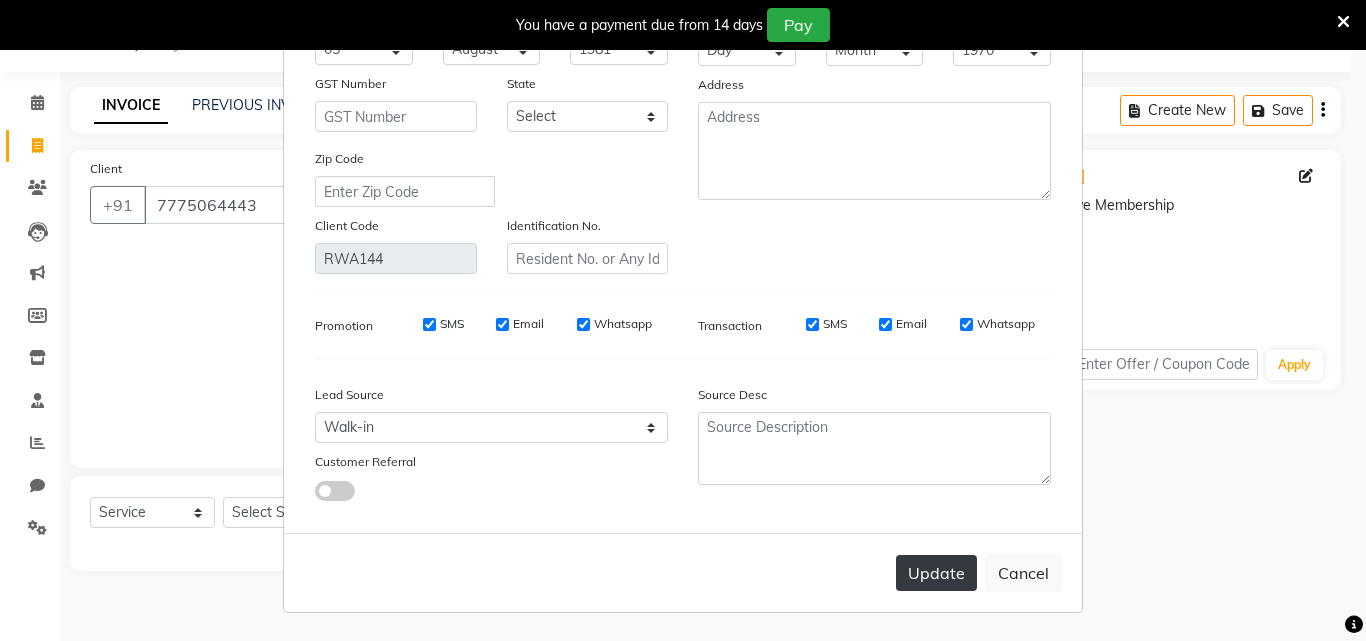 click on "Update" at bounding box center (936, 573) 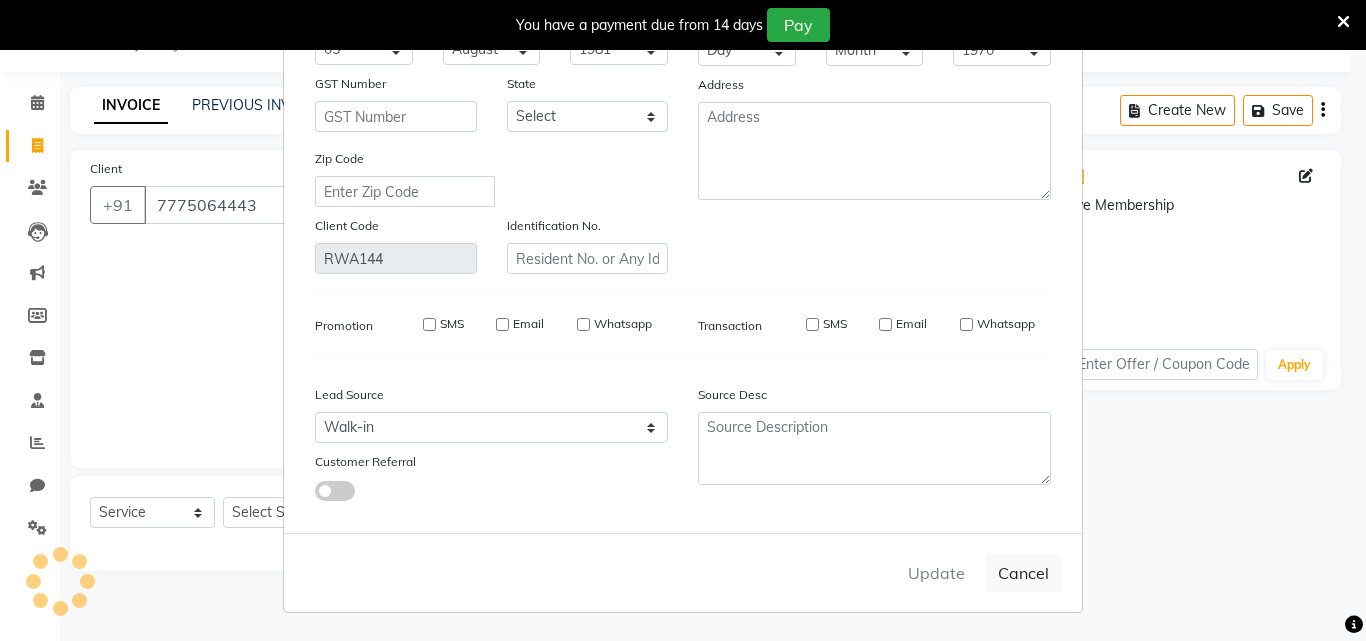 type 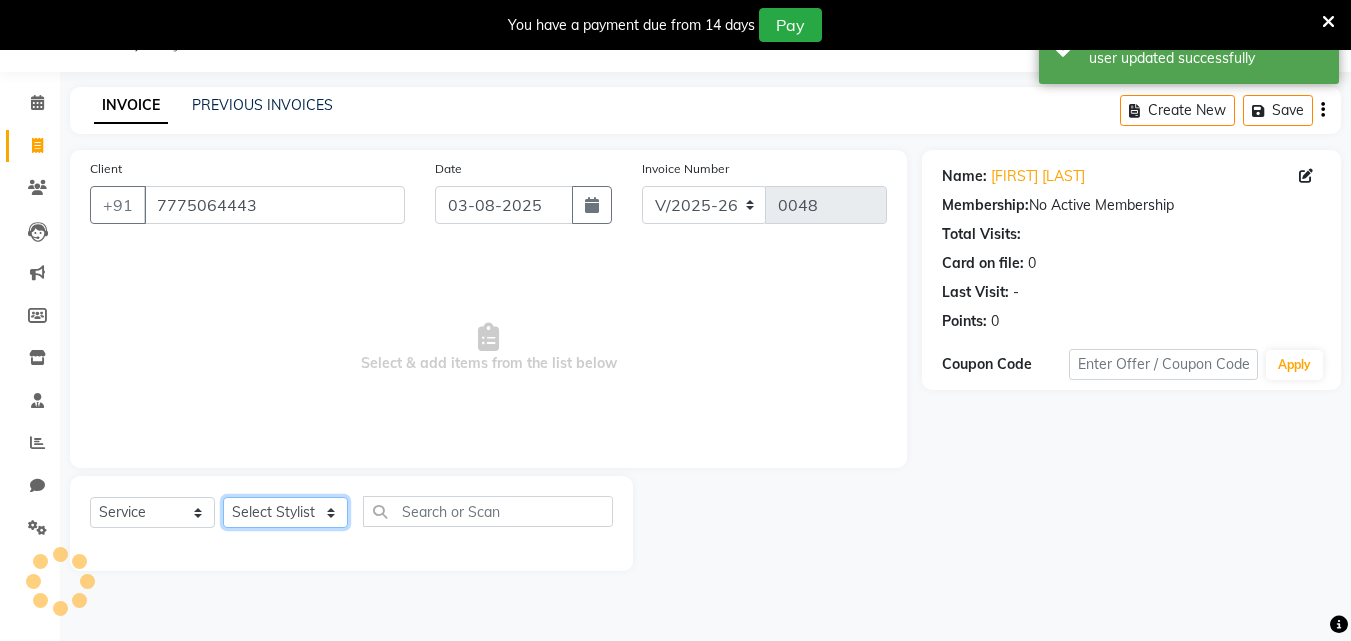 click on "Select Stylist Bhavana Riya Rupali Supriya" 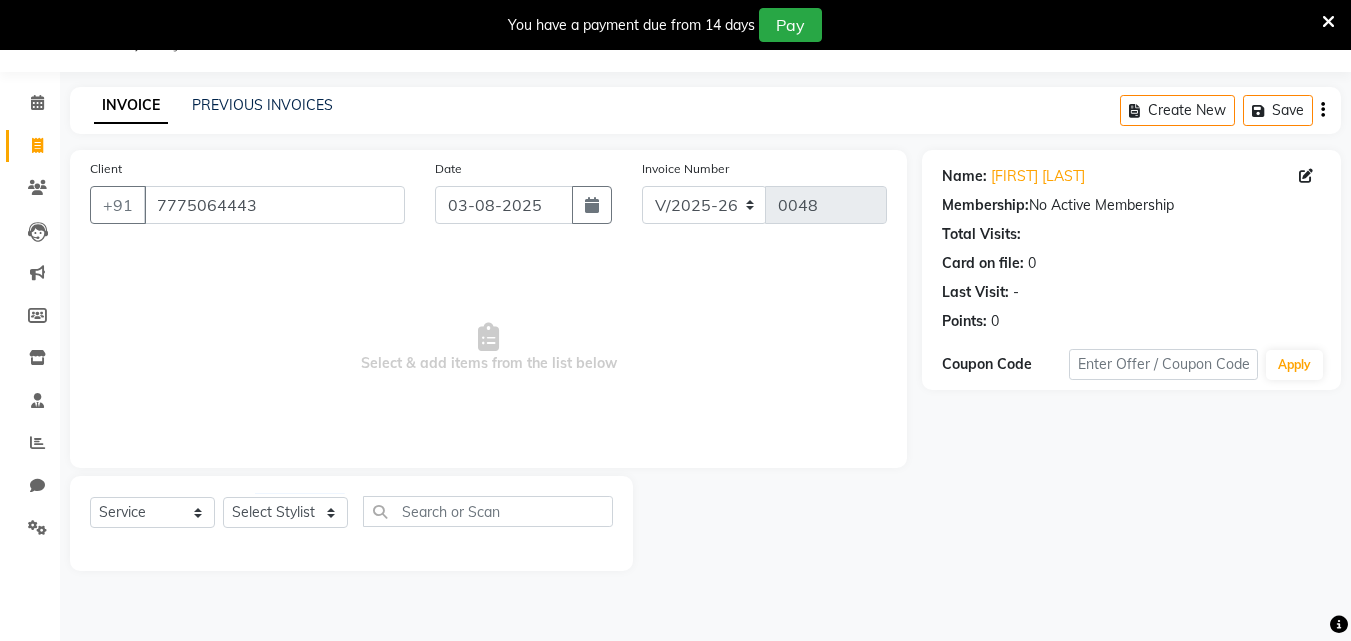click on "Select & add items from the list below" at bounding box center [488, 348] 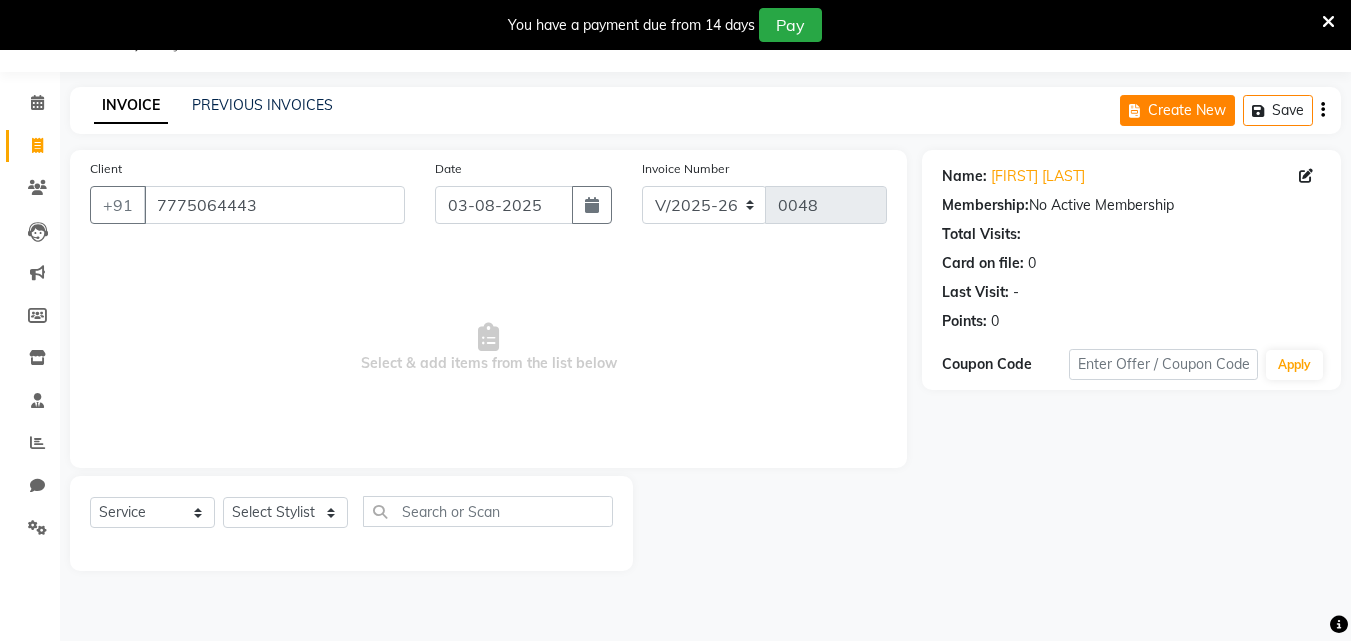 click on "Create New" 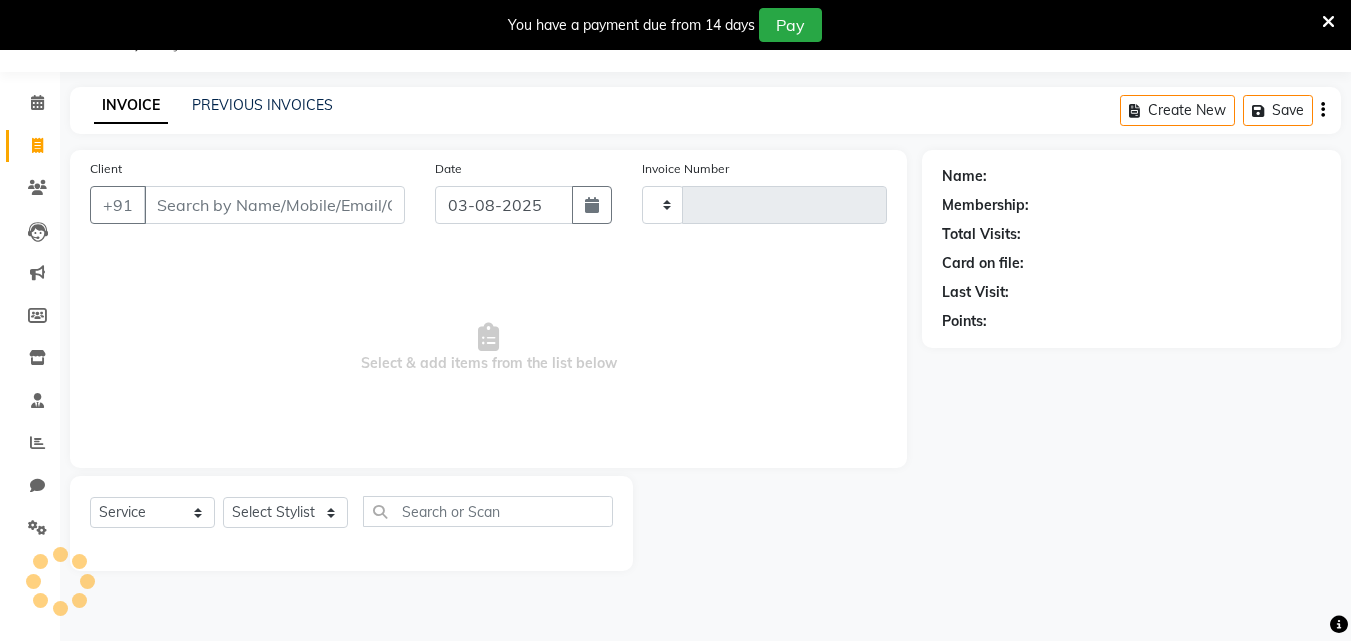 type on "0048" 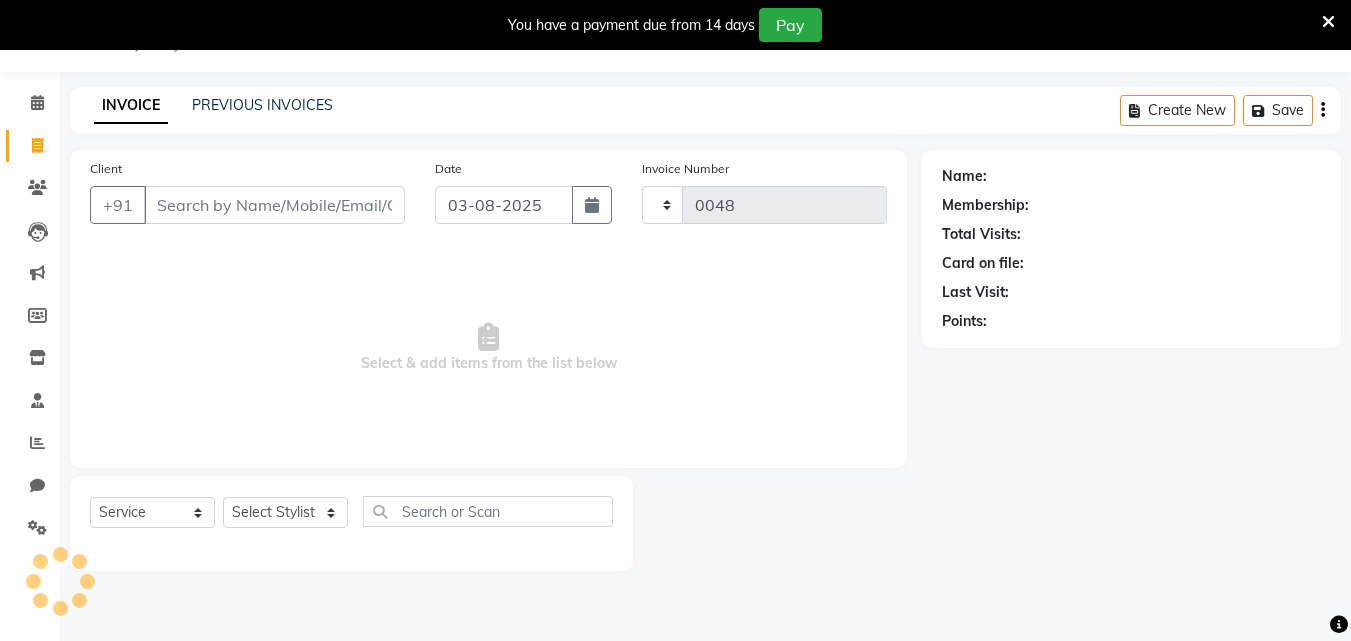 select on "8620" 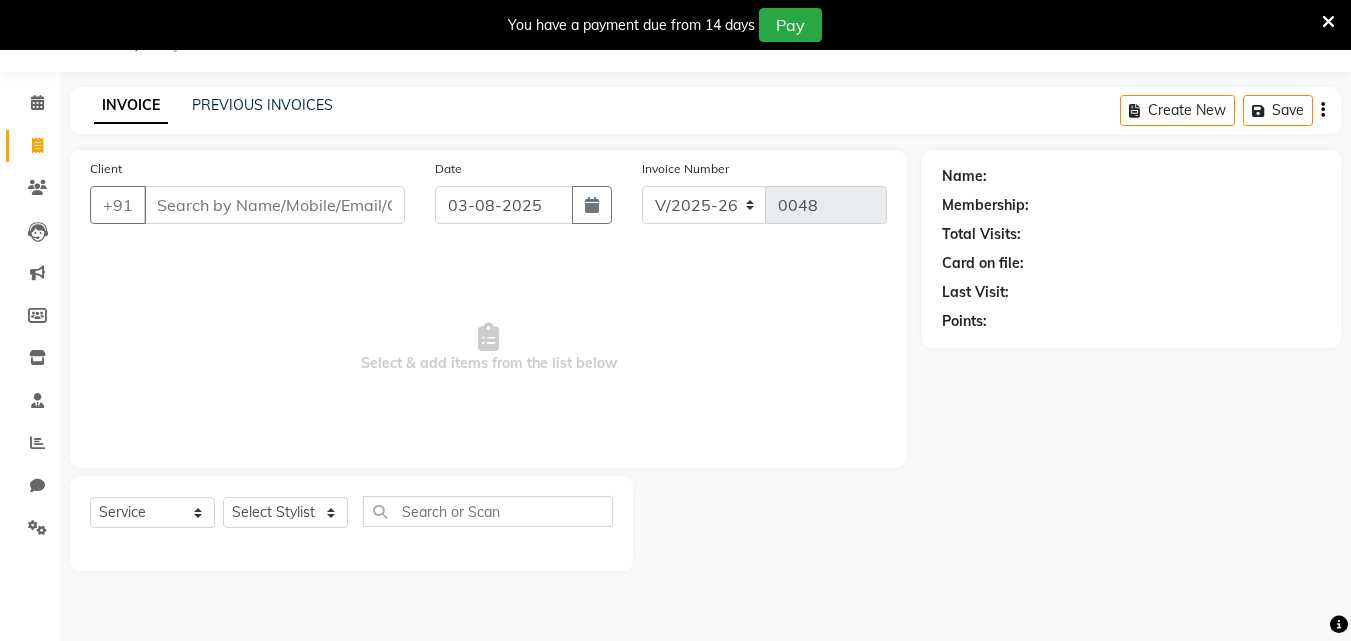 click on "Client" at bounding box center (274, 205) 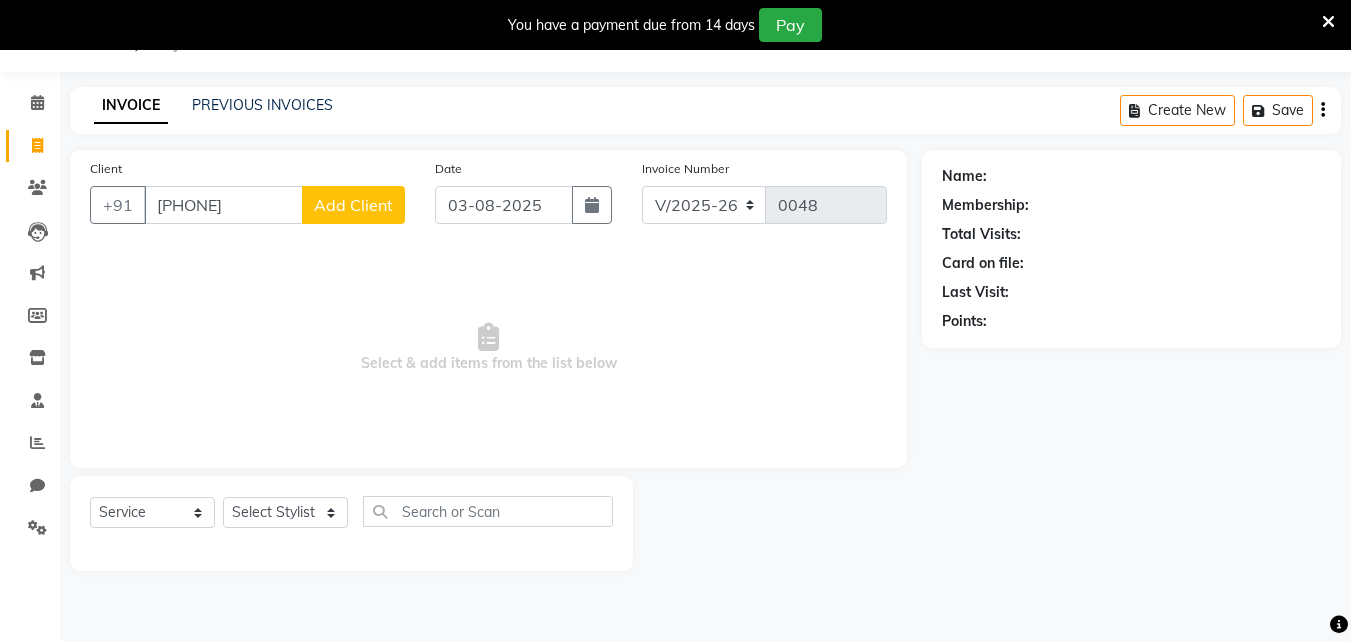 type on "[PHONE]" 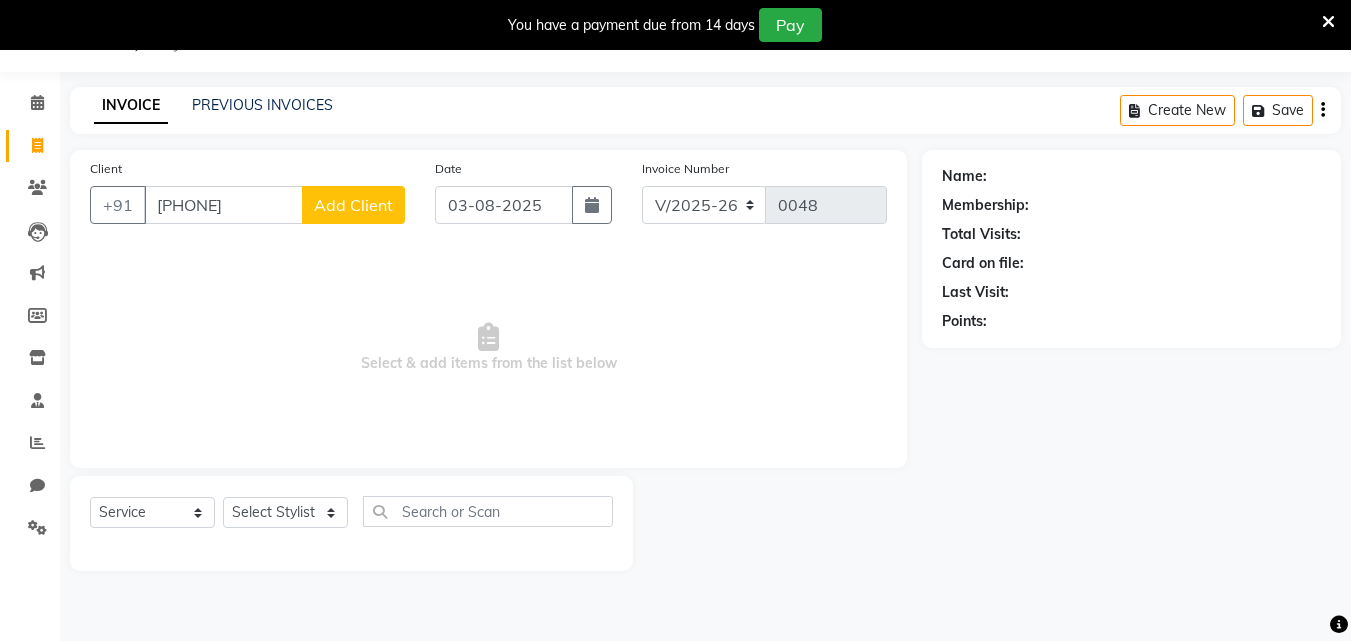 click on "Add Client" 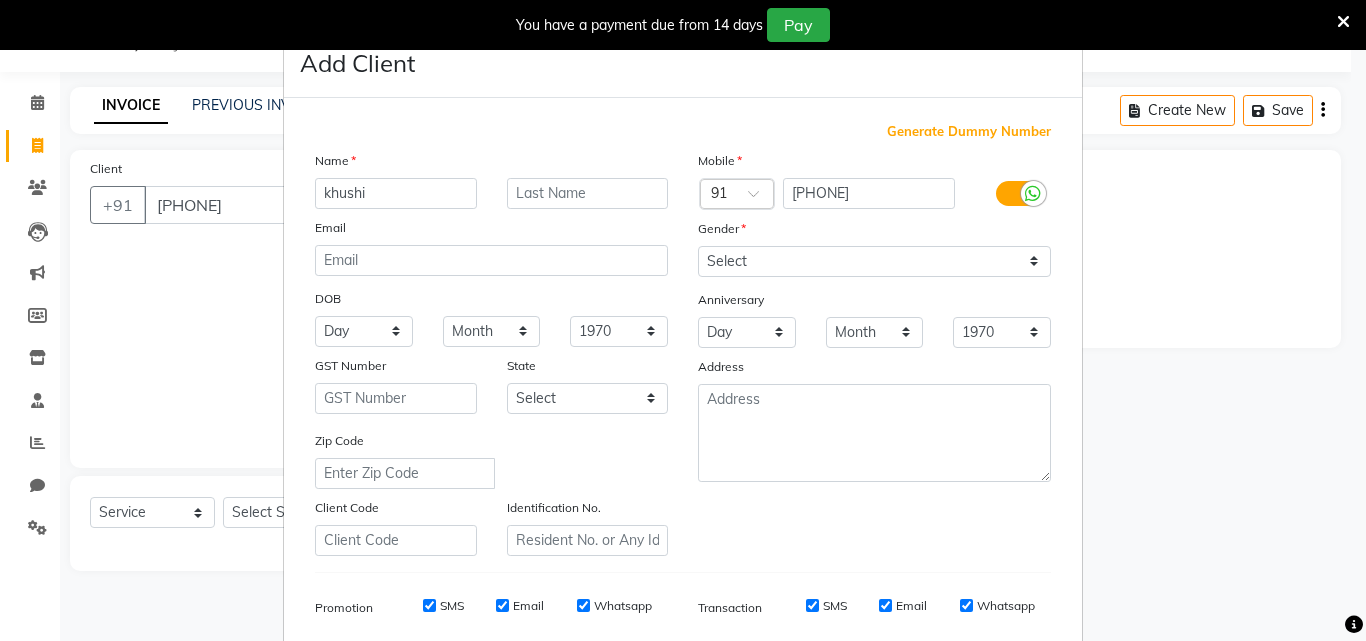type on "khushi" 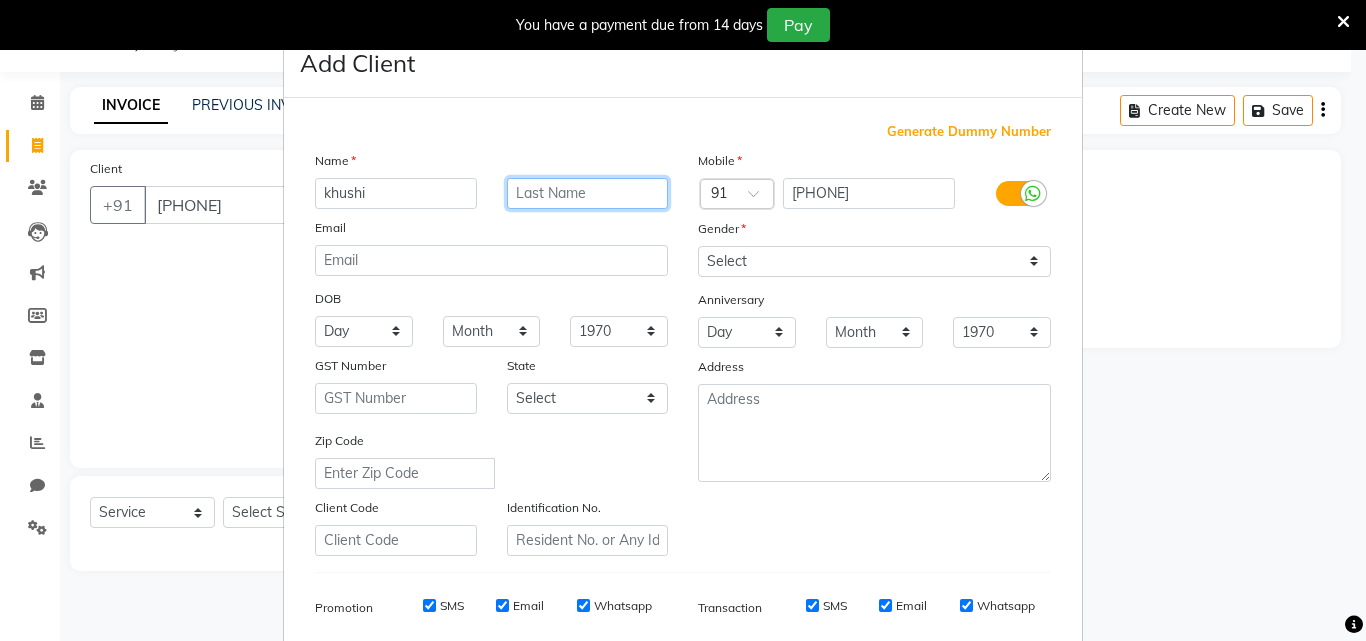 click at bounding box center (588, 193) 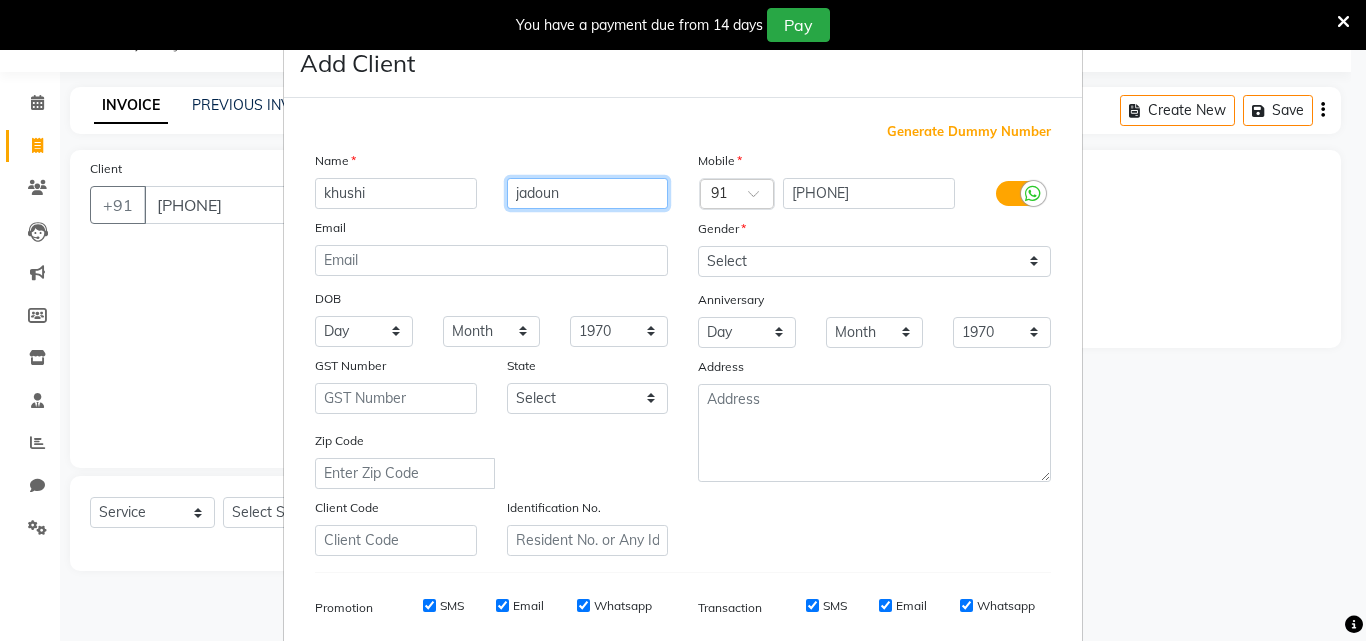 type on "jadoun" 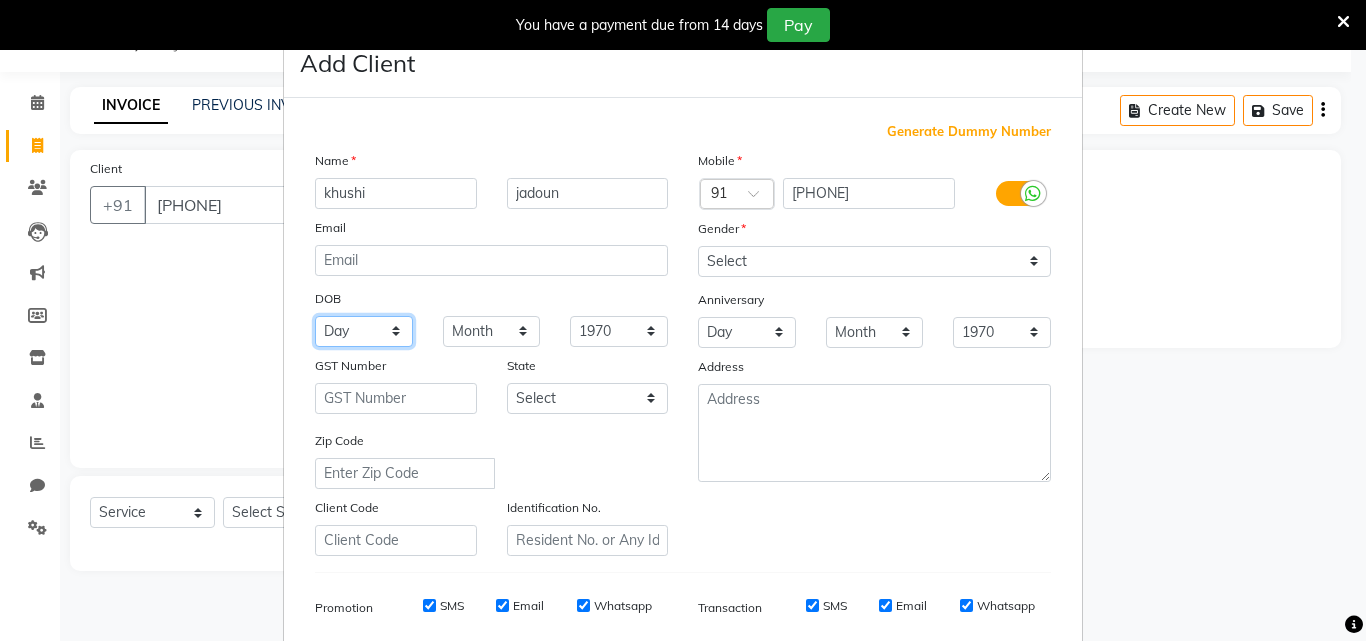 click on "Day 01 02 03 04 05 06 07 08 09 10 11 12 13 14 15 16 17 18 19 20 21 22 23 24 25 26 27 28 29 30 31" at bounding box center (364, 331) 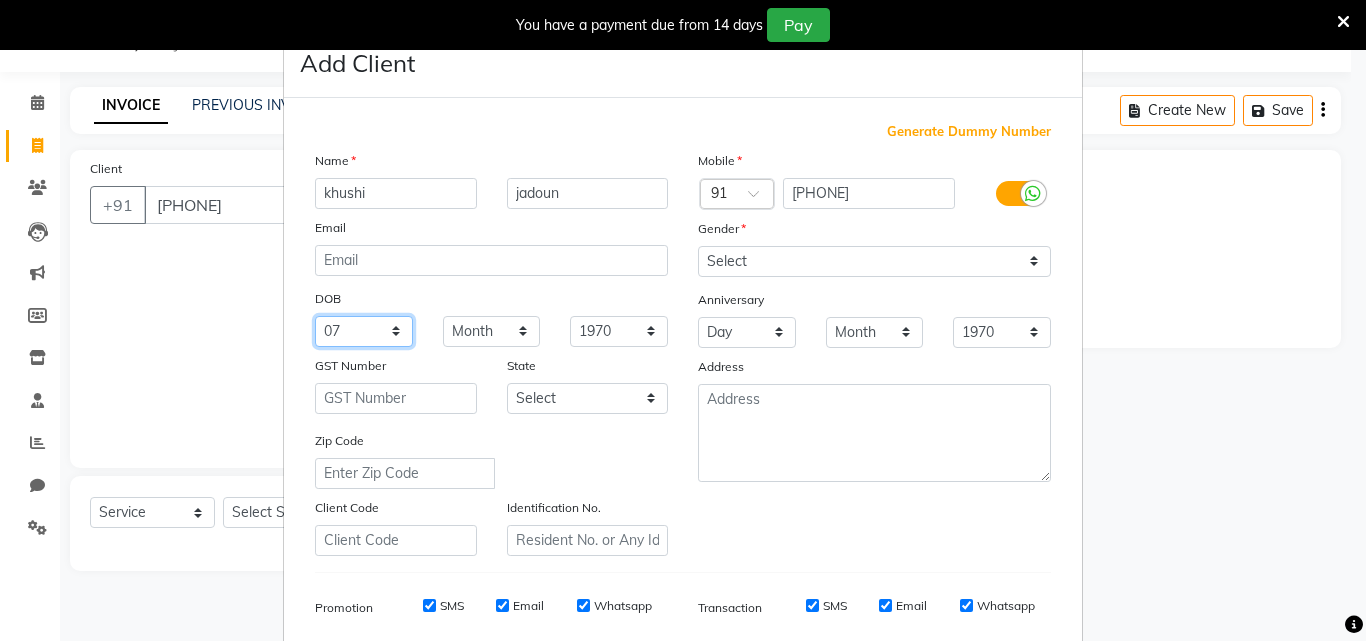 click on "Day 01 02 03 04 05 06 07 08 09 10 11 12 13 14 15 16 17 18 19 20 21 22 23 24 25 26 27 28 29 30 31" at bounding box center [364, 331] 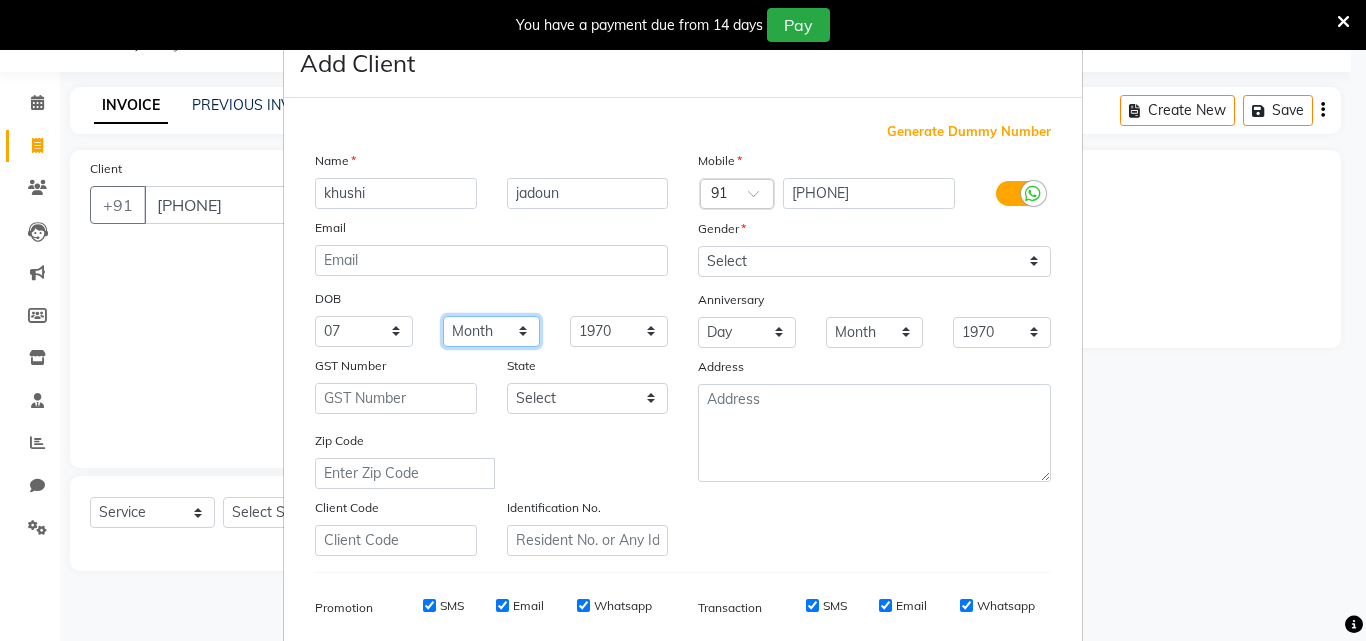click on "Month January February March April May June July August September October November December" at bounding box center (492, 331) 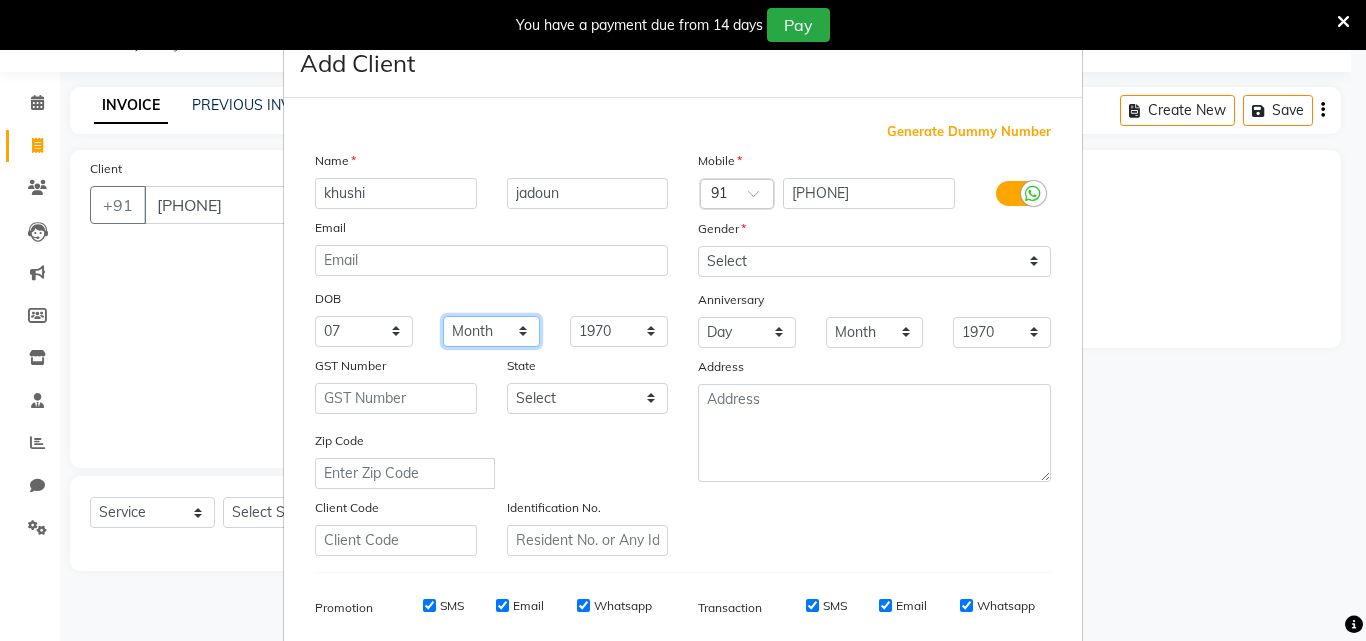 select on "10" 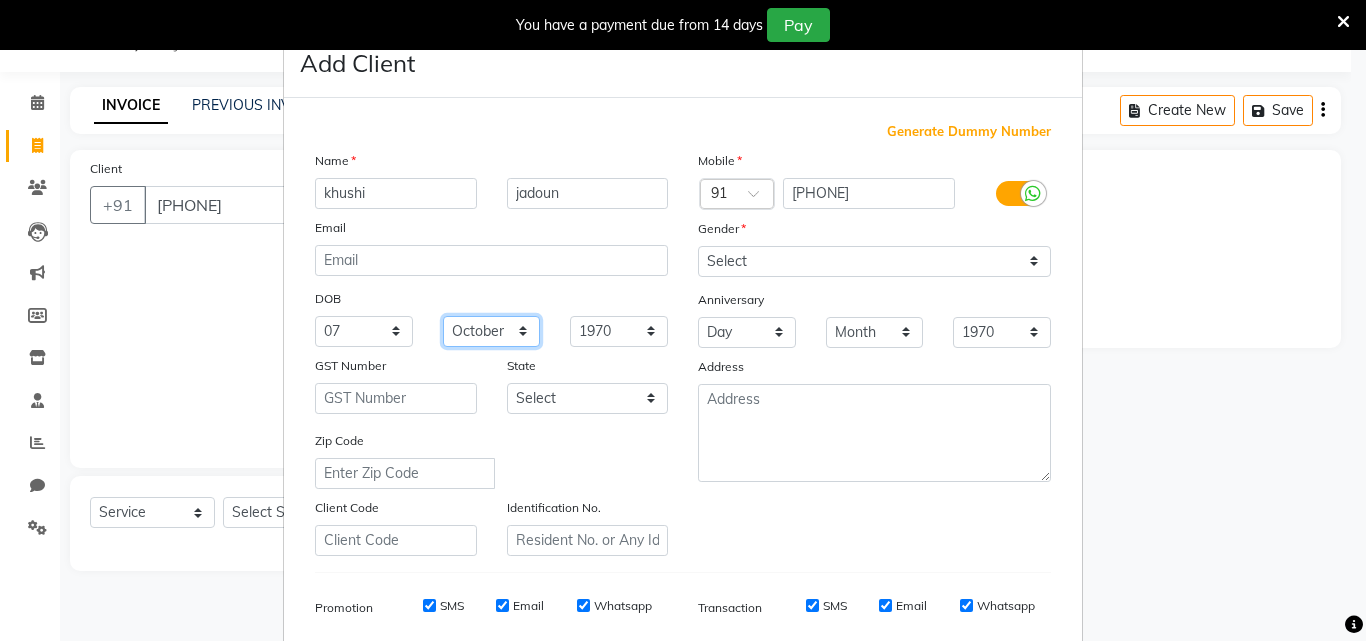 click on "Month January February March April May June July August September October November December" at bounding box center (492, 331) 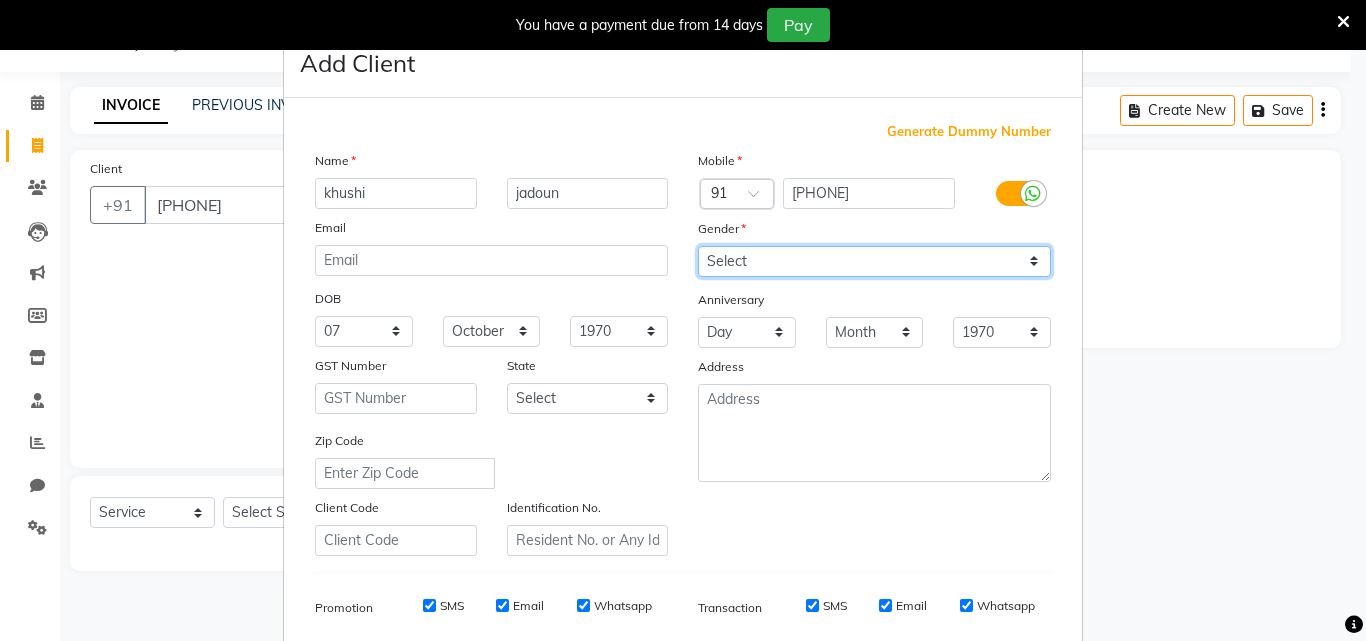 click on "Select Male Female Other Prefer Not To Say" at bounding box center [874, 261] 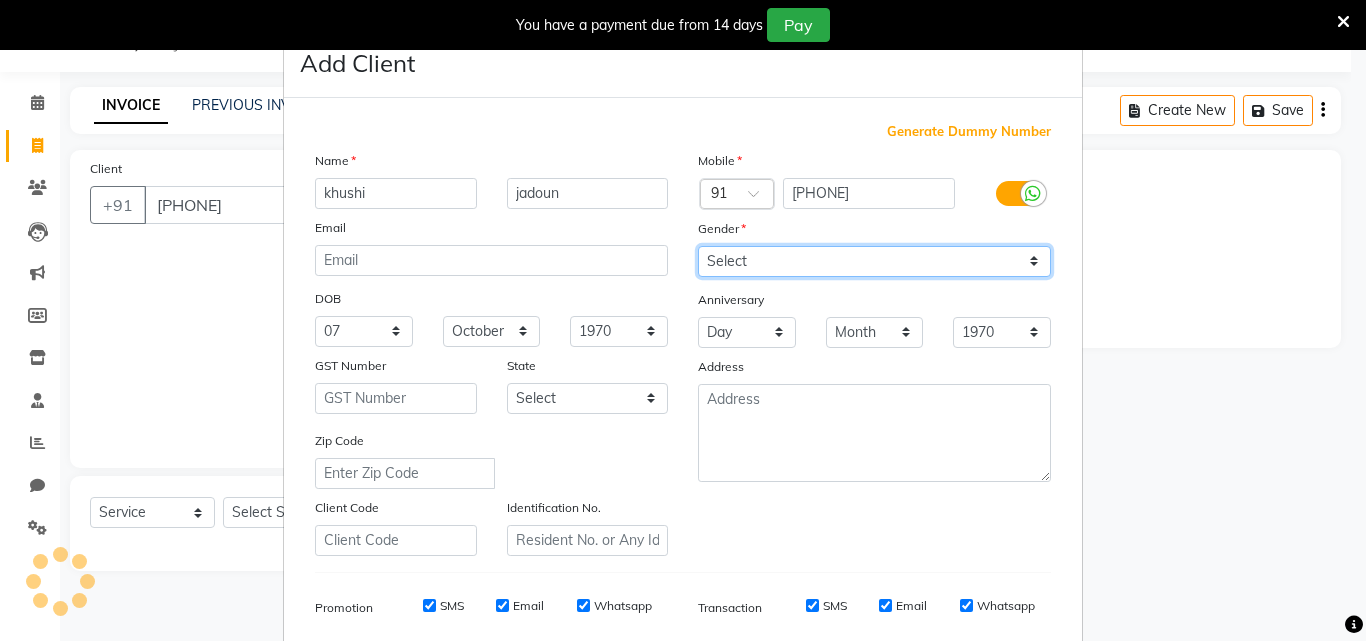 select on "female" 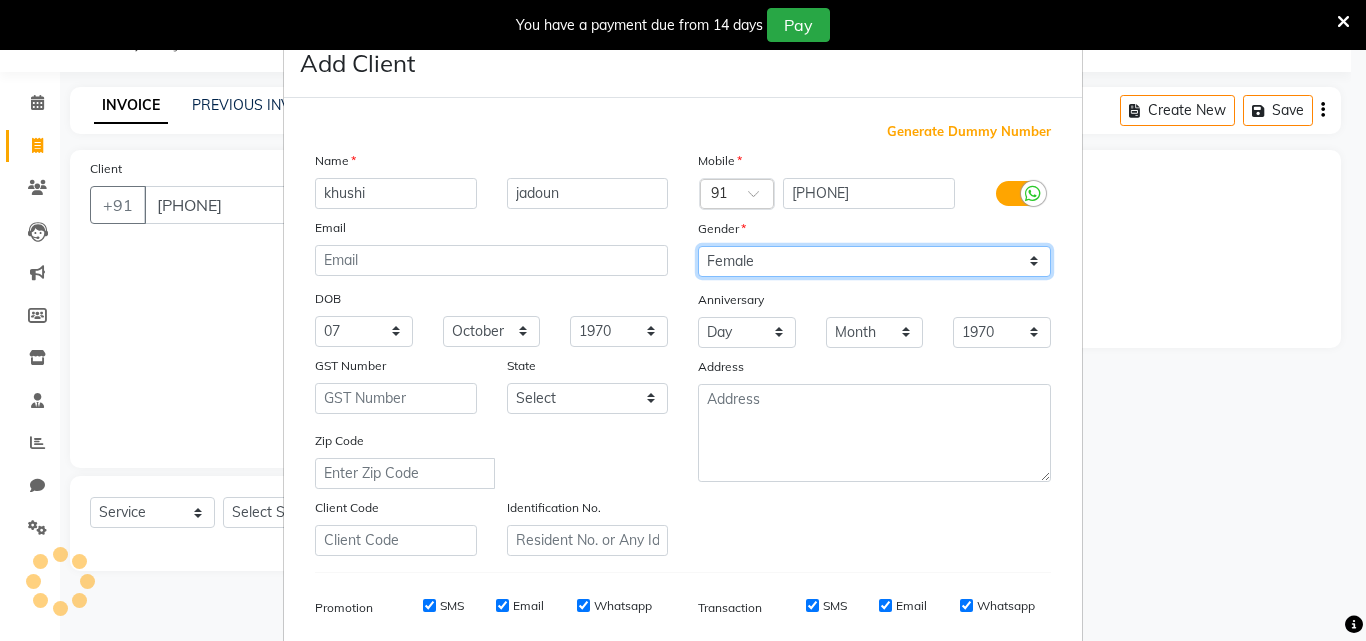 click on "Select Male Female Other Prefer Not To Say" at bounding box center (874, 261) 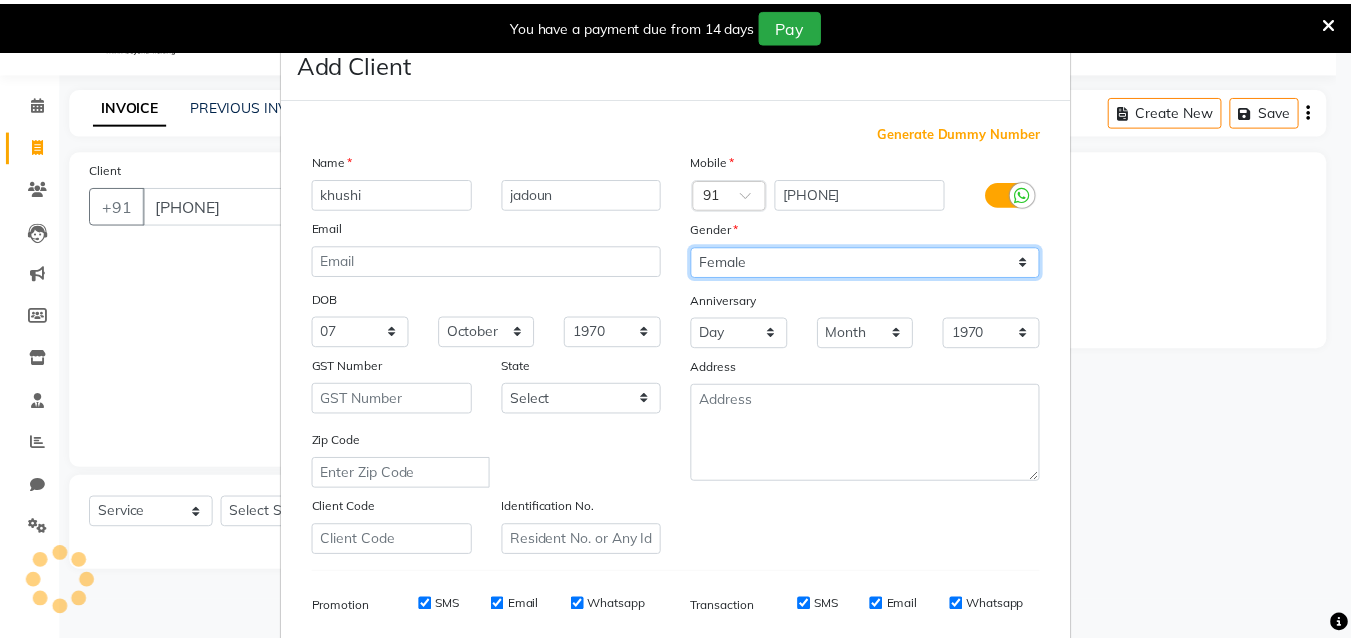 scroll, scrollTop: 282, scrollLeft: 0, axis: vertical 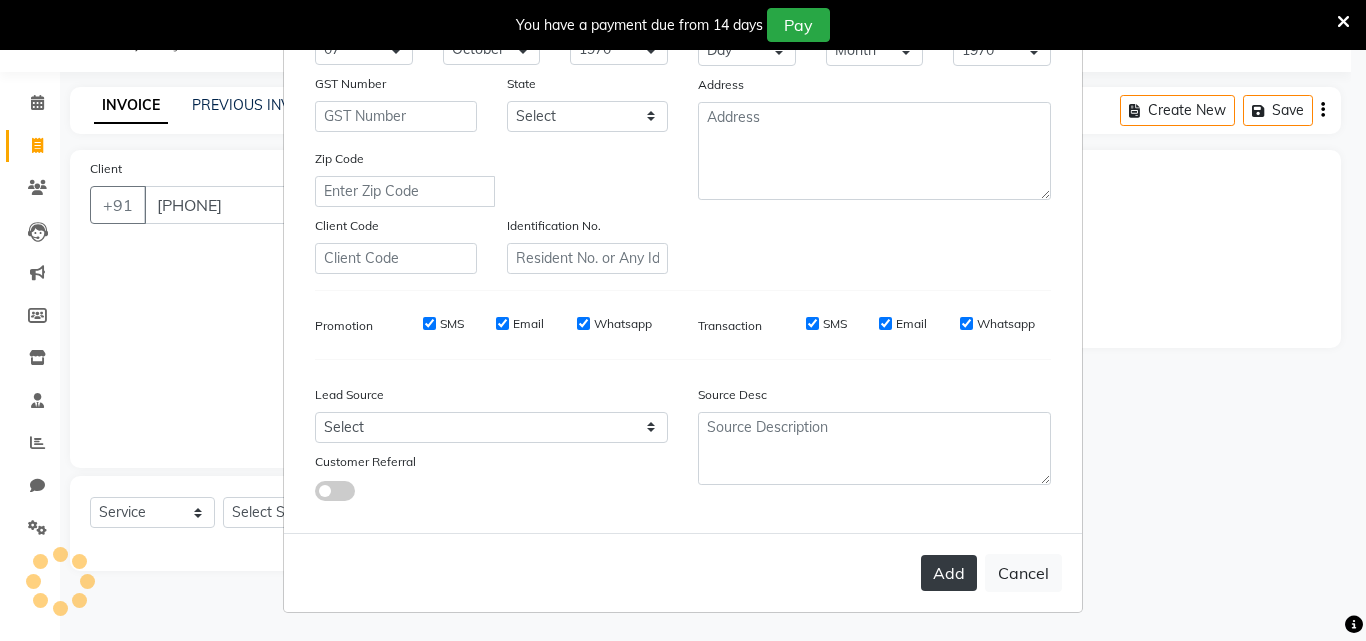 click on "Add" at bounding box center (949, 573) 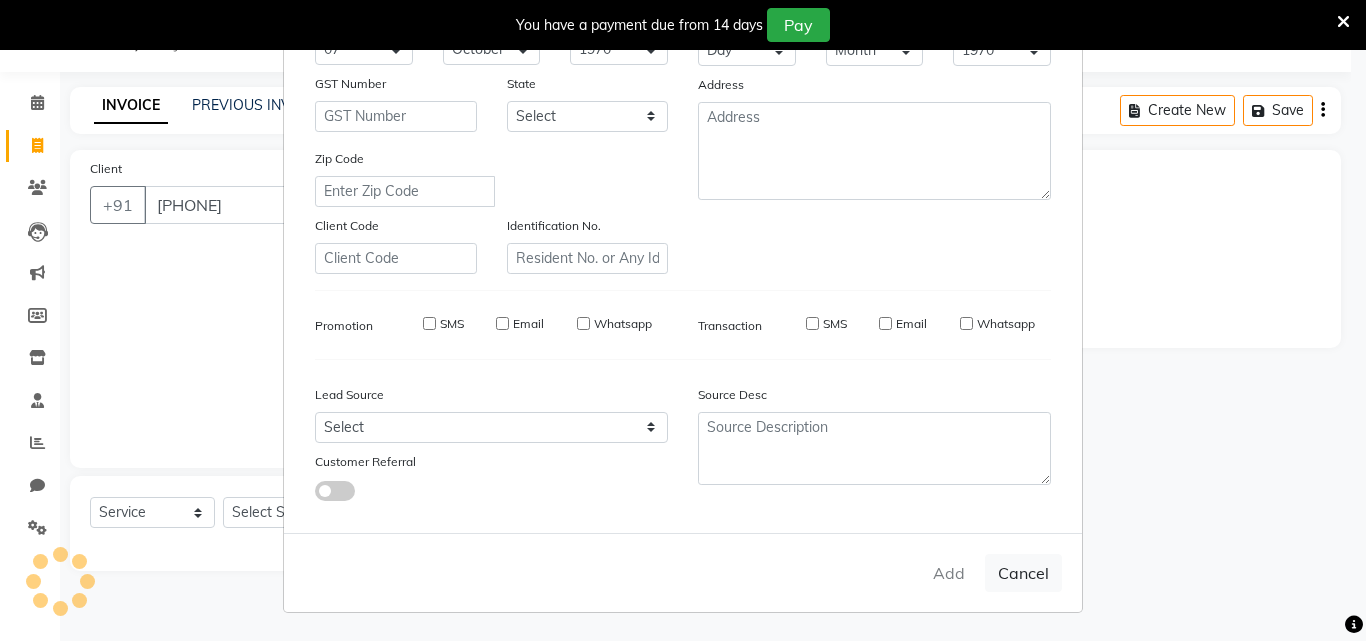 type 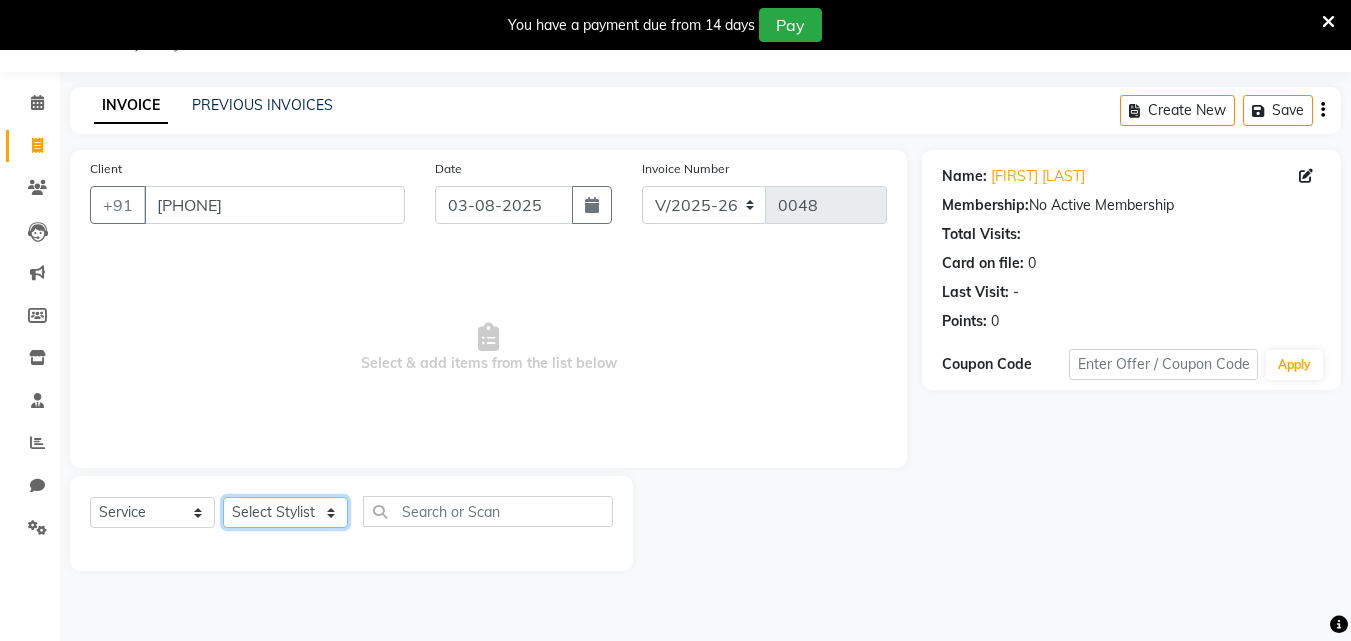click on "Select Stylist Bhavana Riya Rupali Supriya" 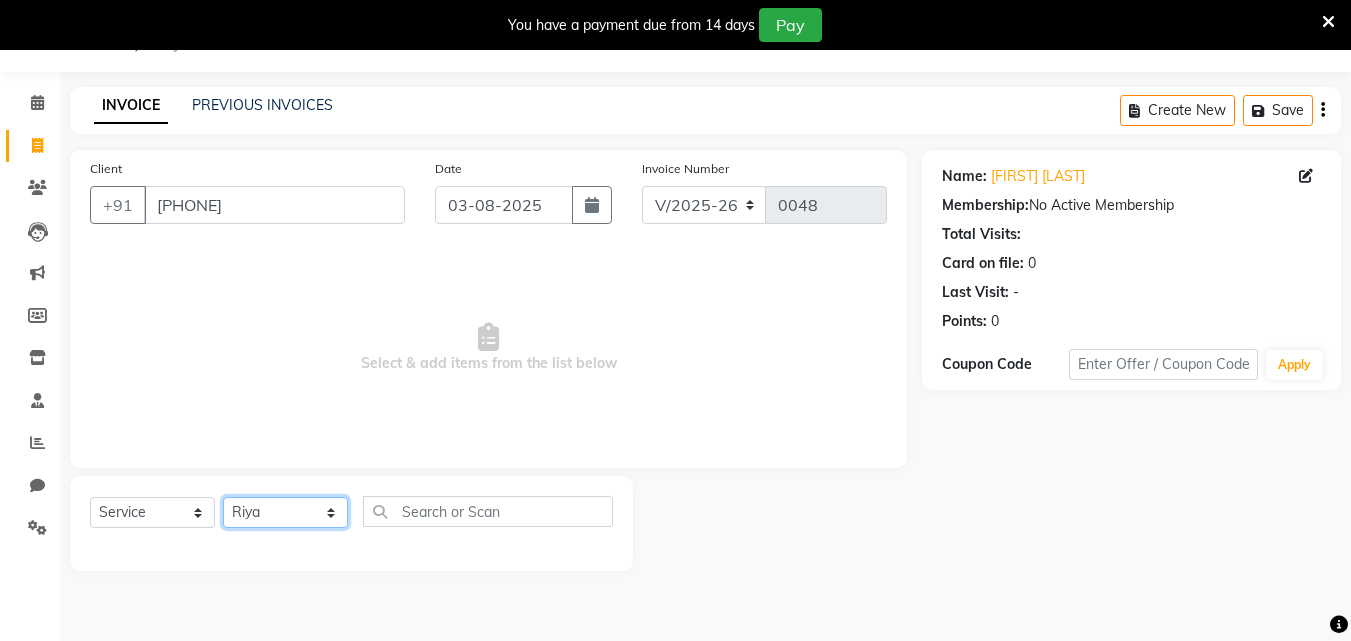 click on "Select Stylist Bhavana Riya Rupali Supriya" 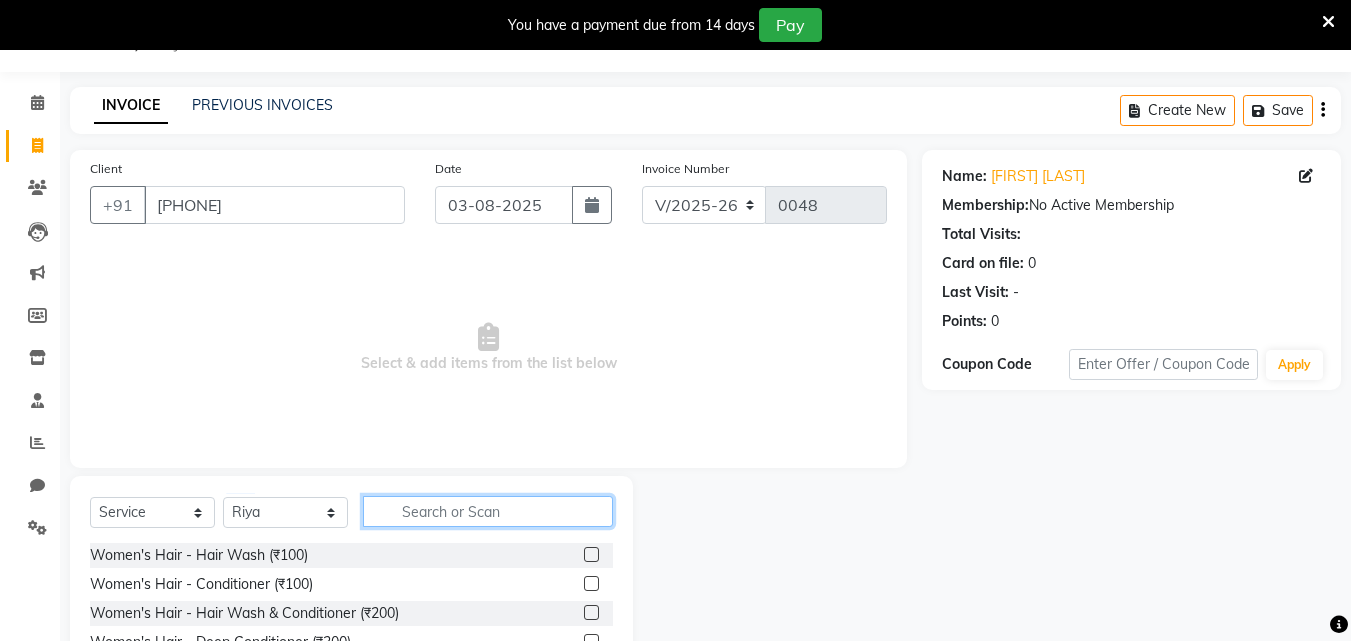 click 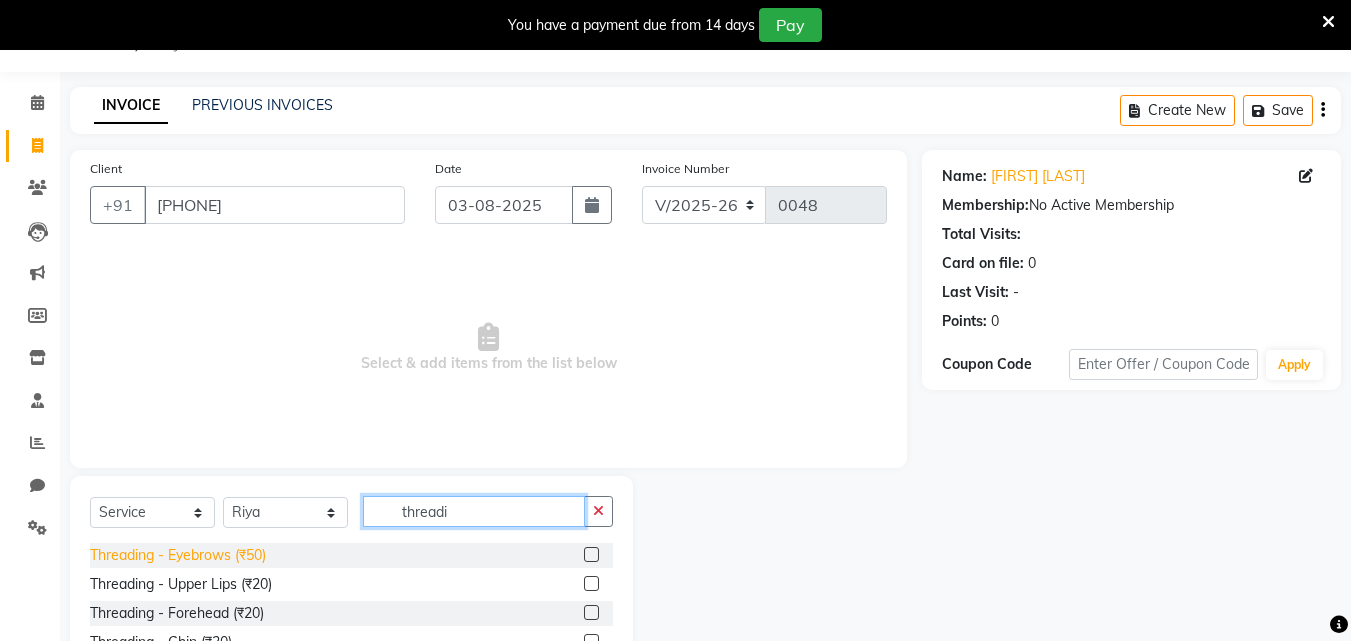 type on "threadi" 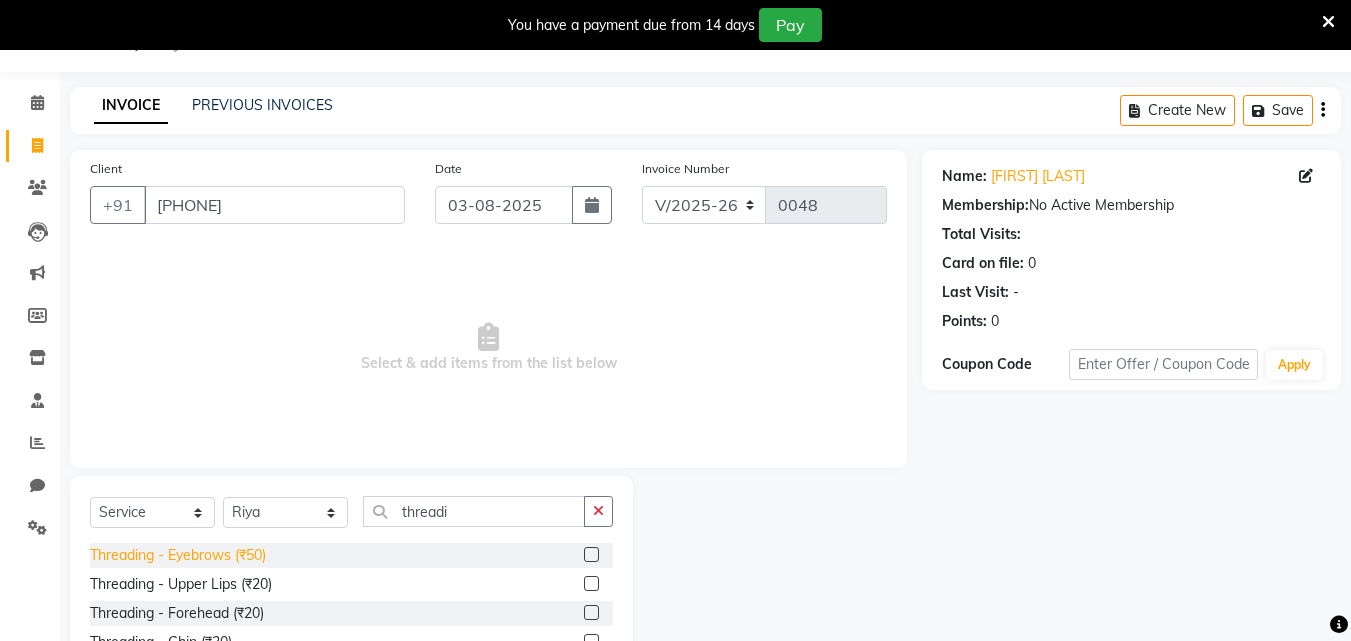 click on "Threading - Eyebrows (₹50)" 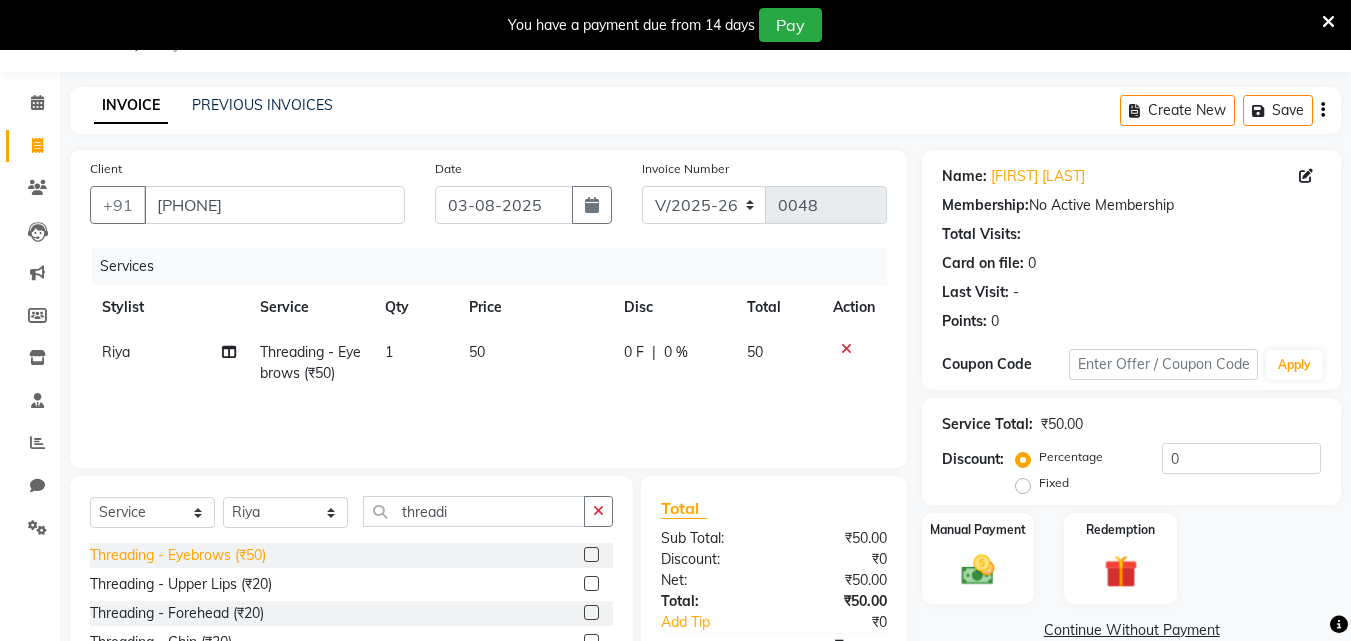 click on "Threading - Eyebrows (₹50)" 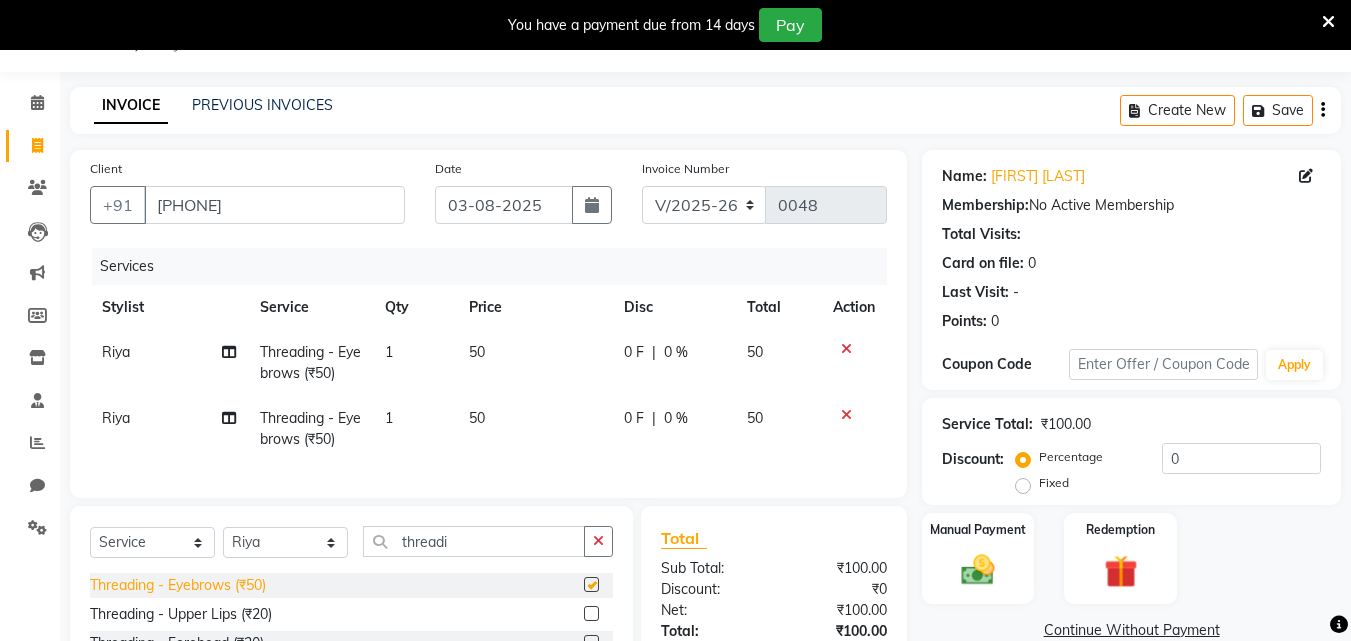 checkbox on "false" 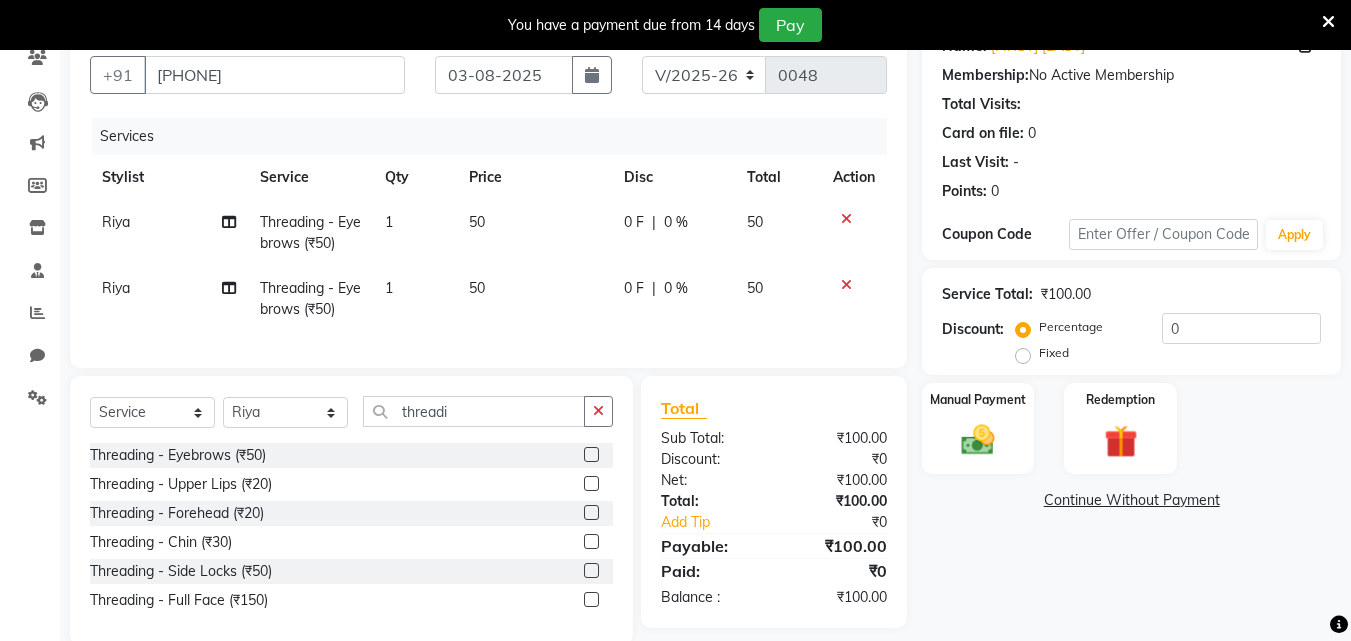 scroll, scrollTop: 229, scrollLeft: 0, axis: vertical 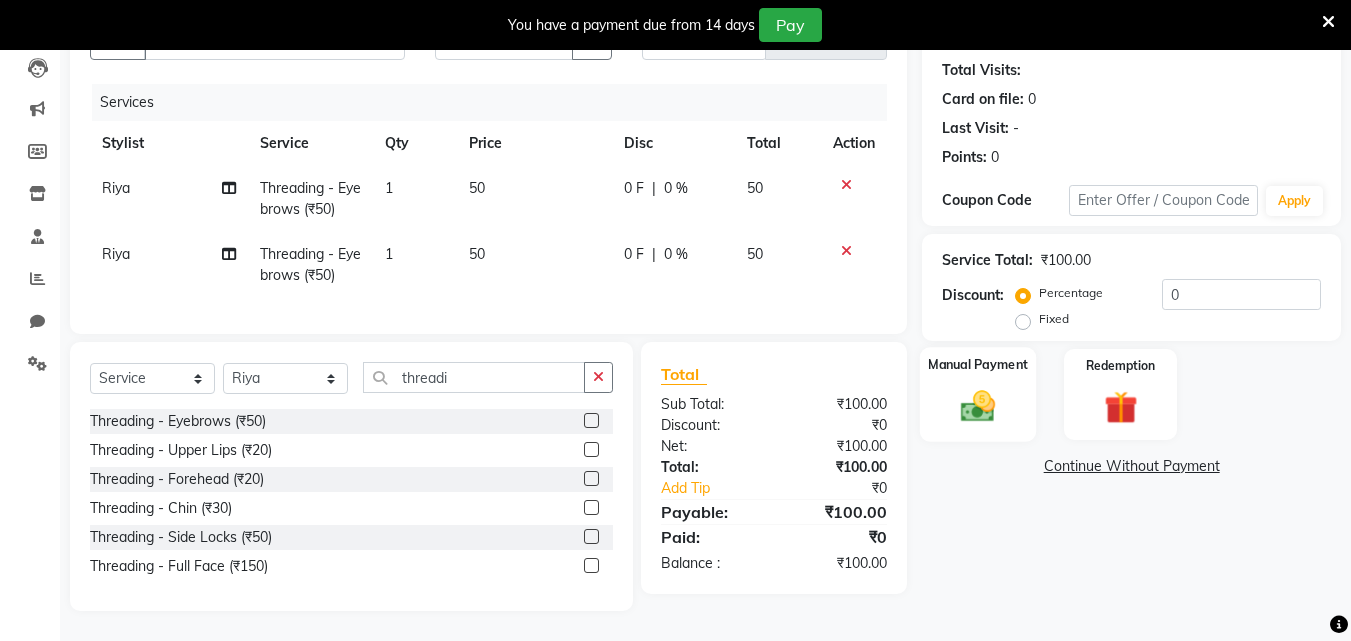click 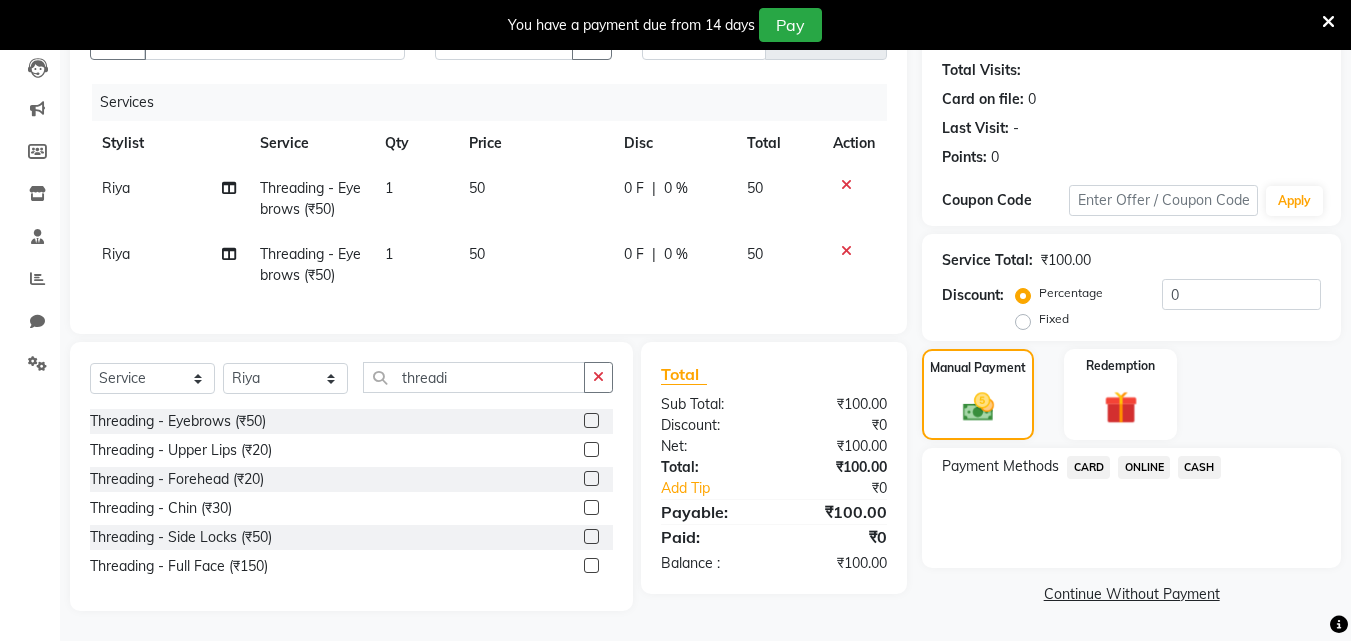 click on "ONLINE" 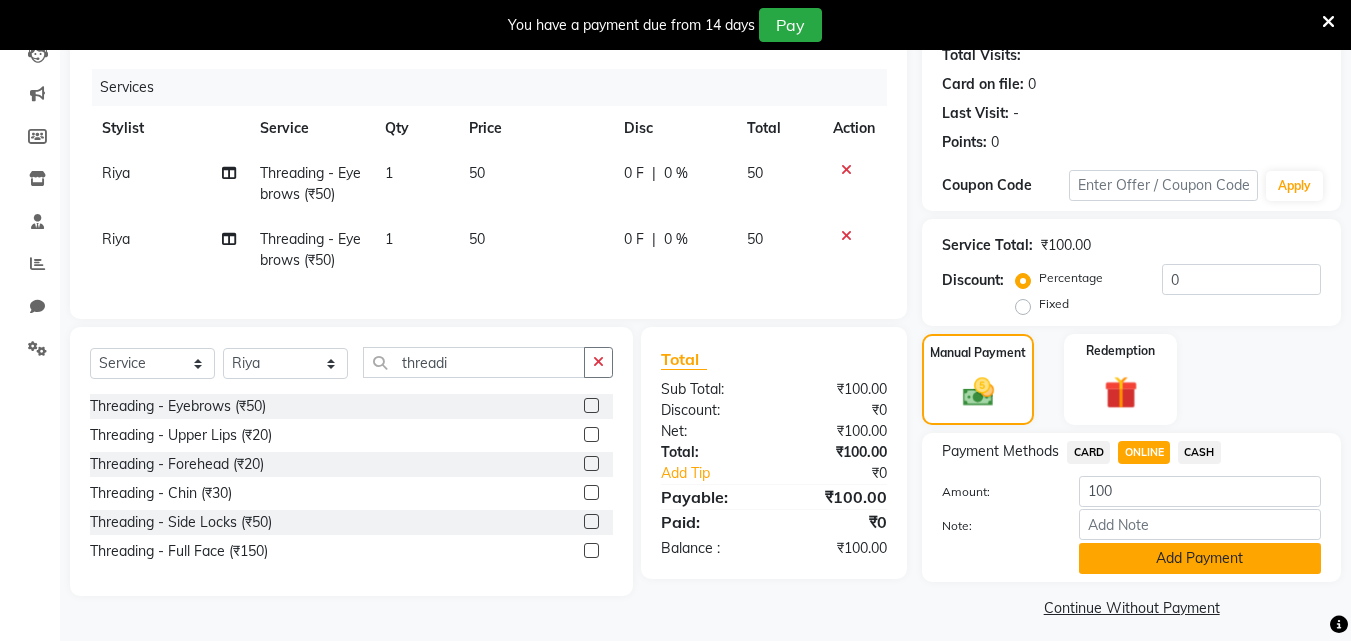 click on "Add Payment" 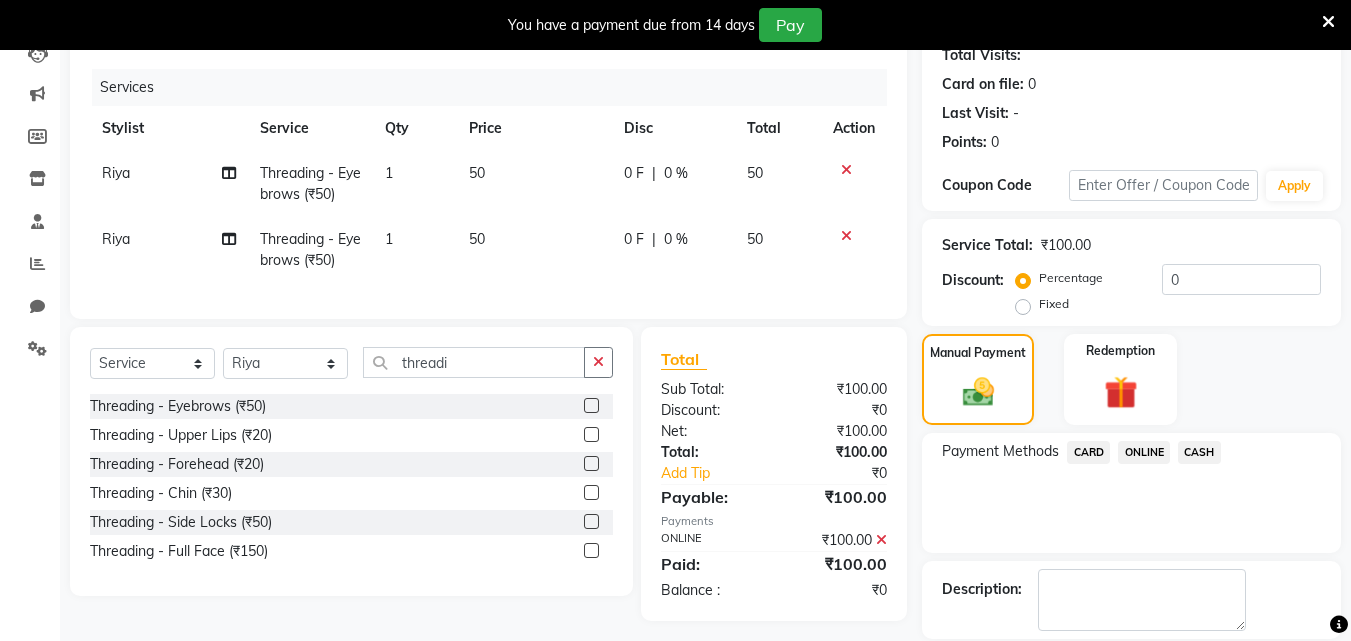 scroll, scrollTop: 325, scrollLeft: 0, axis: vertical 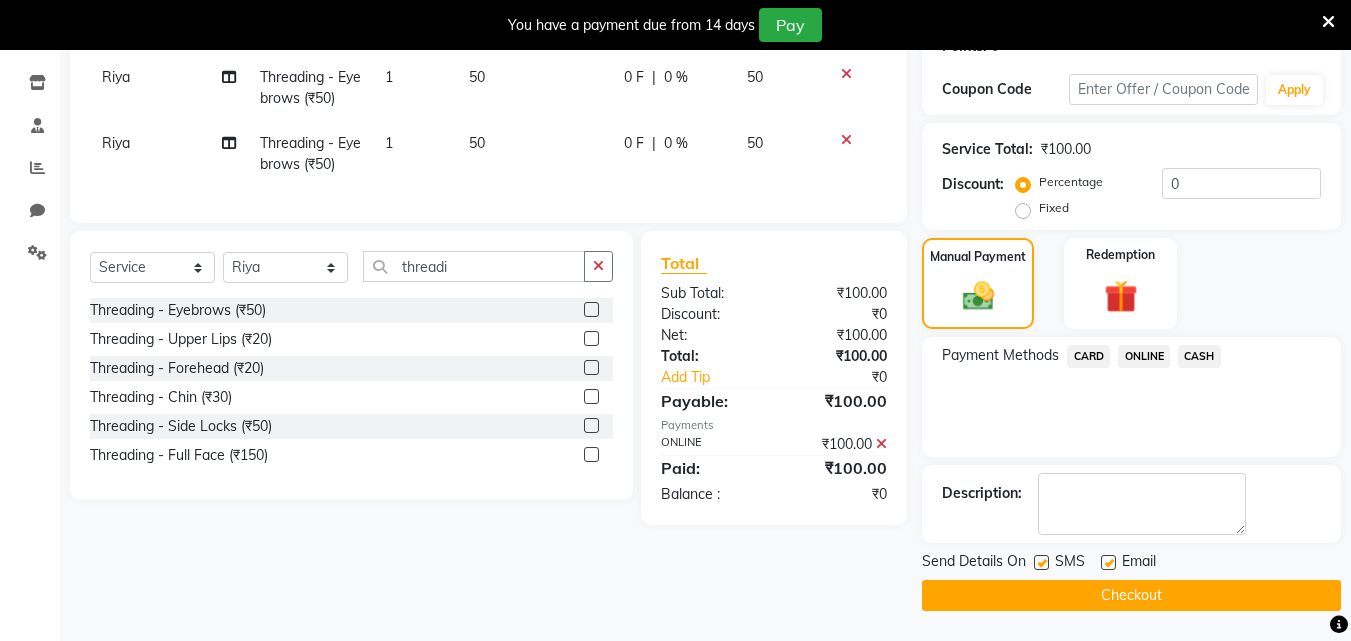 click on "Checkout" 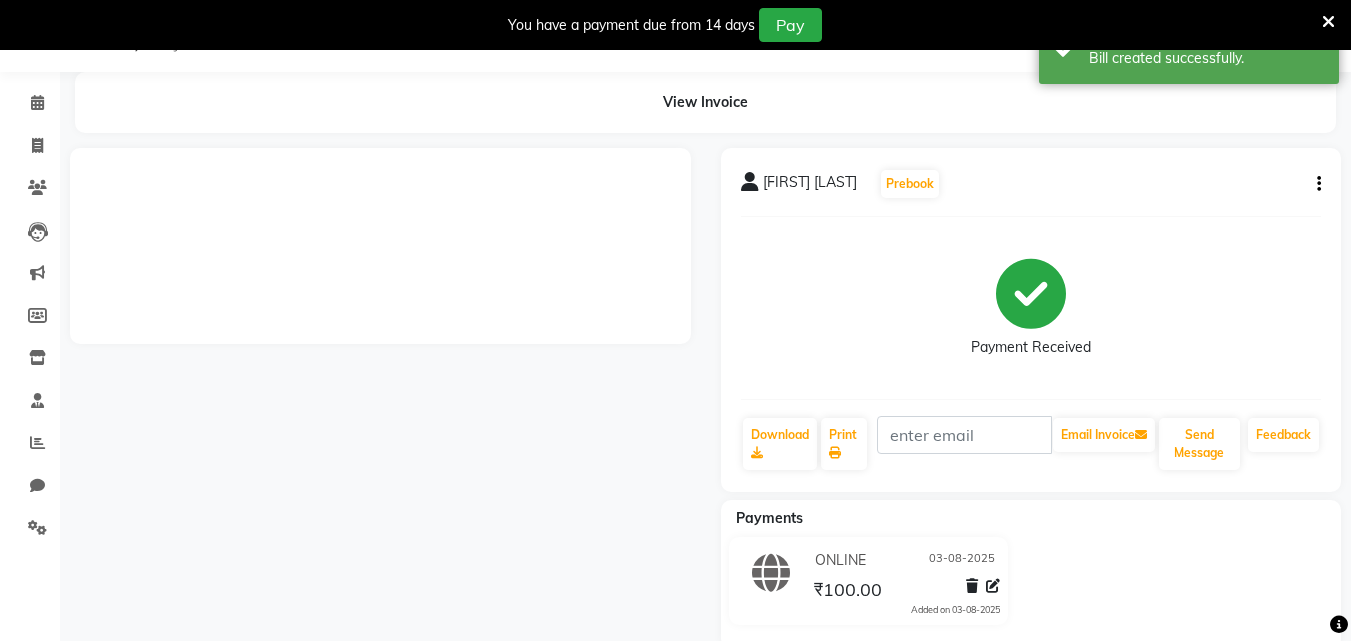 scroll, scrollTop: 88, scrollLeft: 0, axis: vertical 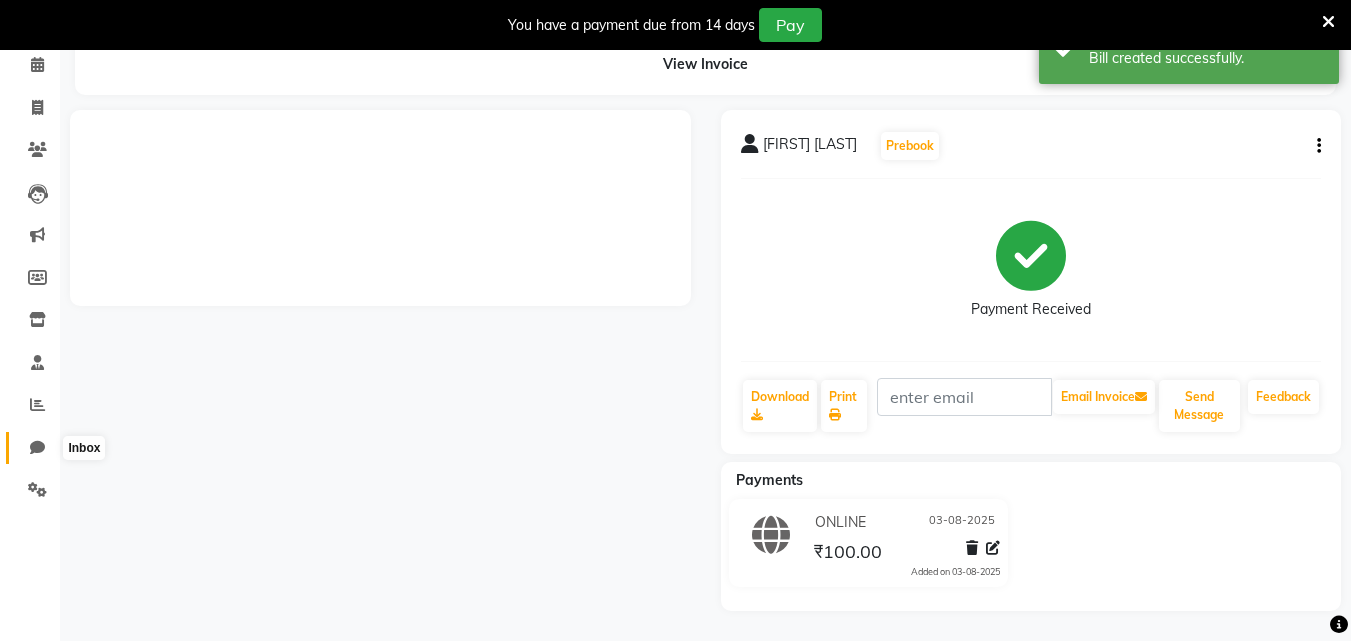 click 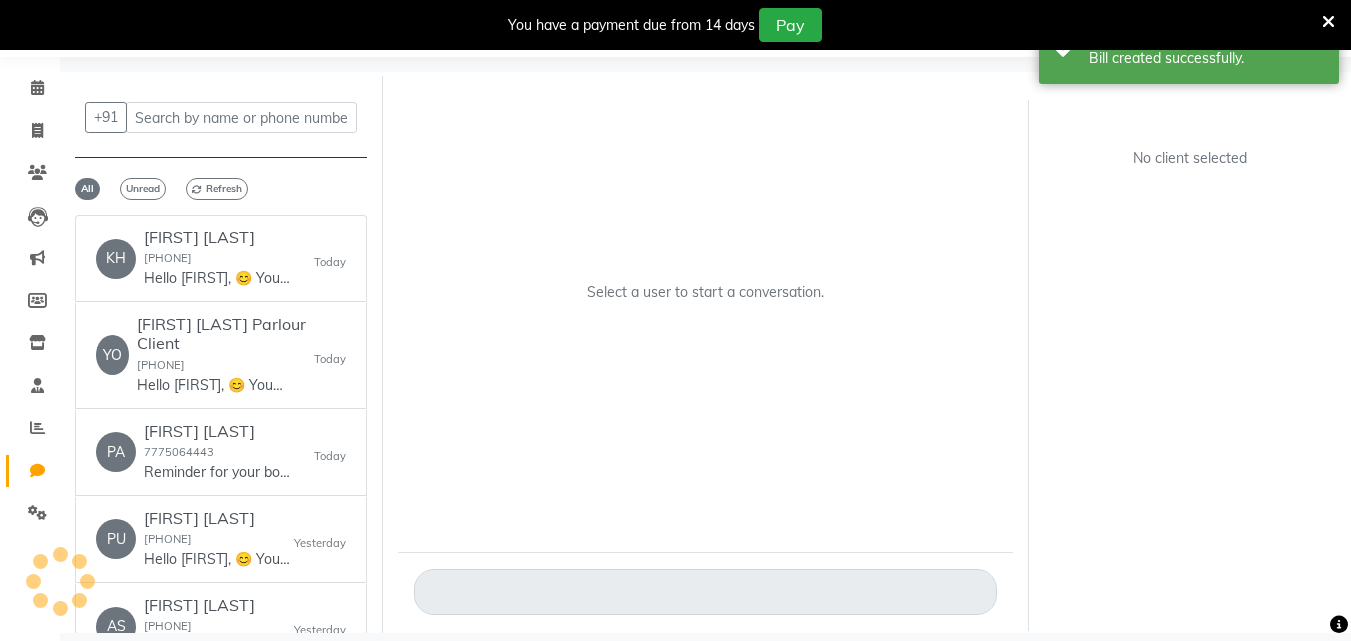 scroll, scrollTop: 65, scrollLeft: 0, axis: vertical 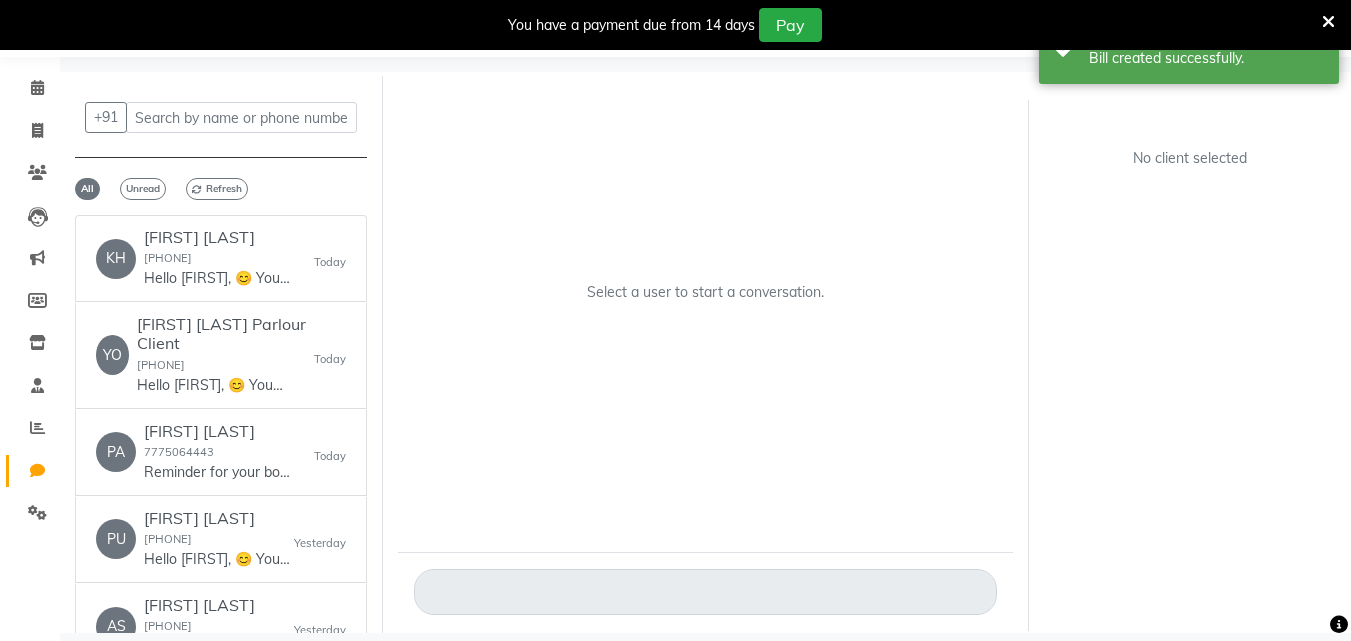 click on "Select a user to start a conversation." 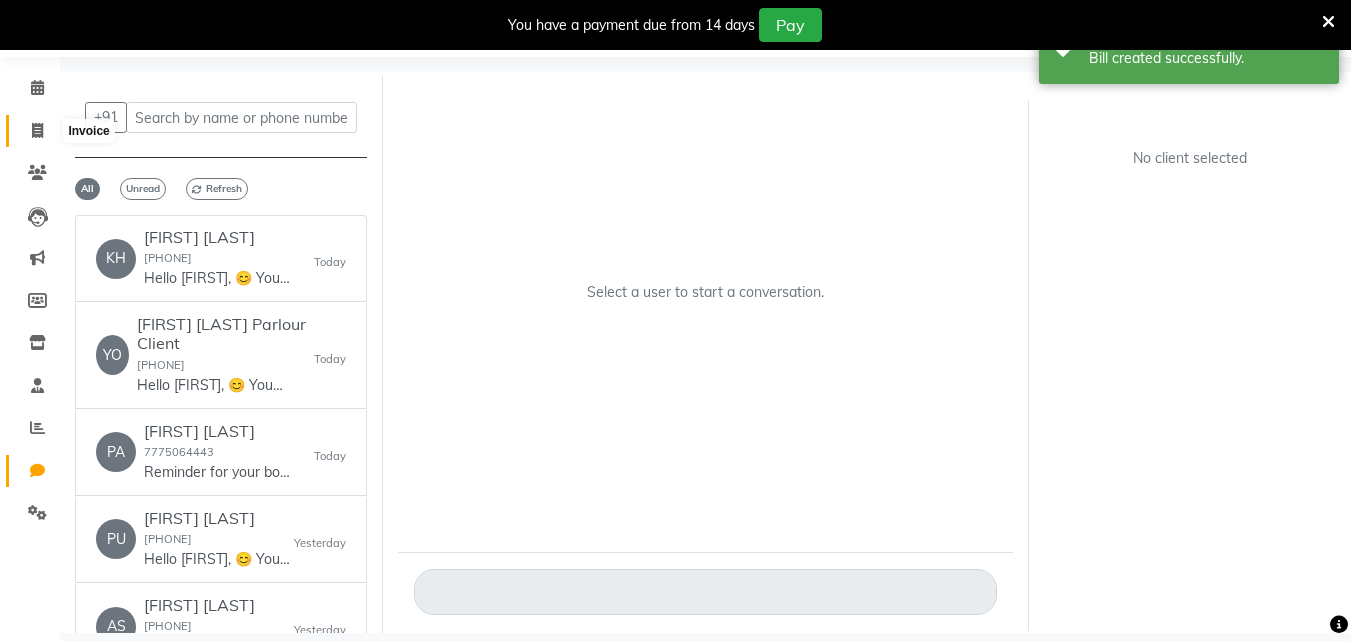 click 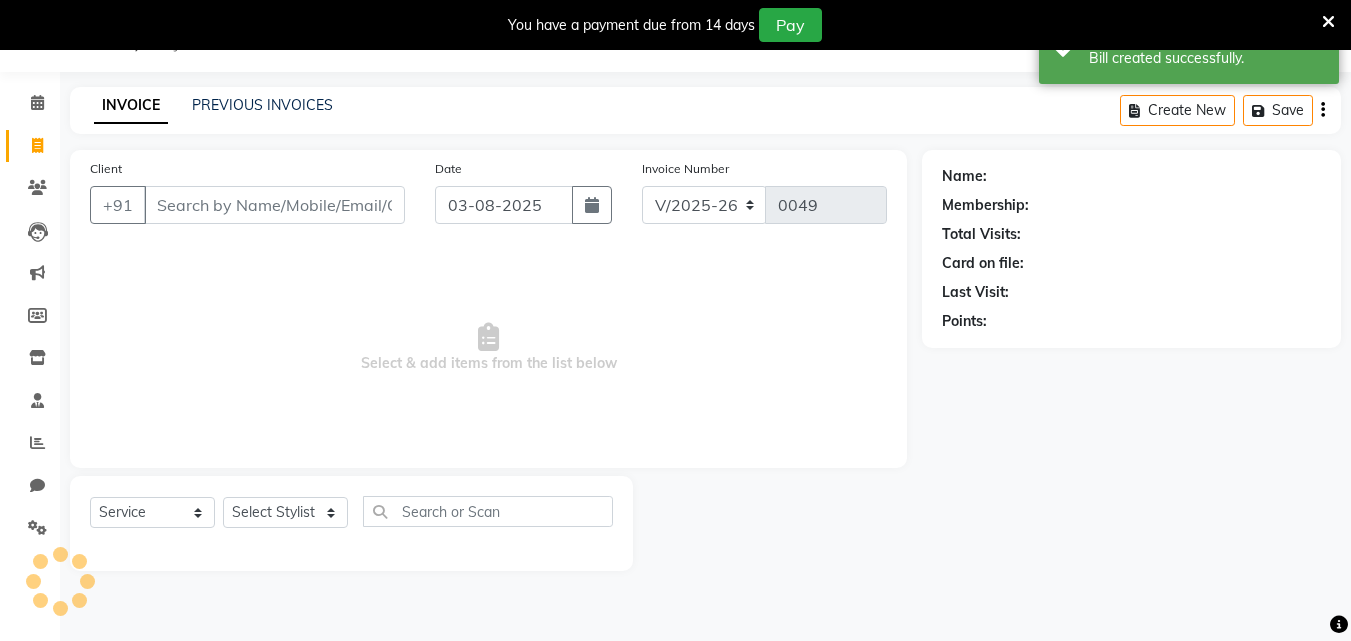 scroll, scrollTop: 50, scrollLeft: 0, axis: vertical 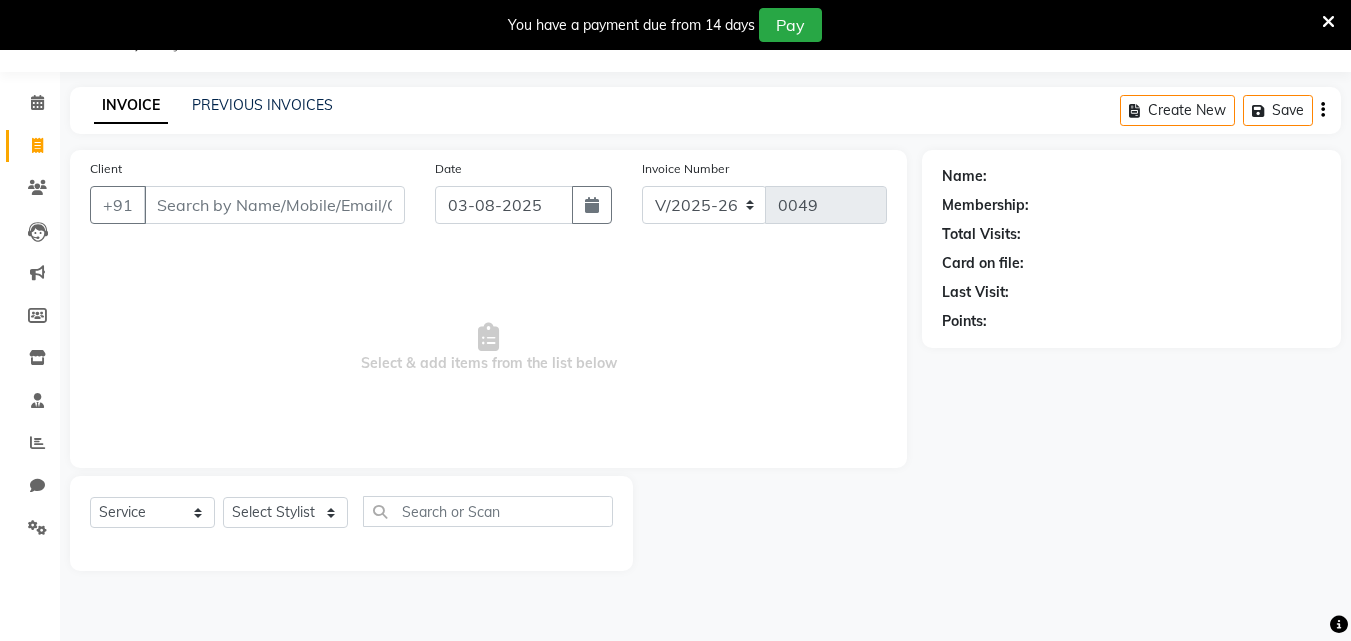 click on "Client" at bounding box center (274, 205) 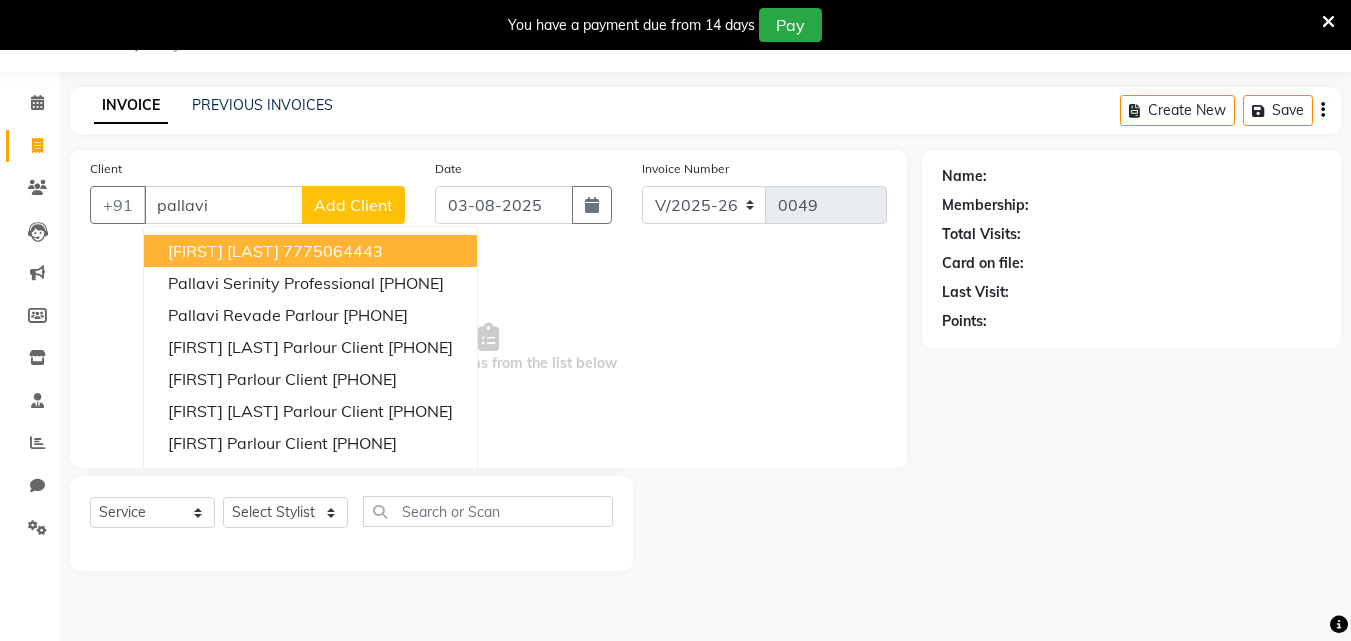 click on "[FIRST] [LAST]" at bounding box center (223, 251) 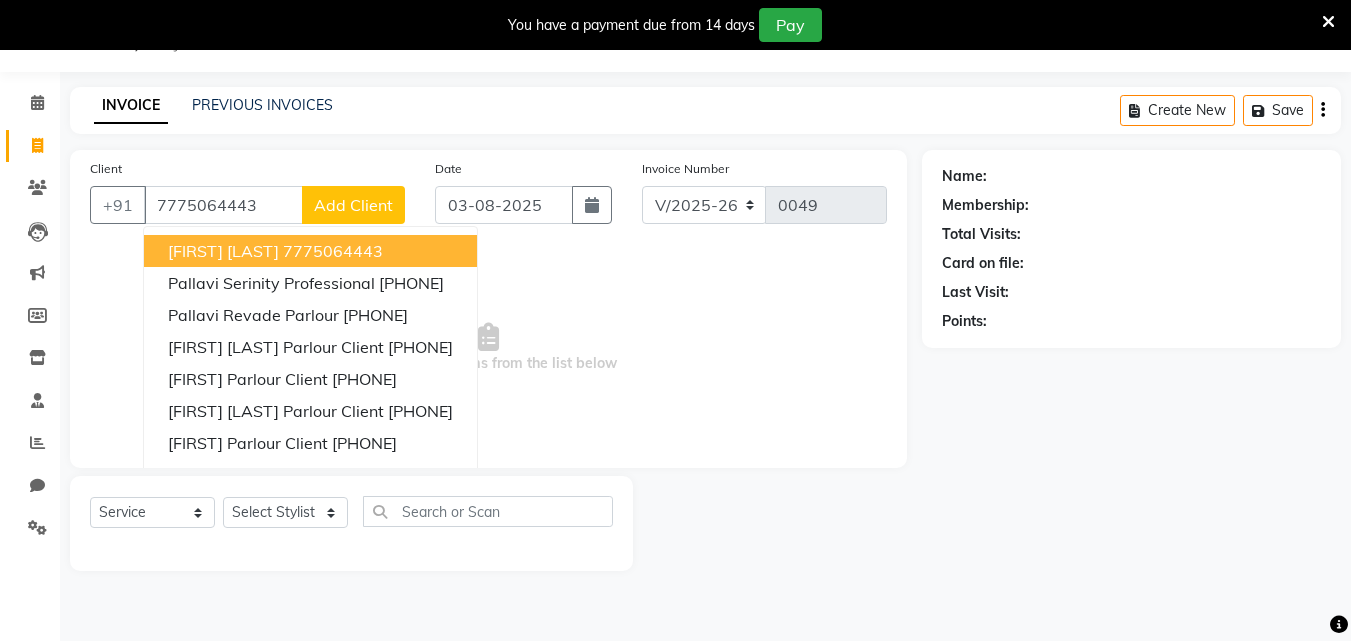type on "7775064443" 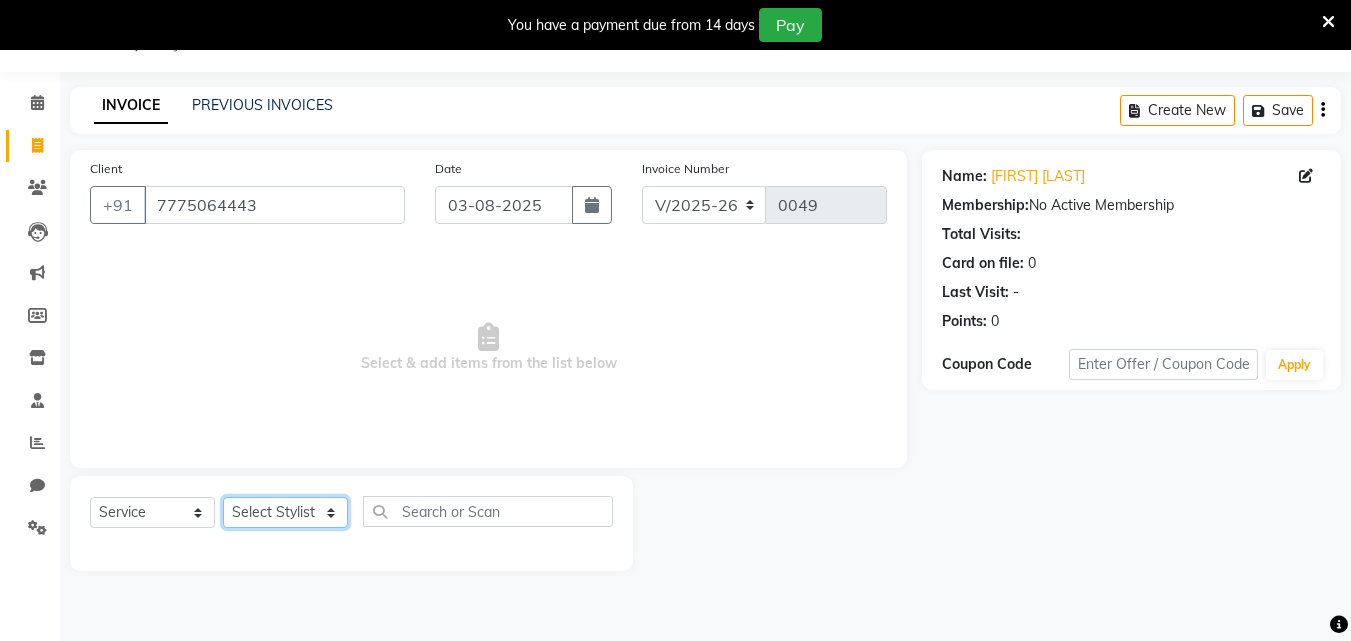click on "Select Stylist Bhavana Riya Rupali Supriya" 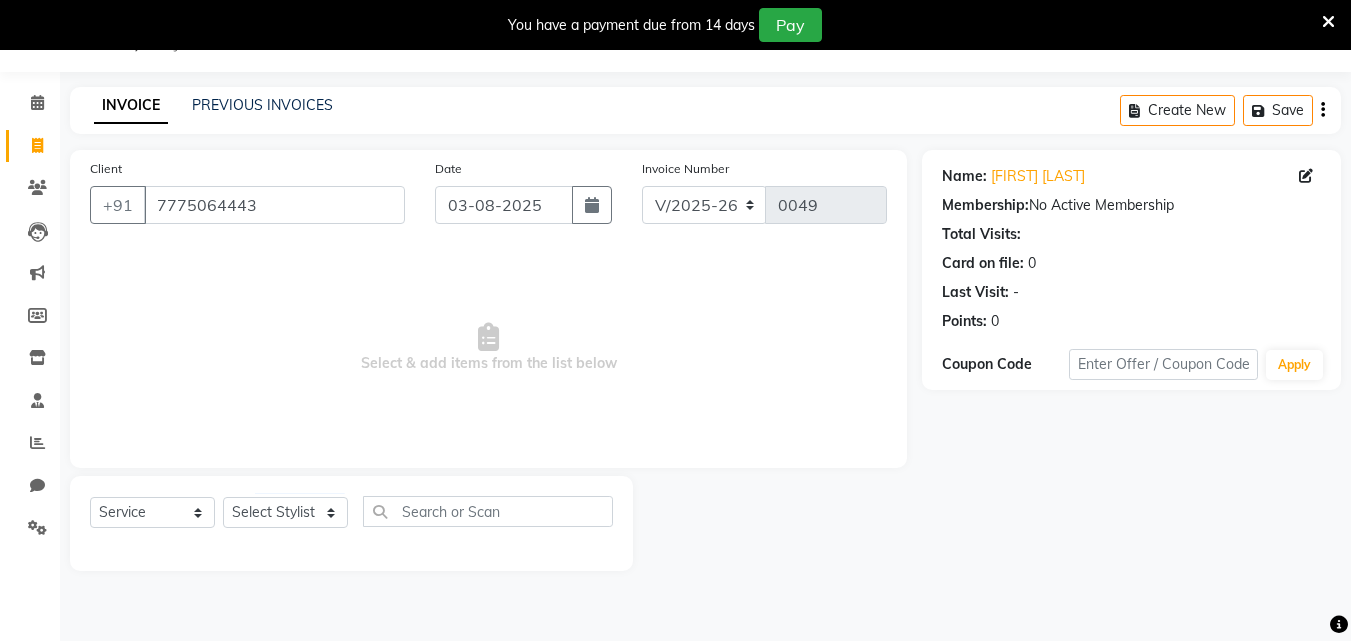drag, startPoint x: 284, startPoint y: 530, endPoint x: 259, endPoint y: 488, distance: 48.8774 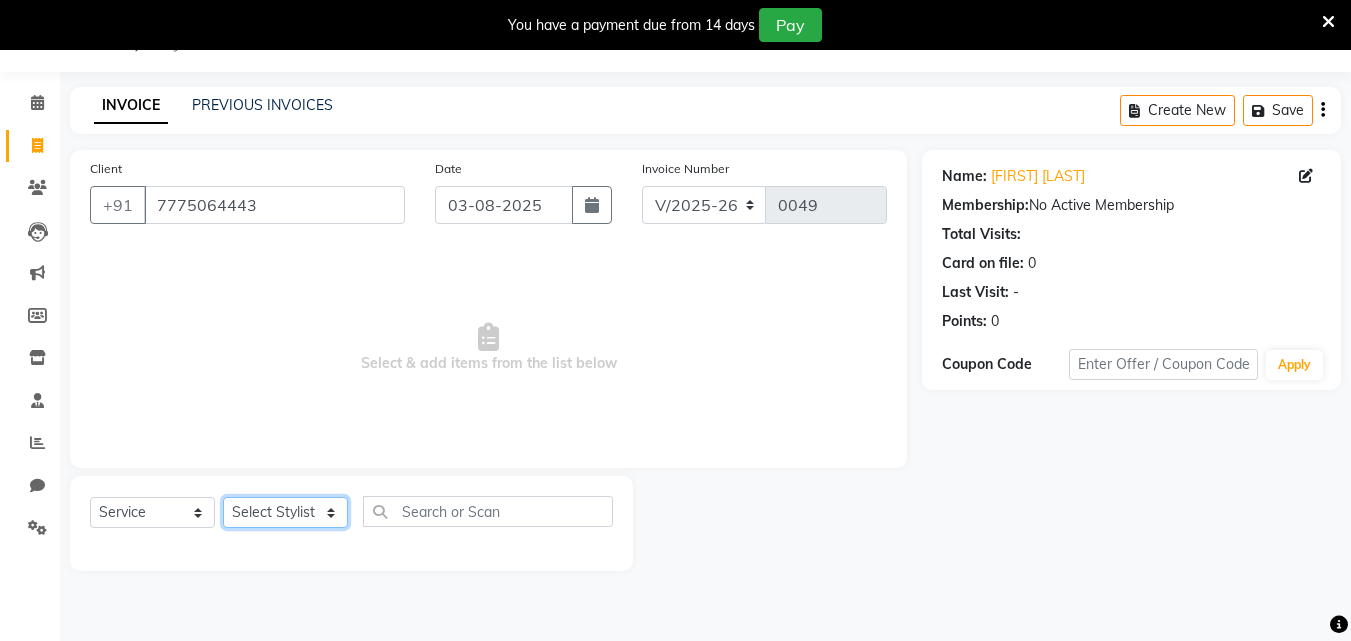 click on "Select Stylist Bhavana Riya Rupali Supriya" 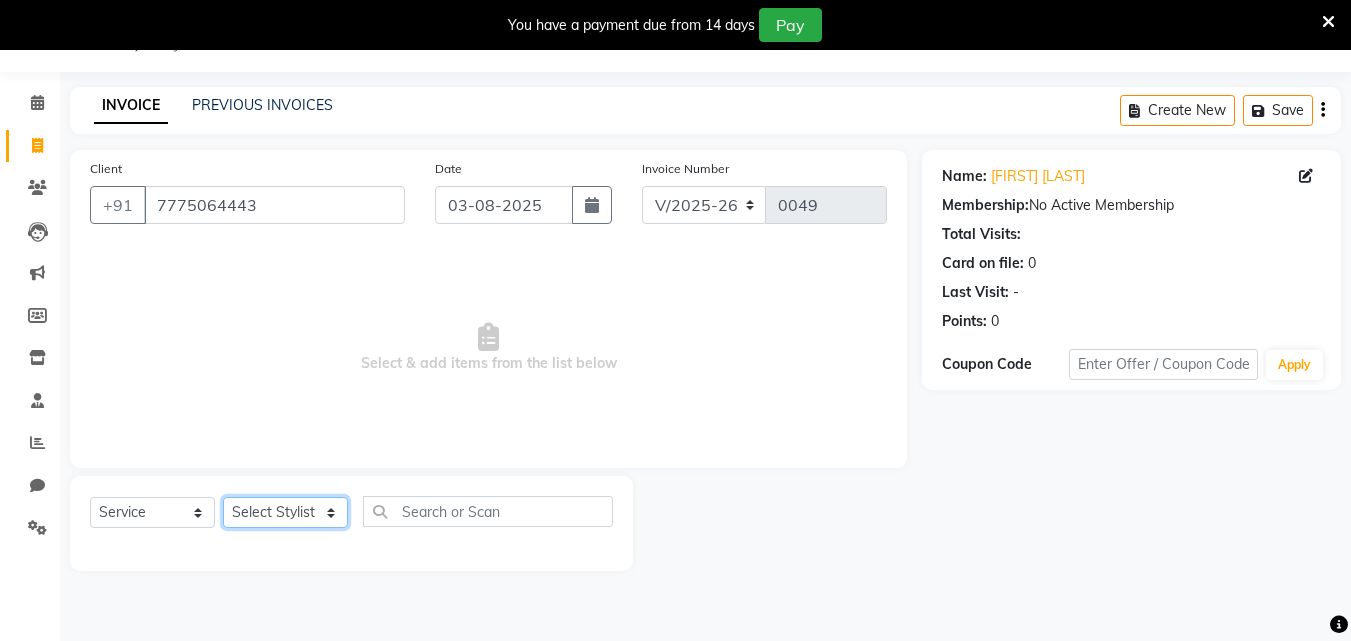 select on "87285" 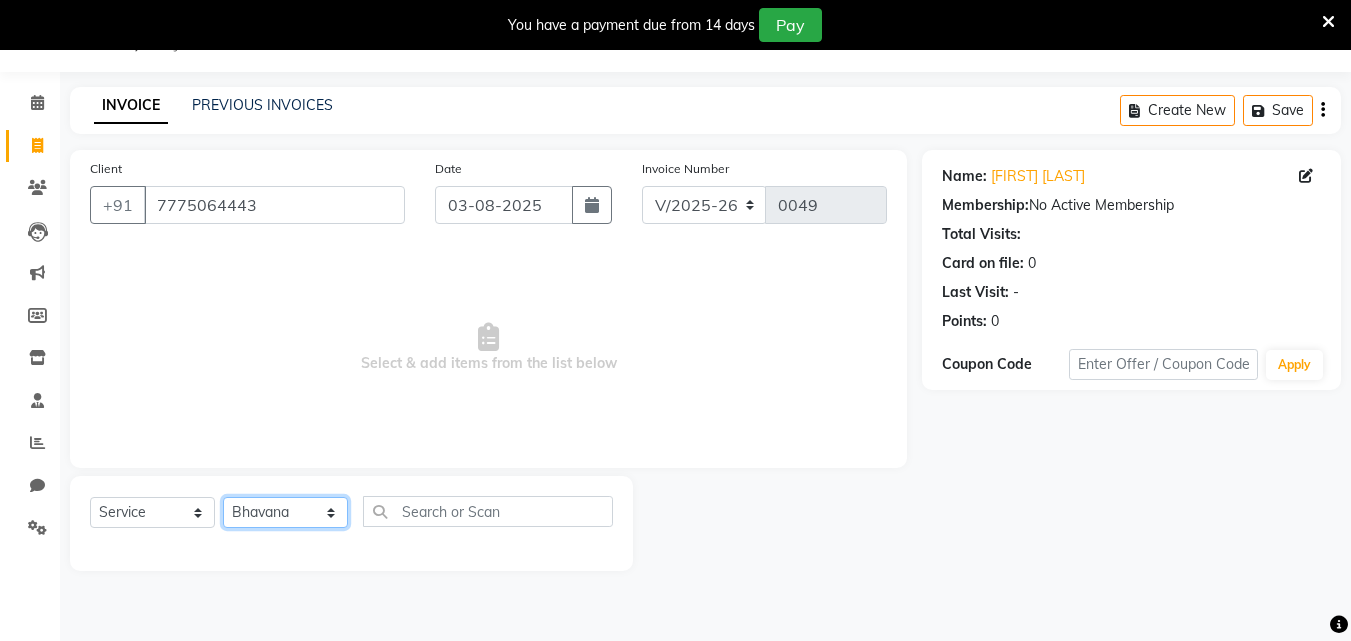 click on "Select Stylist Bhavana Riya Rupali Supriya" 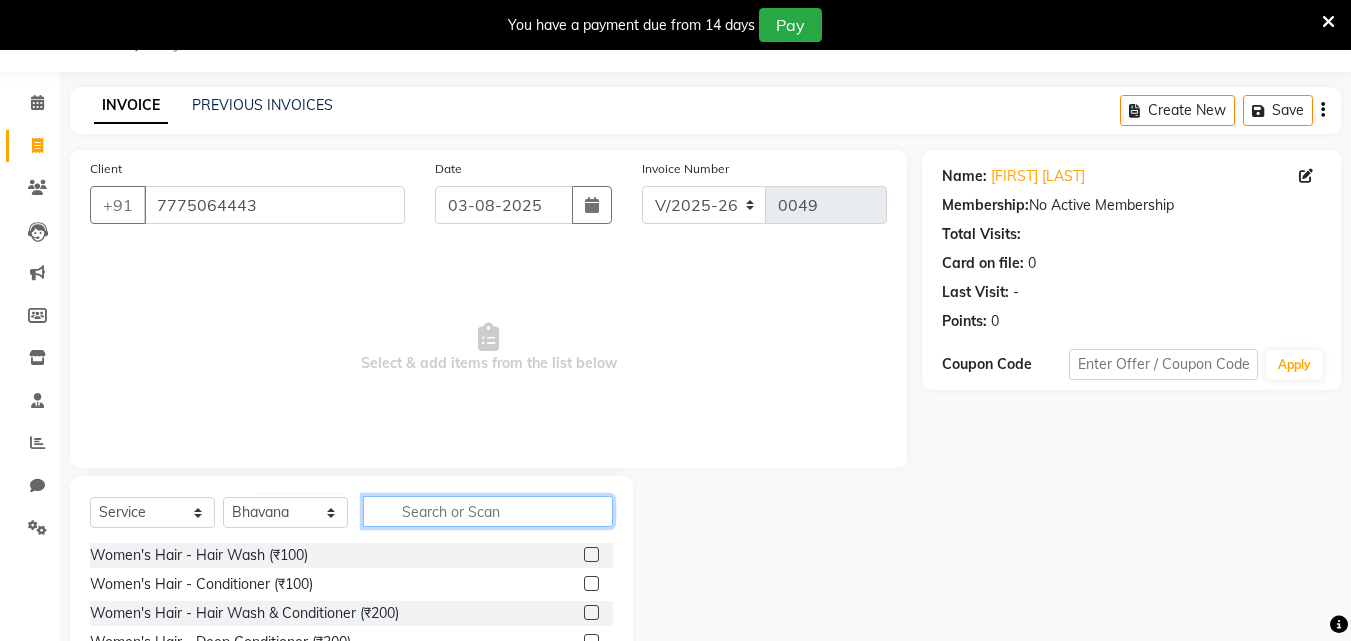 click 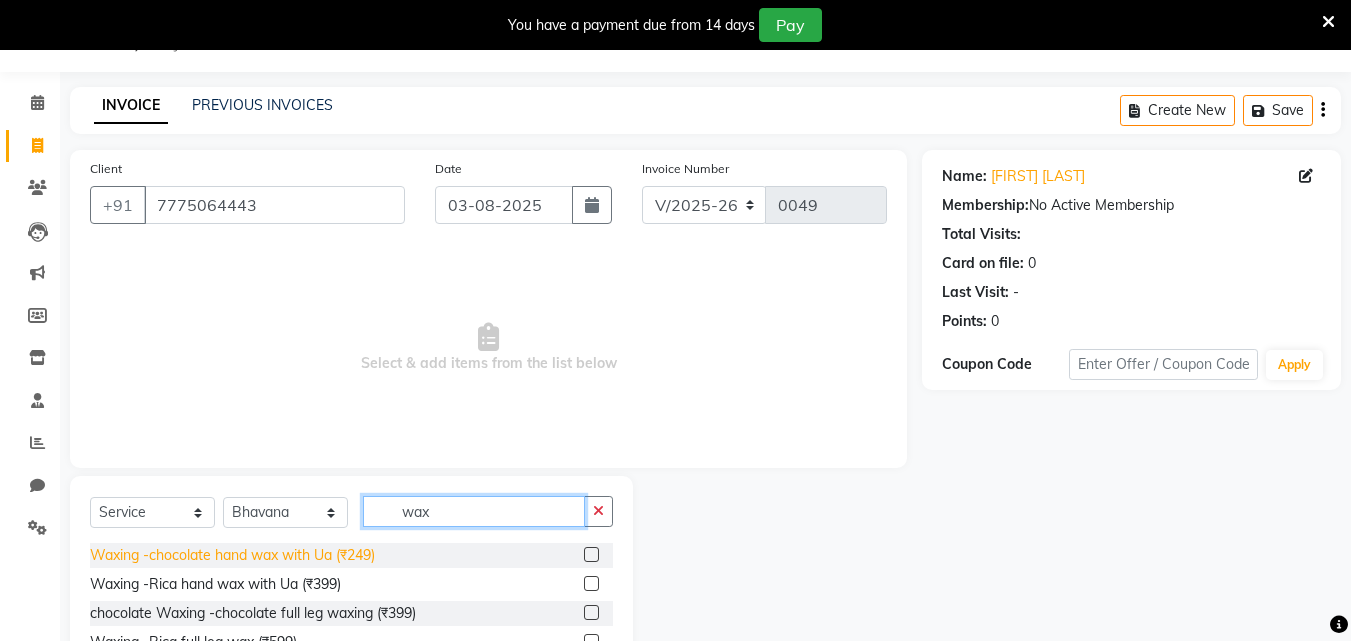 type on "wax" 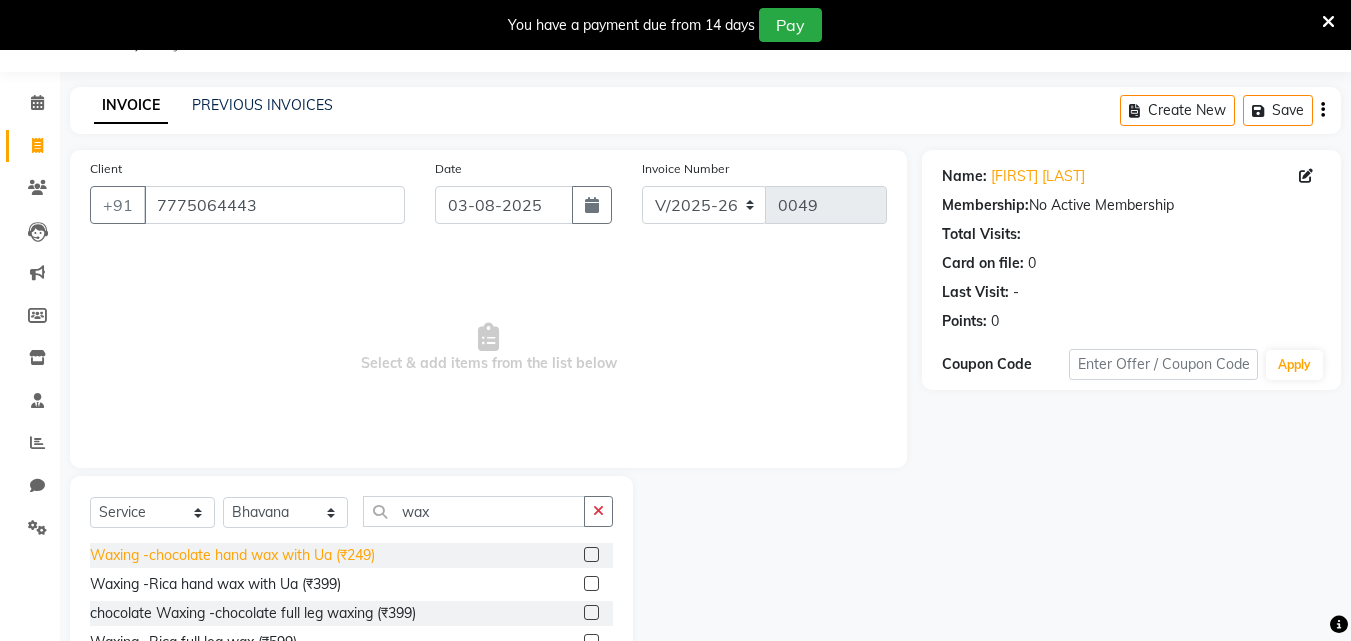 click on "Waxing -chocolate hand wax with Ua (₹249)" 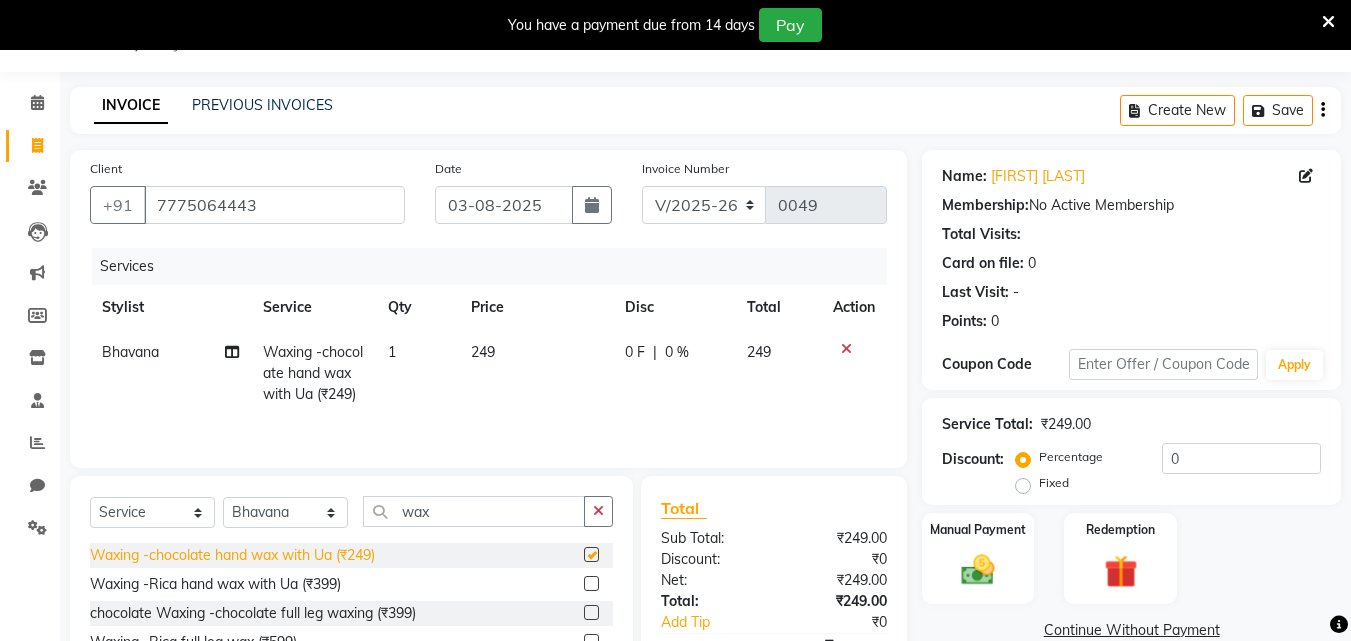 checkbox on "false" 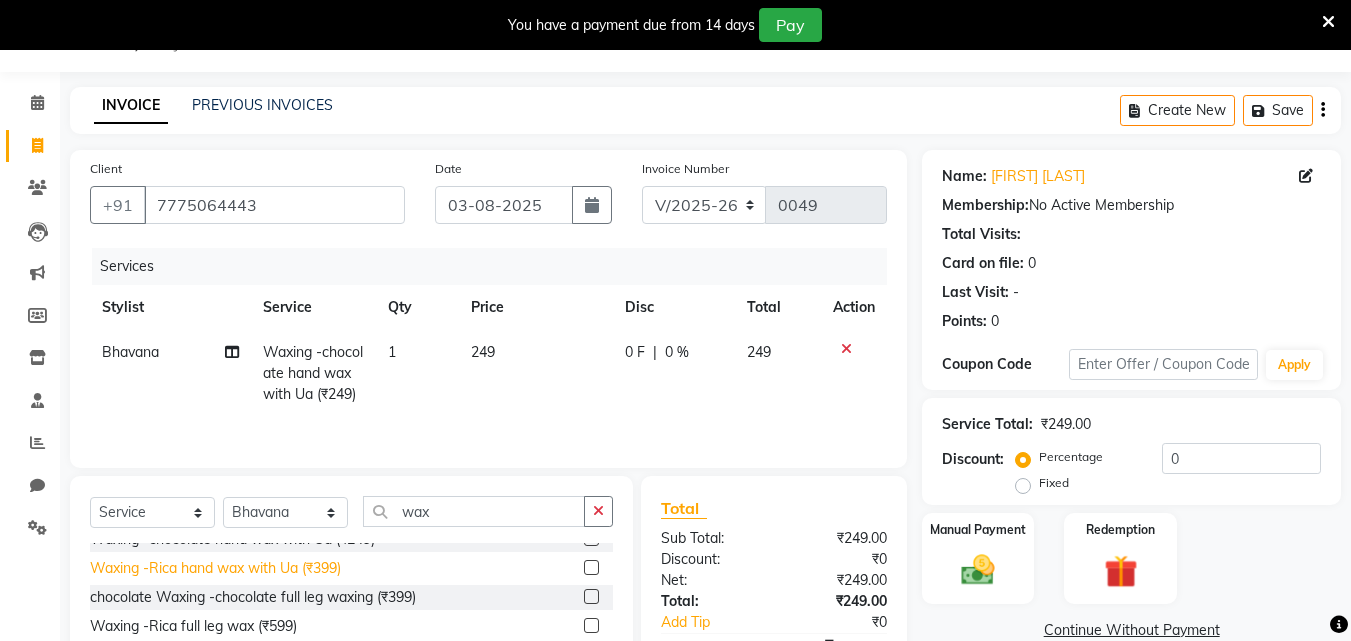 scroll, scrollTop: 23, scrollLeft: 0, axis: vertical 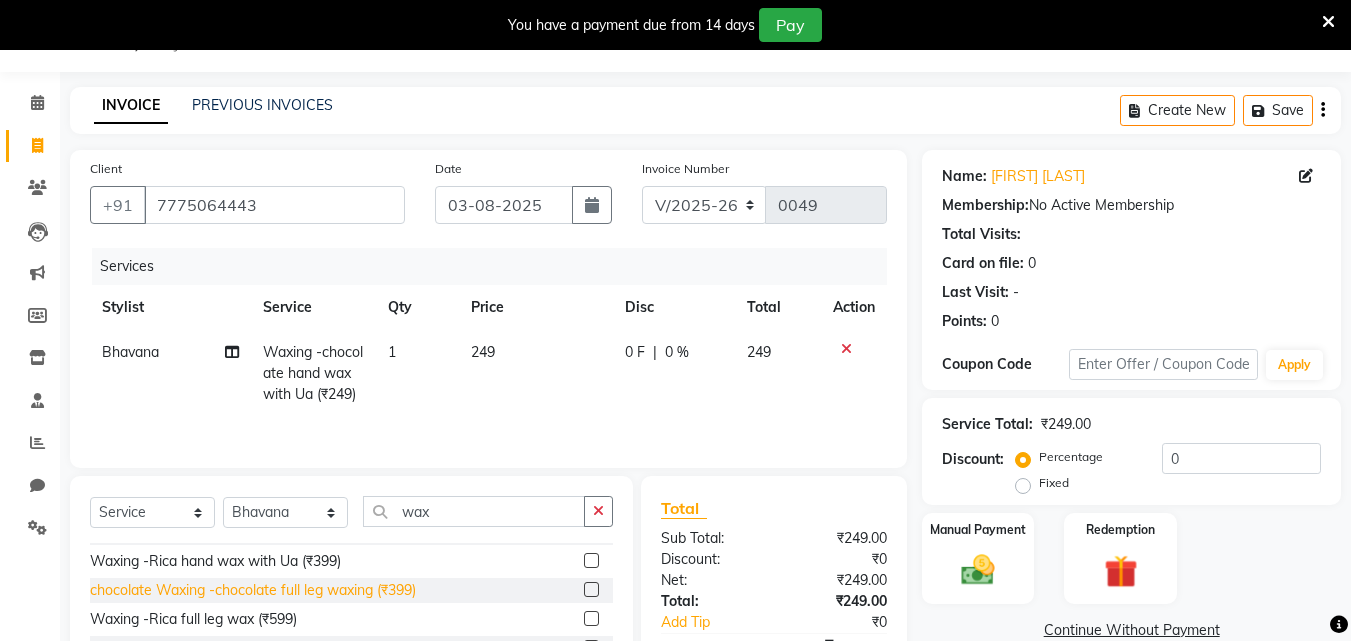 click on "chocolate Waxing -chocolate full leg waxing  (₹399)" 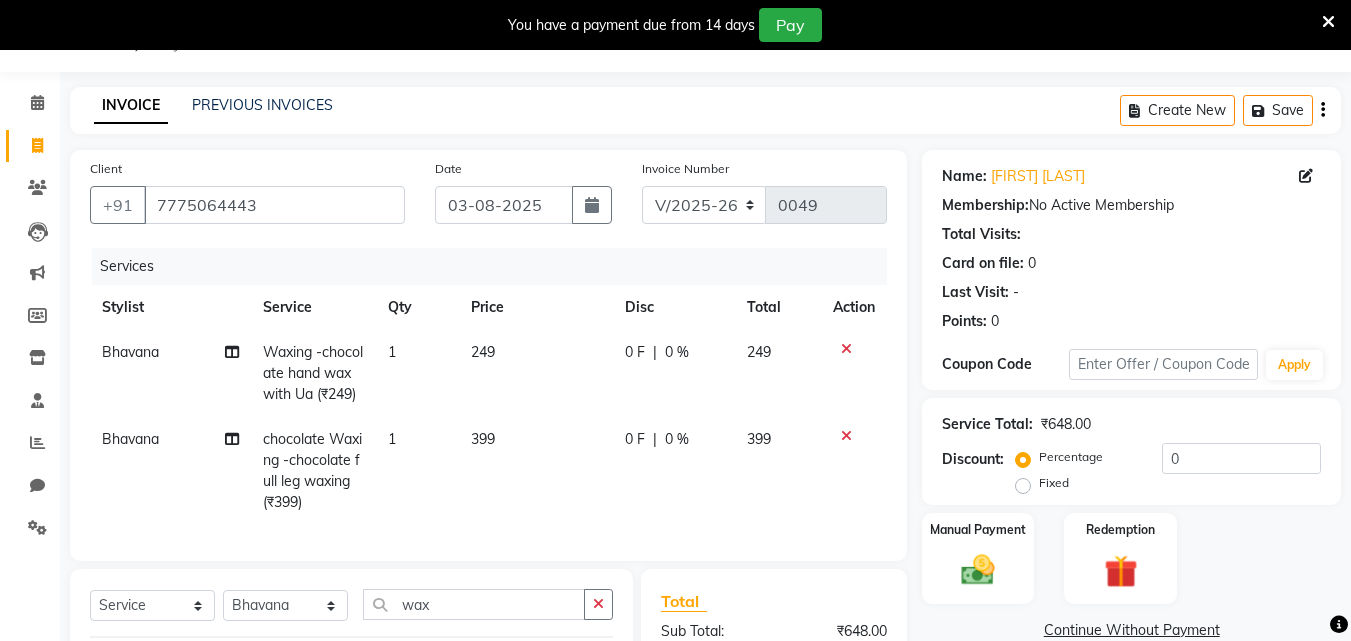 checkbox on "false" 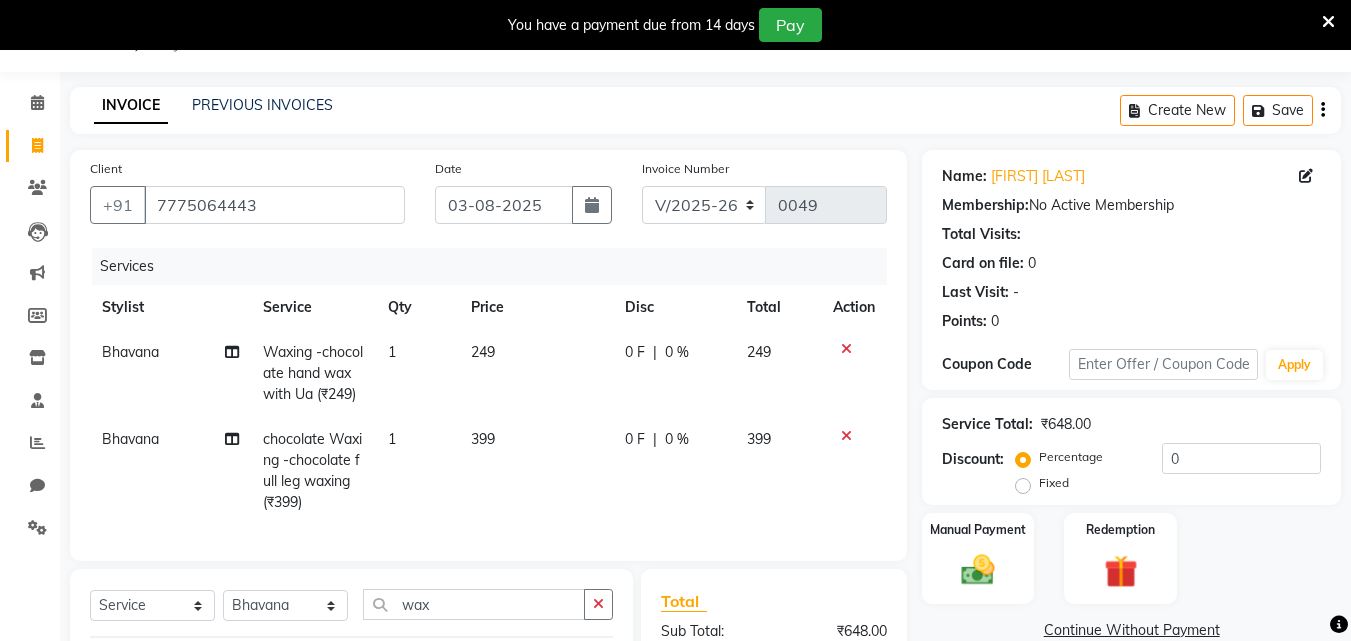 click on "399" 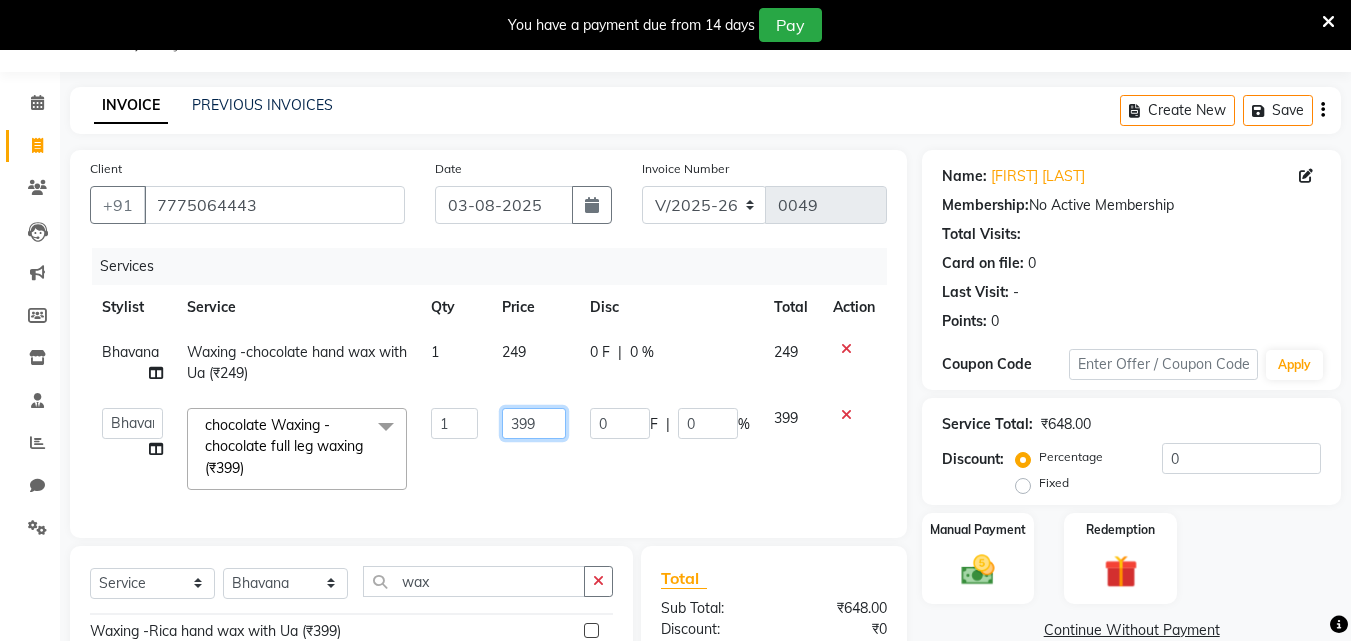 click on "399" 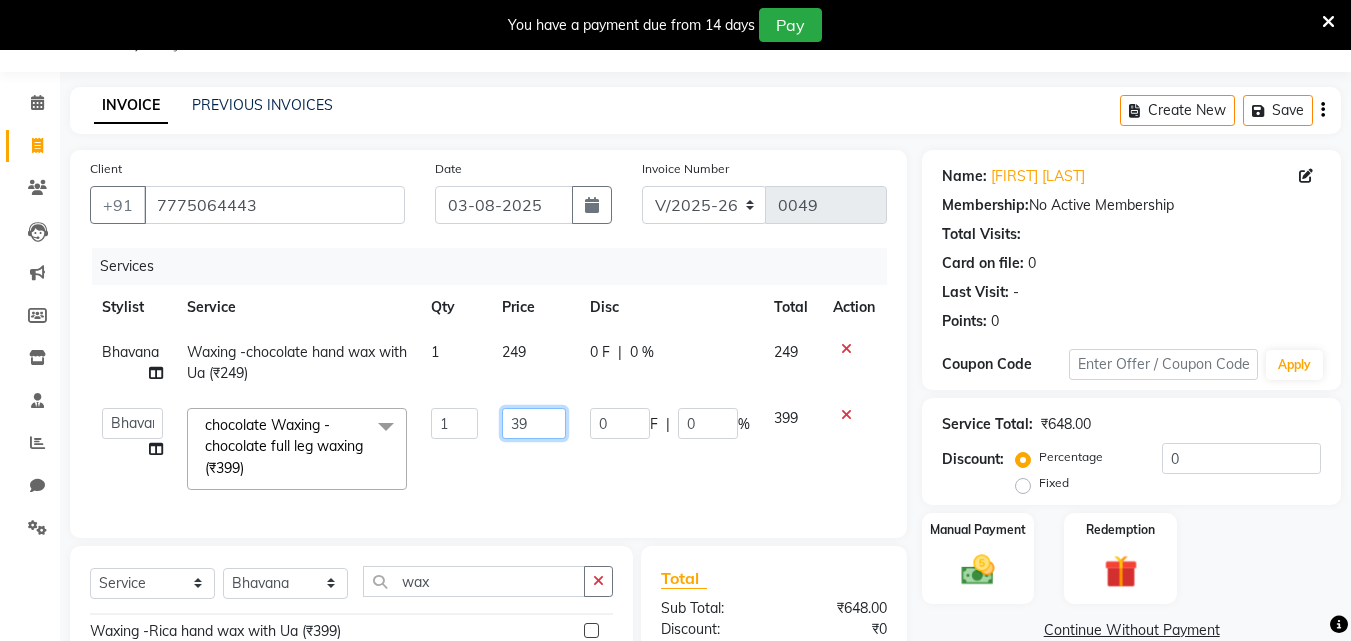 type on "3" 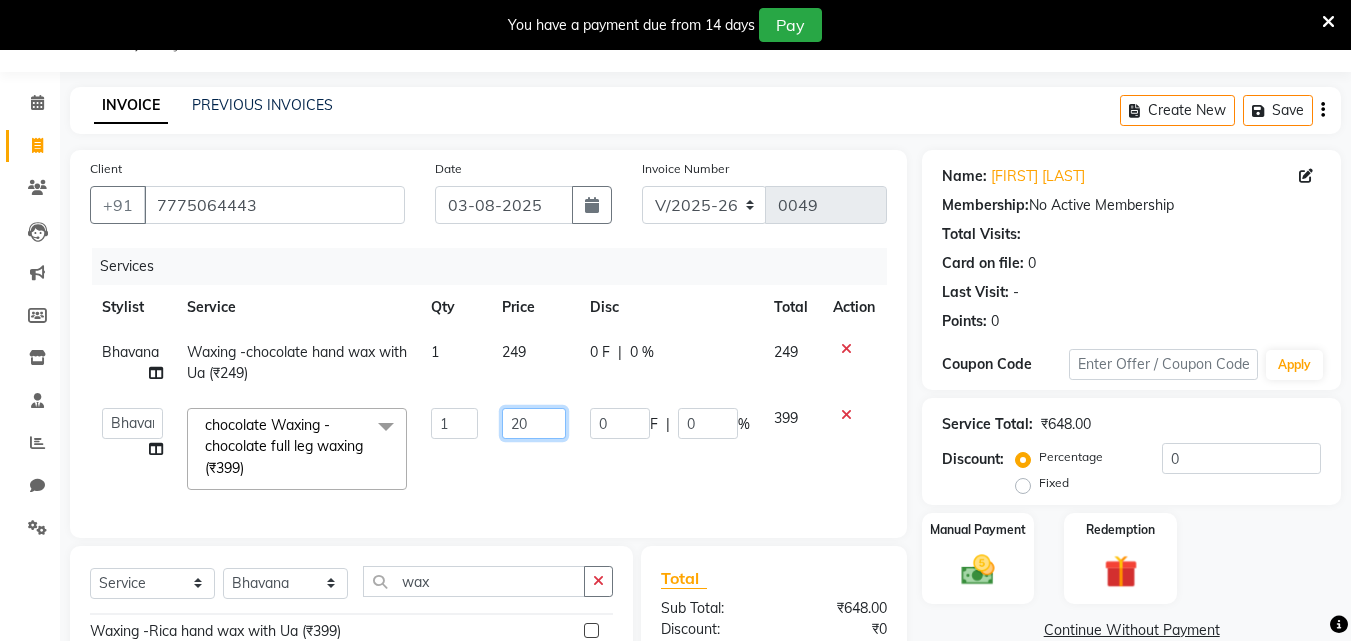 type on "200" 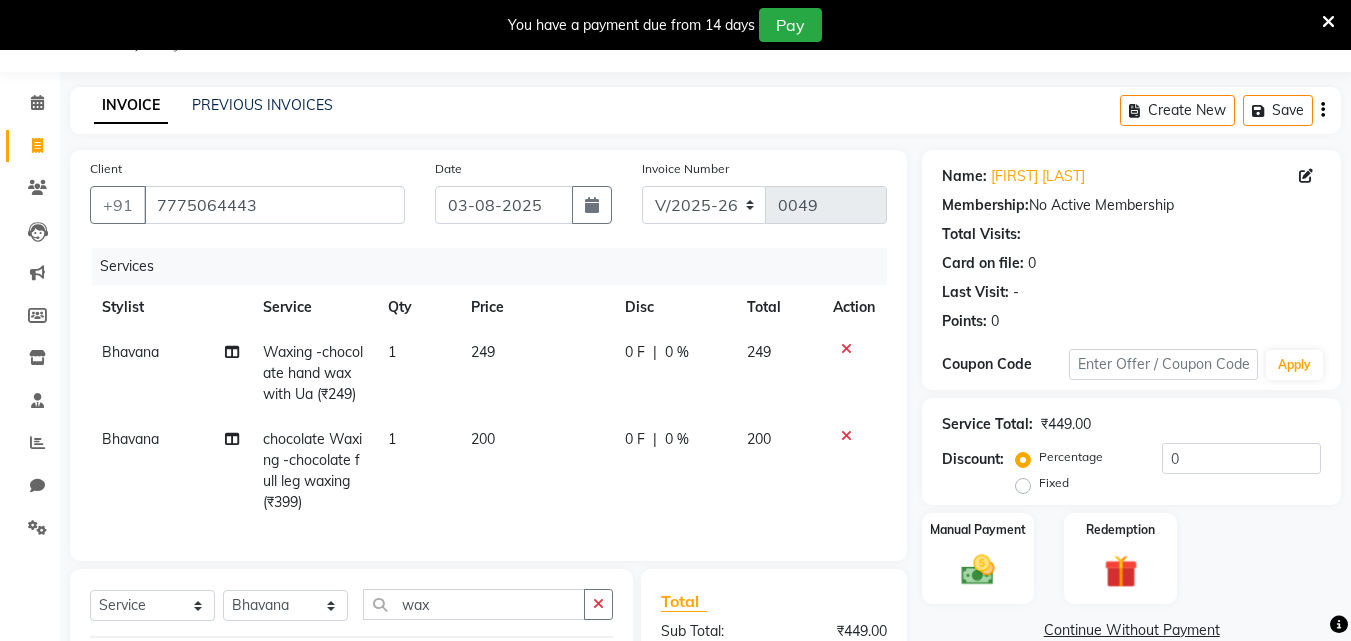 click on "249" 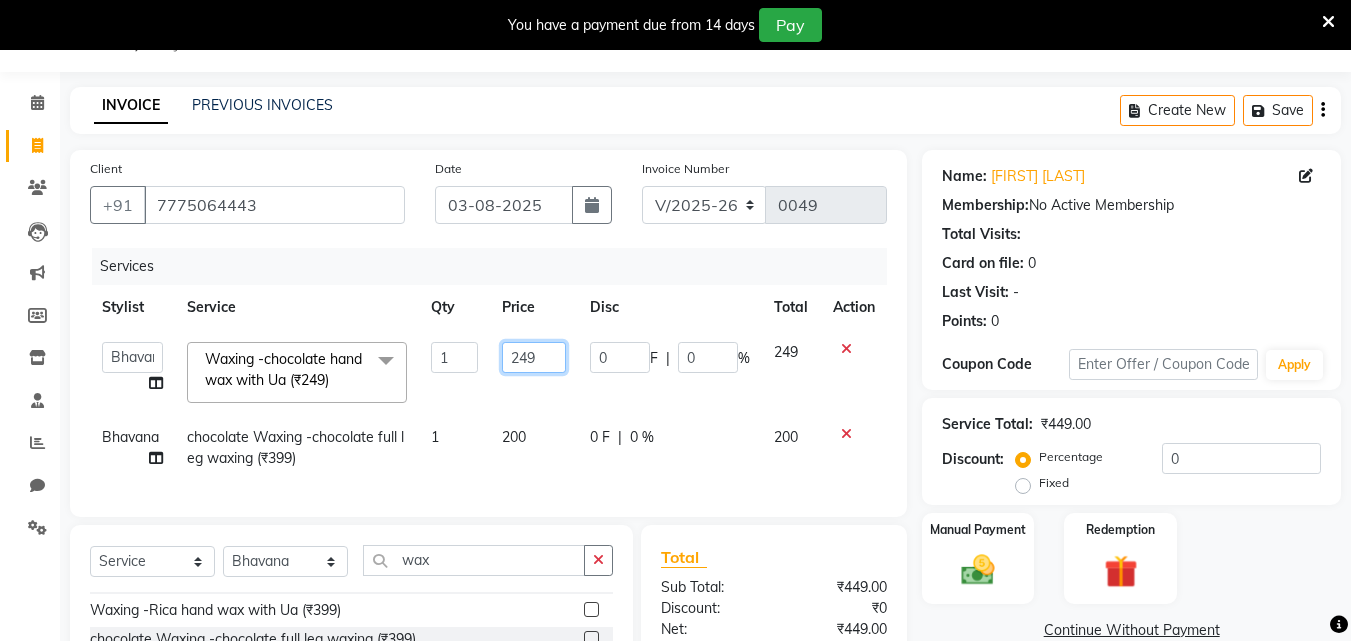 click on "249" 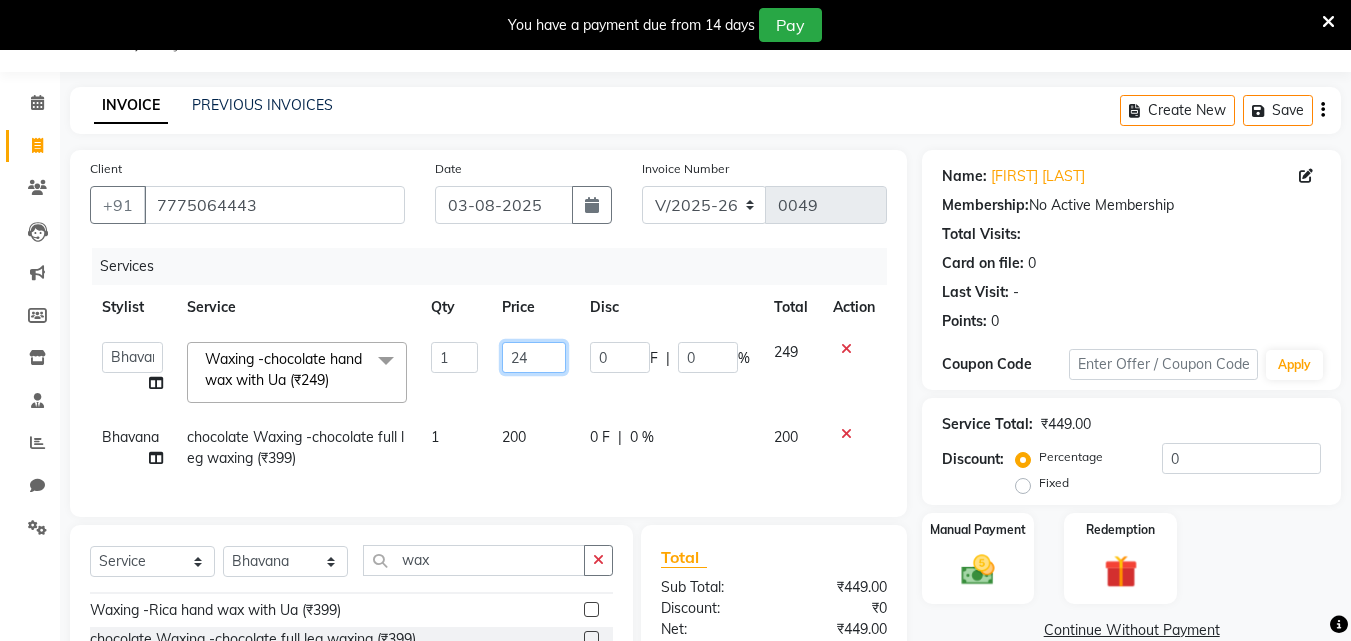 type on "2" 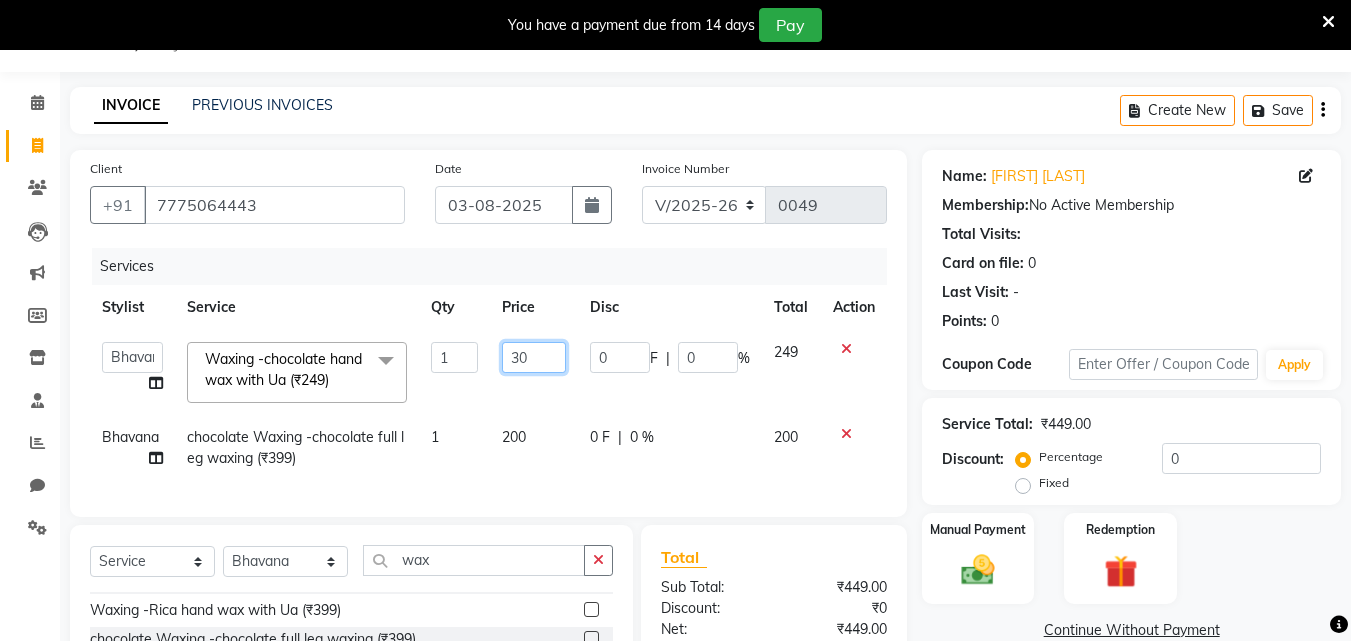 type on "300" 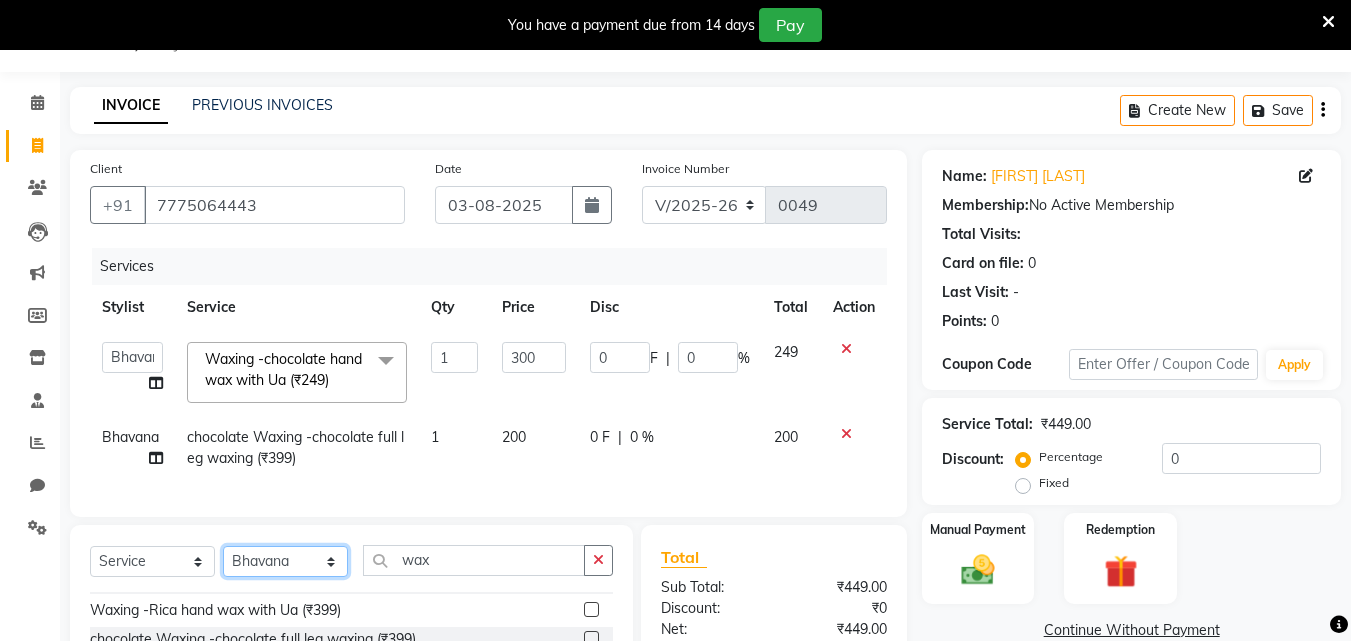 click on "Client +[COUNTRYCODE] [PHONE] Date [DATE] Invoice Number V/2025 V/2025-26 0049 Services Stylist Service Qty Price Disc Total Action  Bhavana   Riya   Rupali   Supriya  Waxing -chocolate hand wax with Ua (₹249)  x Women's Hair - Hair Wash (₹100) Women's Hair - Conditioner (₹100) Women's Hair - Hair Wash & Conditioner (₹200) Women's Hair - Deep Conditioner (₹300) Women's Hair - Trimming (₹150) Women's Hair - Normal Cut (₹200) Women's Hair - Advance Cut (₹300) Women's Hair - Child Cut (₹200) Women's Hair - Blow Dry (₹200) Women's Hair - Ironing/ Curls (₹300) Women's Hair - Tongs Curling (₹500) Women's Hair - Normal (₹700) Women's Hair - Advance (₹1000) Women's Hair - Breakage Hair Fall (₹1200) Women's Hair - Dry Damage (₹1200) Women's Hair - Frizzy Hair (₹1200) Women's Hair - Dandruff (₹1500) Women's Hair - Ola Plex (₹3999) Women's Hair - Oil Massage (₹250) Women's Hair Colour Touchup - Mejirel (₹700) Women's Hair Colour Touchup - Innova (₹1000) D. Tan - Normal (₹199) 1" 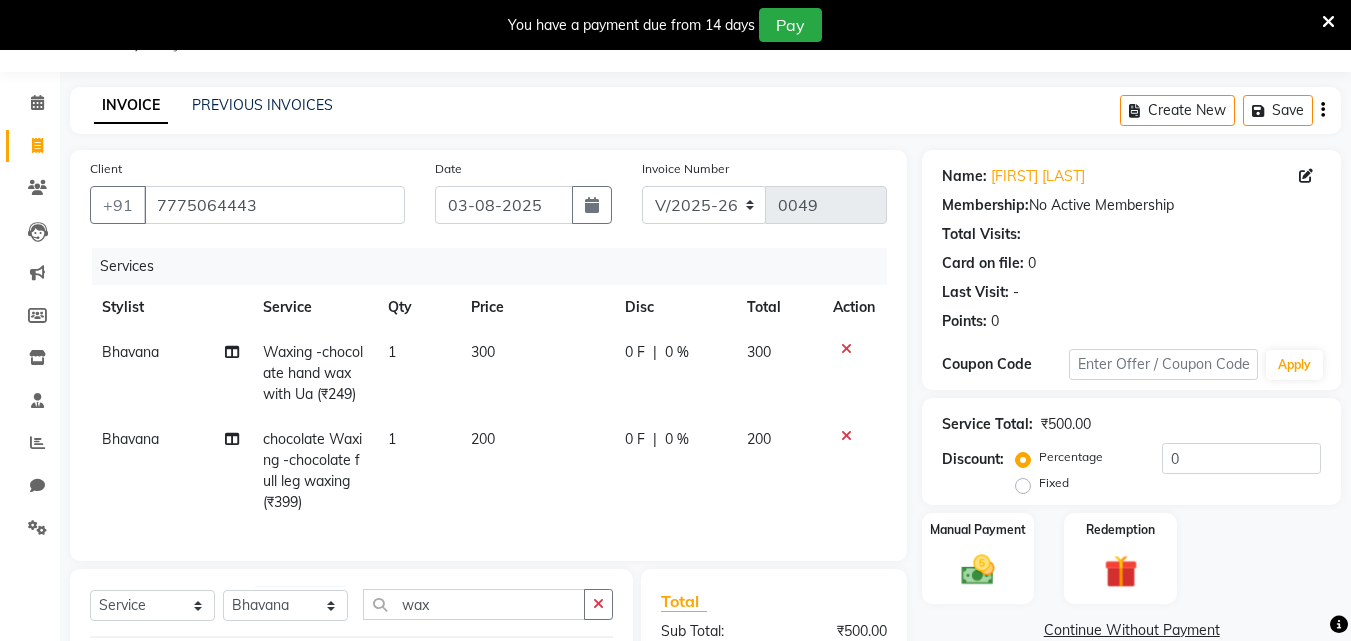 click on "Client +[COUNTRYCODE] [PHONE] Date [DATE] Invoice Number V/2025 V/2025-26 0049 Services Stylist Service Qty Price Disc Total Action Bhavana Waxing -chocolate hand wax with Ua (₹249) 1 300 0 F | 0 % 300 Bhavana chocolate Waxing -chocolate full leg waxing  (₹399) 1 200 0 F | 0 % 200" 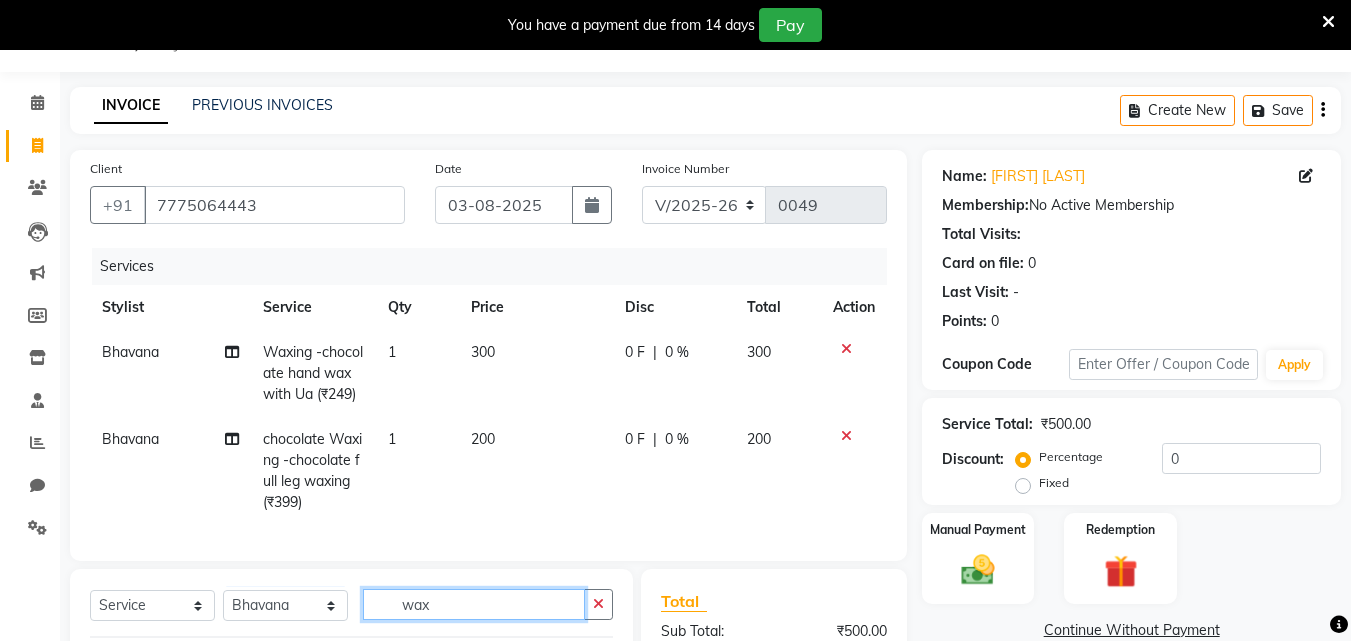 click on "wax" 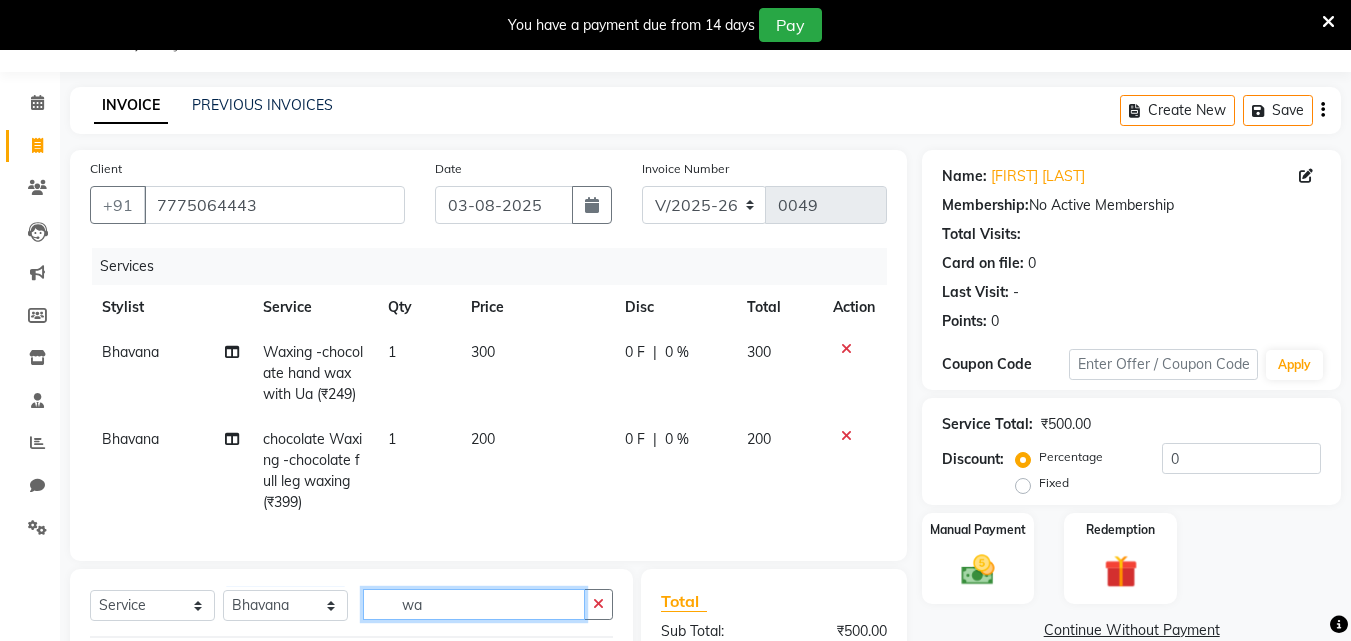 type on "w" 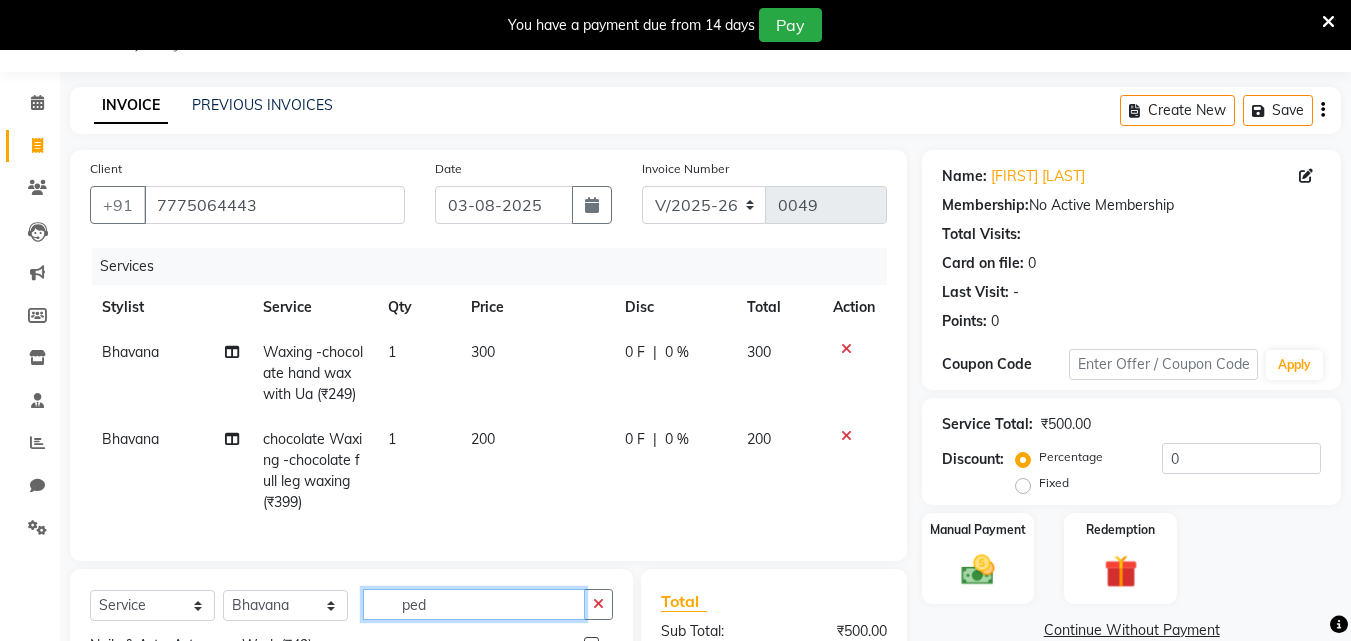 scroll, scrollTop: 0, scrollLeft: 0, axis: both 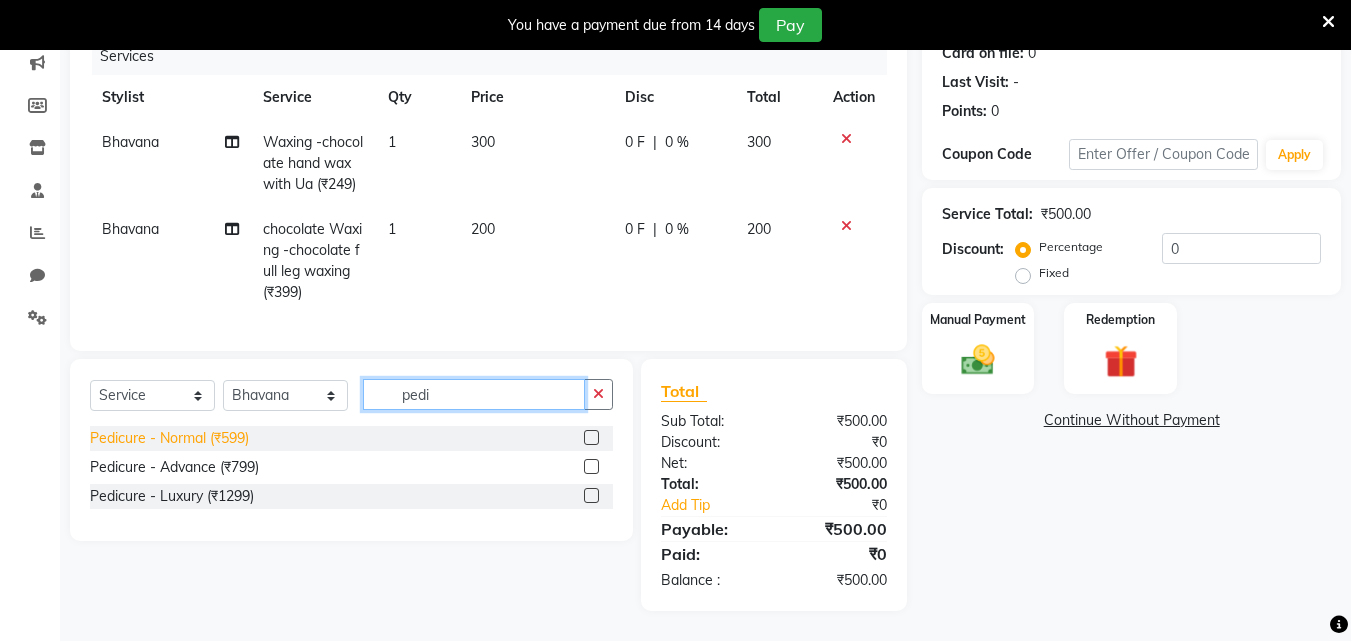 type on "pedi" 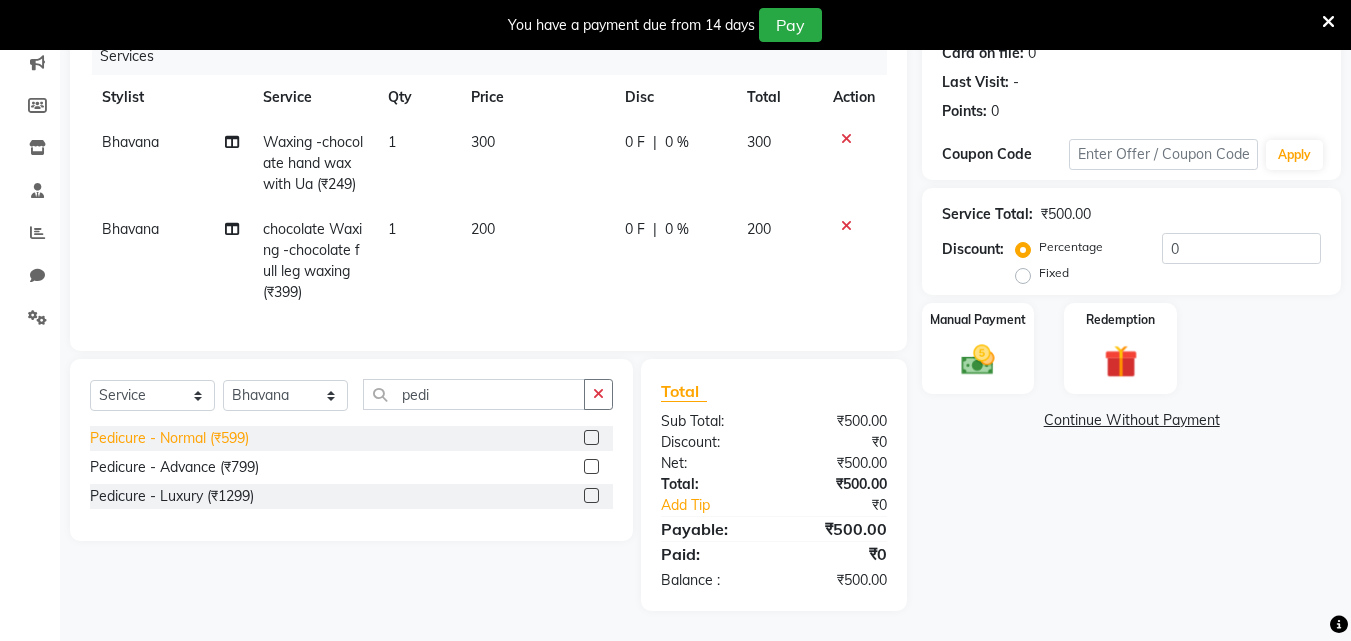 click on "Pedicure - Normal (₹599)" 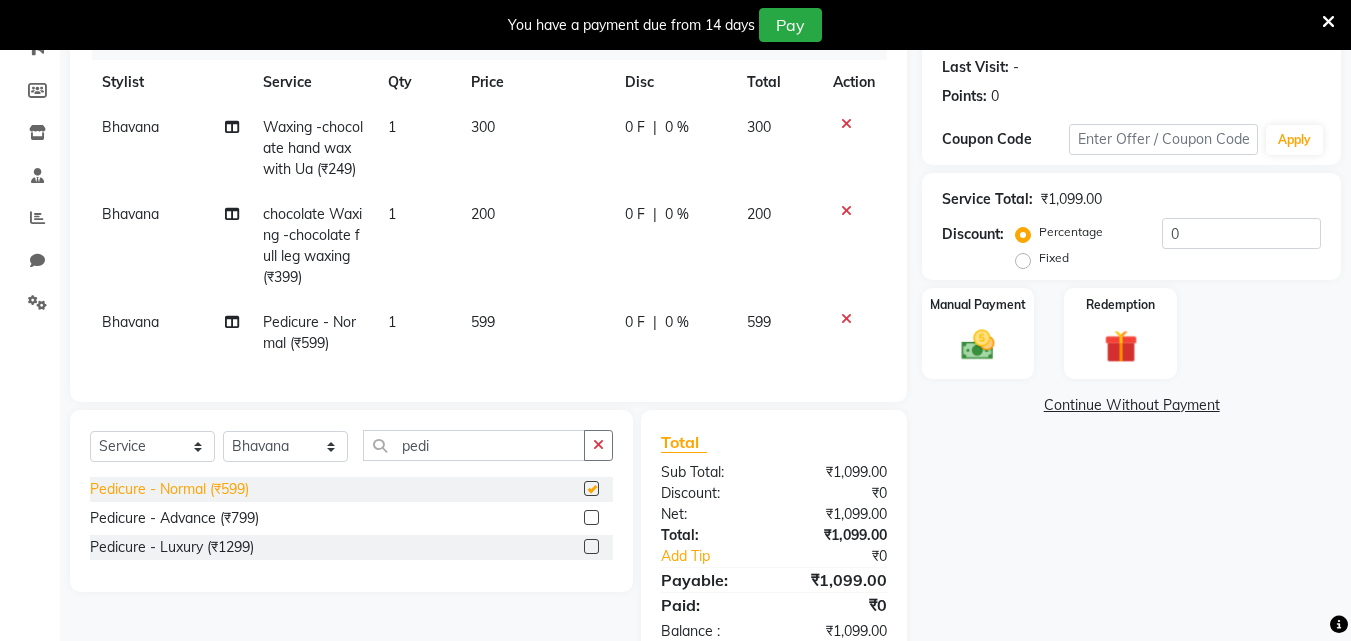 checkbox on "false" 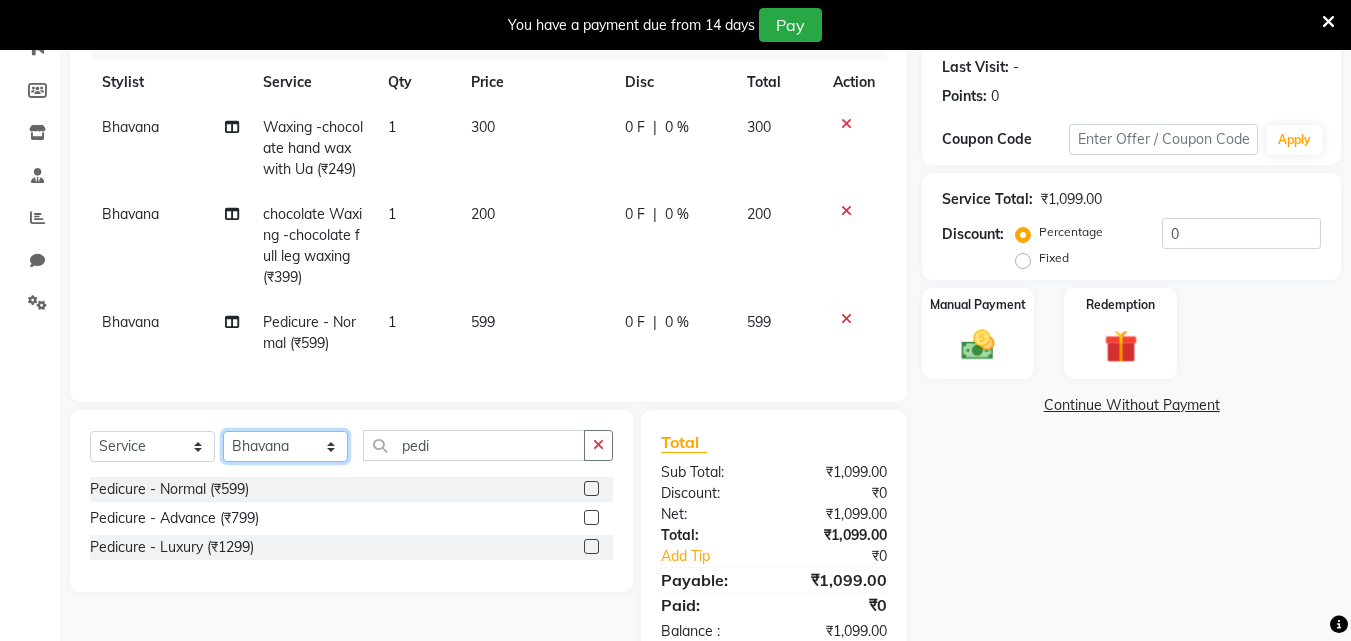click on "Select Stylist Bhavana Riya Rupali Supriya" 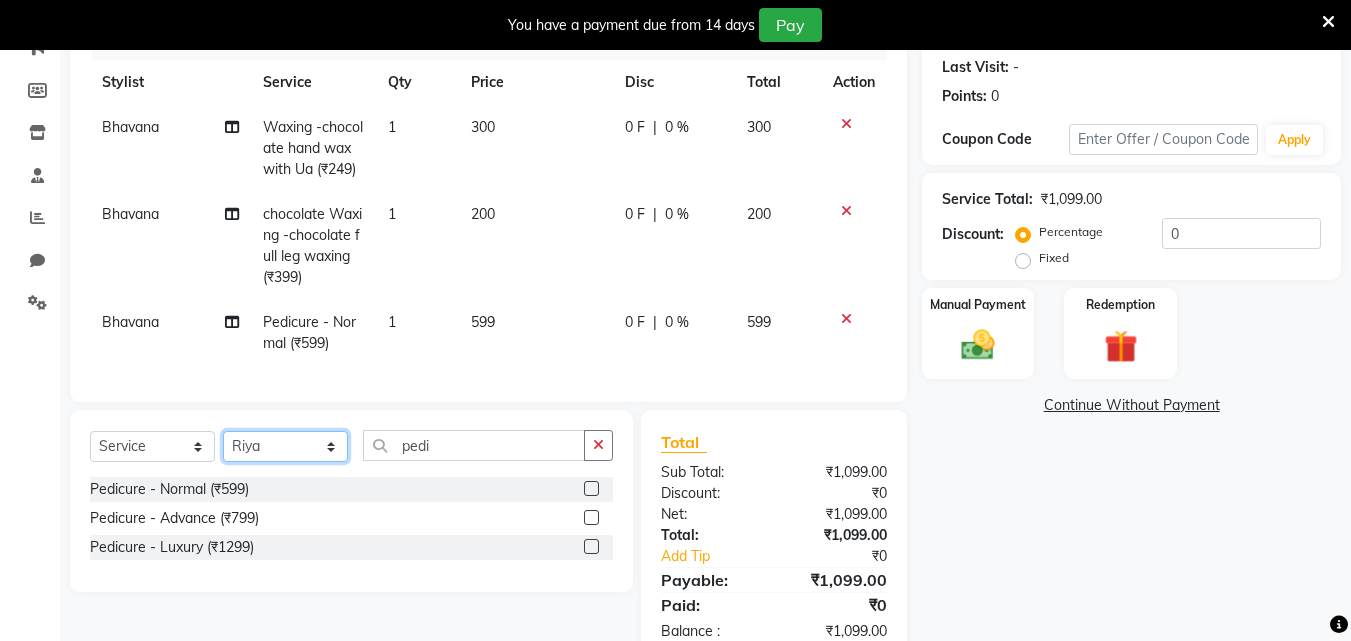click on "Select Stylist Bhavana Riya Rupali Supriya" 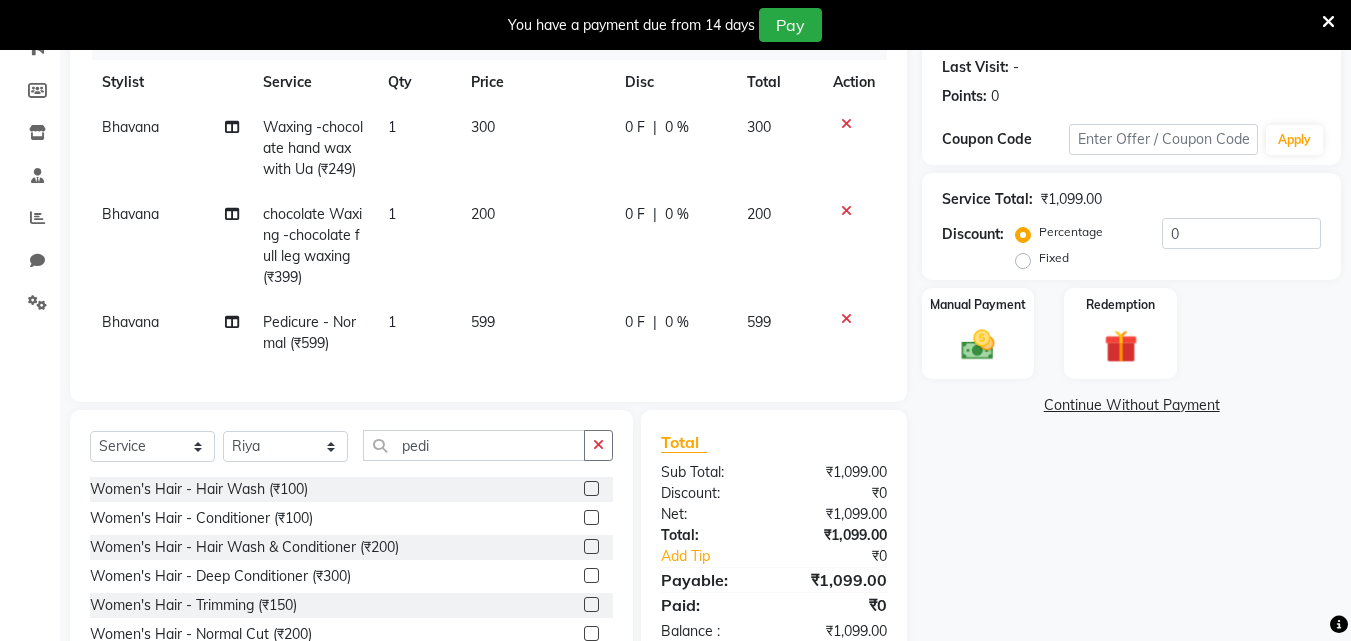 click on "Women's Hair - Conditioner (₹100)" 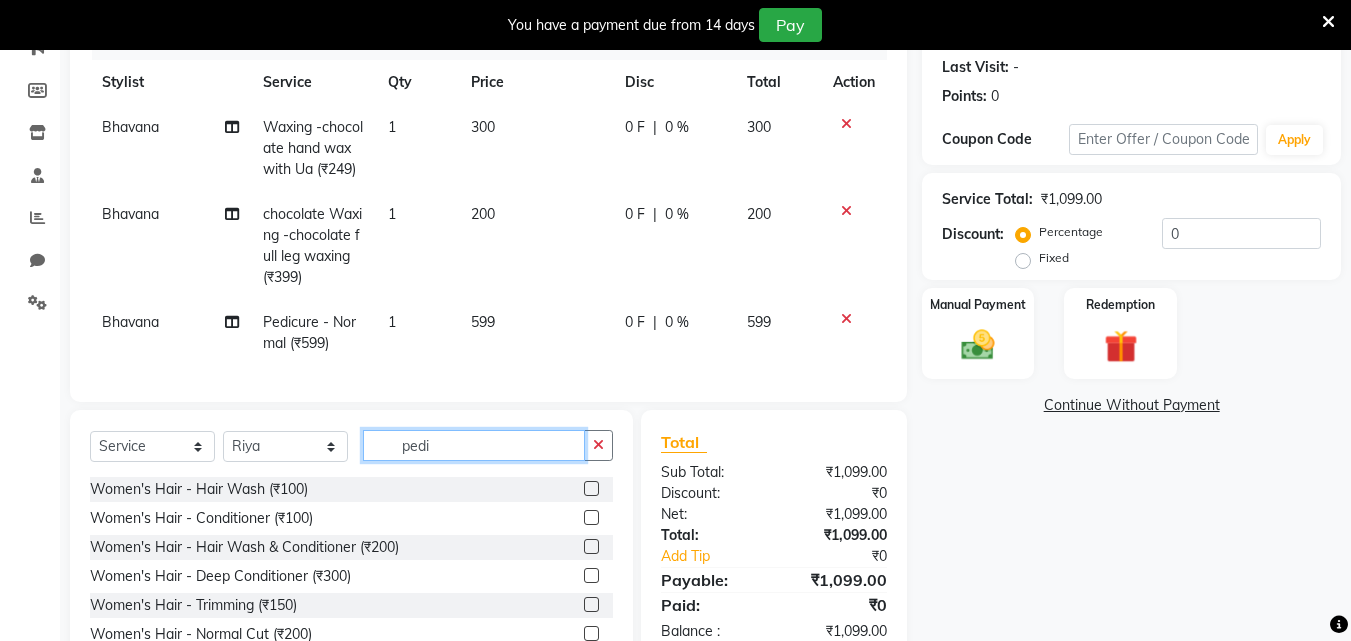 click on "pedi" 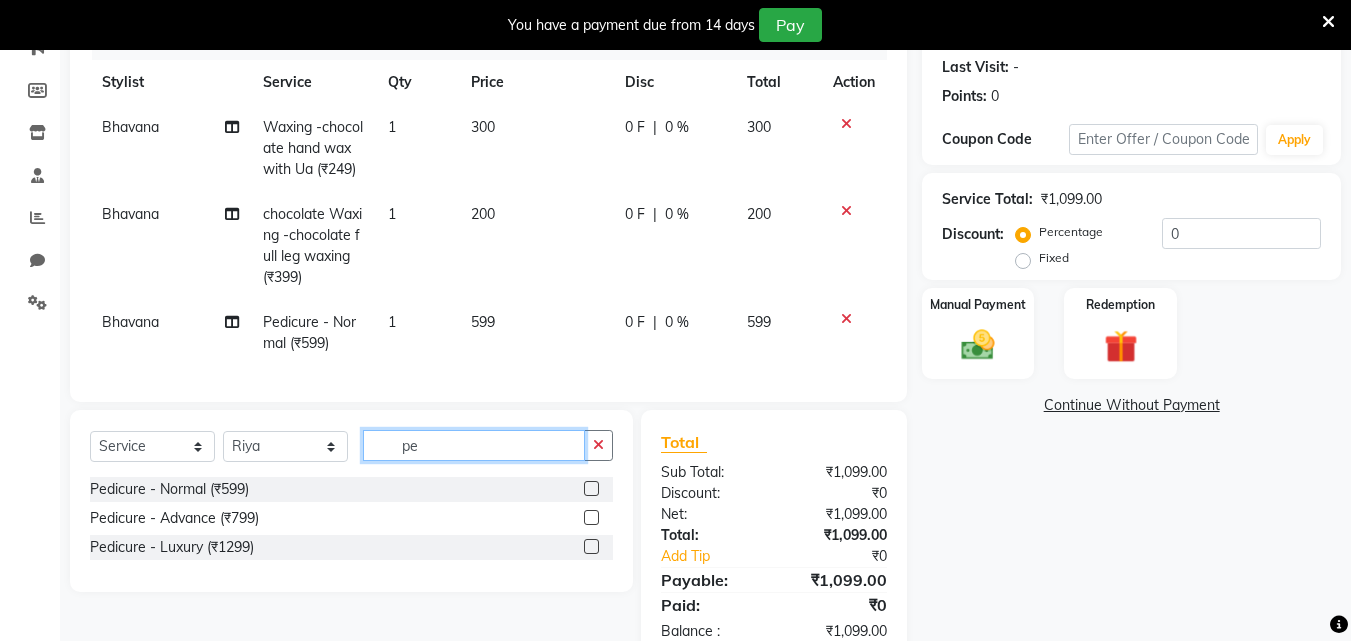 type on "p" 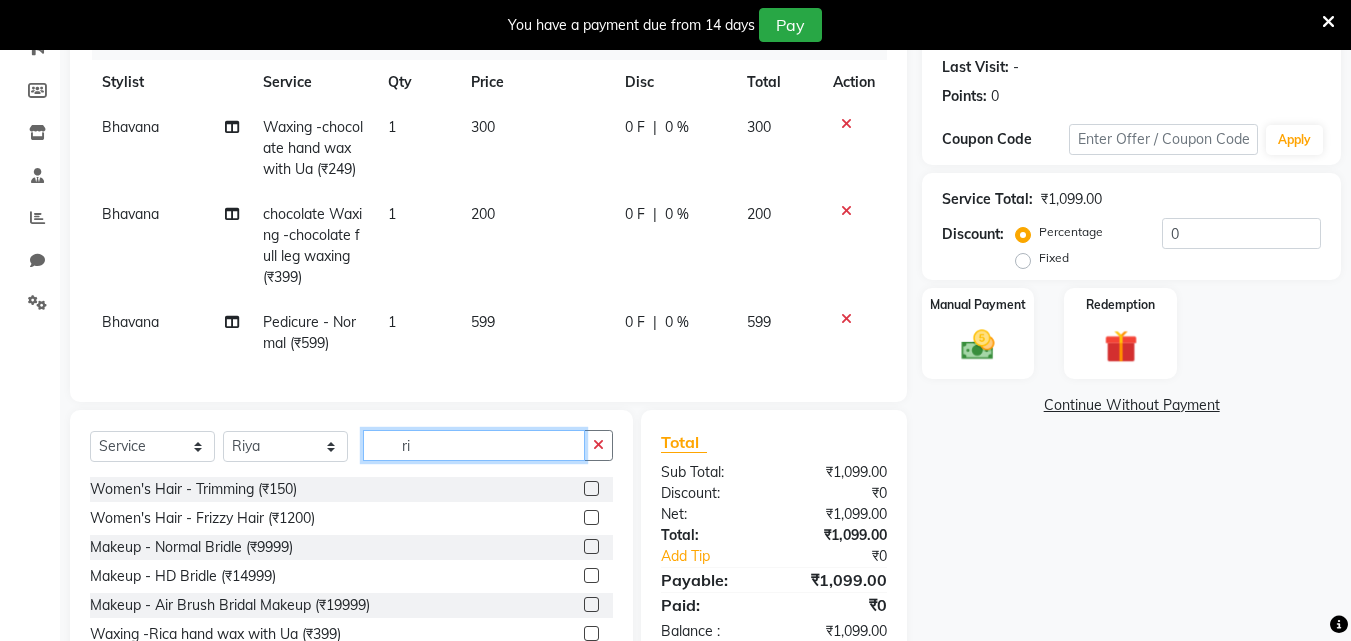type on "r" 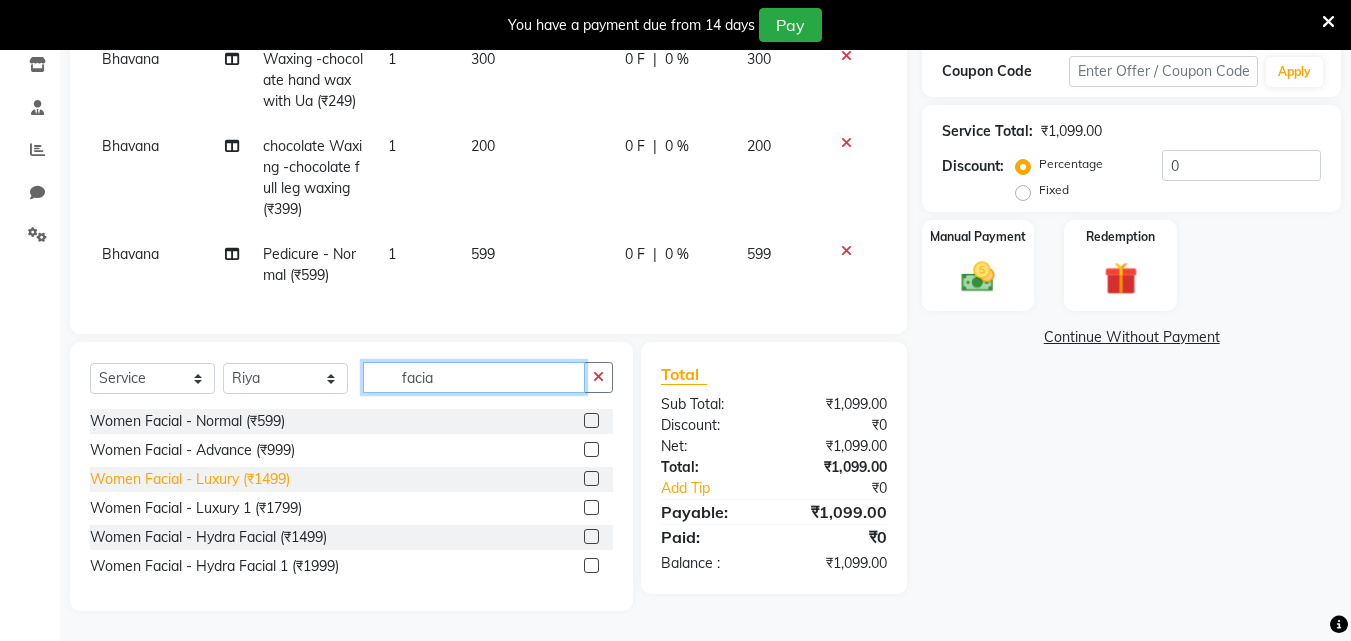 scroll, scrollTop: 358, scrollLeft: 0, axis: vertical 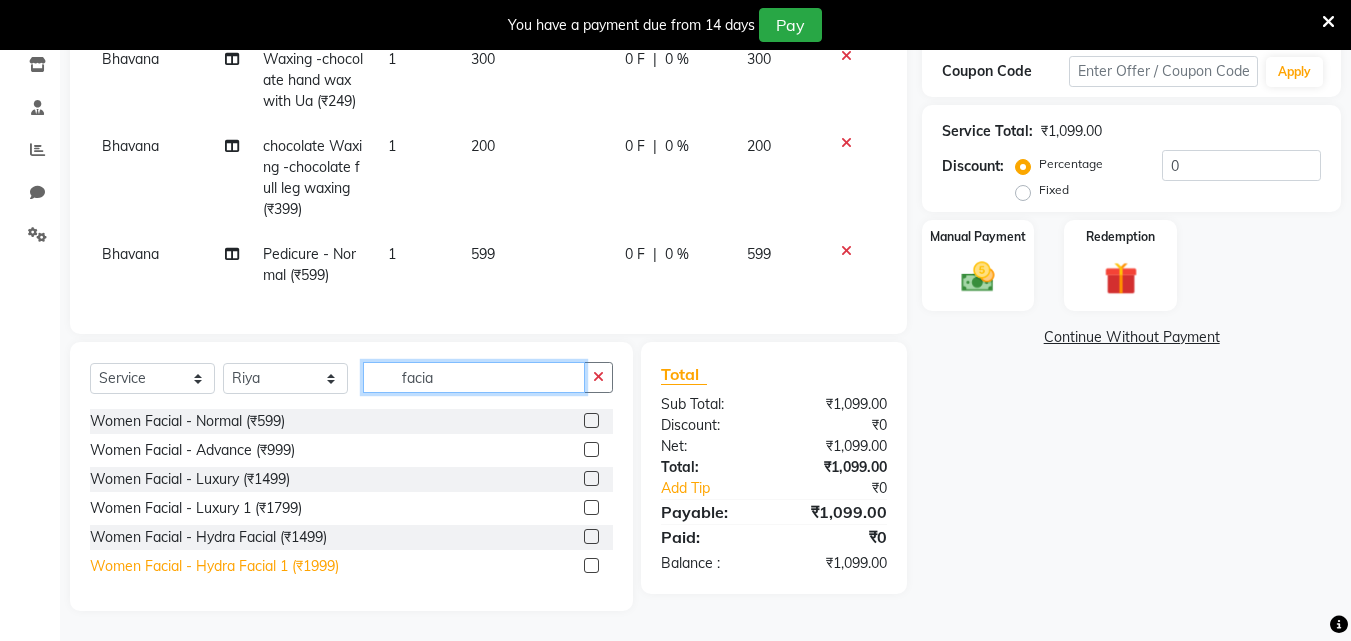 type on "facia" 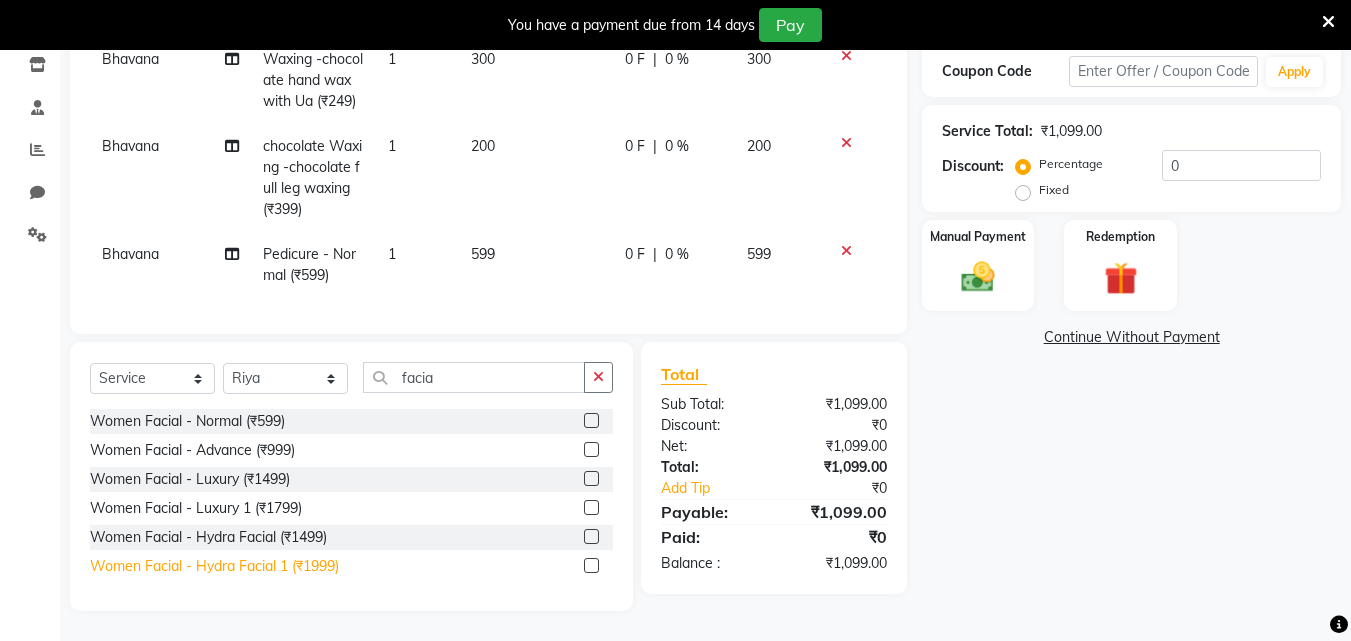 click on "Women Facial - Hydra Facial 1 (₹1999)" 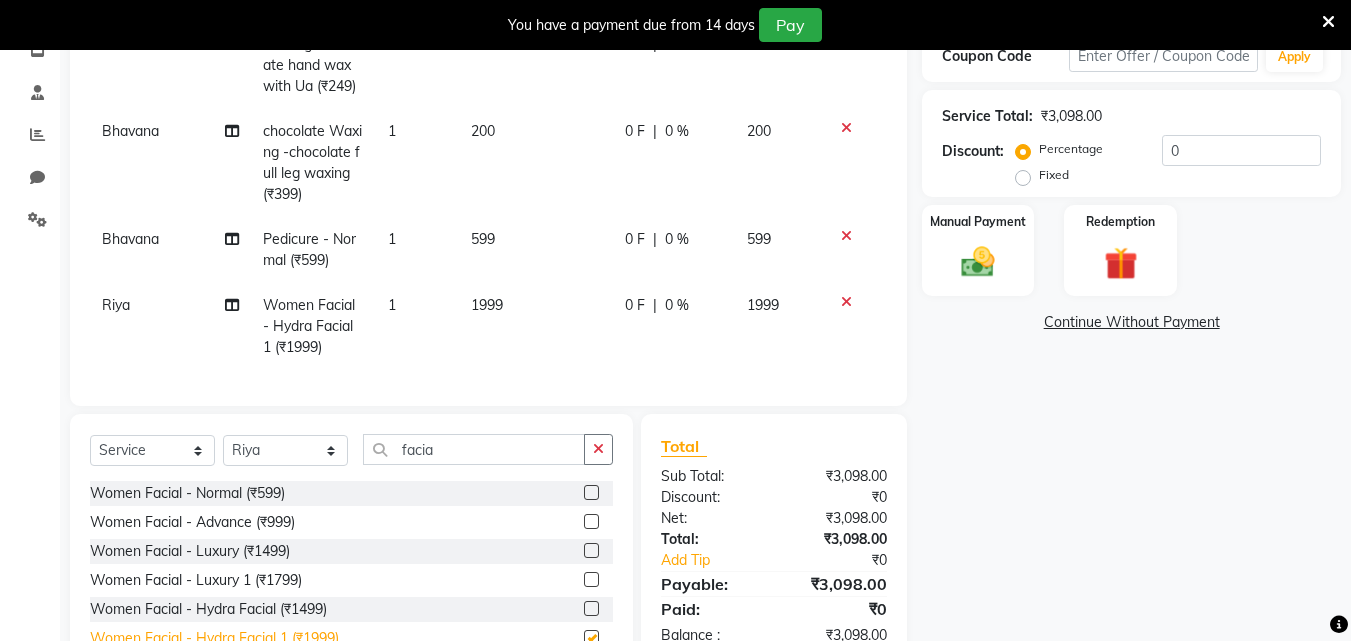 checkbox on "false" 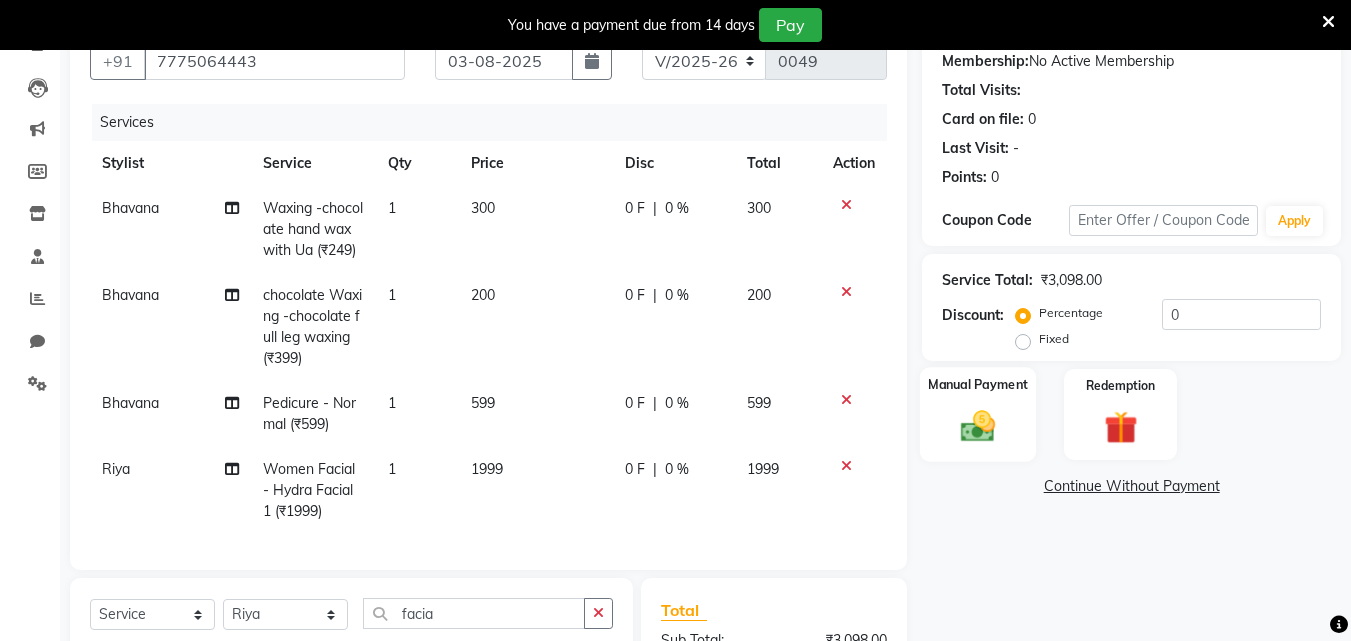 scroll, scrollTop: 125, scrollLeft: 0, axis: vertical 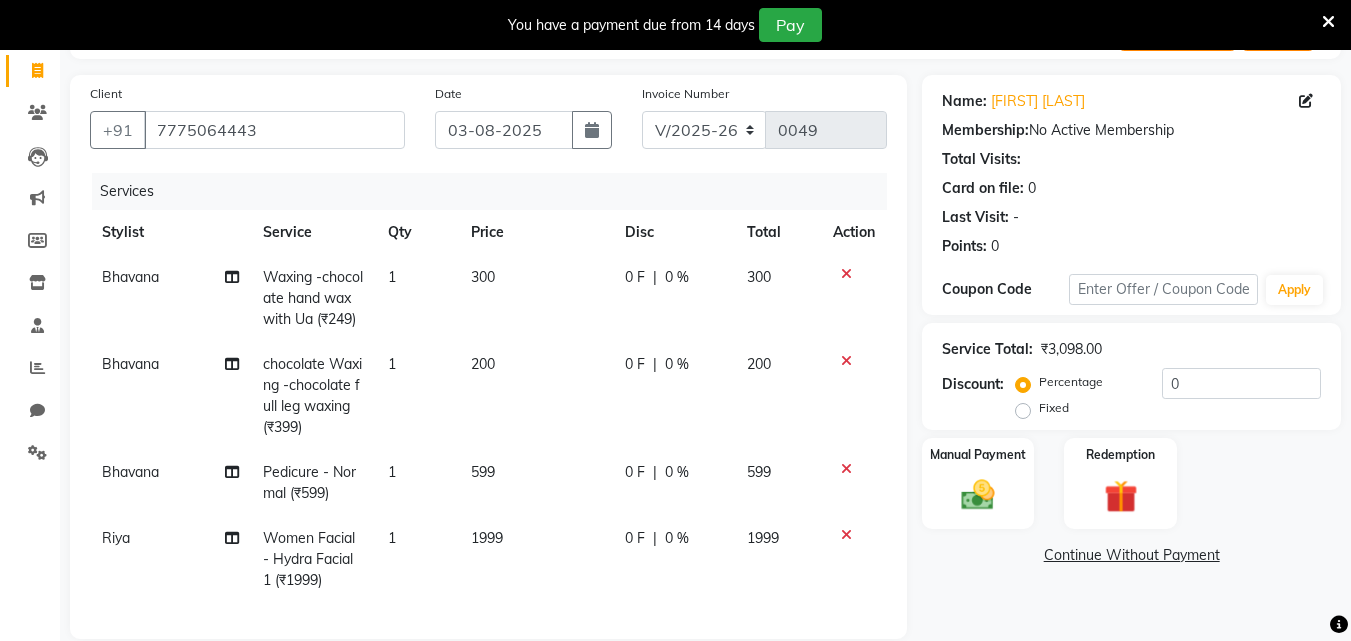 click on "Fixed" 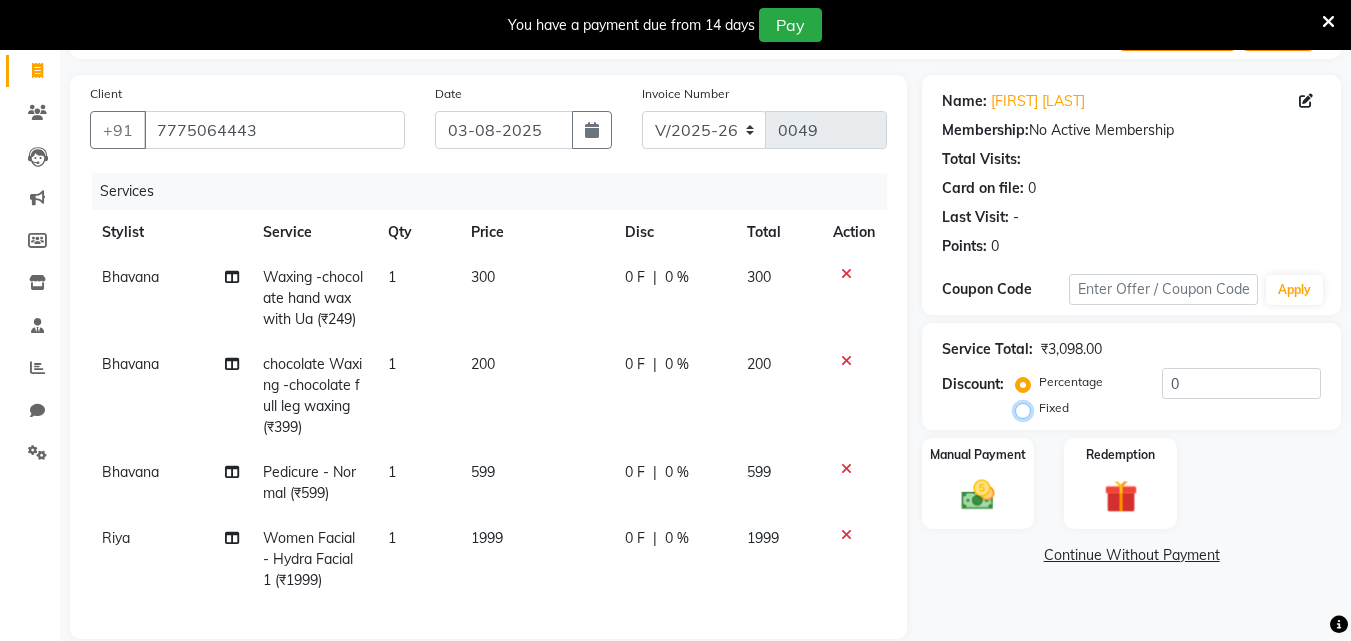 click on "Fixed" at bounding box center [1027, 408] 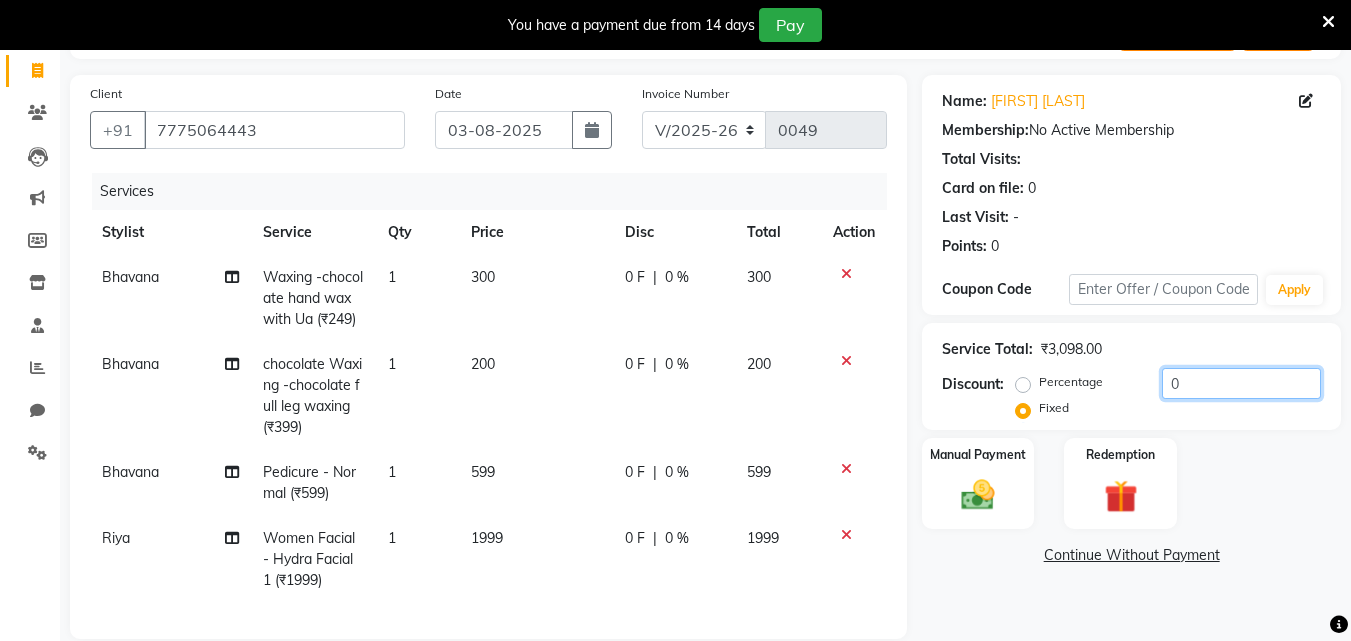 click on "0" 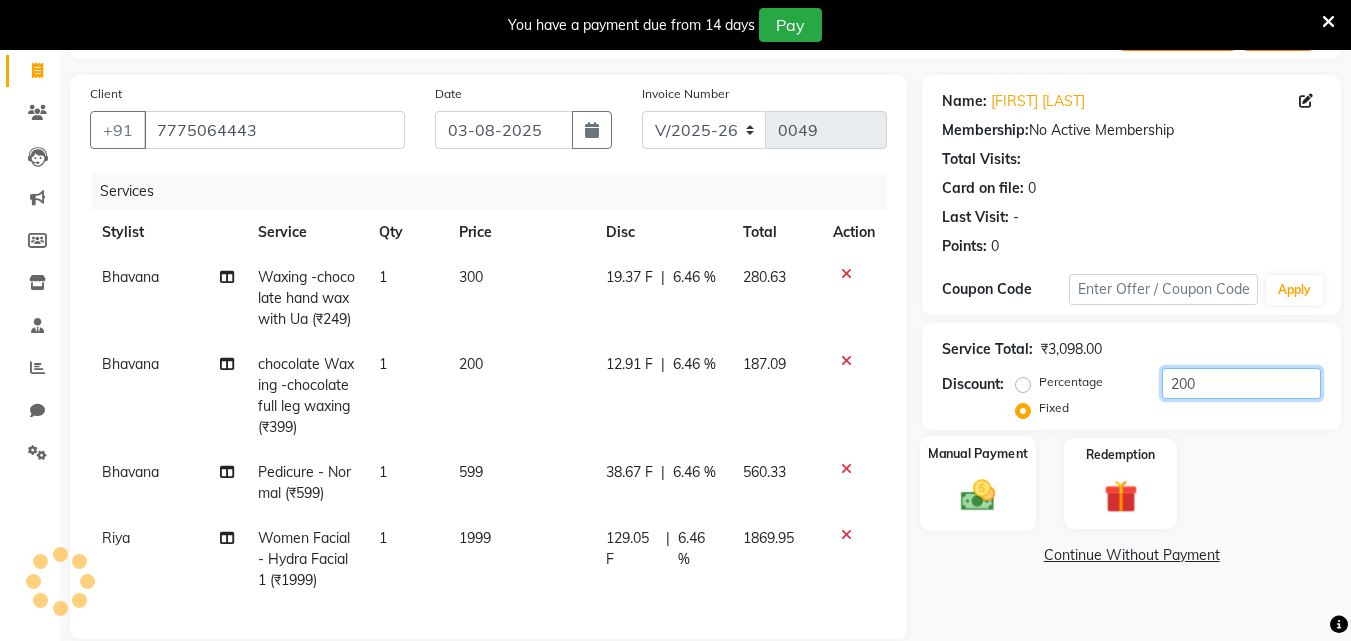 type on "200" 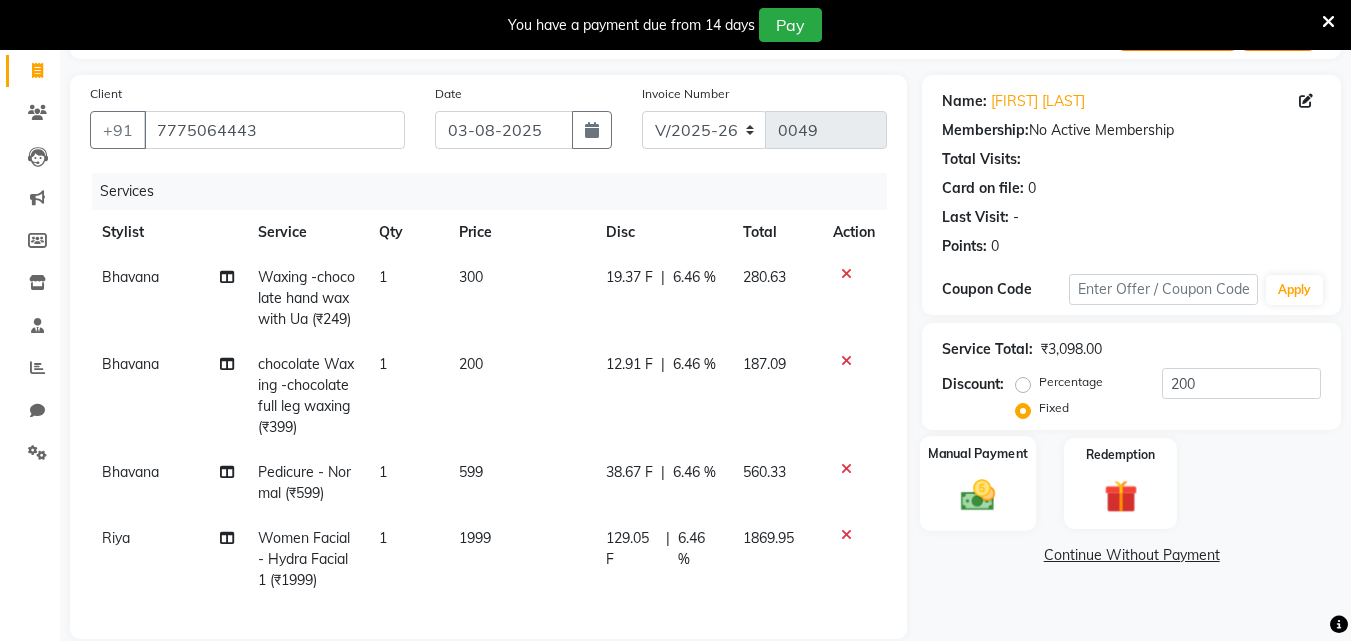 click on "Manual Payment" 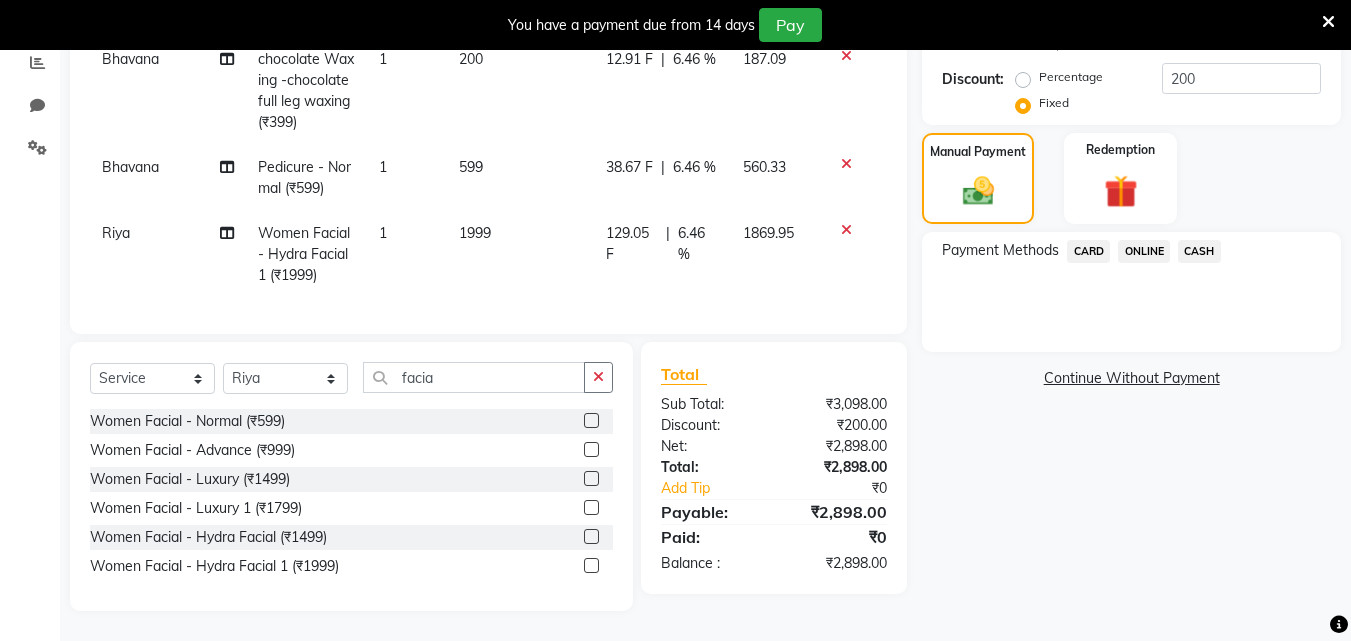 scroll, scrollTop: 466, scrollLeft: 0, axis: vertical 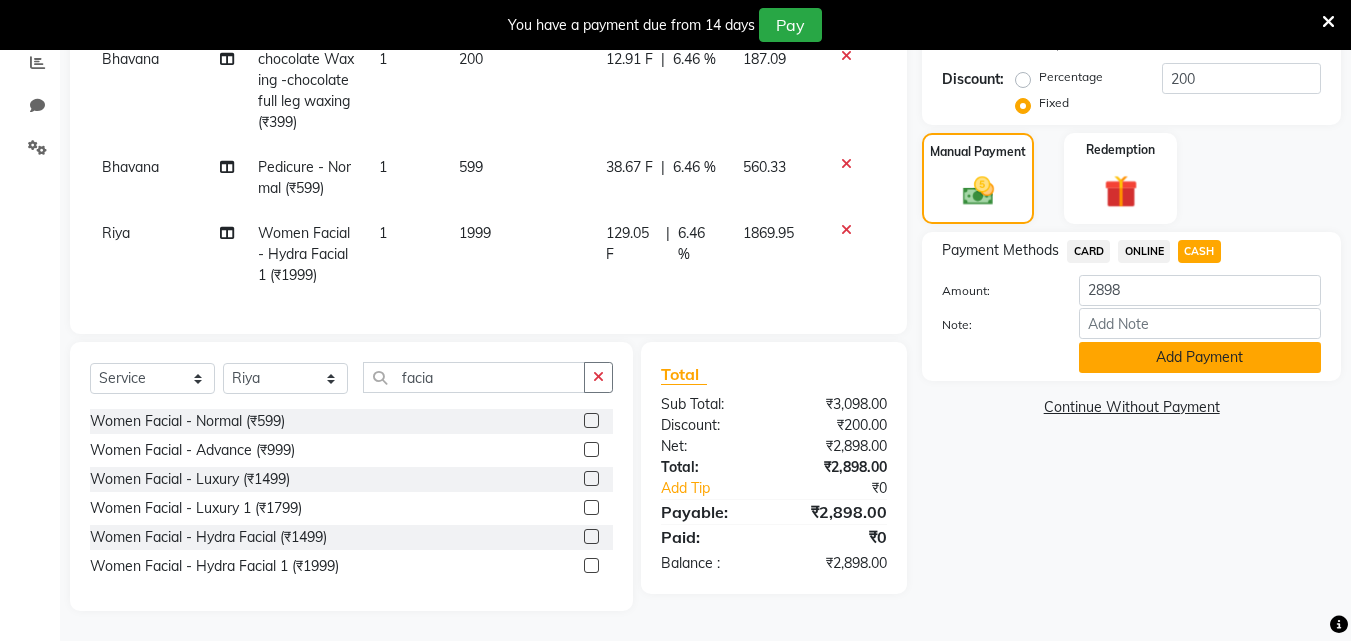 click on "Add Payment" 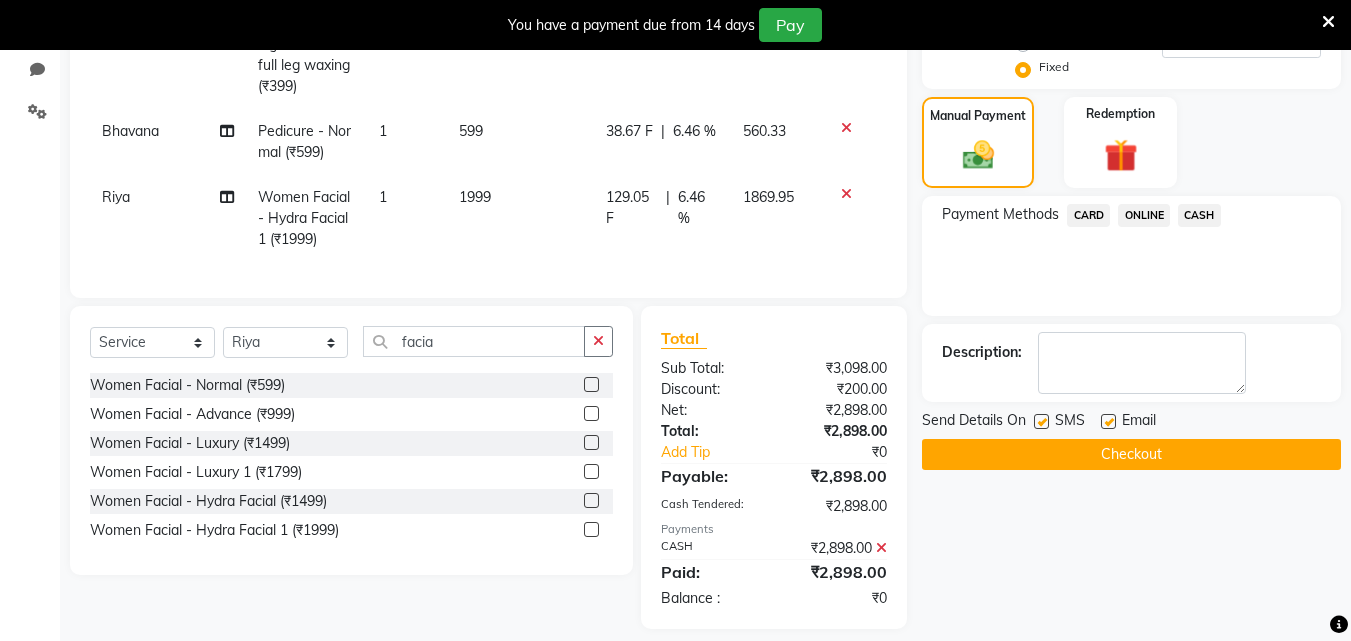 click on "Checkout" 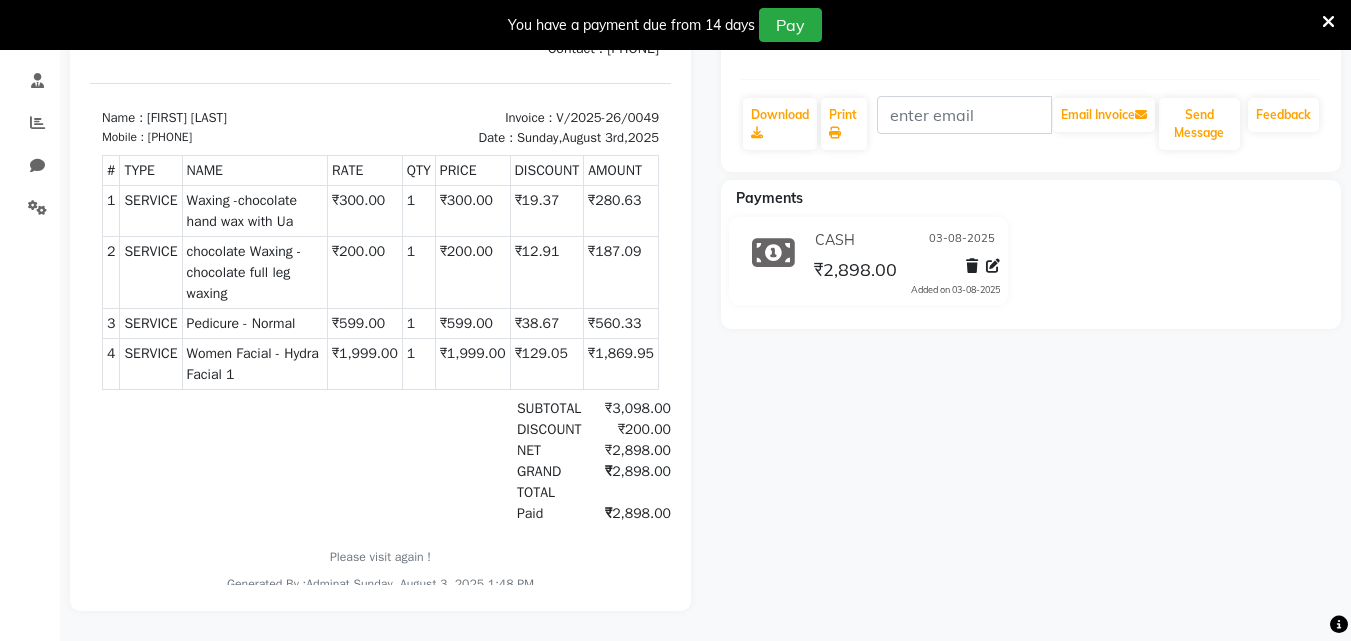 scroll, scrollTop: 385, scrollLeft: 0, axis: vertical 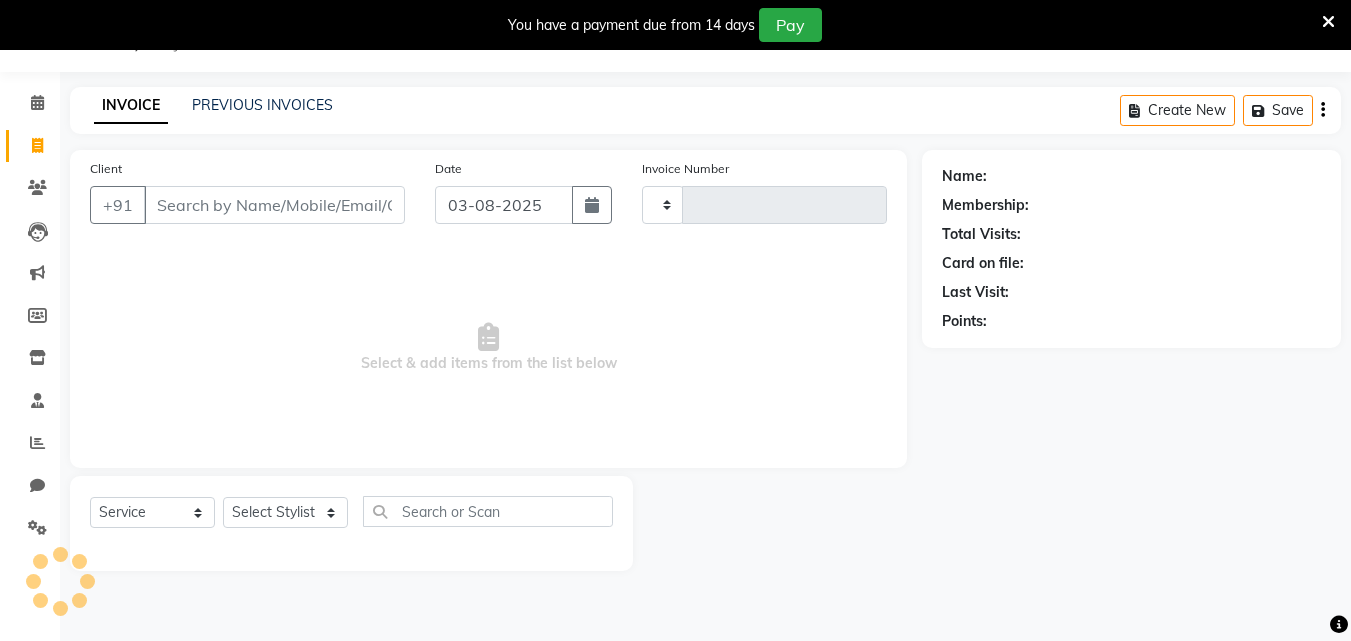 type on "0050" 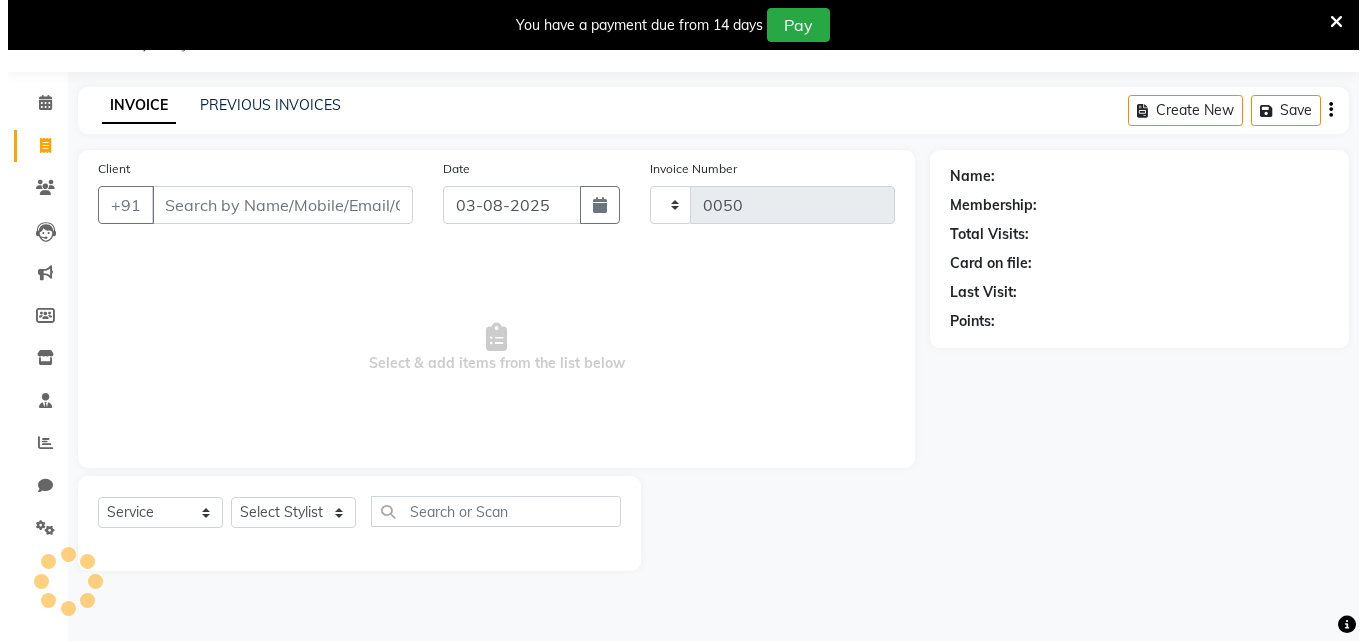 scroll, scrollTop: 50, scrollLeft: 0, axis: vertical 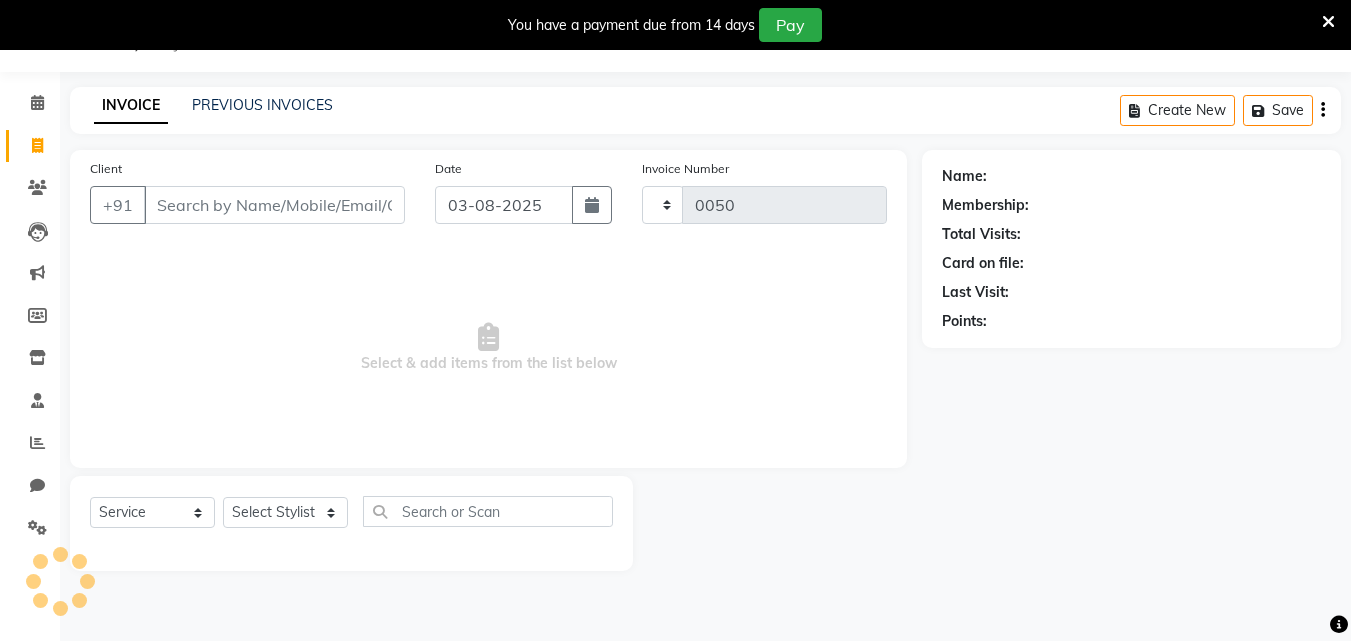 select on "8620" 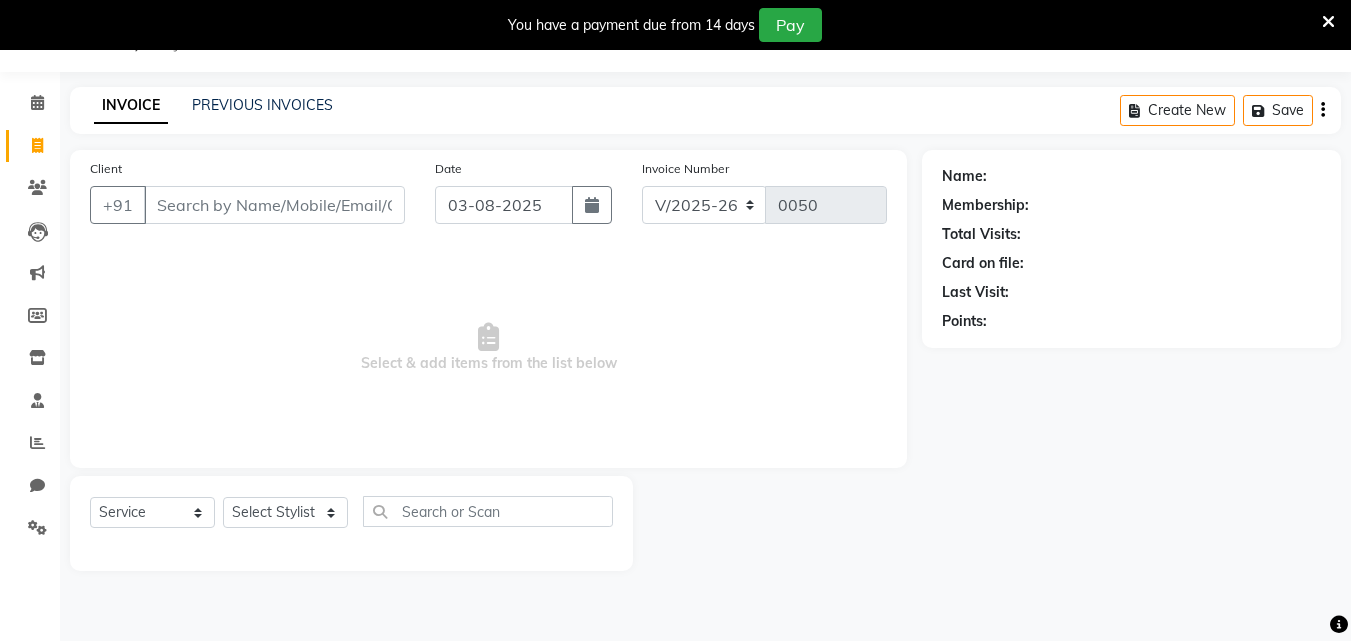 click on "Client" at bounding box center [274, 205] 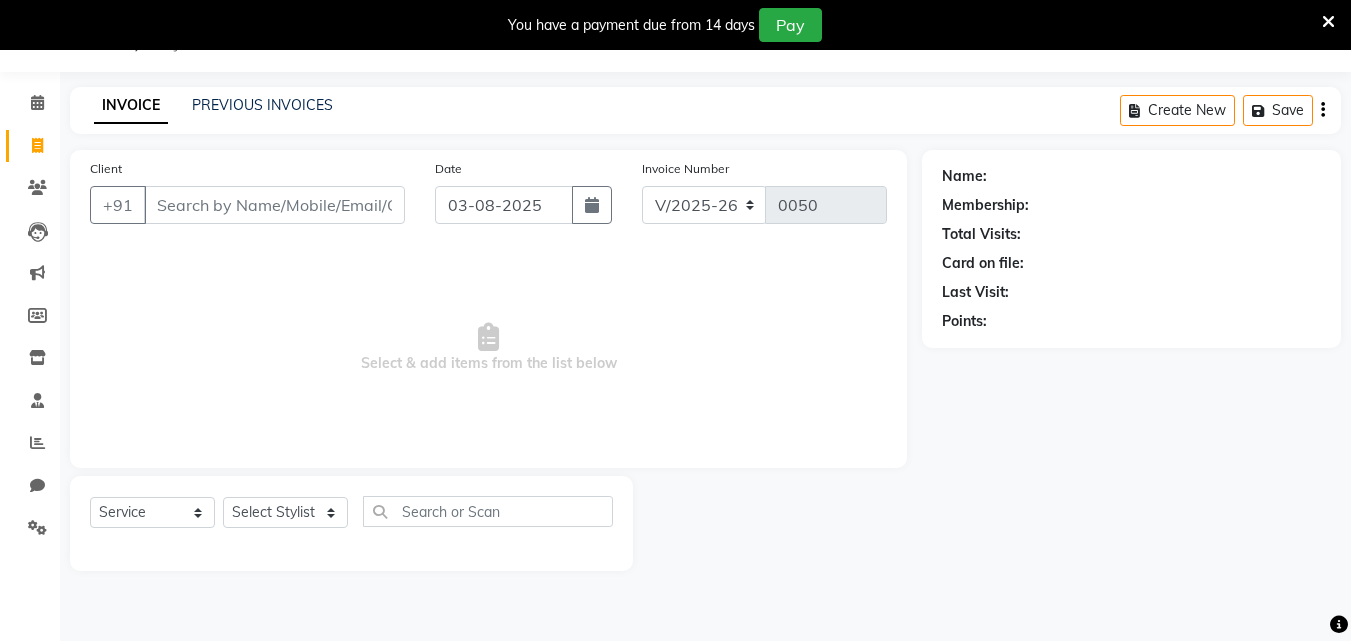 drag, startPoint x: 228, startPoint y: 208, endPoint x: 79, endPoint y: 270, distance: 161.38463 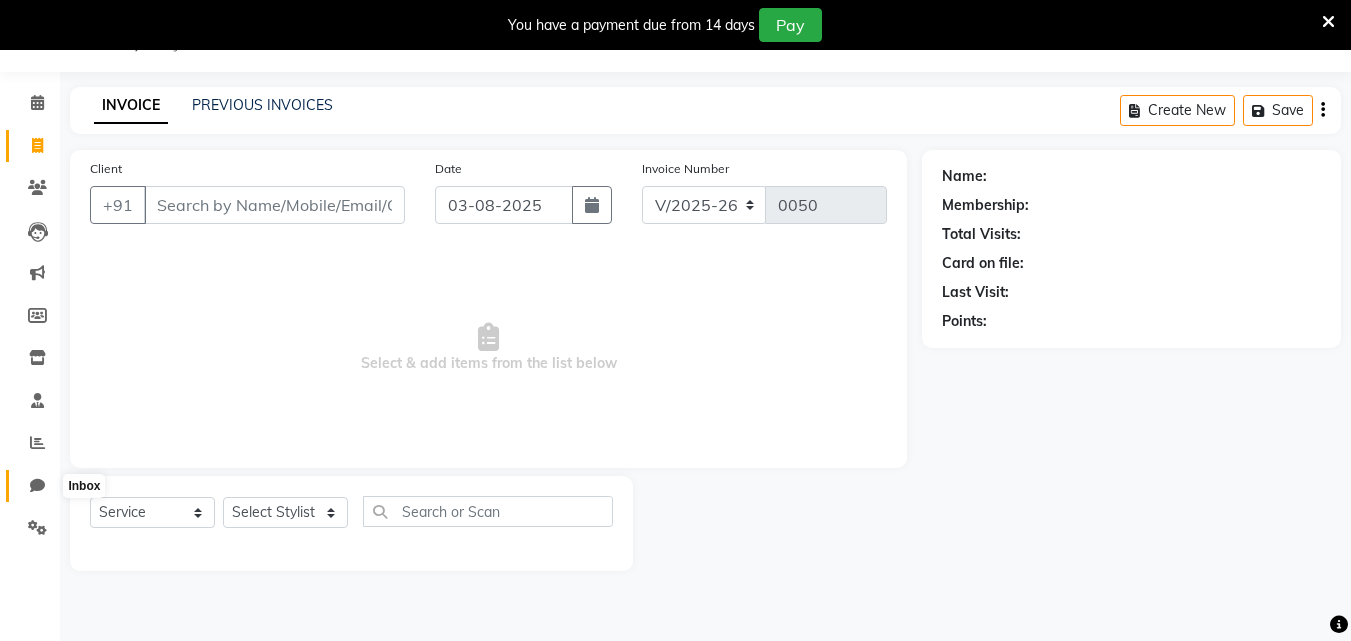 click 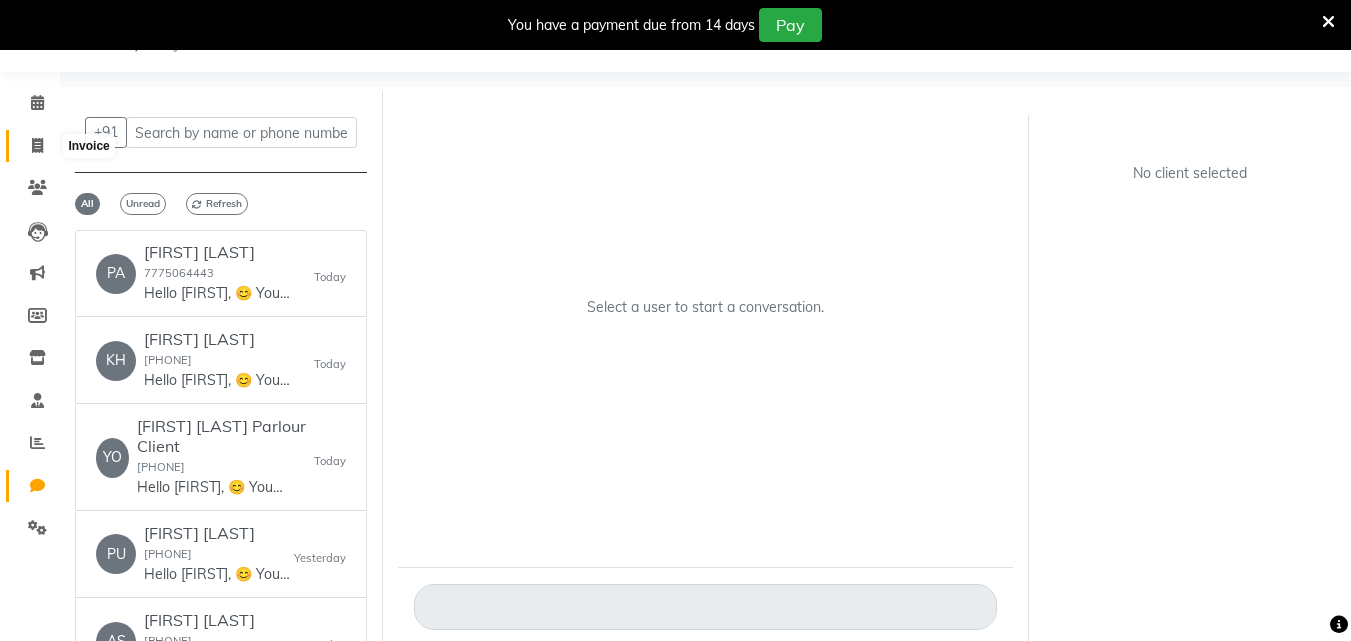 click 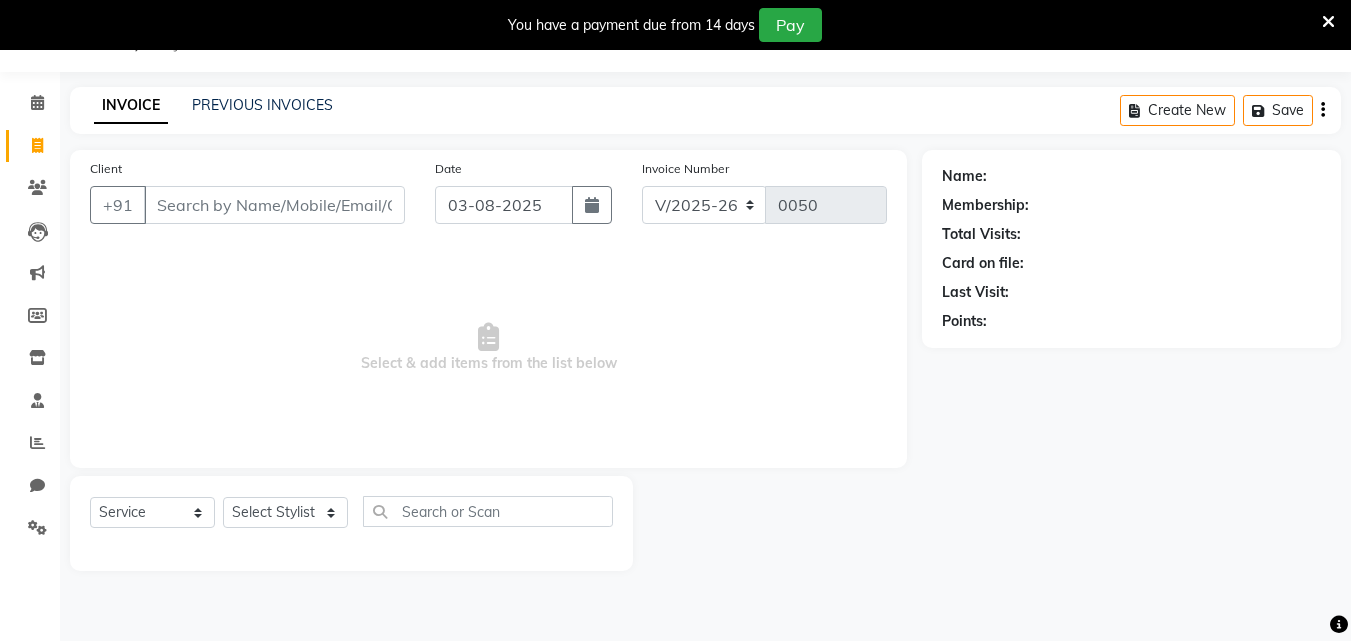 click on "Client" at bounding box center [274, 205] 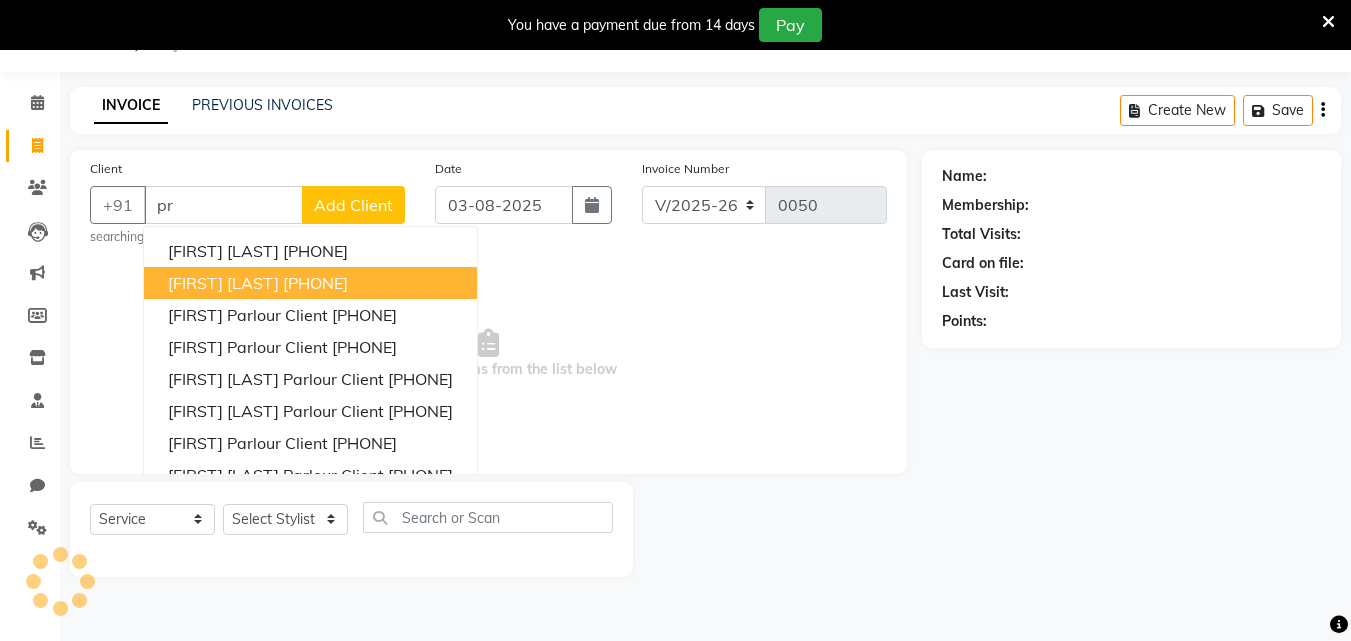type on "p" 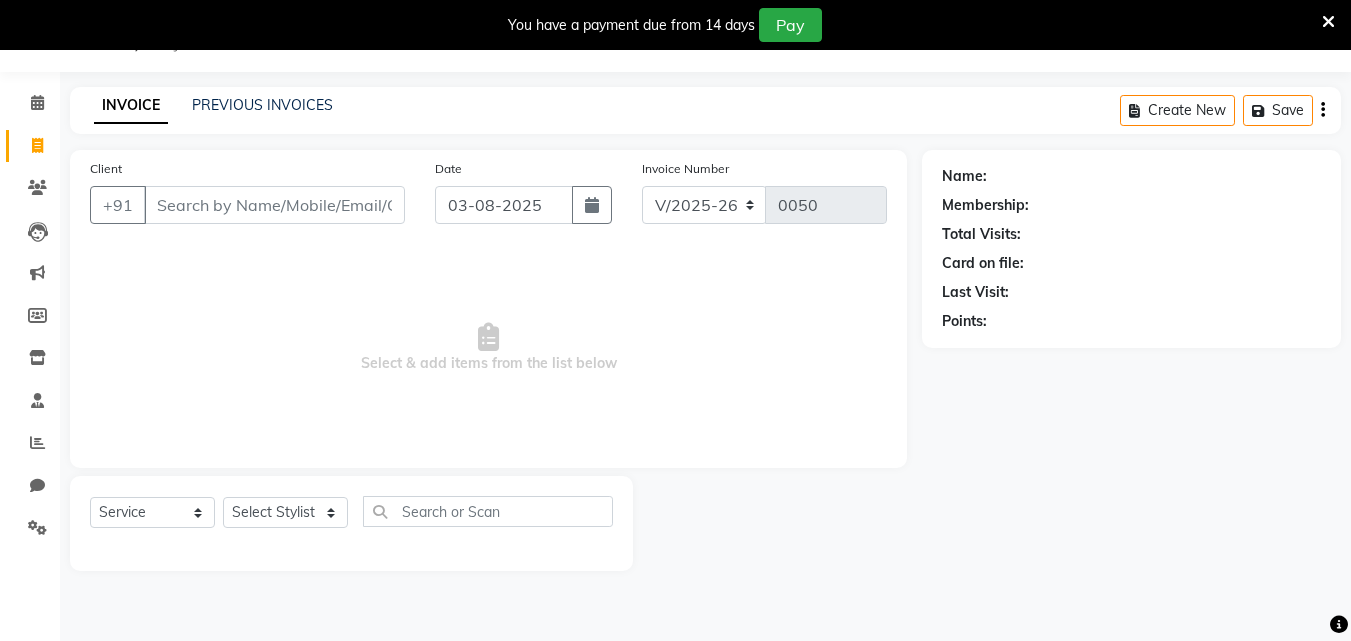 type on "3" 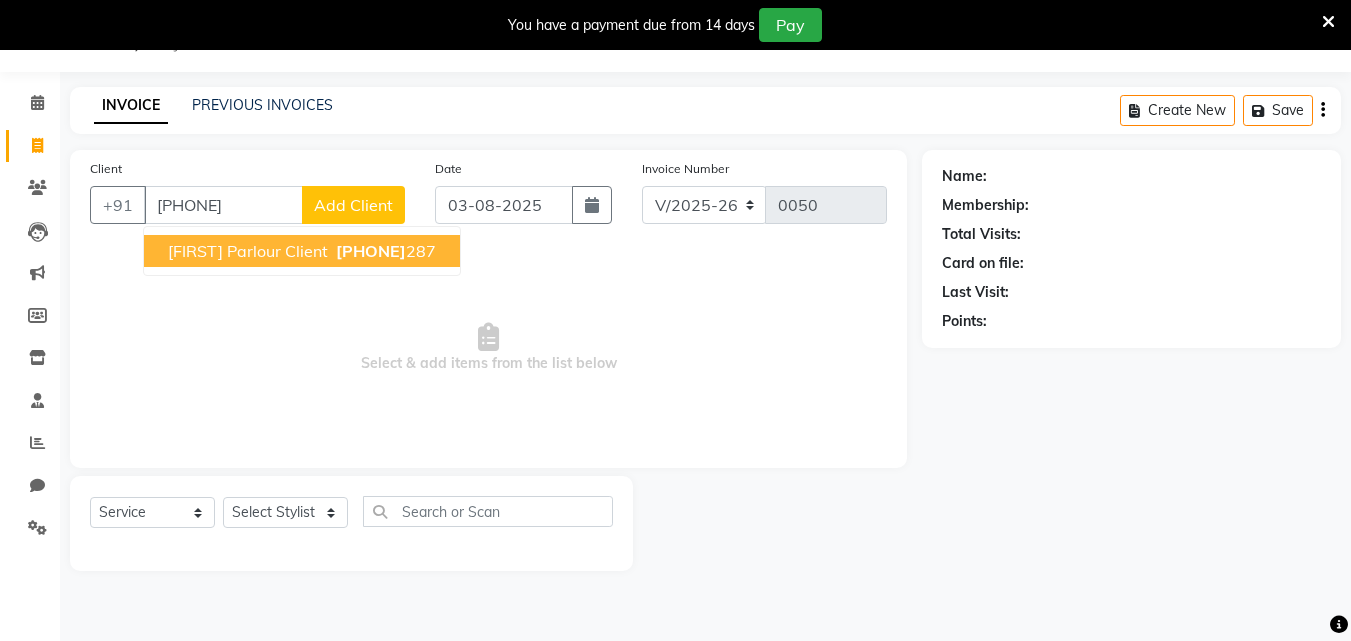 click on "[FIRST] Parlour Client" at bounding box center (248, 251) 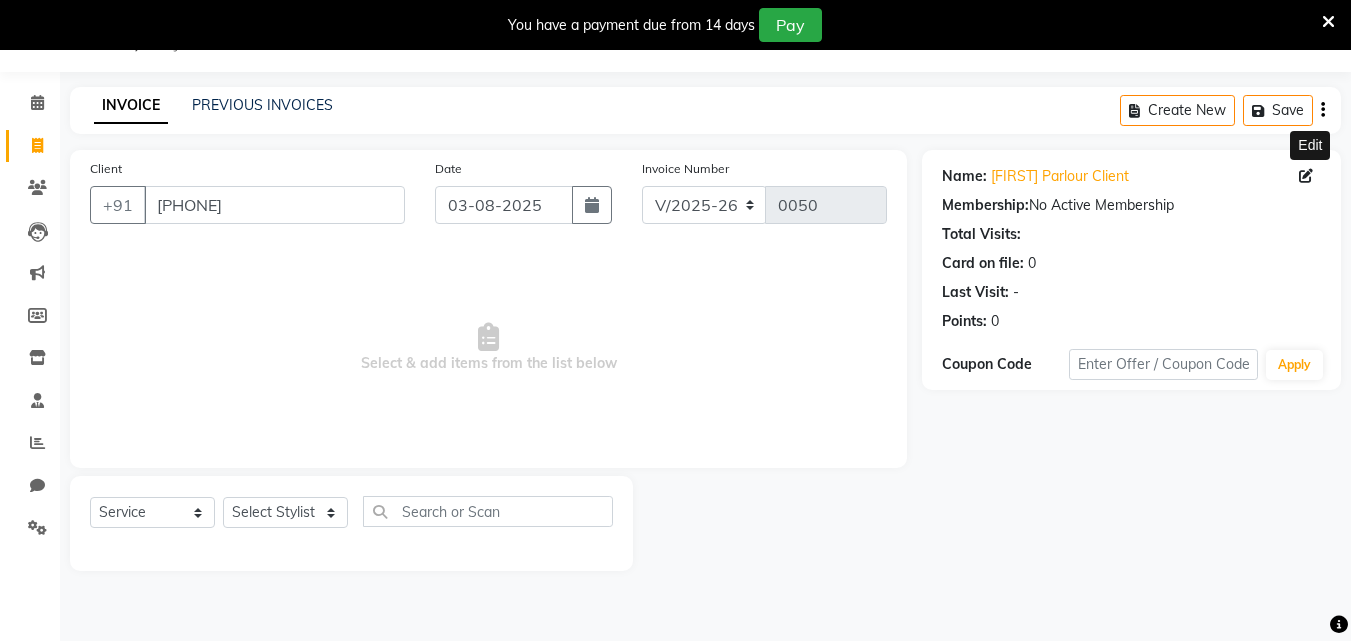 click 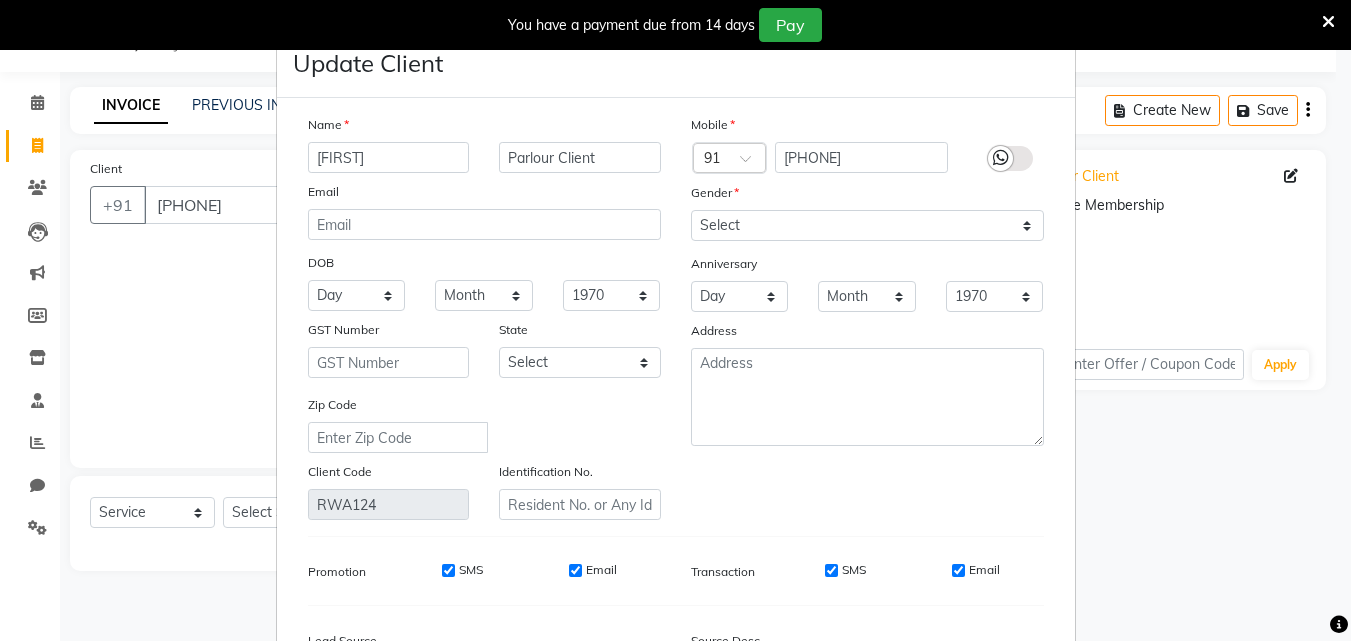 click on "[PHONE] Select Location × Riya Beauty Salon And Academy, Wadgaon Sheri English ENGLISH Español العربية मराठी हिंदी ગુજરાતી தமிழ் 中文 Notifications nothing to show Admin Manage Profile Change Password Sign out  Version:3.15.11  ☀ Riya Beauty Salon and Academy, Wadgaon Sheri  Calendar  Invoice  Clients  Leads   Marketing  Members  Inventory  Staff  Reports  Chat  Settings Completed InProgress Upcoming Dropped Tentative Check-In Confirm Bookings Generate Report Segments Page Builder INVOICE PREVIOUS INVOICES Create New   Save  Client +[COUNTRY_CODE] [PHONE] Date [DATE] Invoice Number V/2025 V/2025-26 0050  Select & add items from the list below  Select  Service  Product  Membership  Package Voucher Prepaid Gift Card  Select Stylist [FIRST] [FIRST] [FIRST] [FIRST] Name: [FIRST] Parlour Client Membership:  No Active Membership  Total Visits:   Card on file:  0 Last Visit:   - Points:   0  Coupon Code Apply" at bounding box center [675, 320] 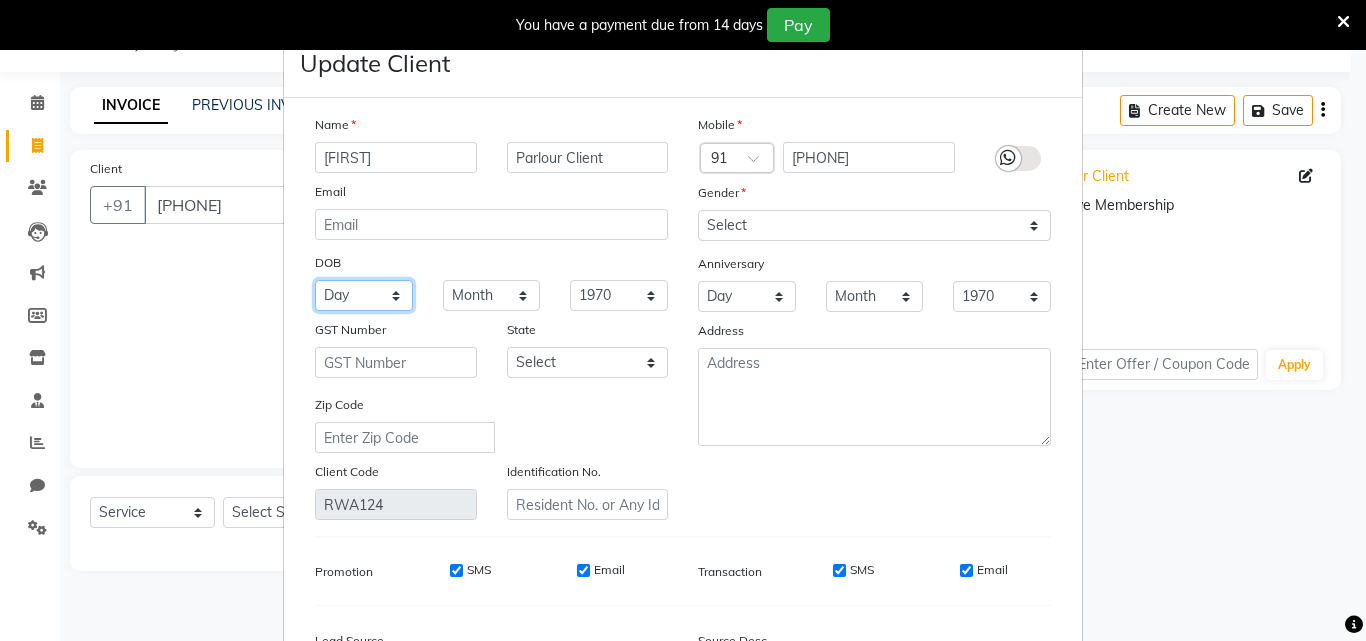 click on "Day 01 02 03 04 05 06 07 08 09 10 11 12 13 14 15 16 17 18 19 20 21 22 23 24 25 26 27 28 29 30 31" at bounding box center (364, 295) 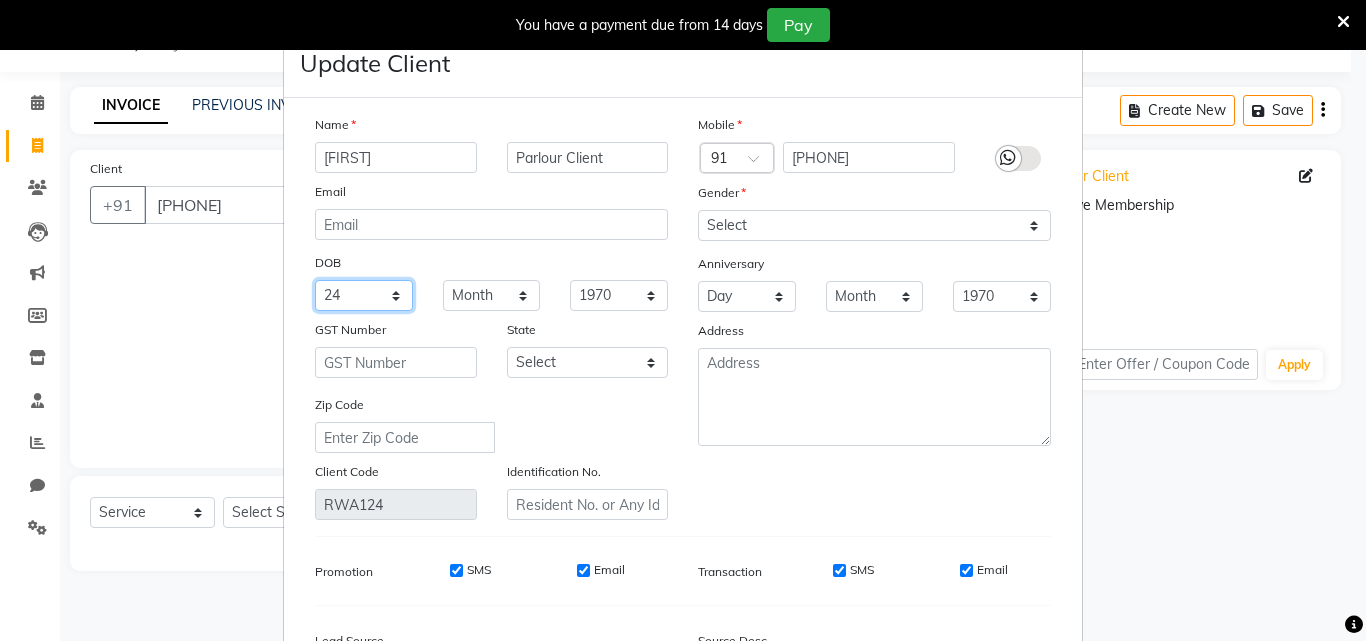 click on "Day 01 02 03 04 05 06 07 08 09 10 11 12 13 14 15 16 17 18 19 20 21 22 23 24 25 26 27 28 29 30 31" at bounding box center [364, 295] 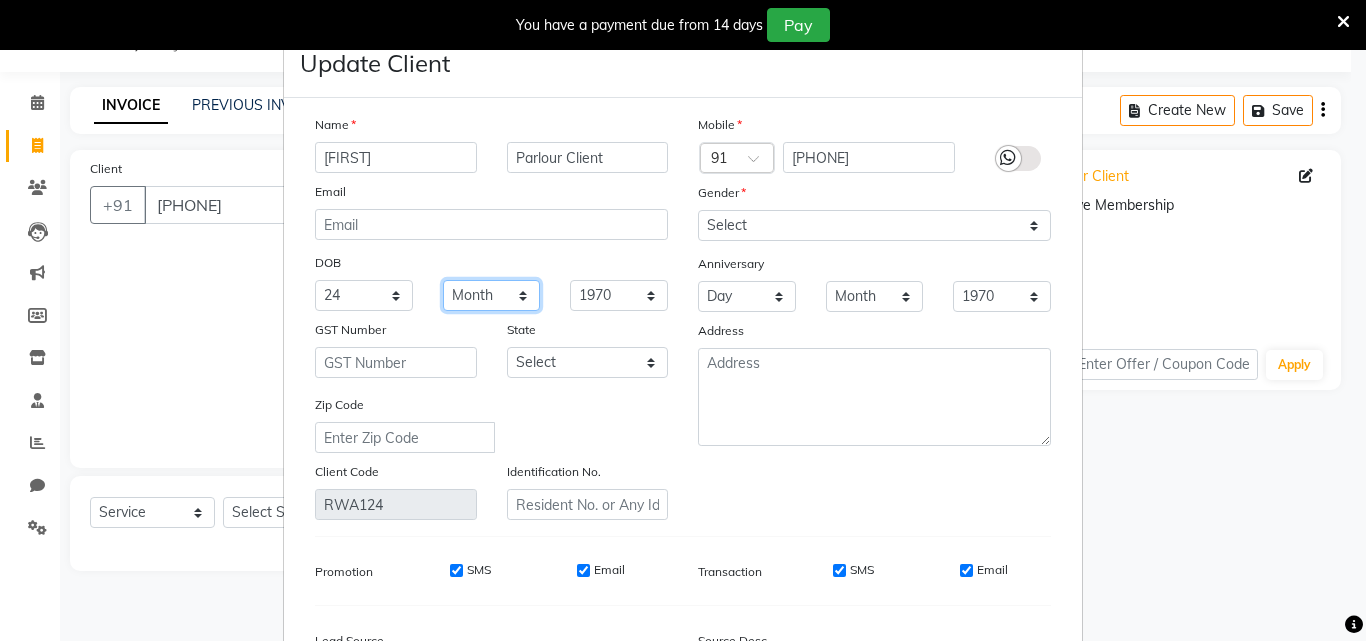 click on "Month January February March April May June July August September October November December" at bounding box center (492, 295) 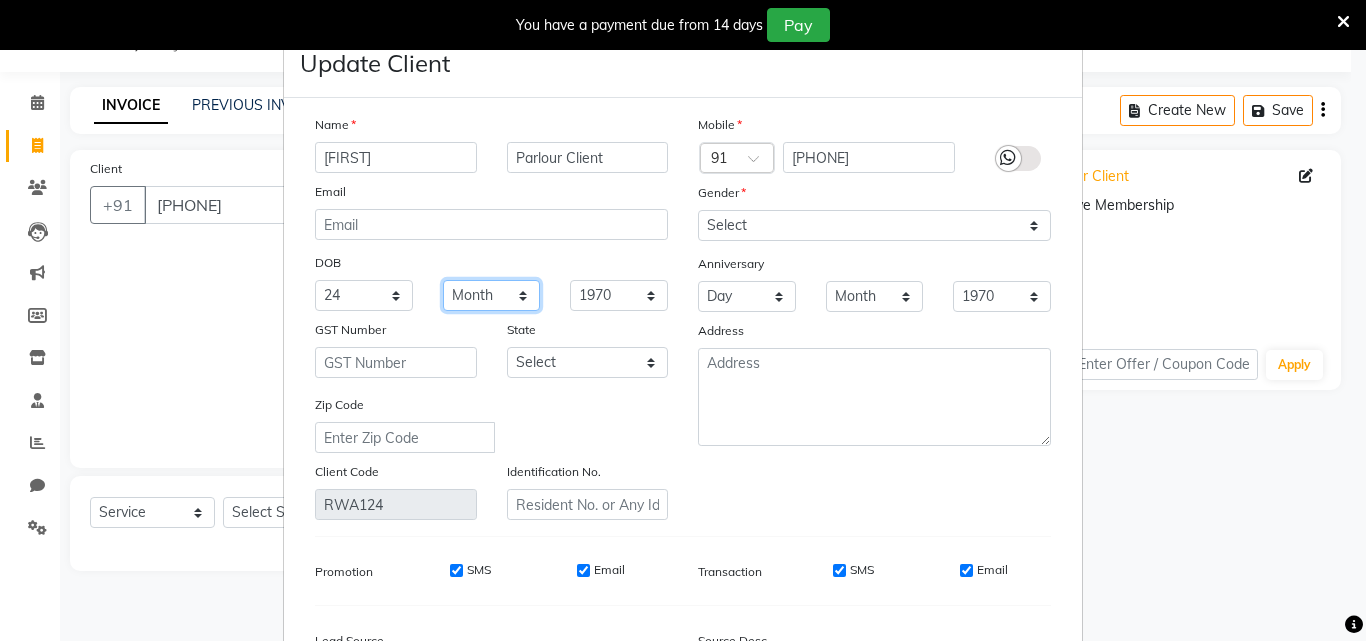 select on "07" 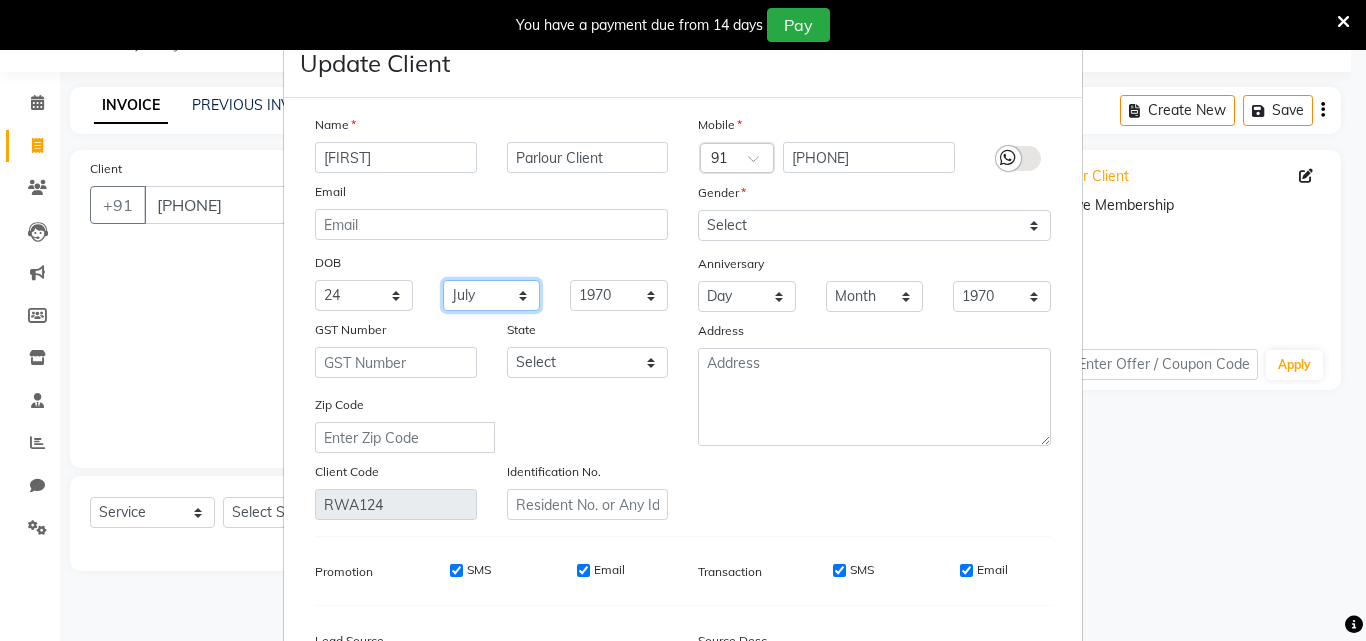 click on "Month January February March April May June July August September October November December" at bounding box center (492, 295) 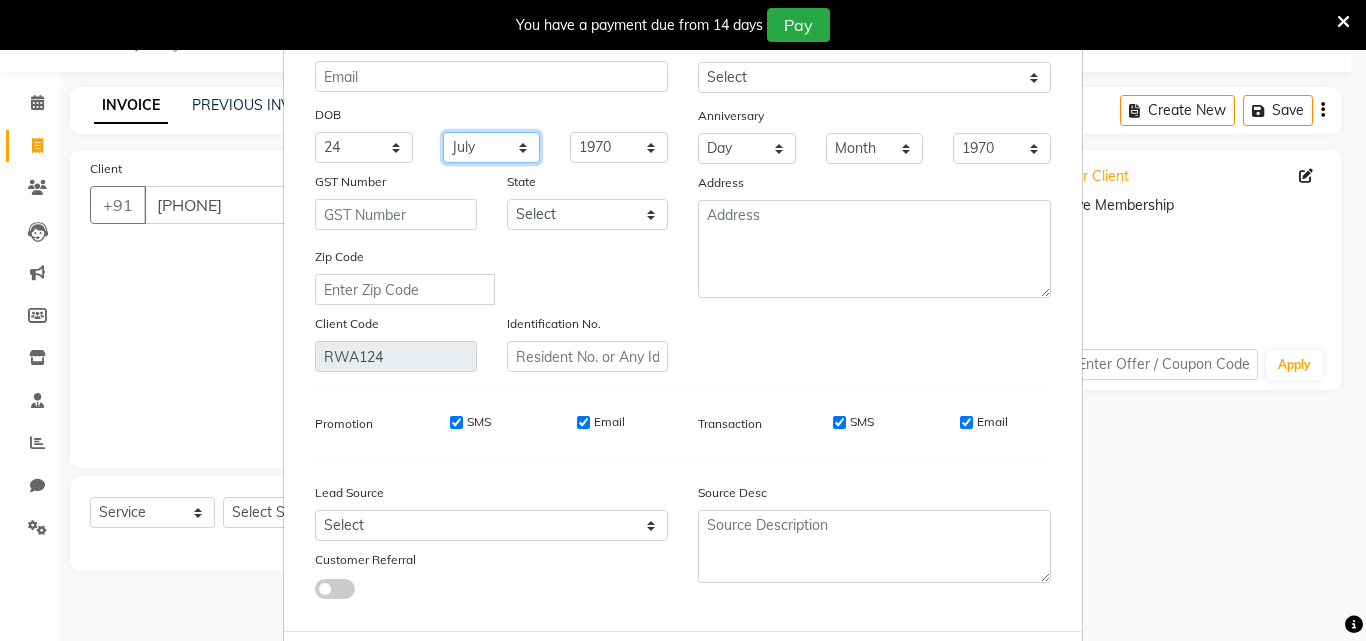 scroll, scrollTop: 246, scrollLeft: 0, axis: vertical 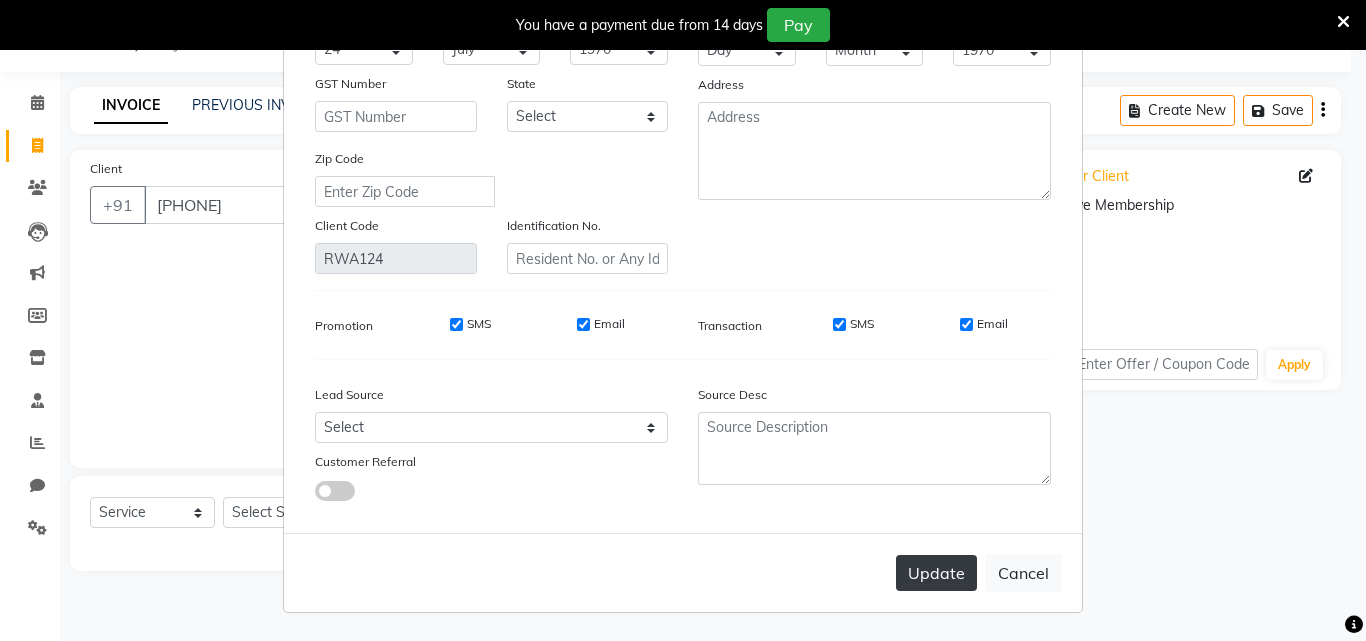 click on "Update" at bounding box center (936, 573) 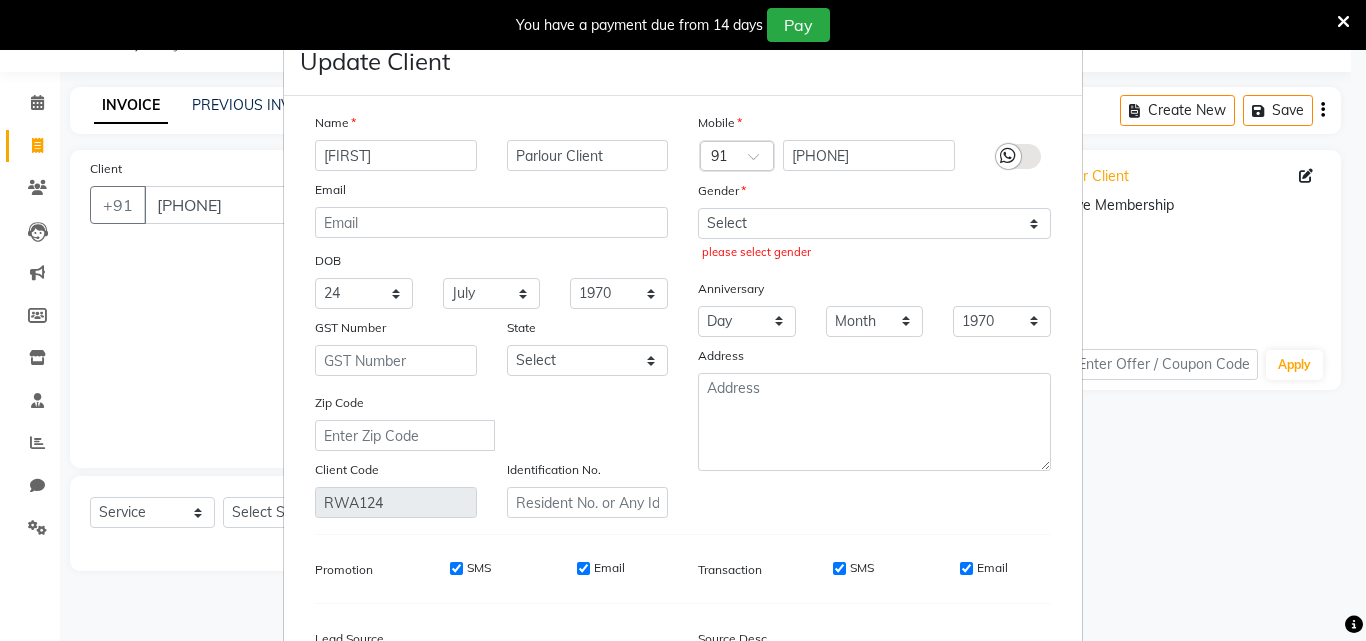 scroll, scrollTop: 0, scrollLeft: 0, axis: both 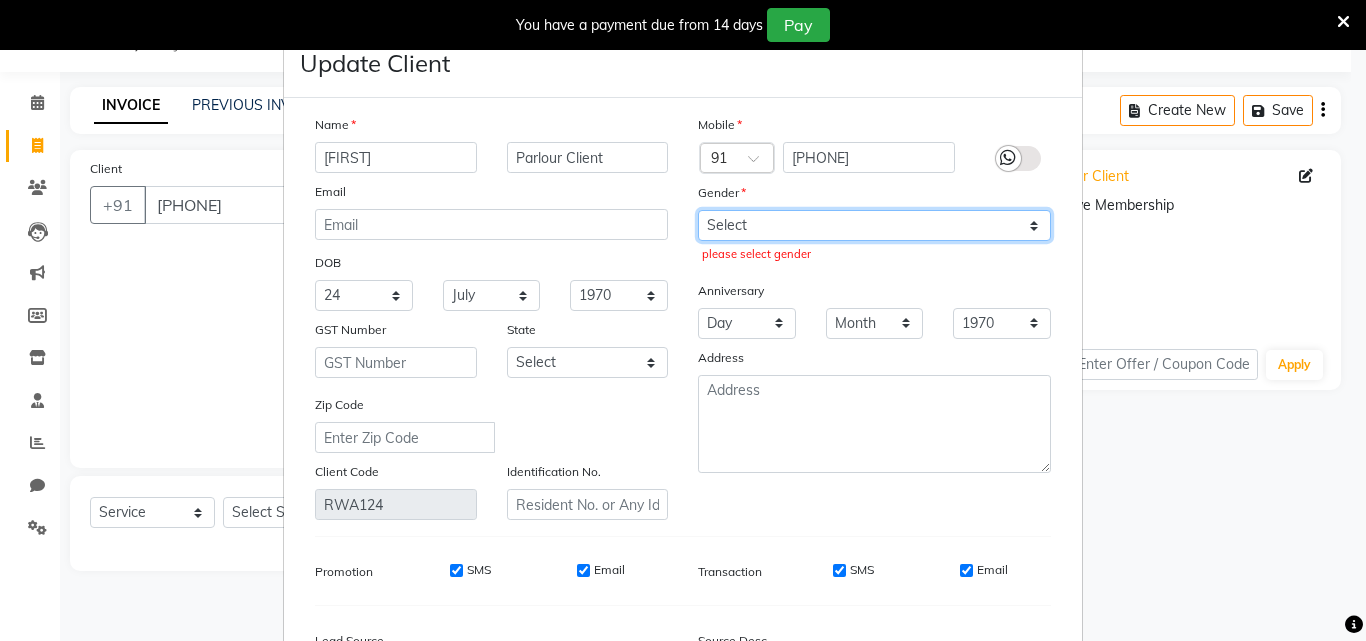 click on "Select Male Female Other Prefer Not To Say" at bounding box center (874, 225) 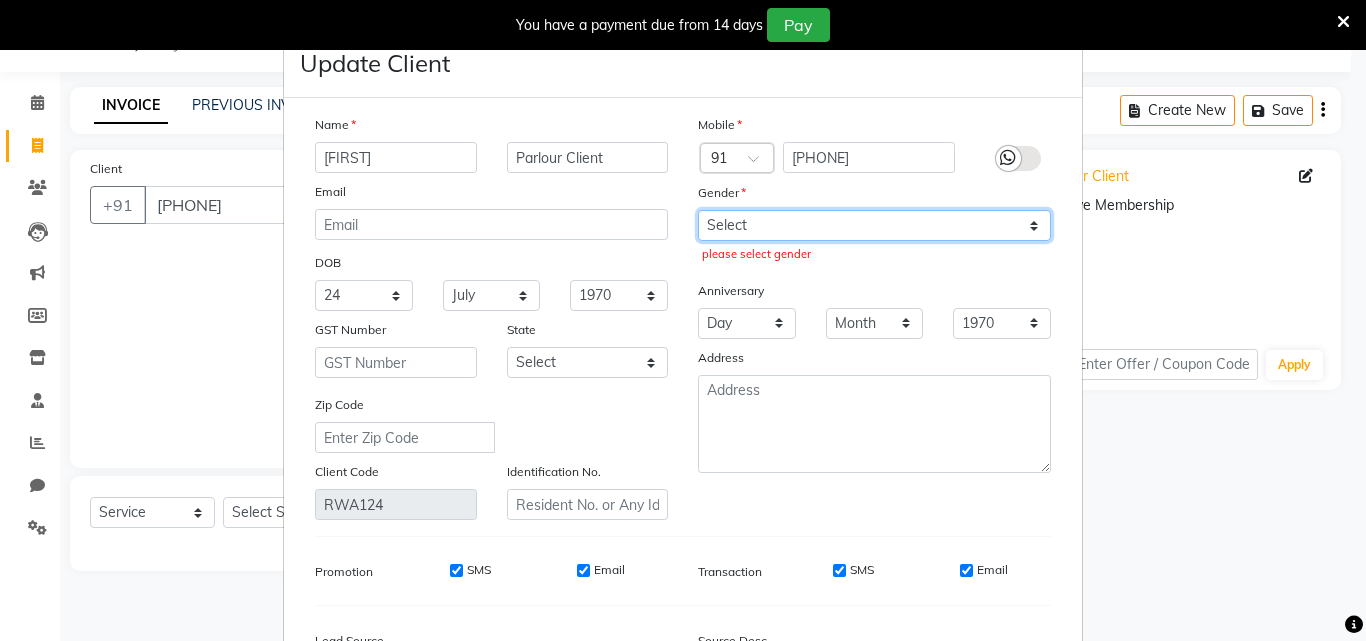 select on "female" 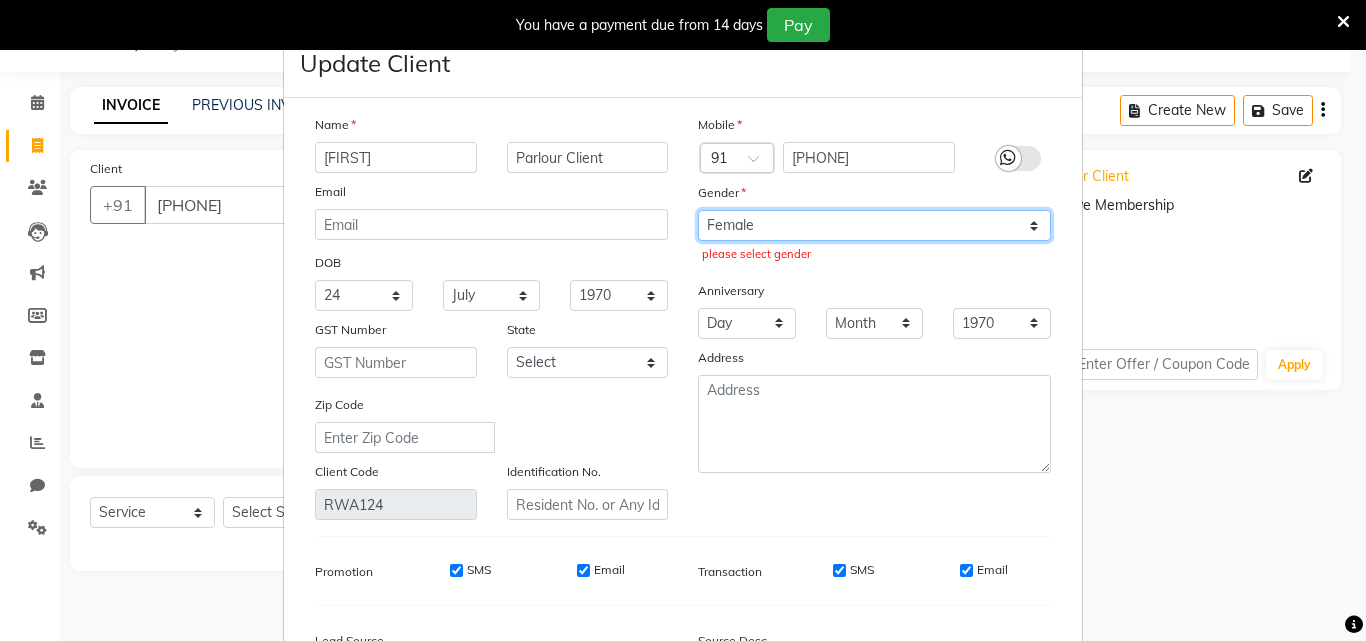 click on "Select Male Female Other Prefer Not To Say" at bounding box center [874, 225] 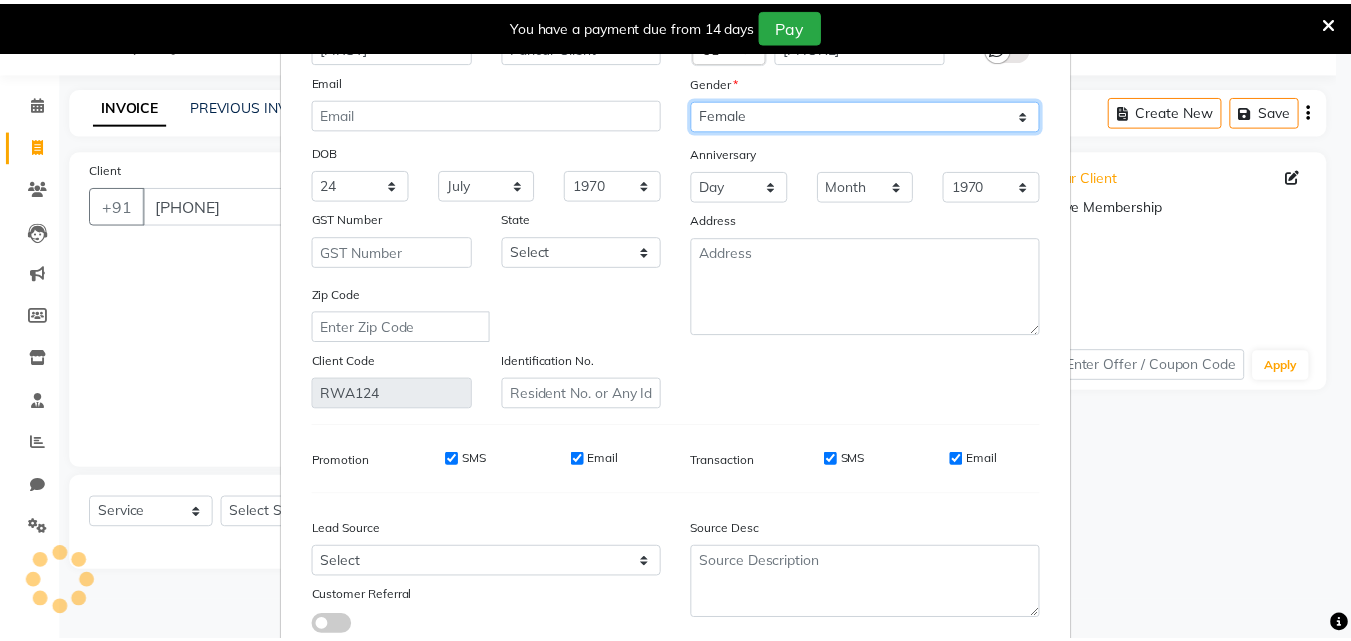 scroll, scrollTop: 246, scrollLeft: 0, axis: vertical 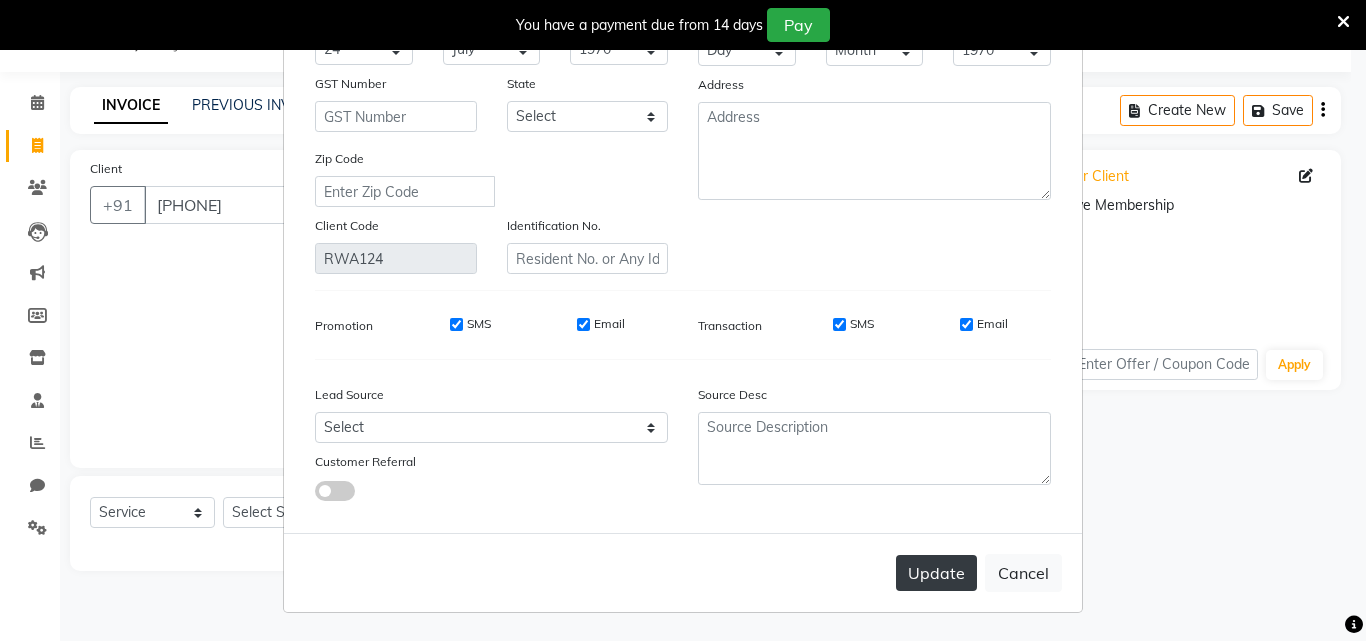 click on "Update" at bounding box center [936, 573] 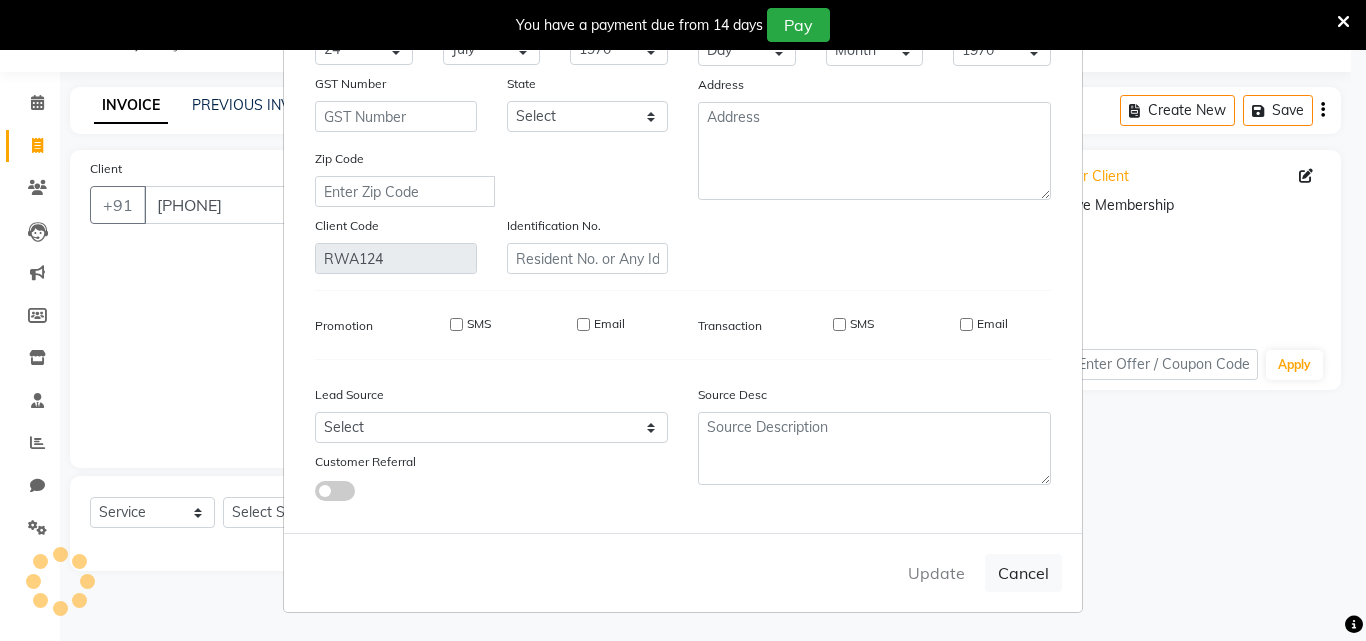 type 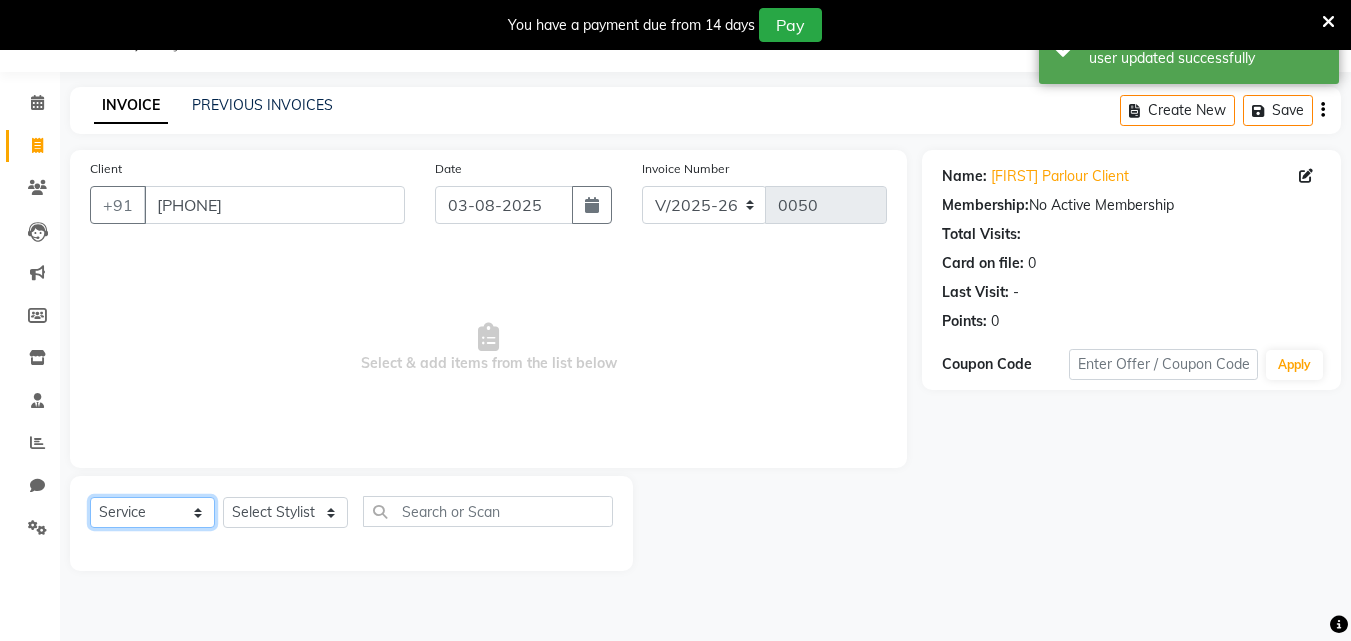click on "Select  Service  Product  Membership  Package Voucher Prepaid Gift Card" 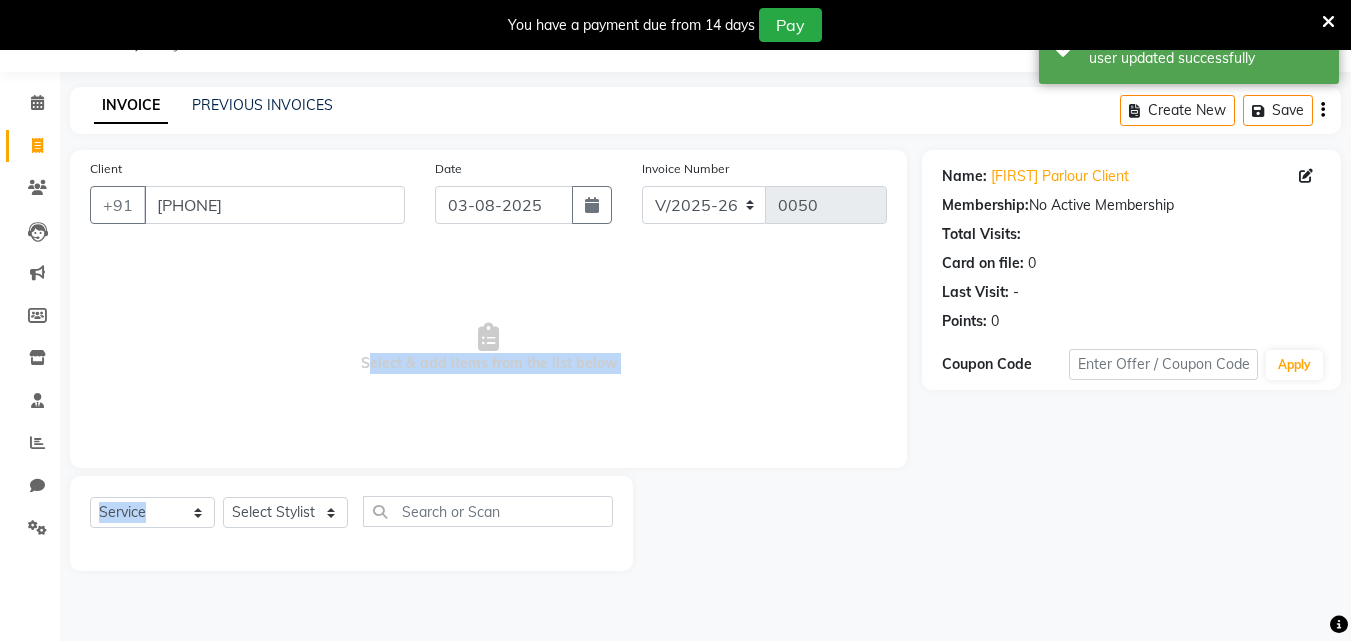 drag, startPoint x: 292, startPoint y: 430, endPoint x: 287, endPoint y: 474, distance: 44.28318 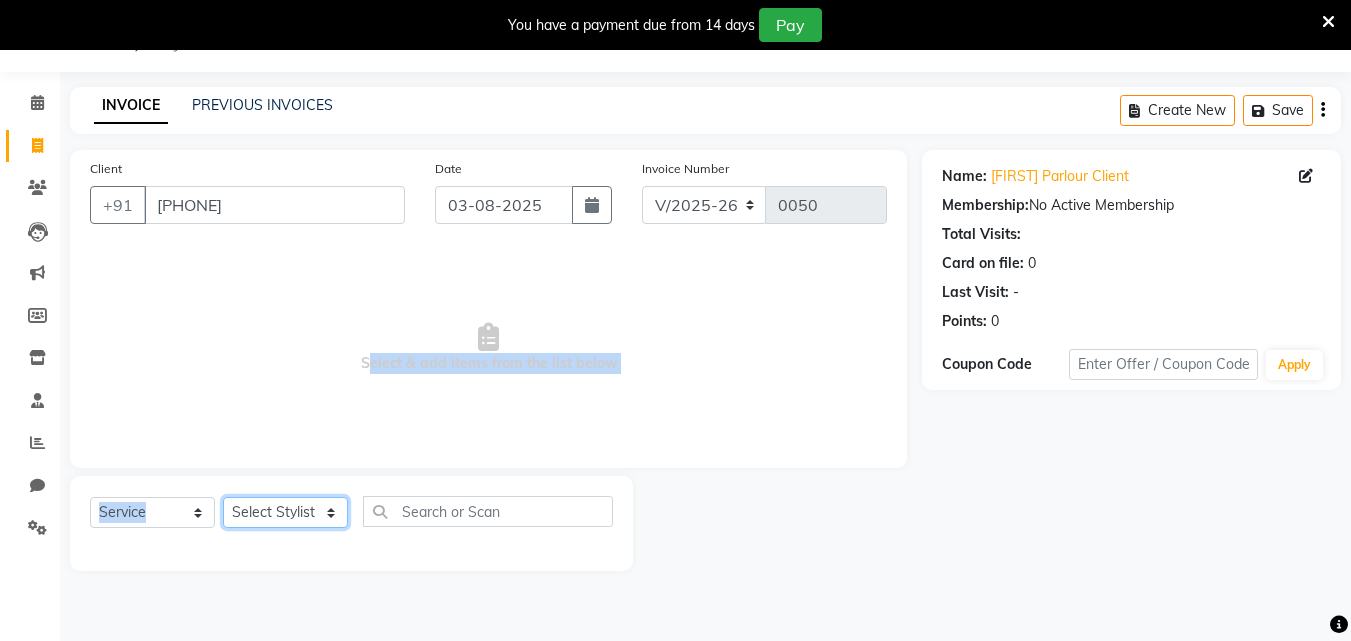 click on "Select Stylist Bhavana Riya Rupali Supriya" 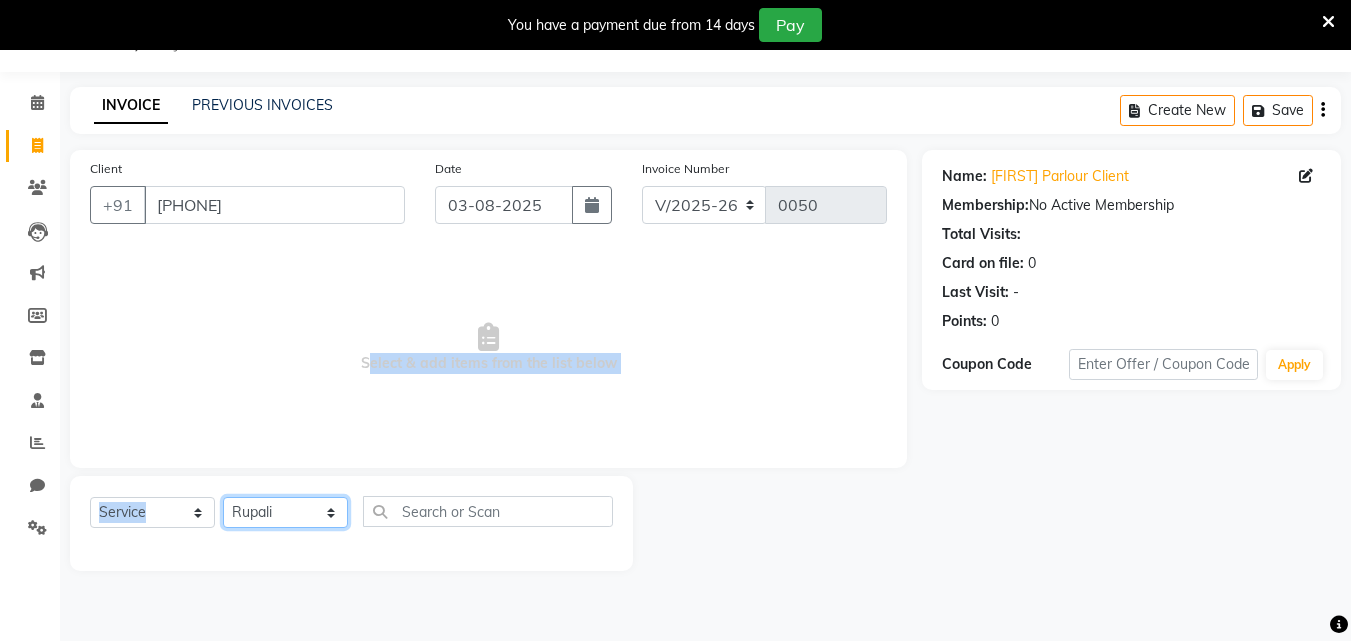 click on "Select Stylist Bhavana Riya Rupali Supriya" 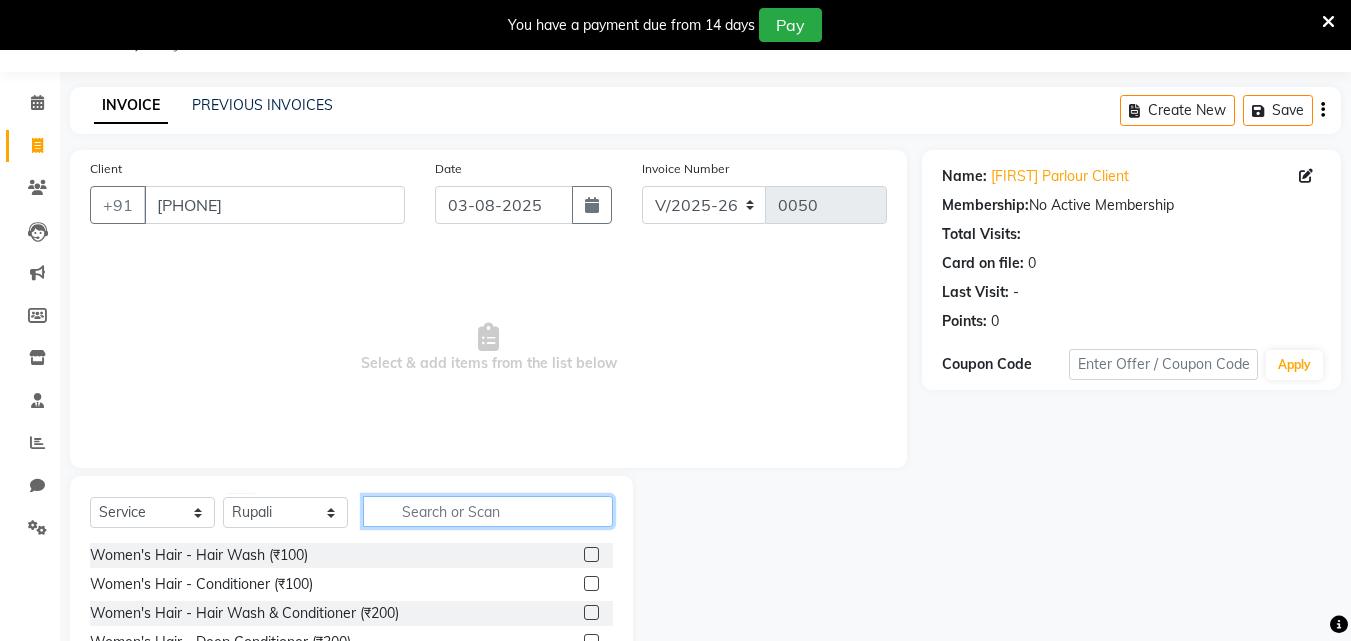 click 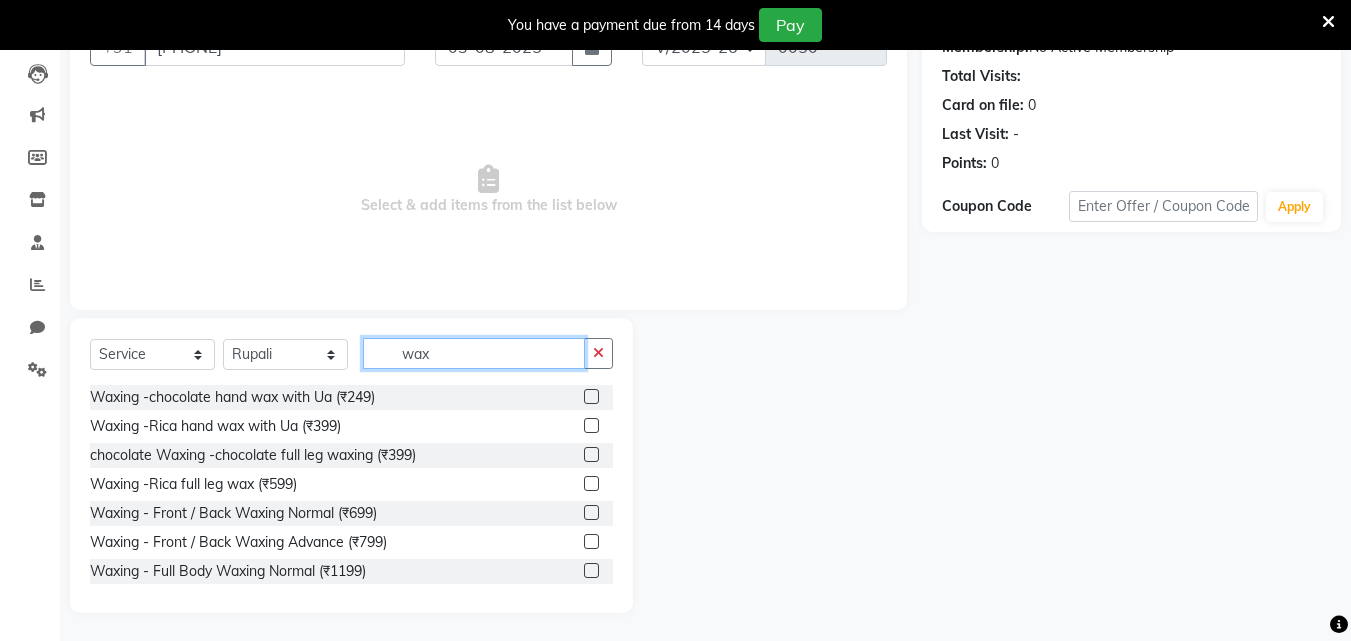 scroll, scrollTop: 210, scrollLeft: 0, axis: vertical 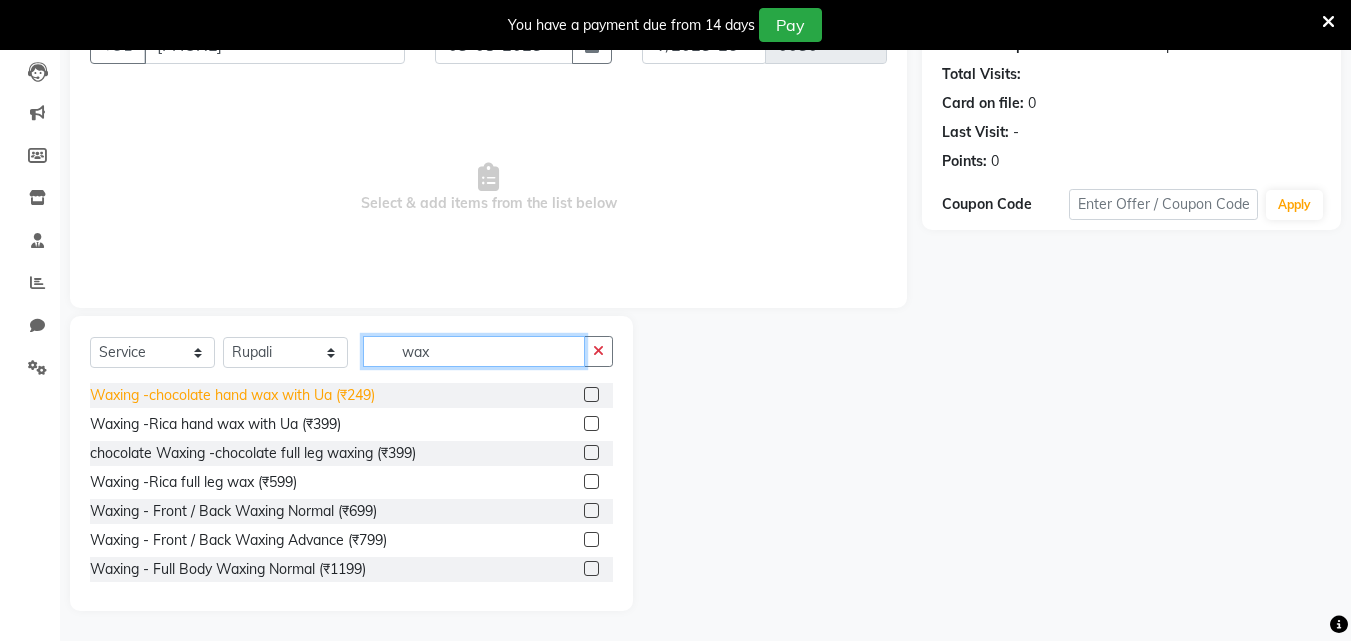 type on "wax" 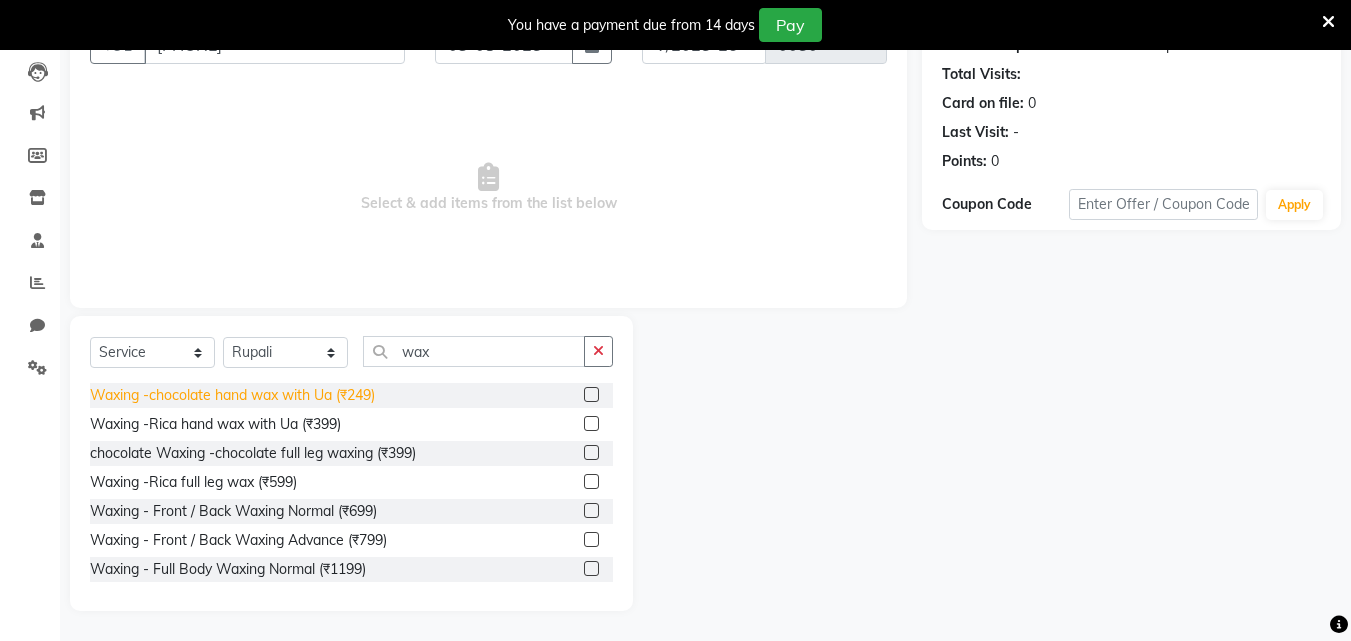click on "Waxing -chocolate hand wax with Ua (₹249)" 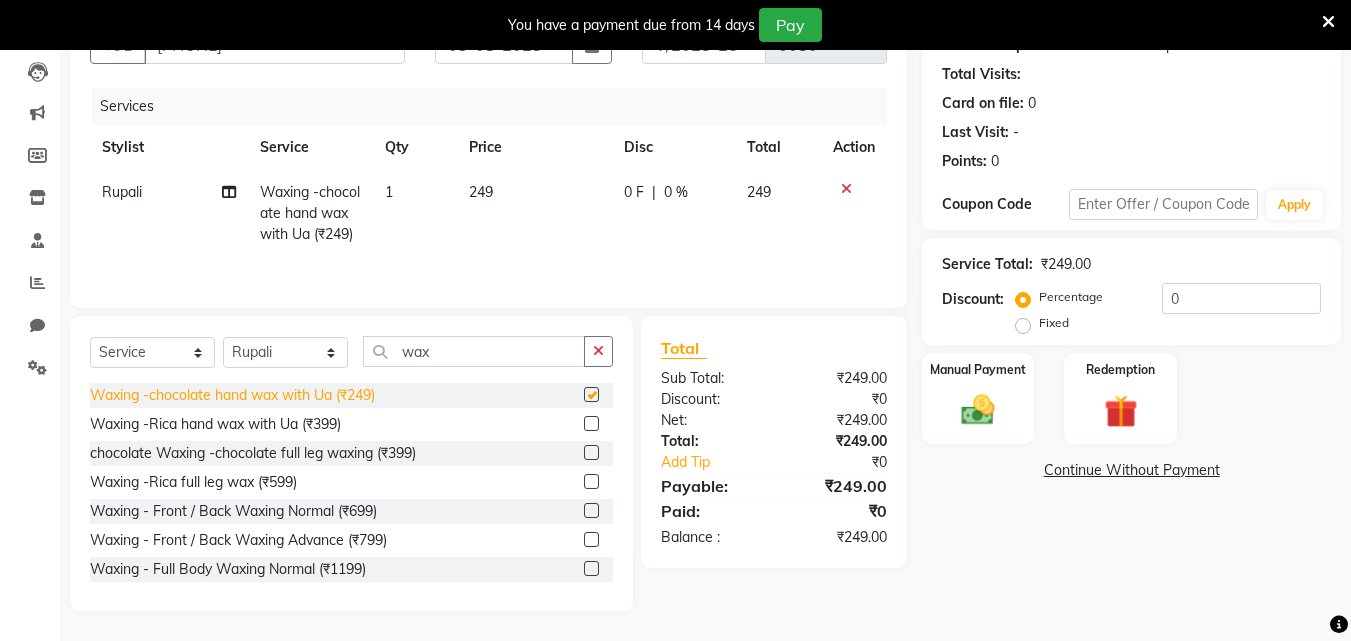 checkbox on "false" 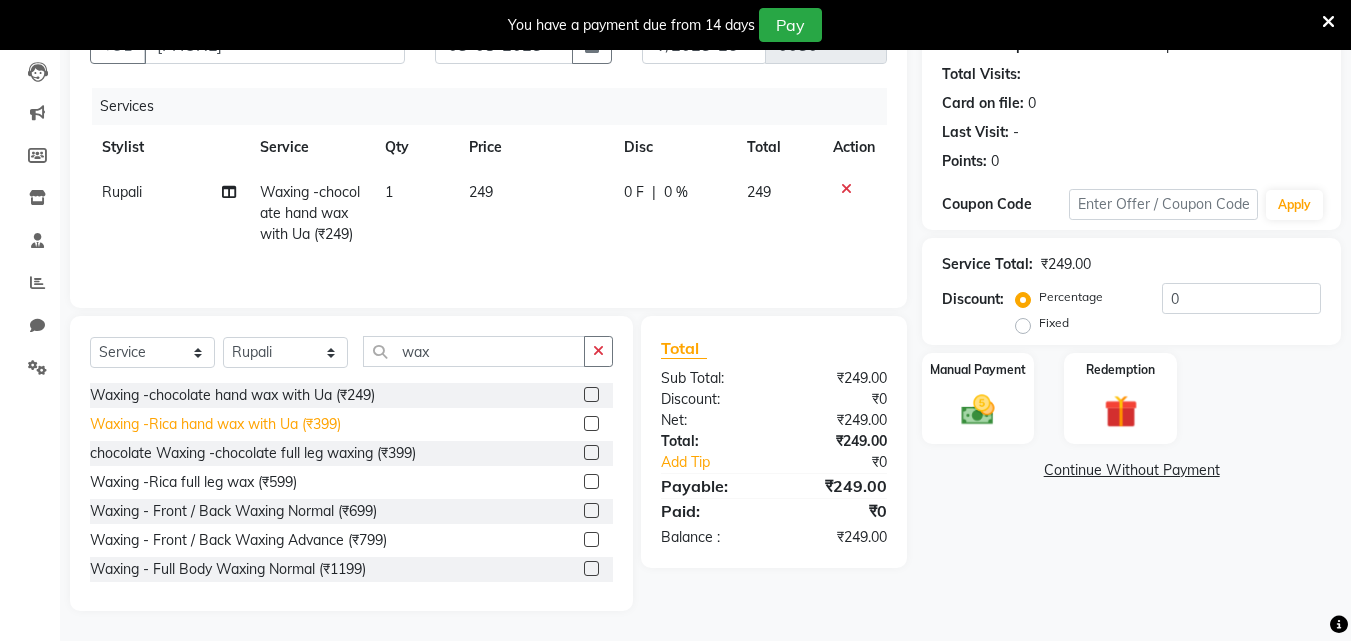 click on "Waxing -Rica hand wax with Ua (₹399)" 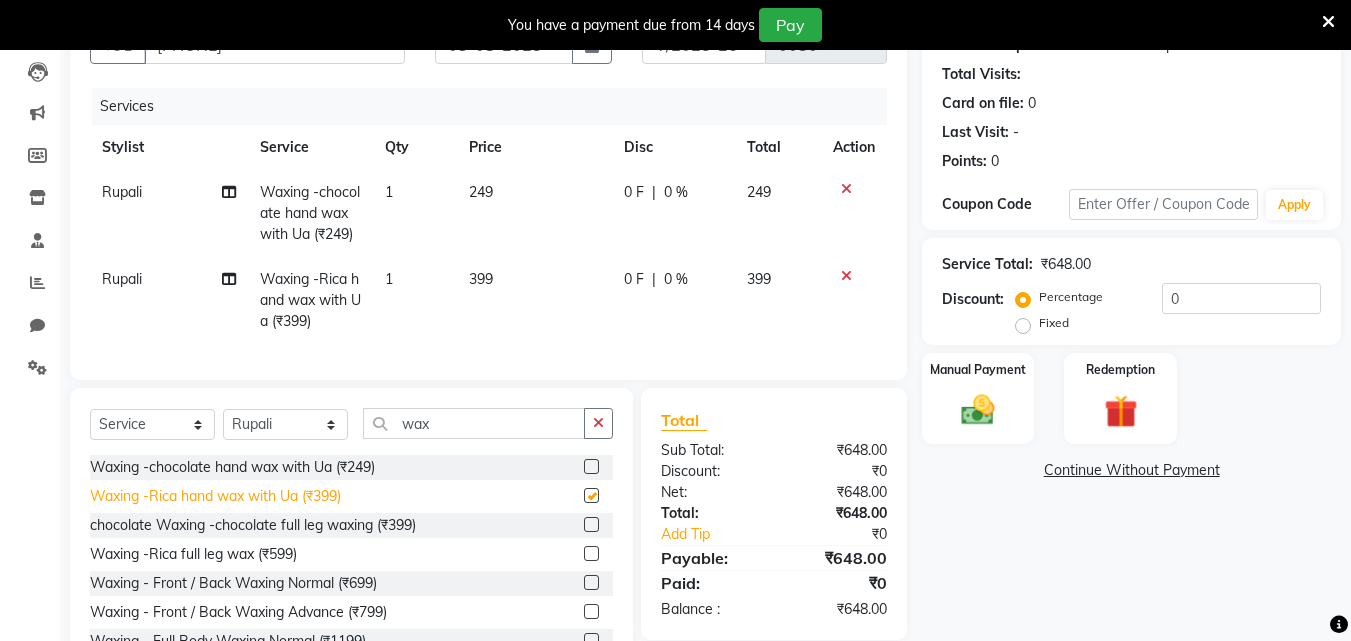 checkbox on "false" 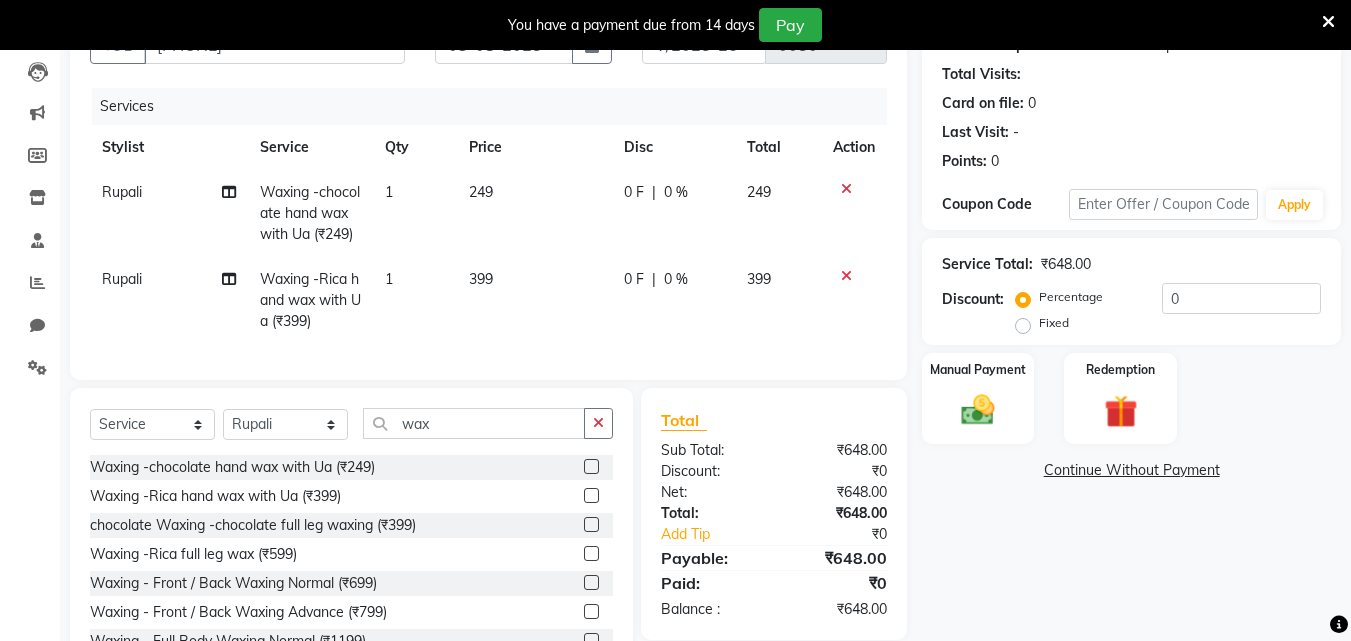 click 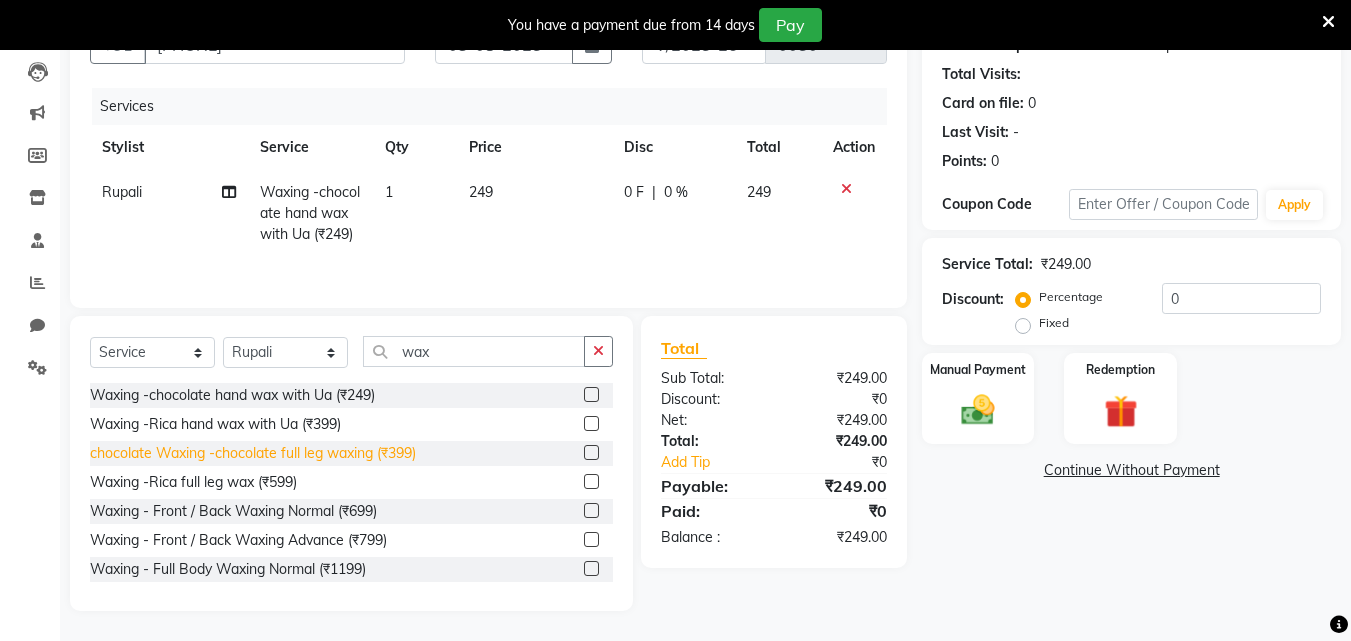 click on "chocolate Waxing -chocolate full leg waxing  (₹399)" 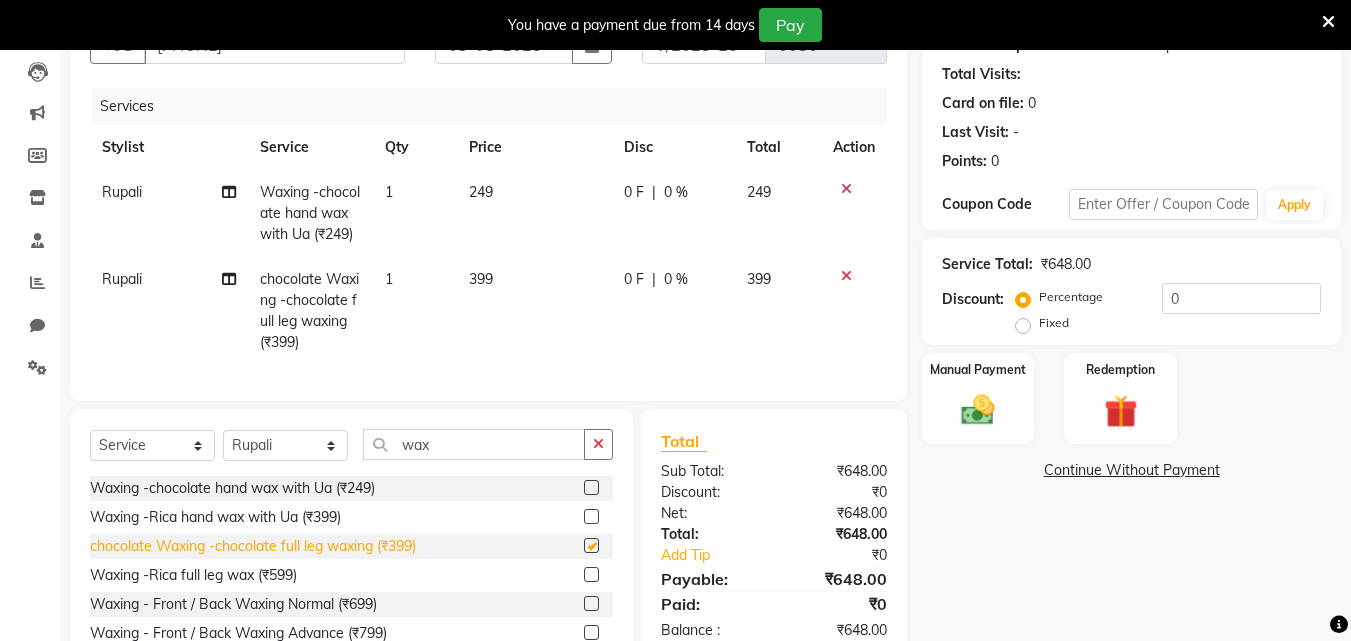 checkbox on "false" 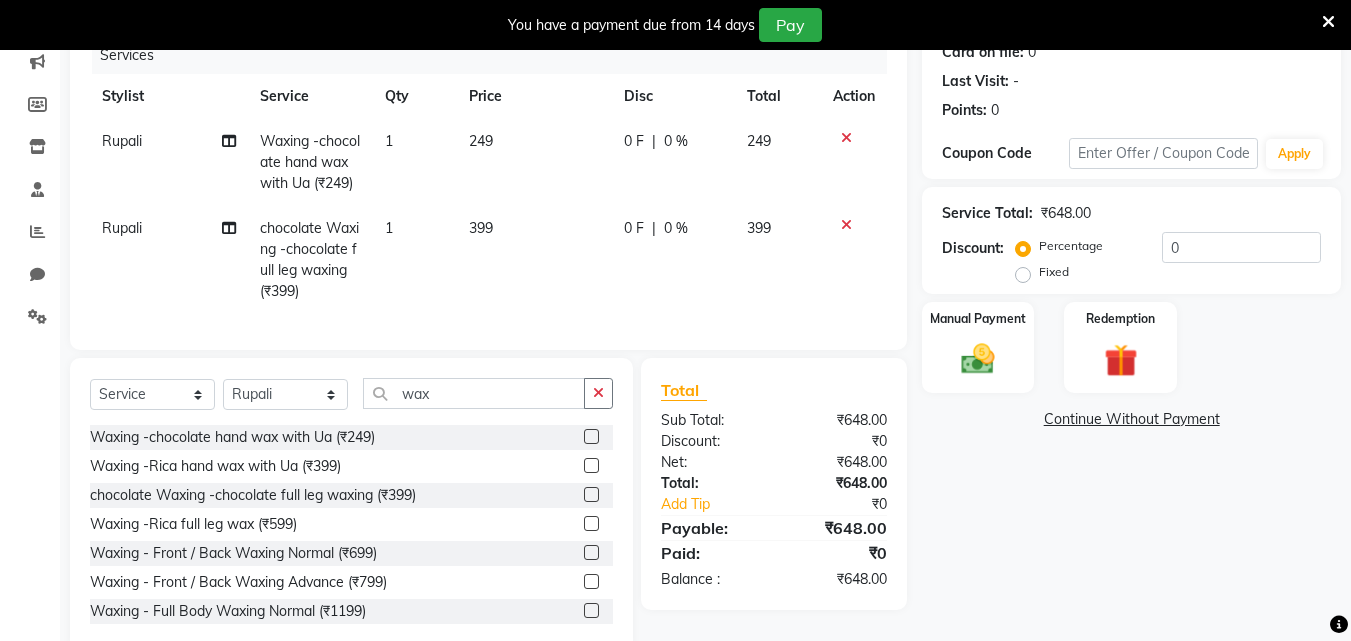 scroll, scrollTop: 318, scrollLeft: 0, axis: vertical 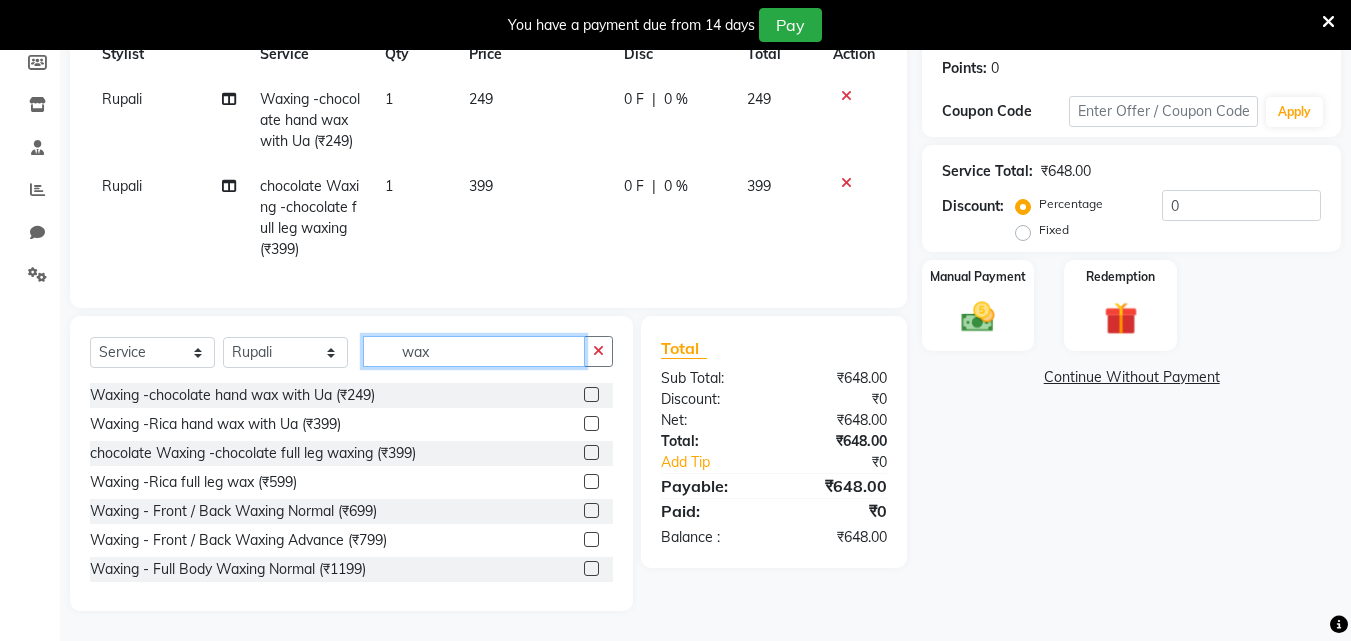 click on "wax" 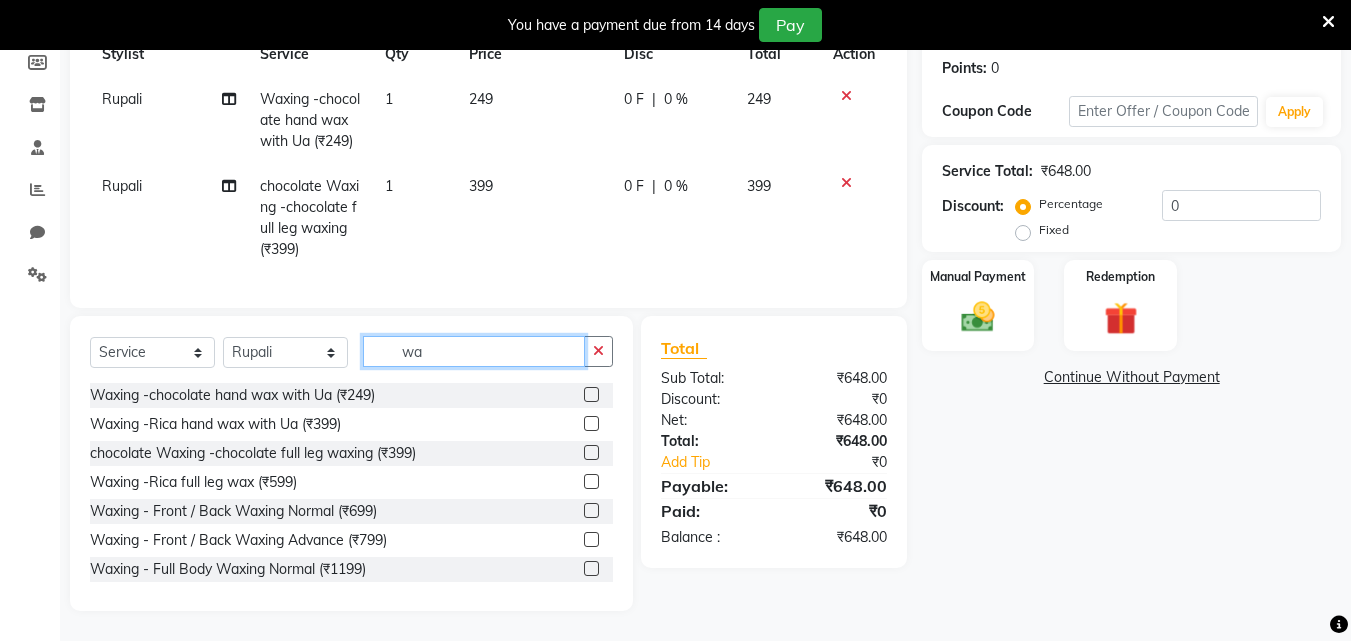type on "w" 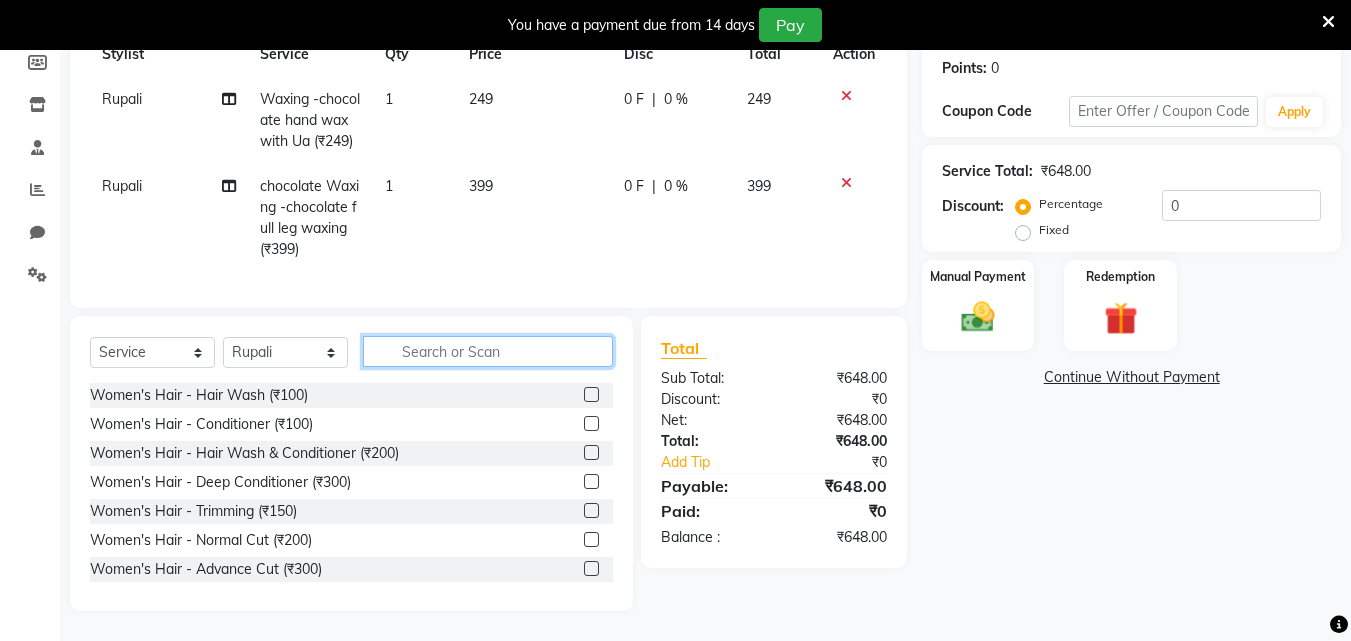 click 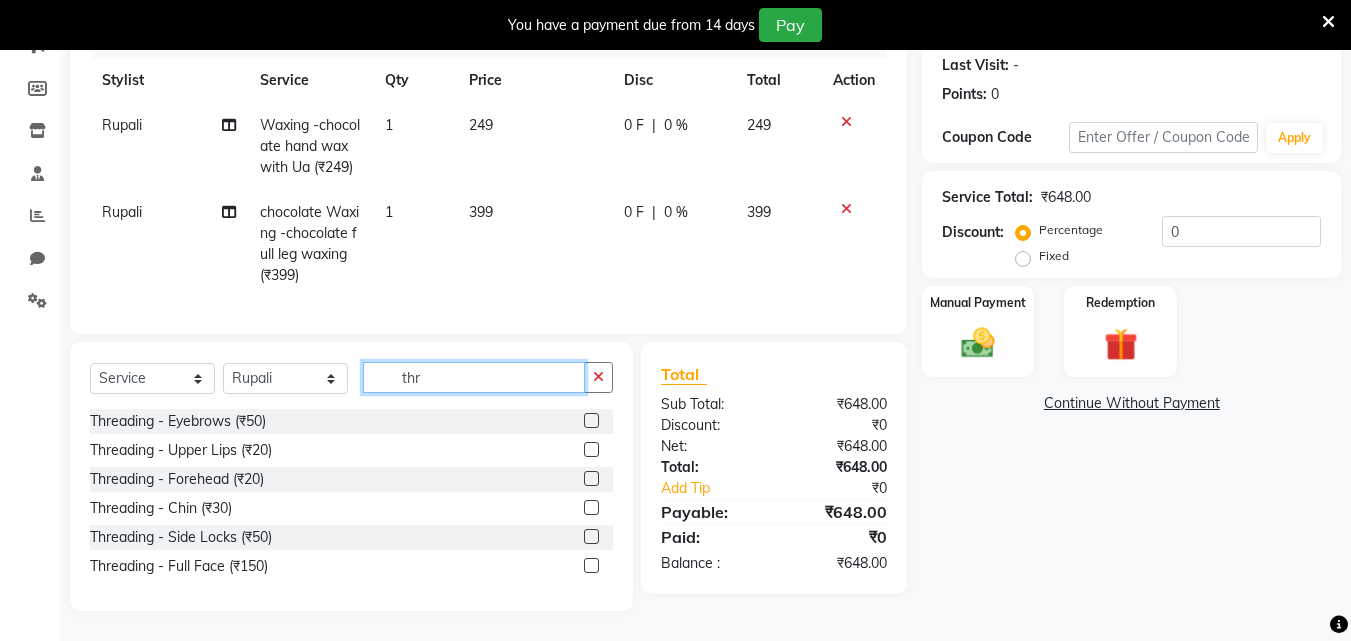 scroll, scrollTop: 292, scrollLeft: 0, axis: vertical 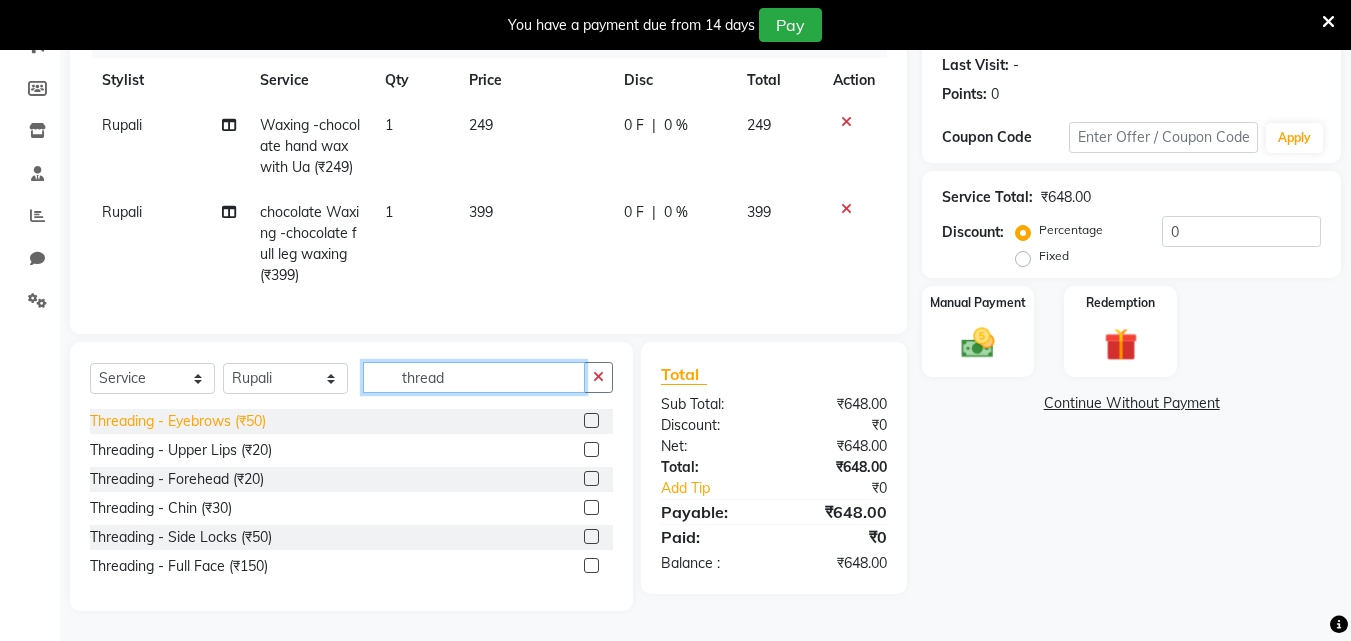 type on "thread" 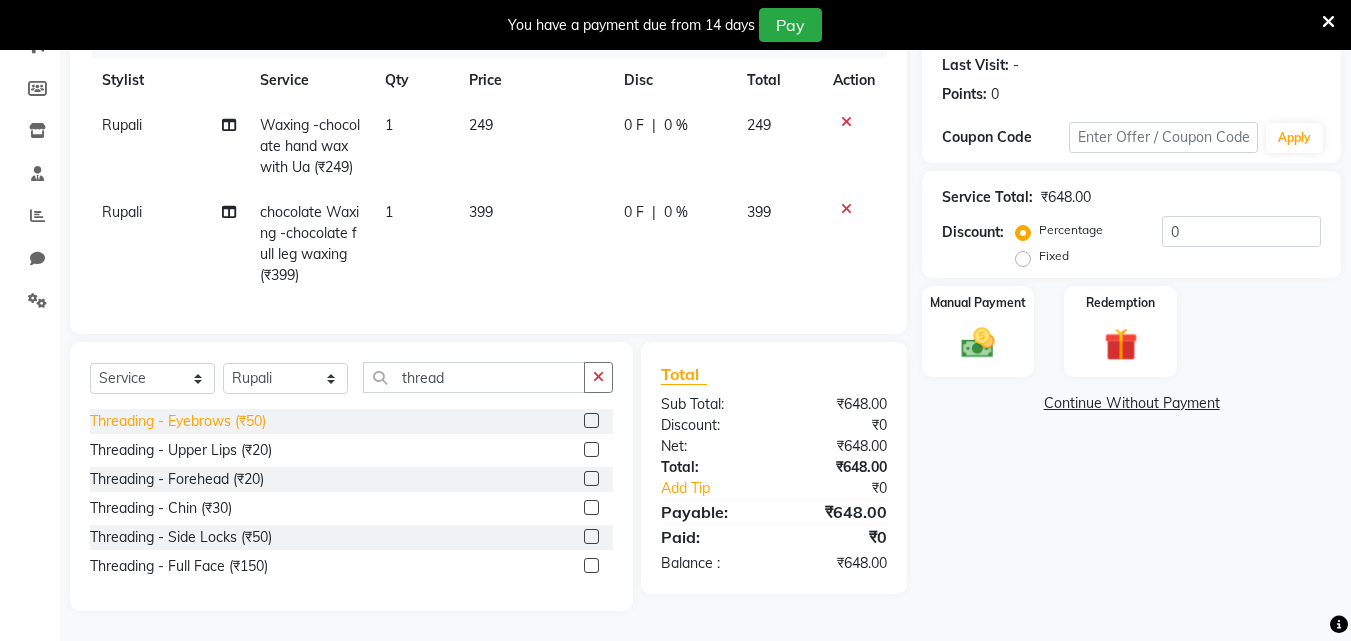click on "Threading - Eyebrows (₹50)" 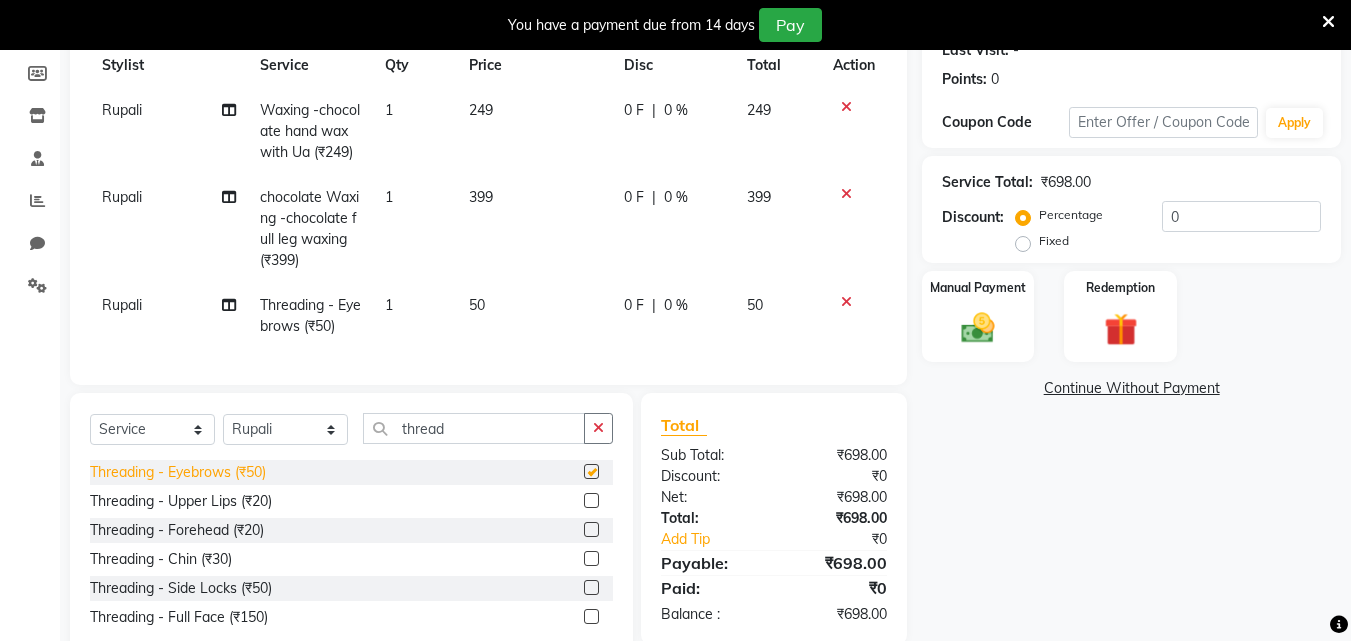 checkbox on "false" 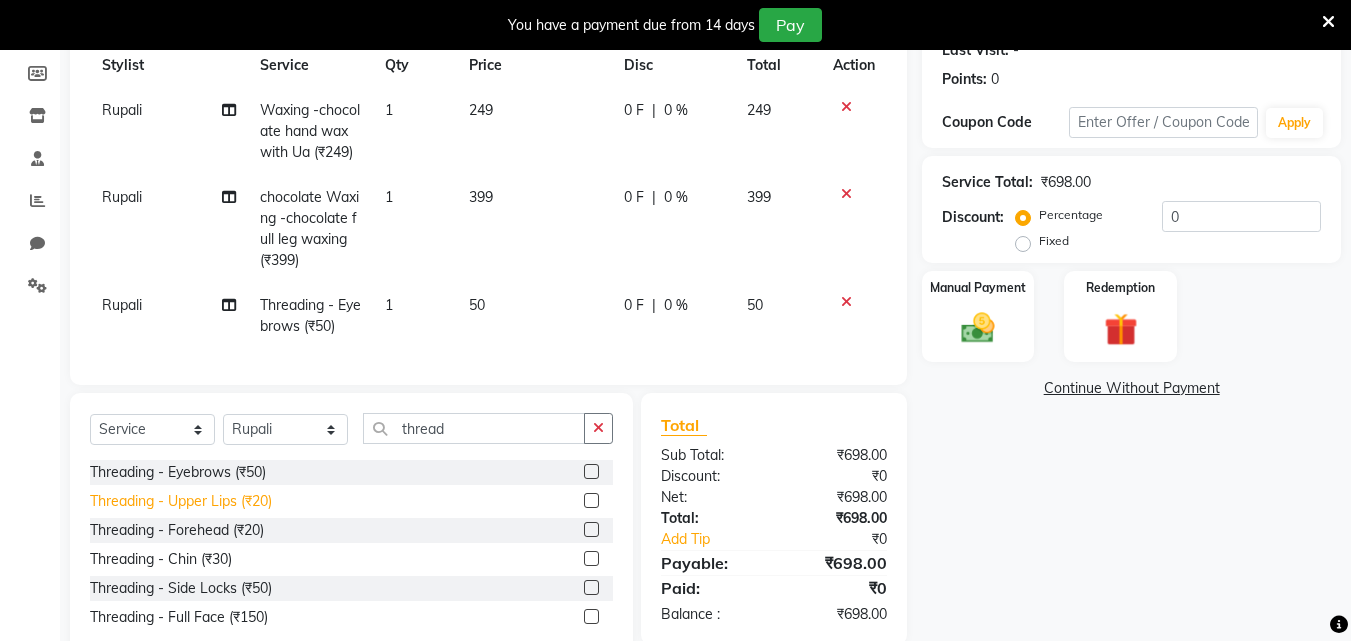 click on "Threading - Upper Lips (₹20)" 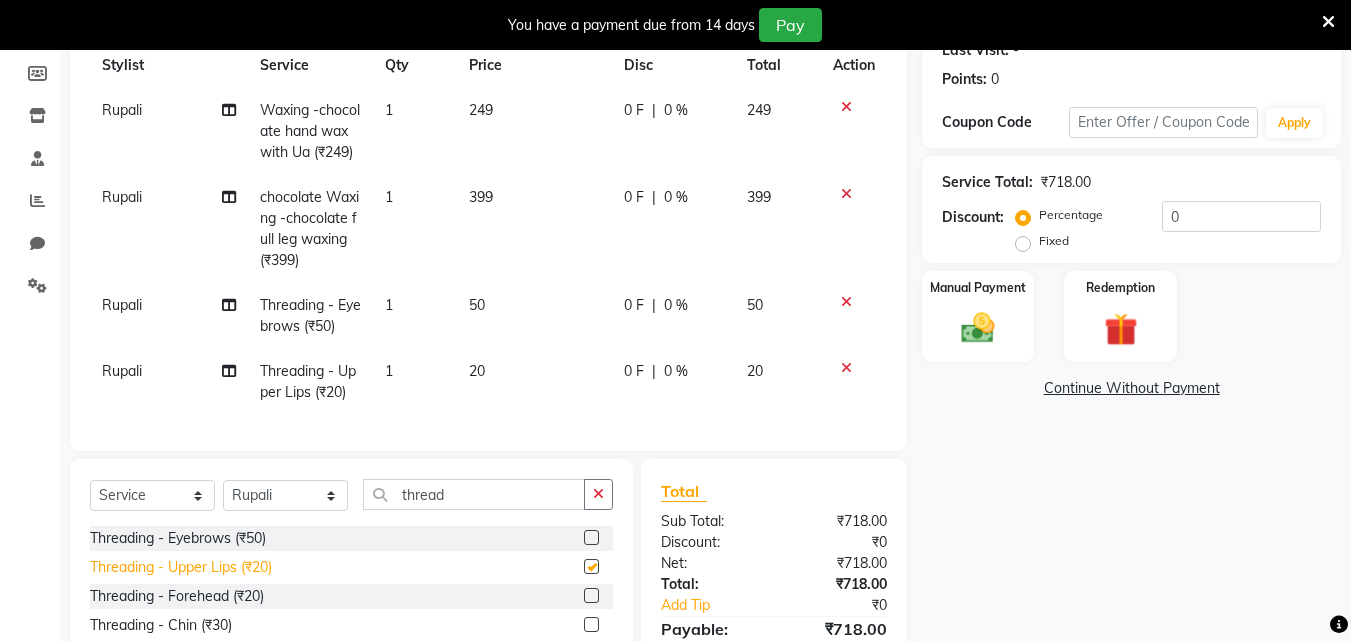 checkbox on "false" 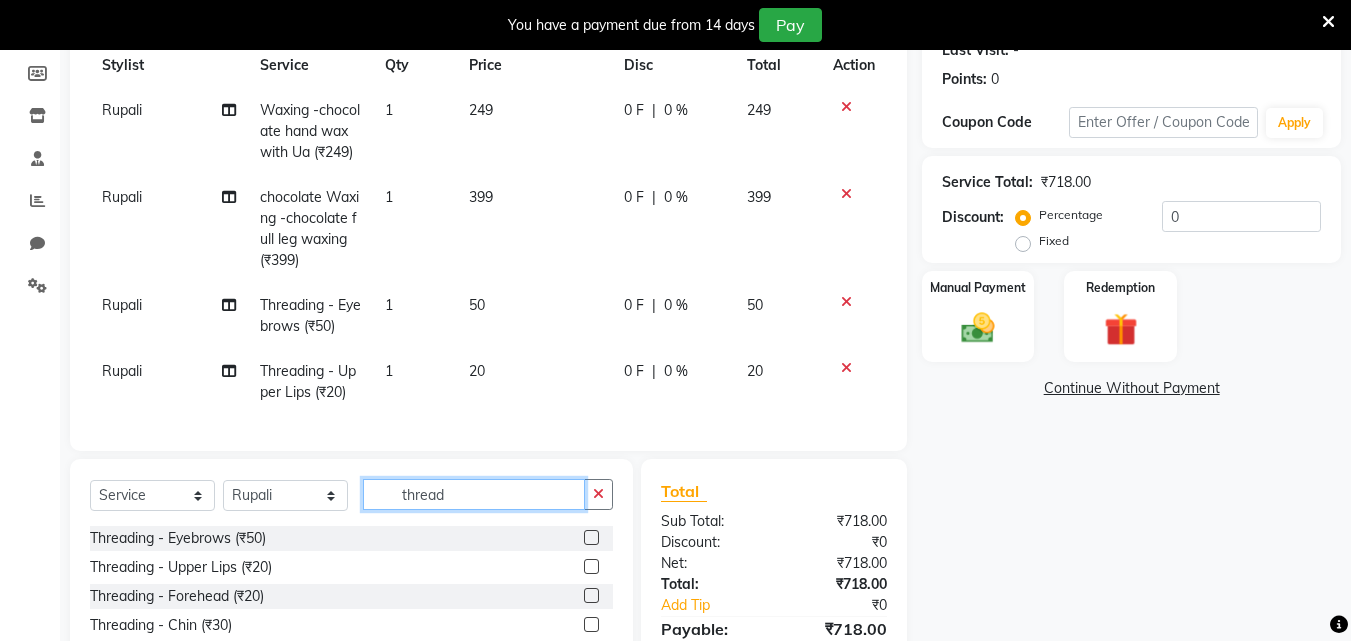 click on "thread" 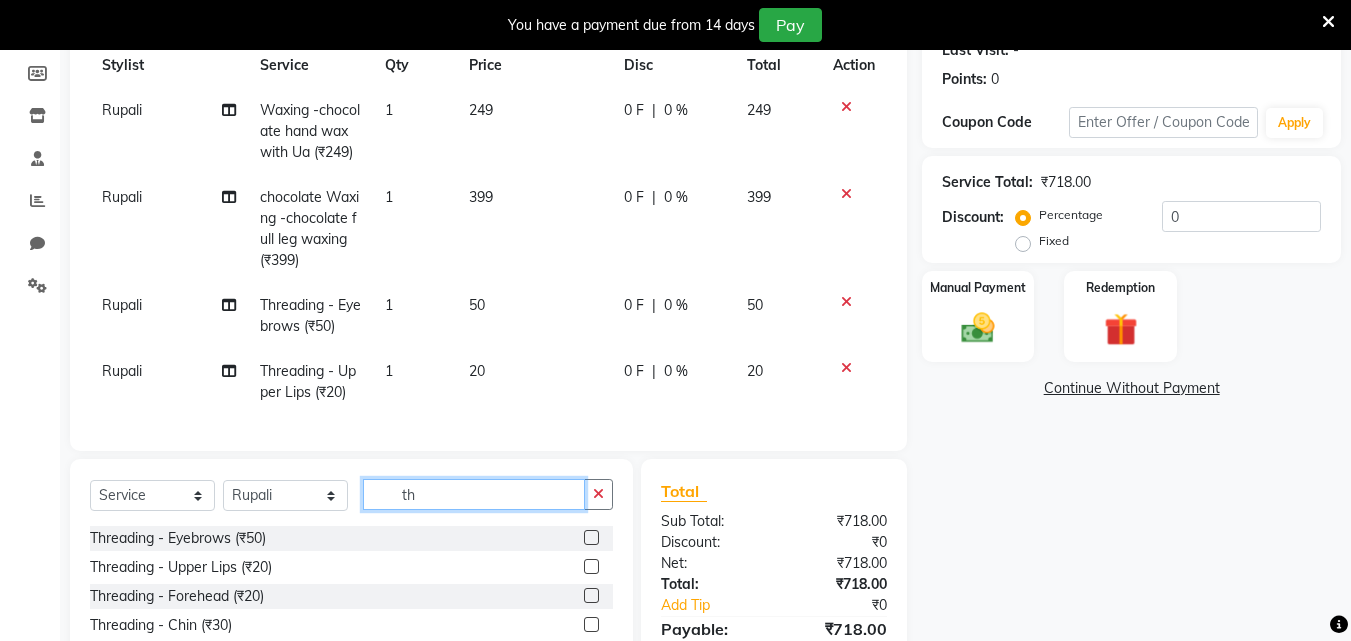 type on "t" 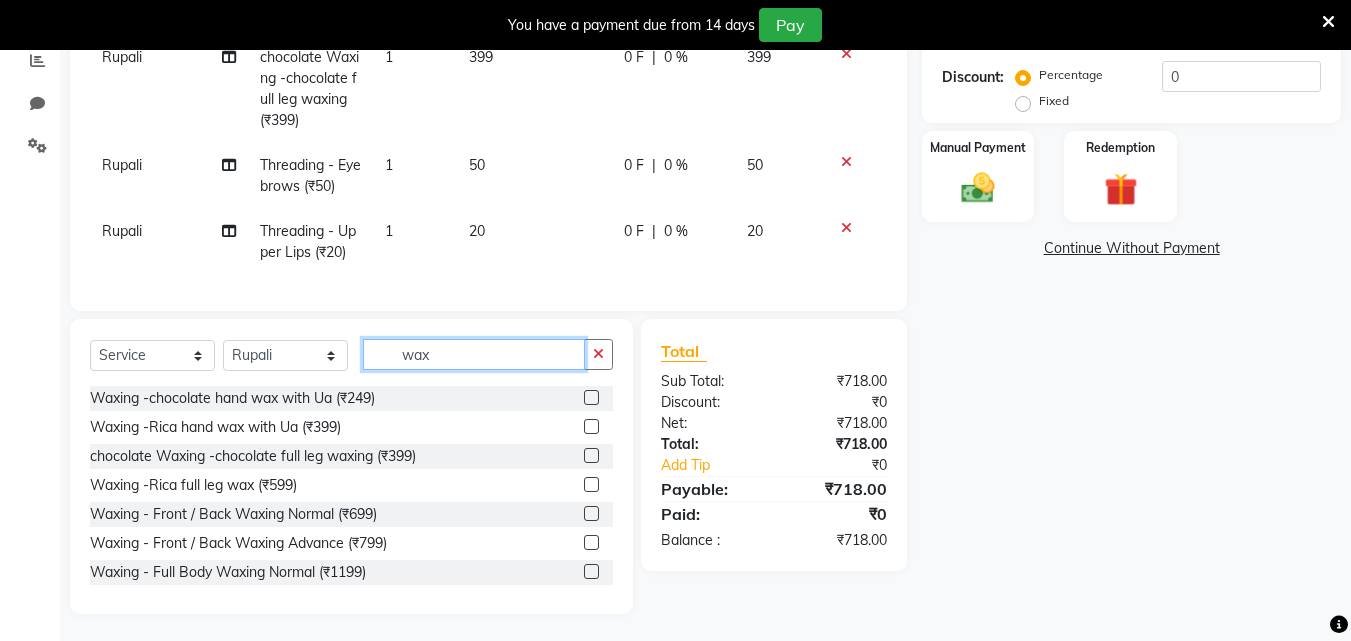 scroll, scrollTop: 450, scrollLeft: 0, axis: vertical 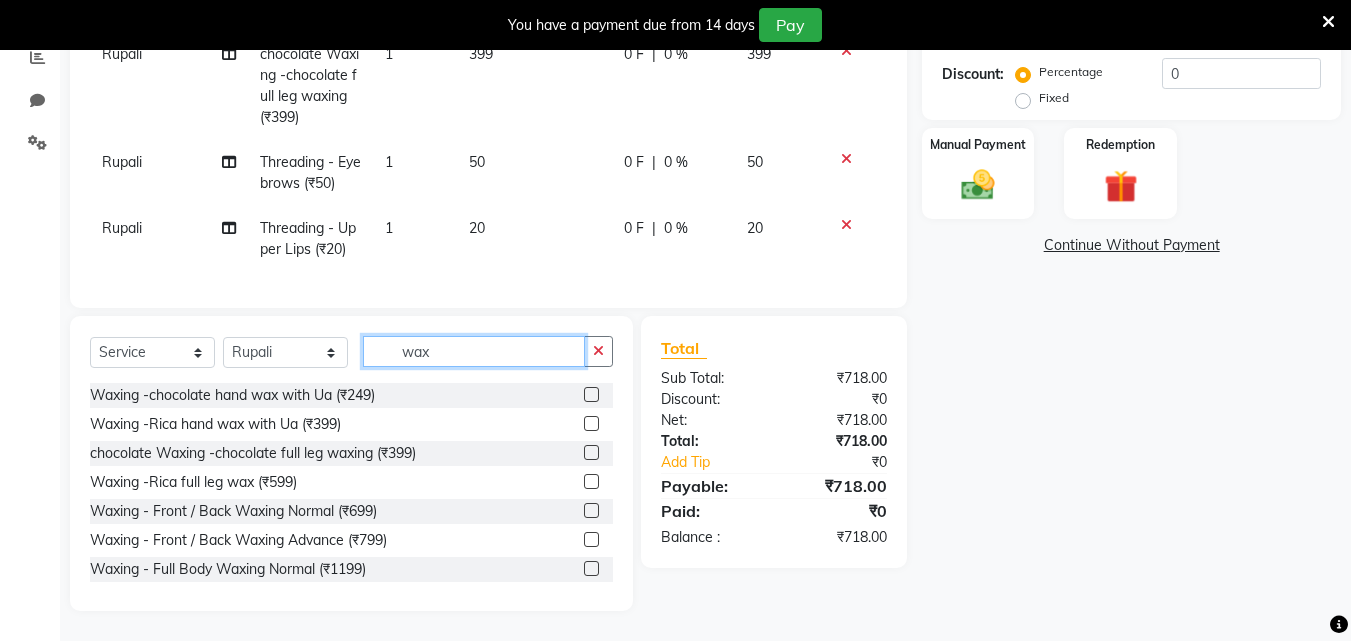 click on "wax" 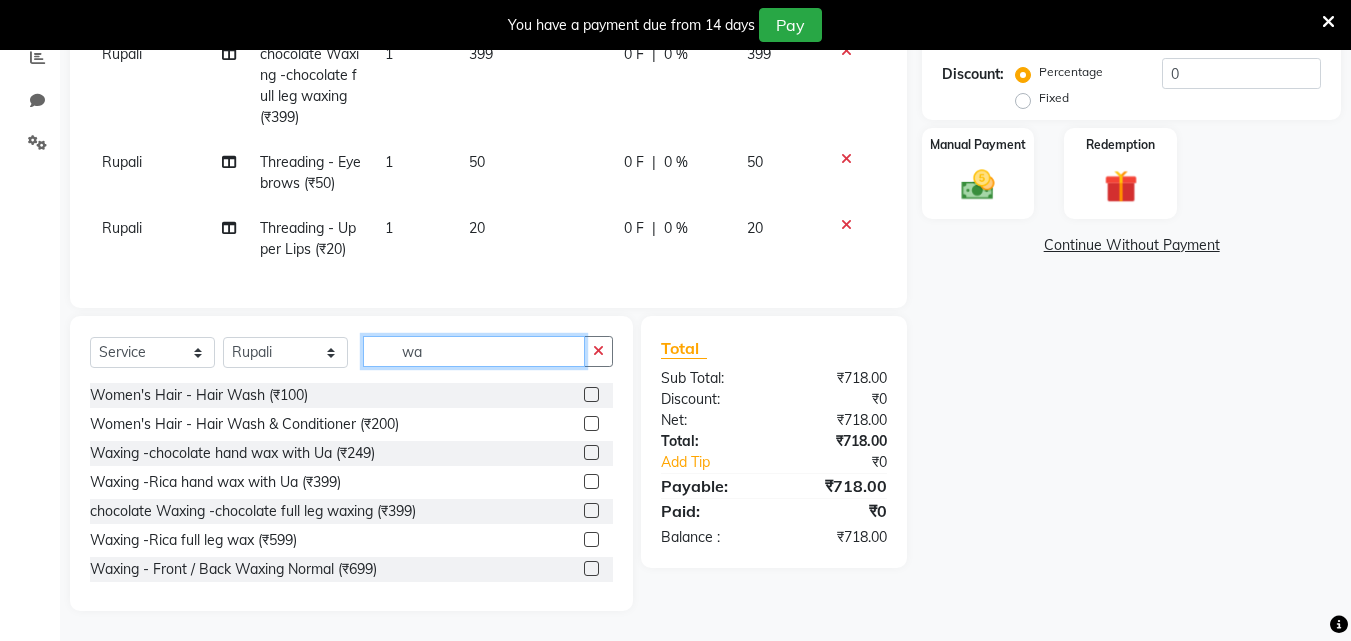 type on "w" 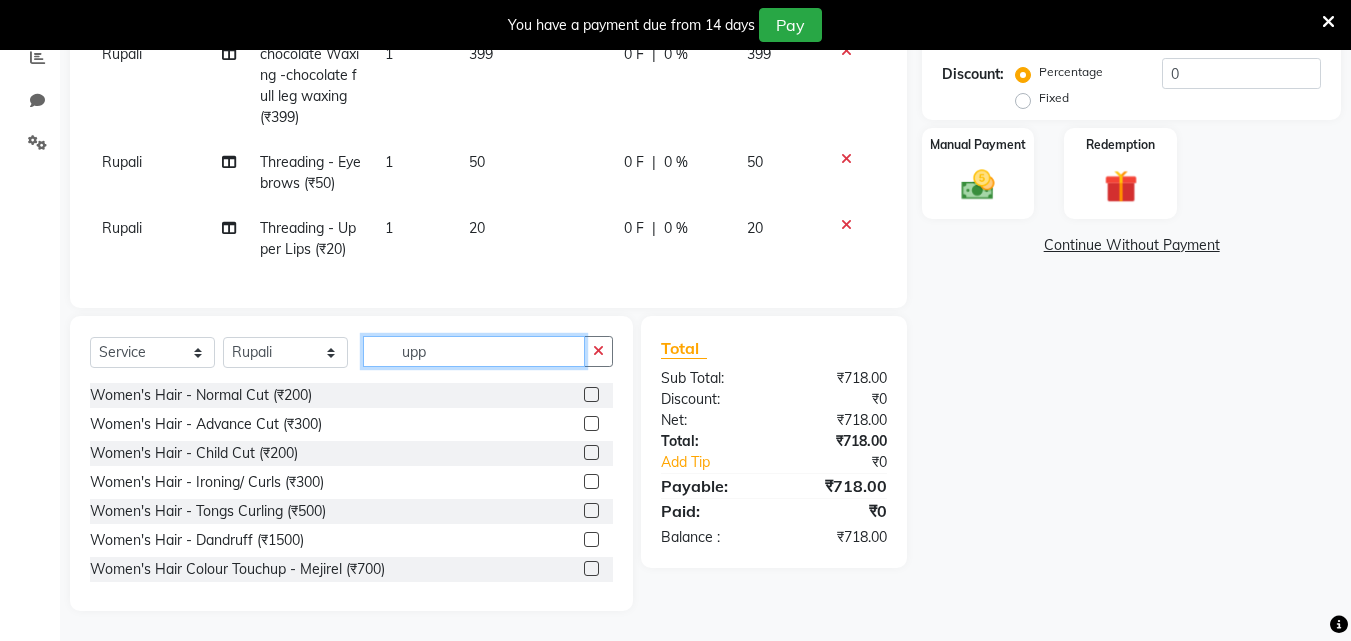 scroll, scrollTop: 407, scrollLeft: 0, axis: vertical 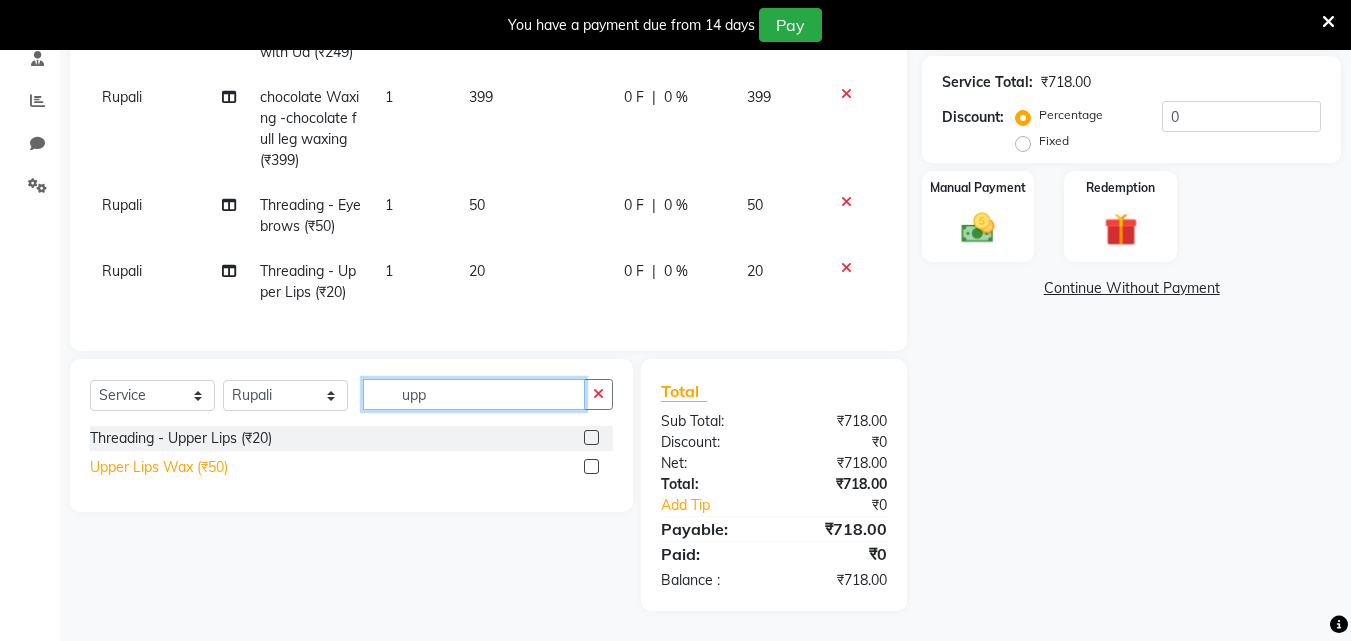 type on "upp" 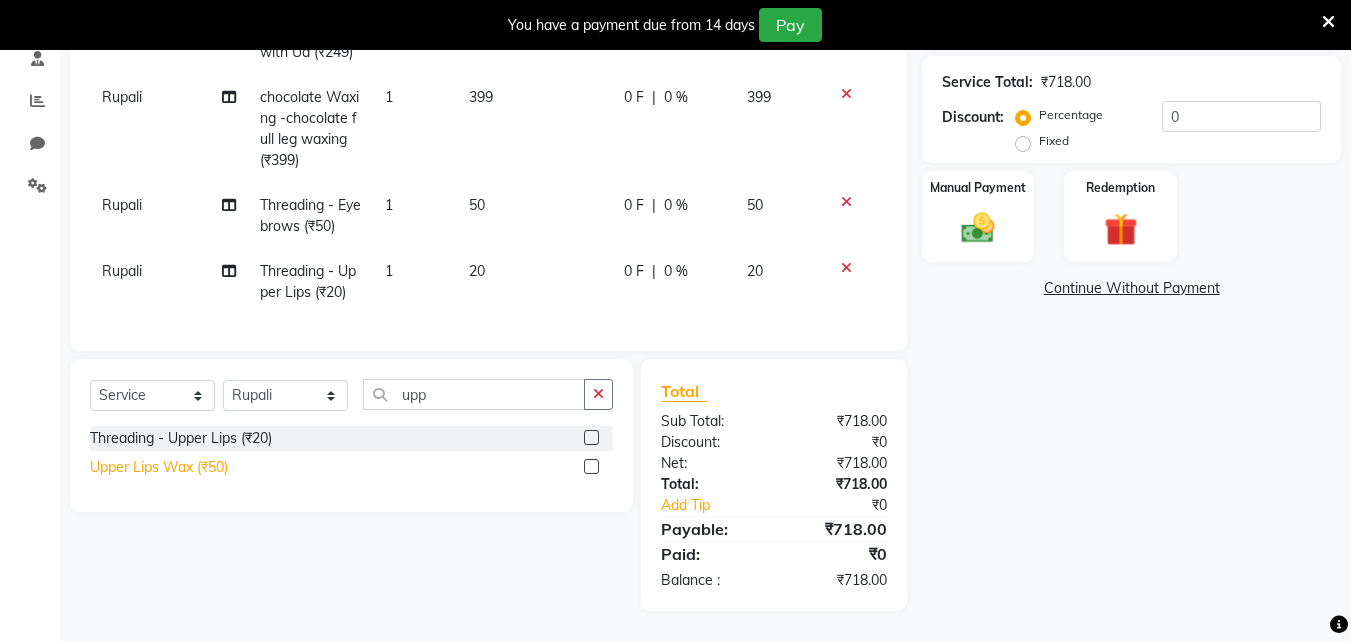 click on "Upper Lips Wax (₹50)" 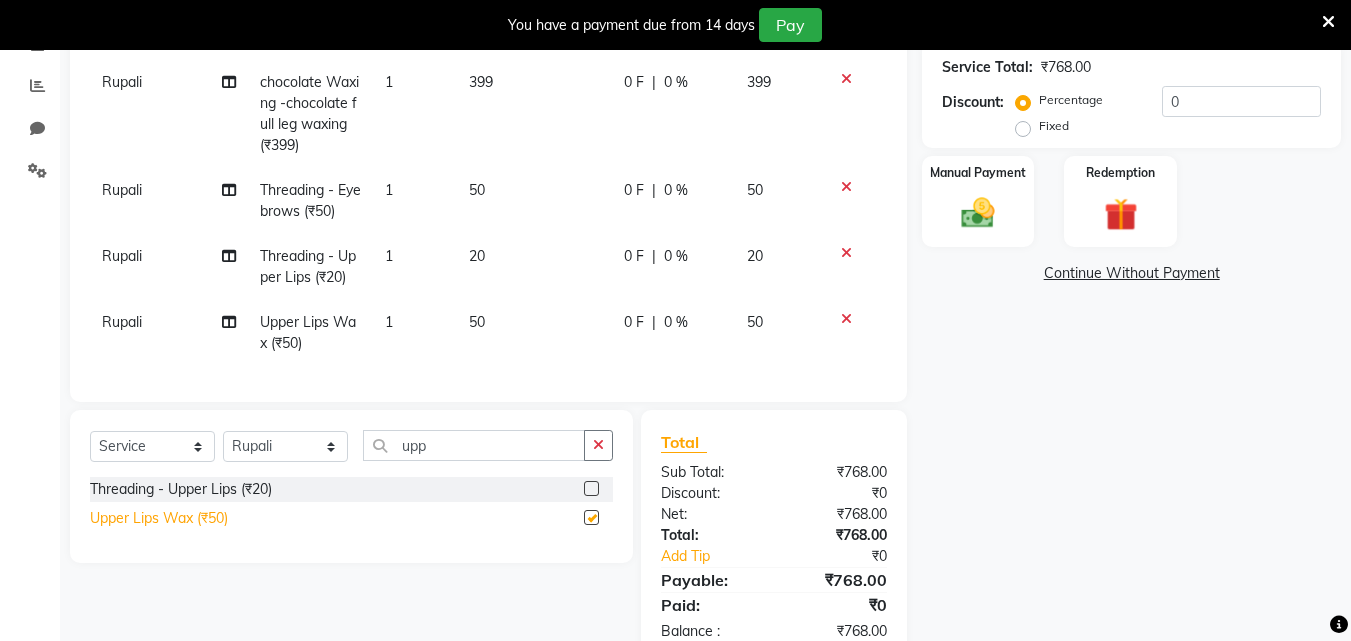 checkbox on "false" 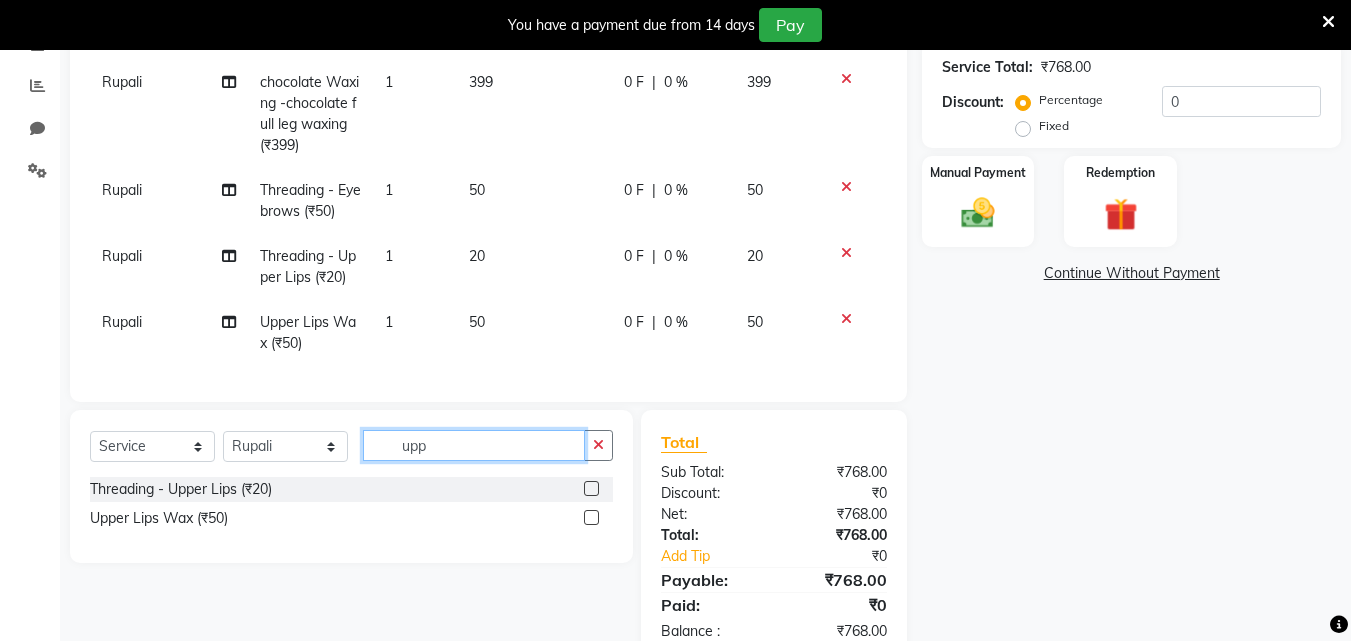 click on "upp" 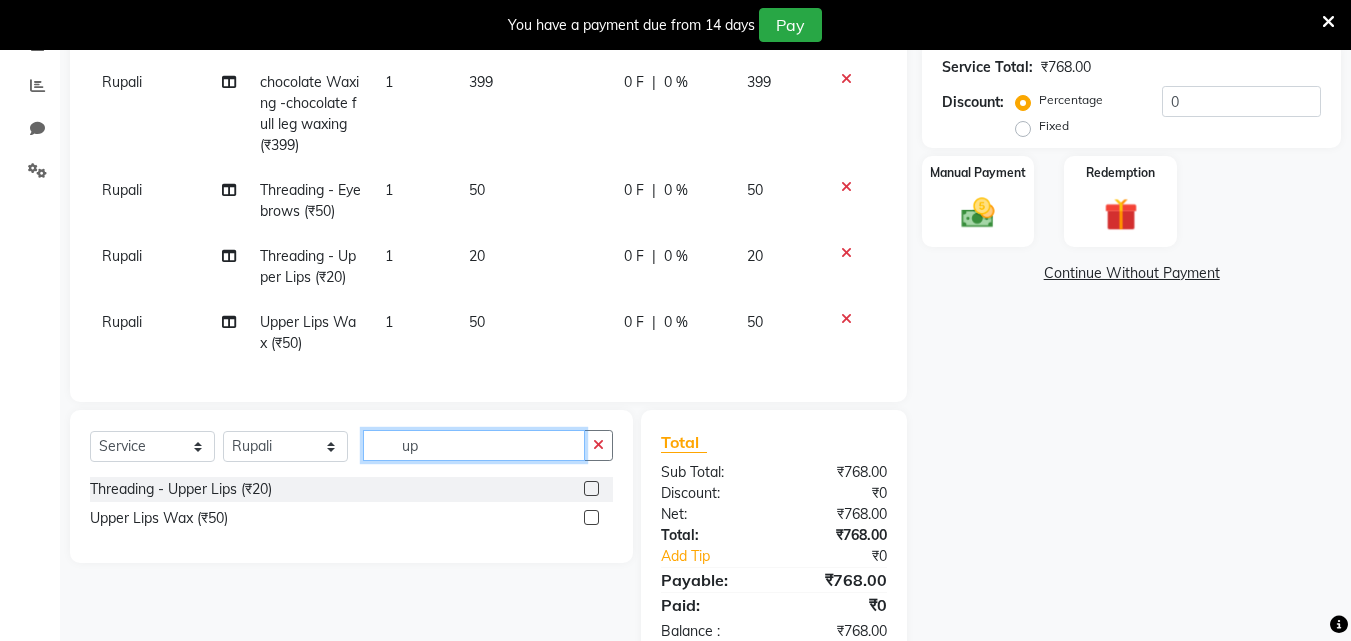 type on "u" 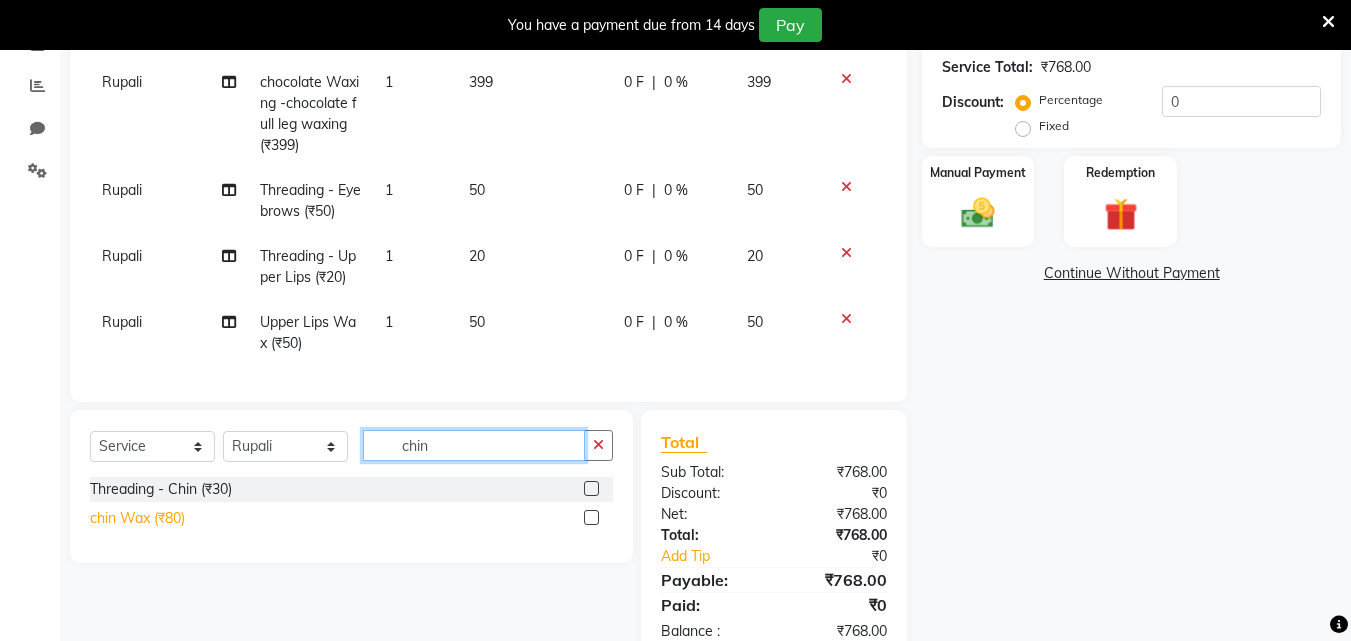 type on "chin" 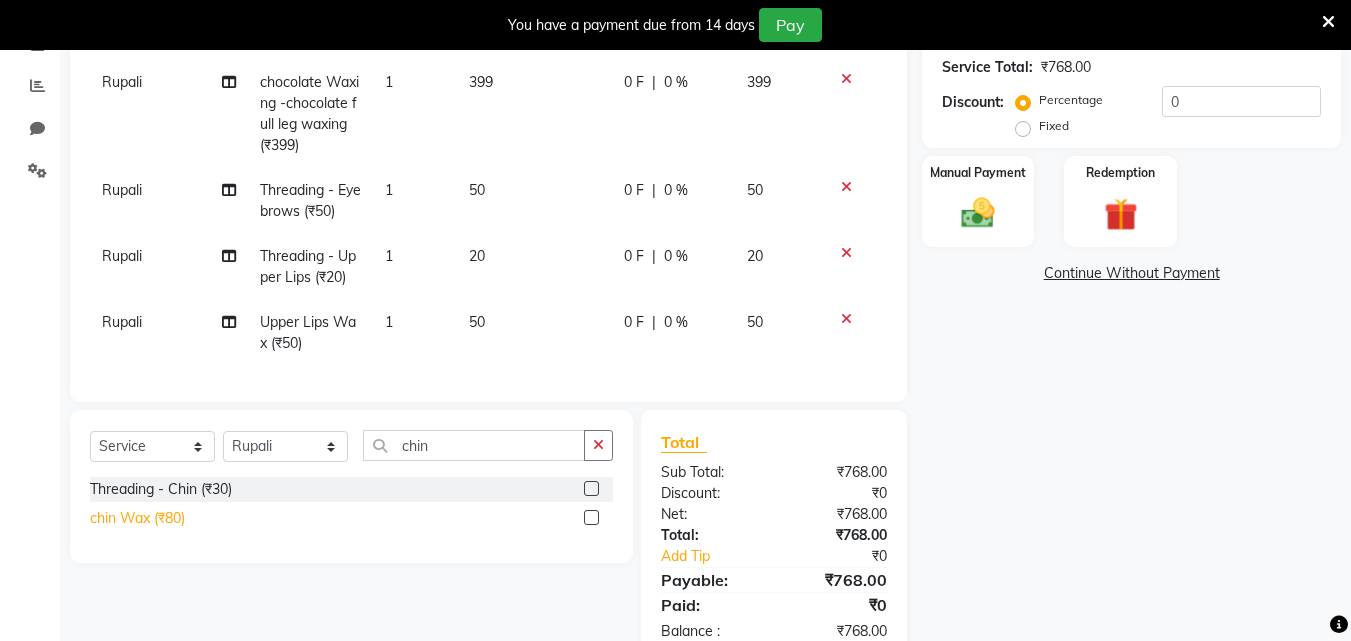 click on "chin Wax (₹80)" 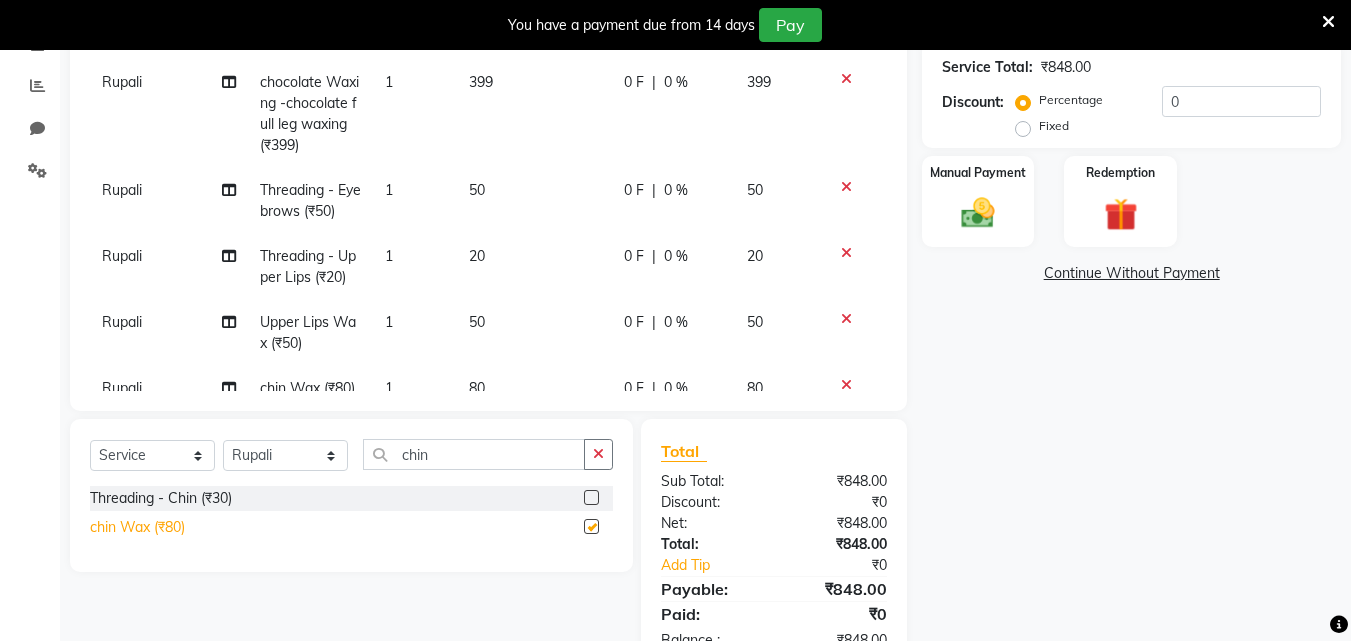 checkbox on "false" 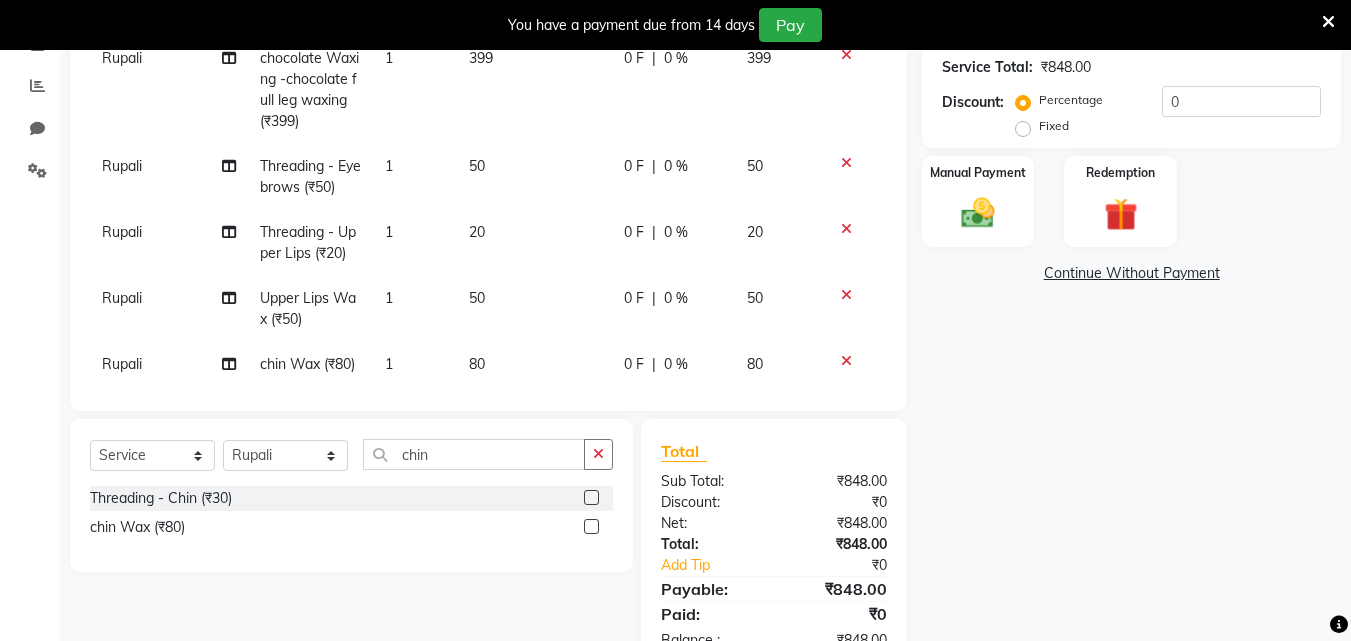 scroll, scrollTop: 51, scrollLeft: 0, axis: vertical 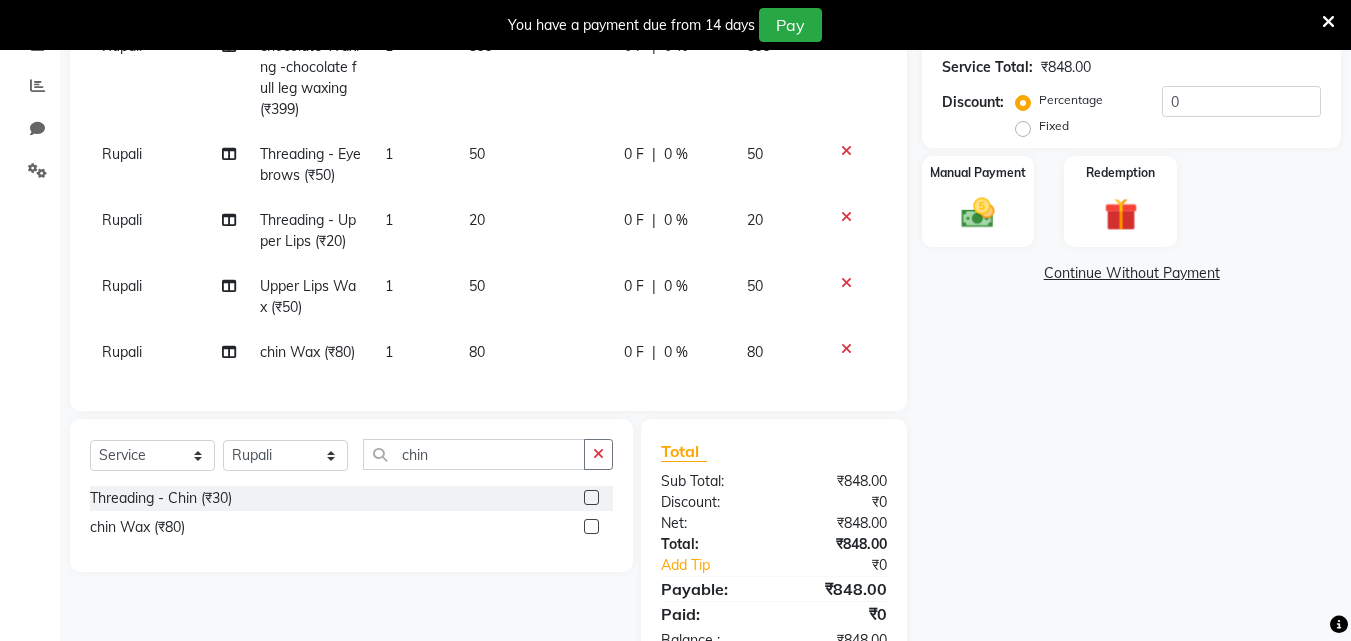 click on "80" 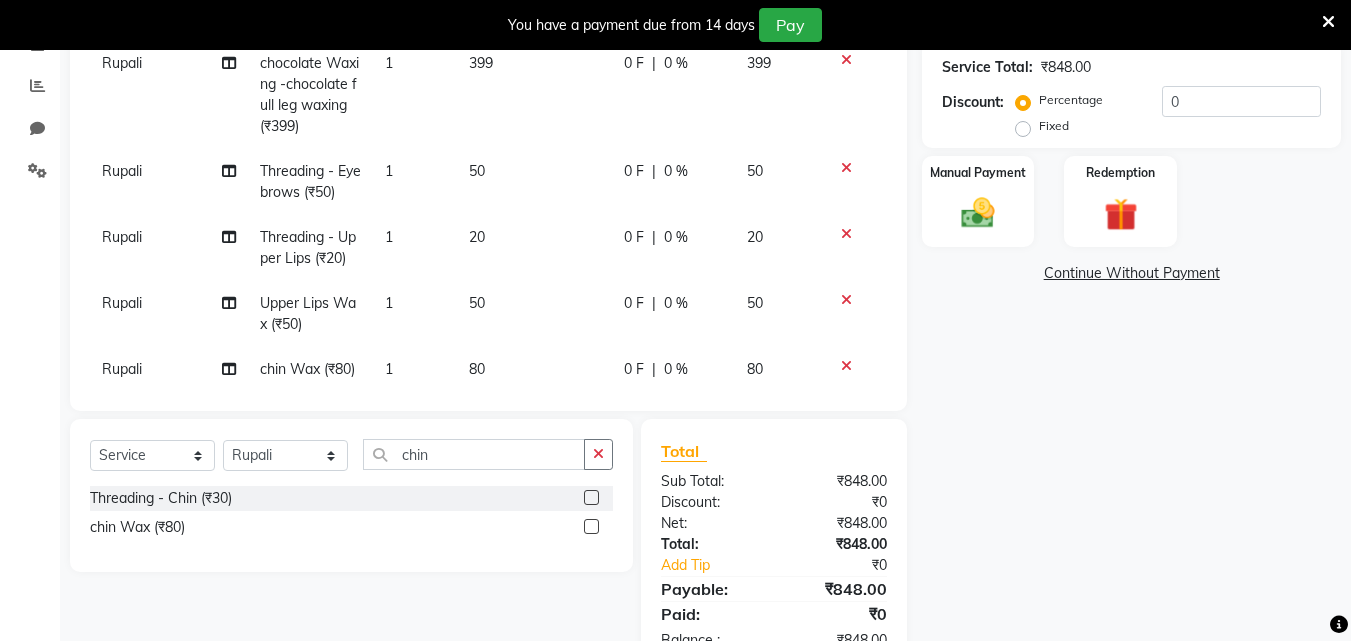 select on "87283" 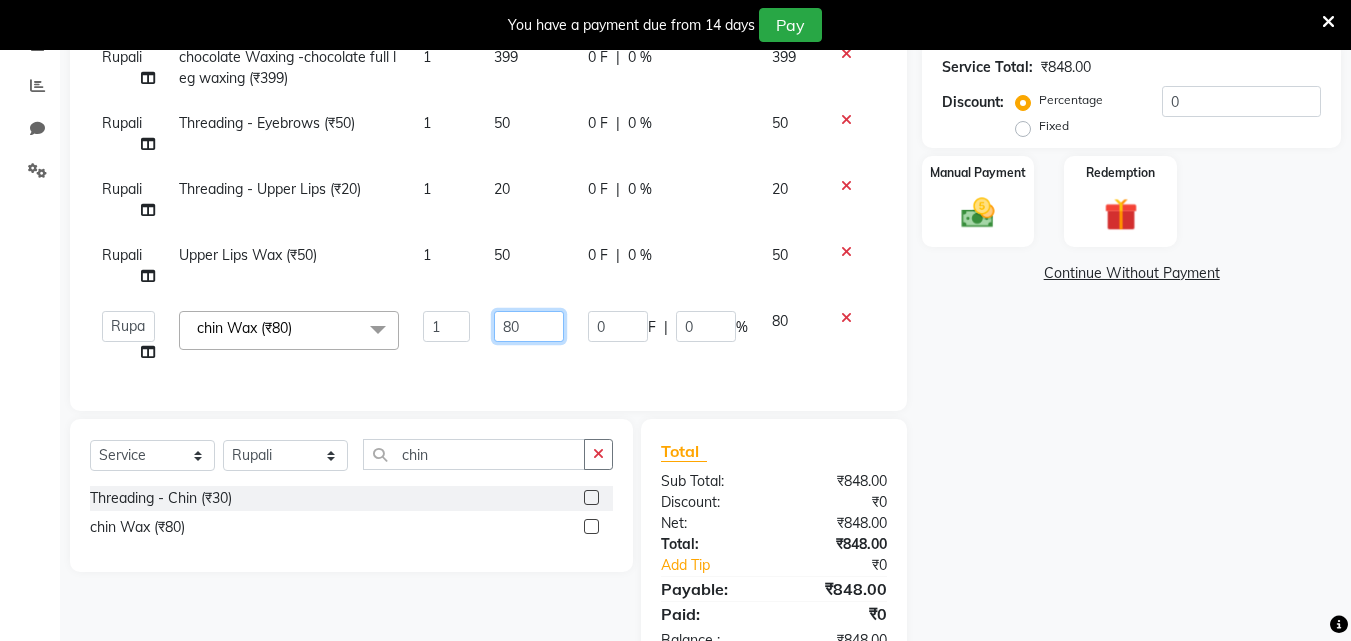 click on "80" 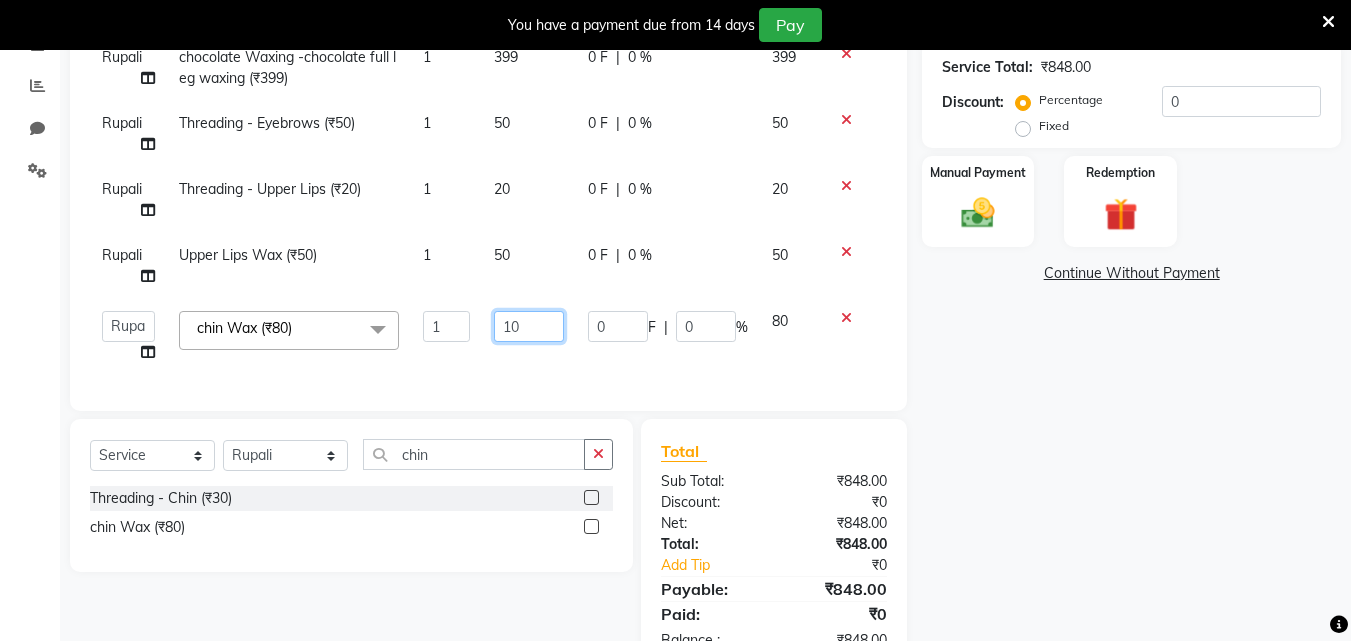 type on "100" 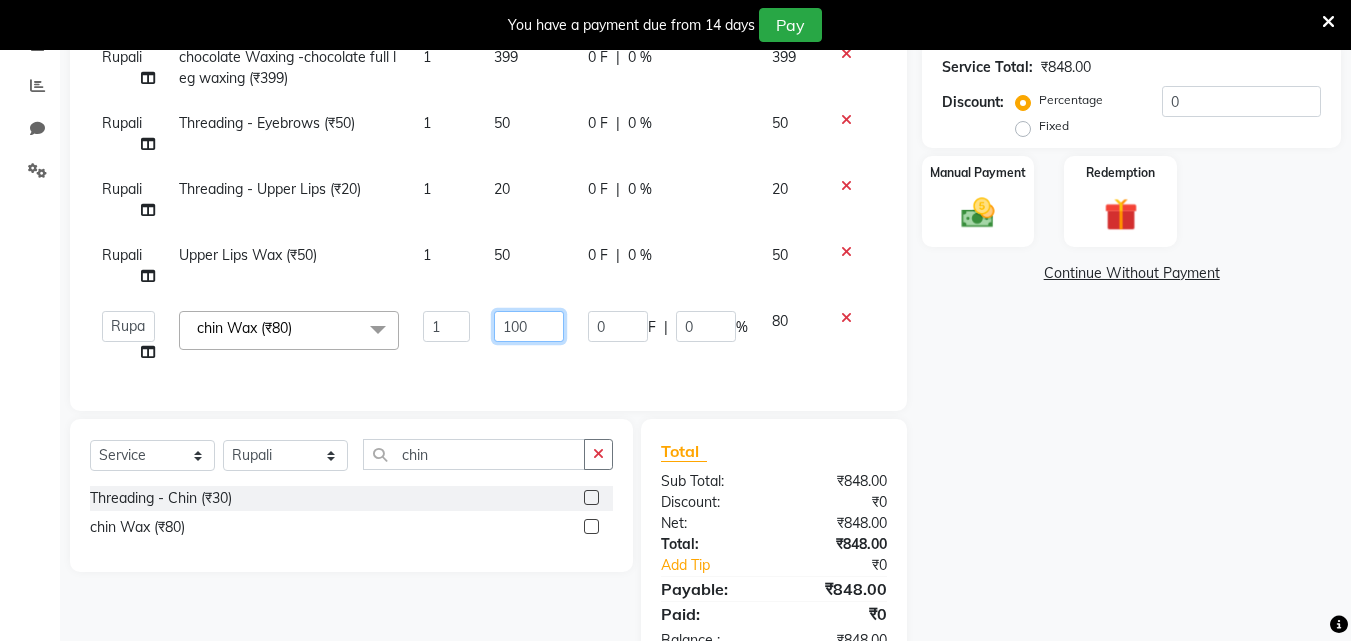 scroll, scrollTop: 467, scrollLeft: 0, axis: vertical 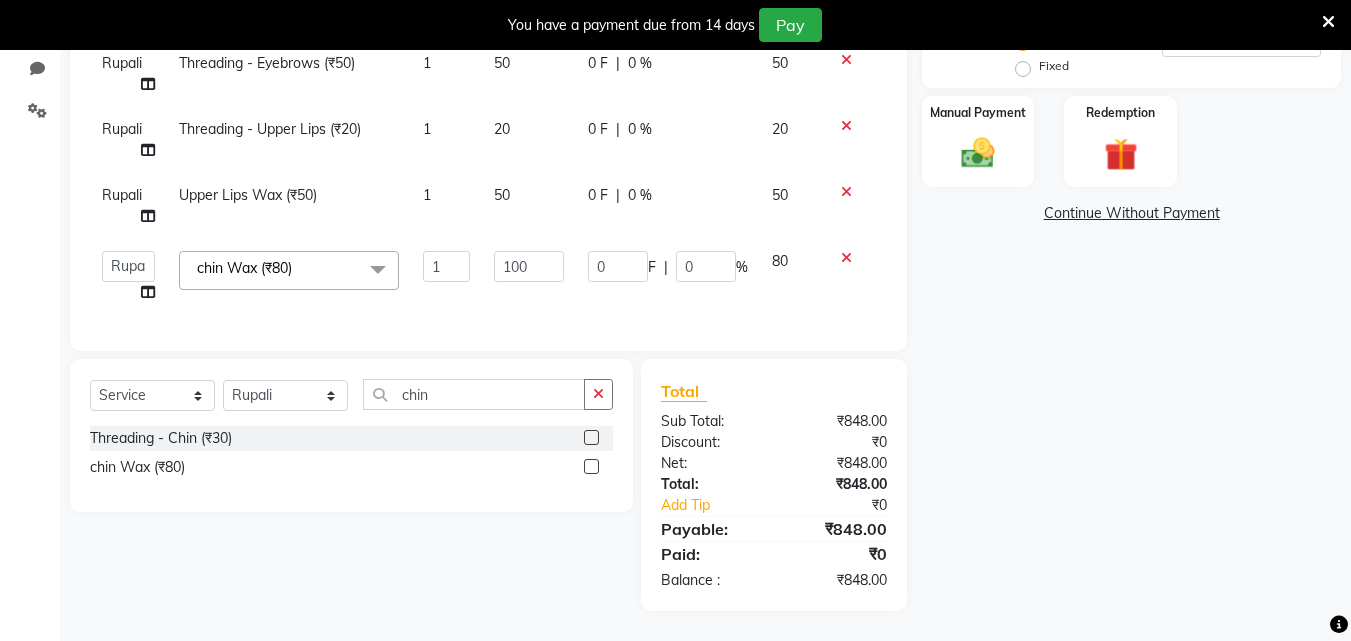click on "Name: [FIRST] Parlour Client Membership:  No Active Membership  Total Visits:   Card on file:  0 Last Visit:   - Points:   0  Coupon Code Apply Service Total:  ₹848.00  Discount:  Percentage   Fixed  0 Manual Payment Redemption  Continue Without Payment" 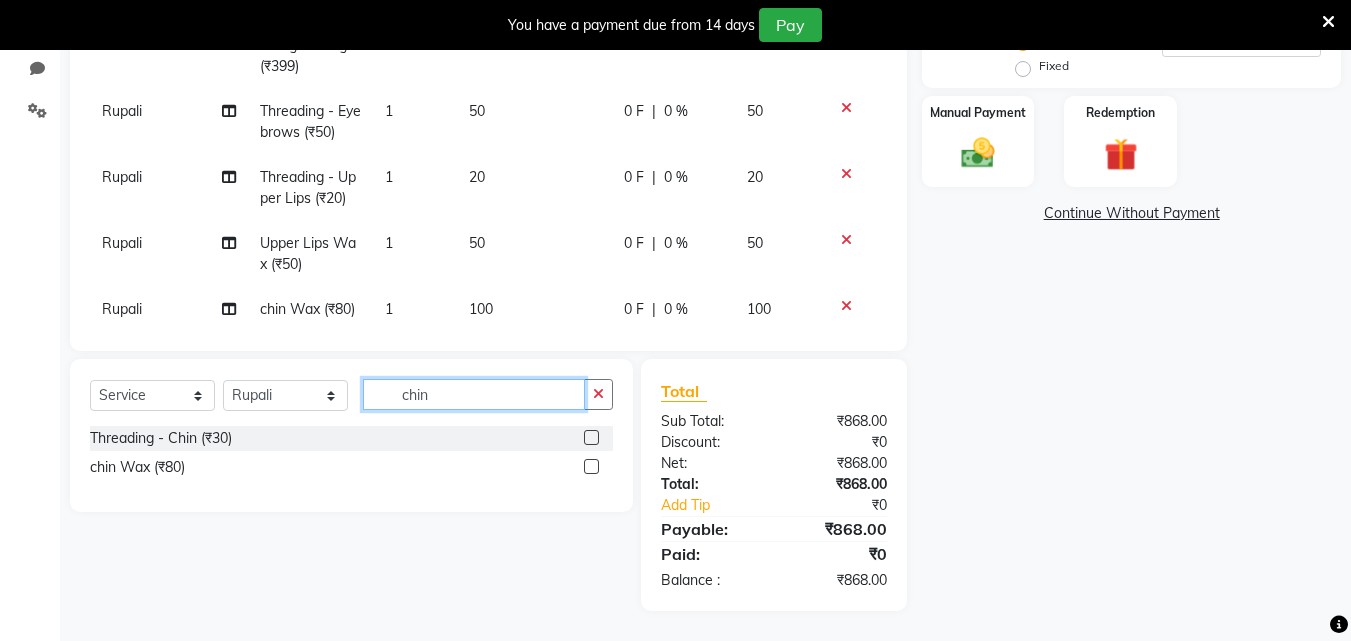click on "chin" 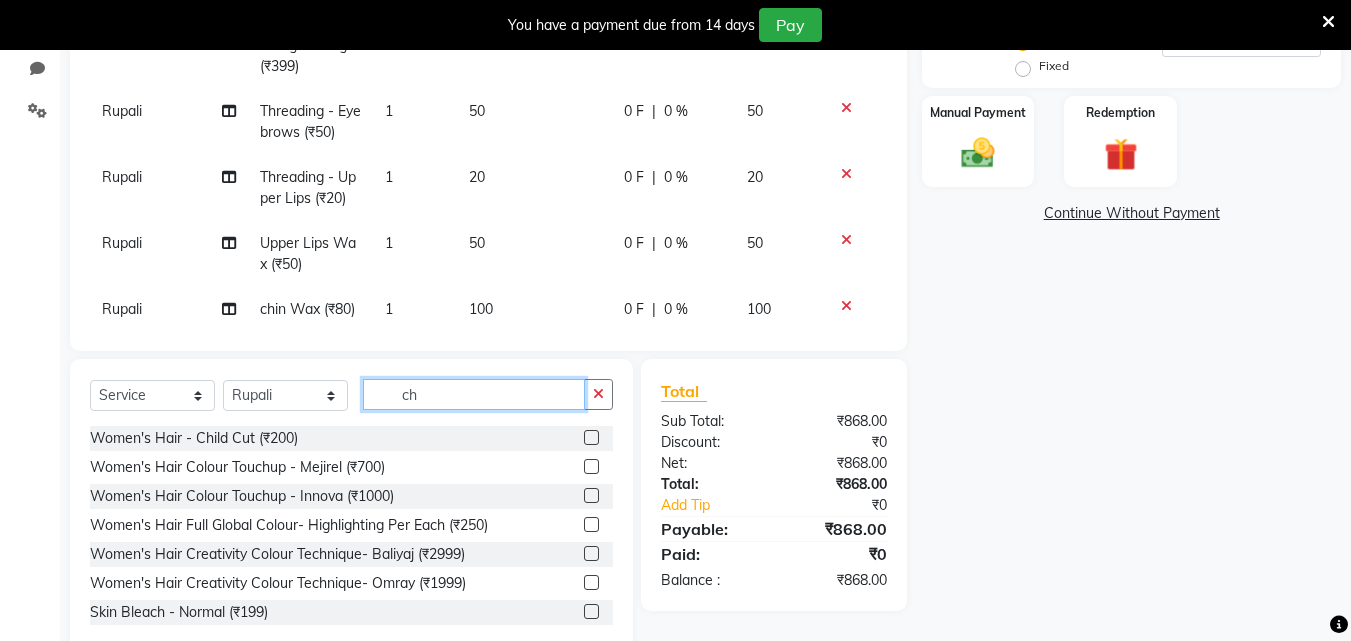type on "c" 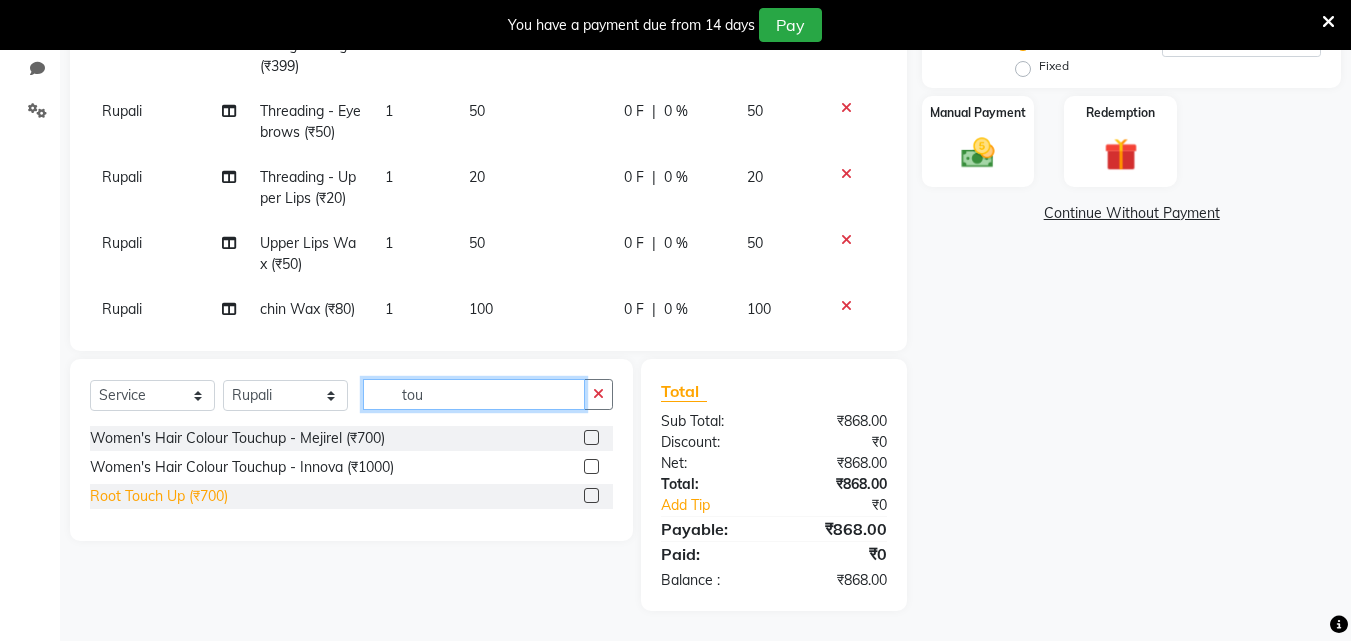 type on "tou" 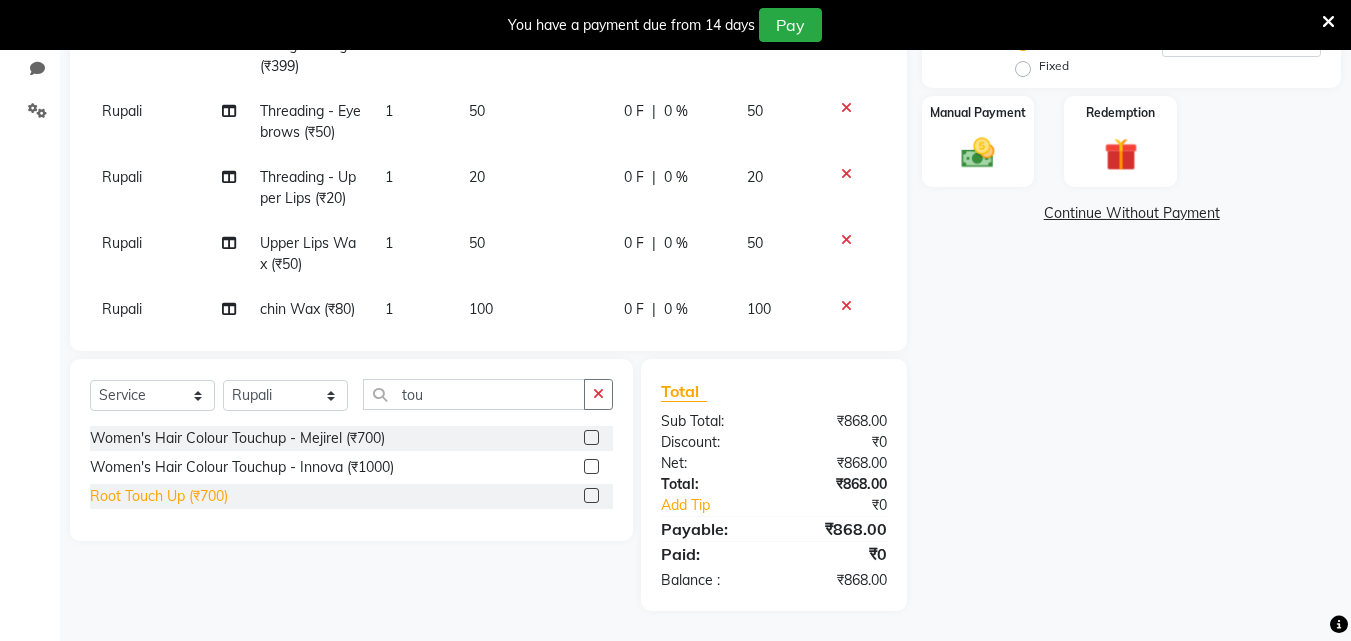 click on "Root Touch Up (₹700)" 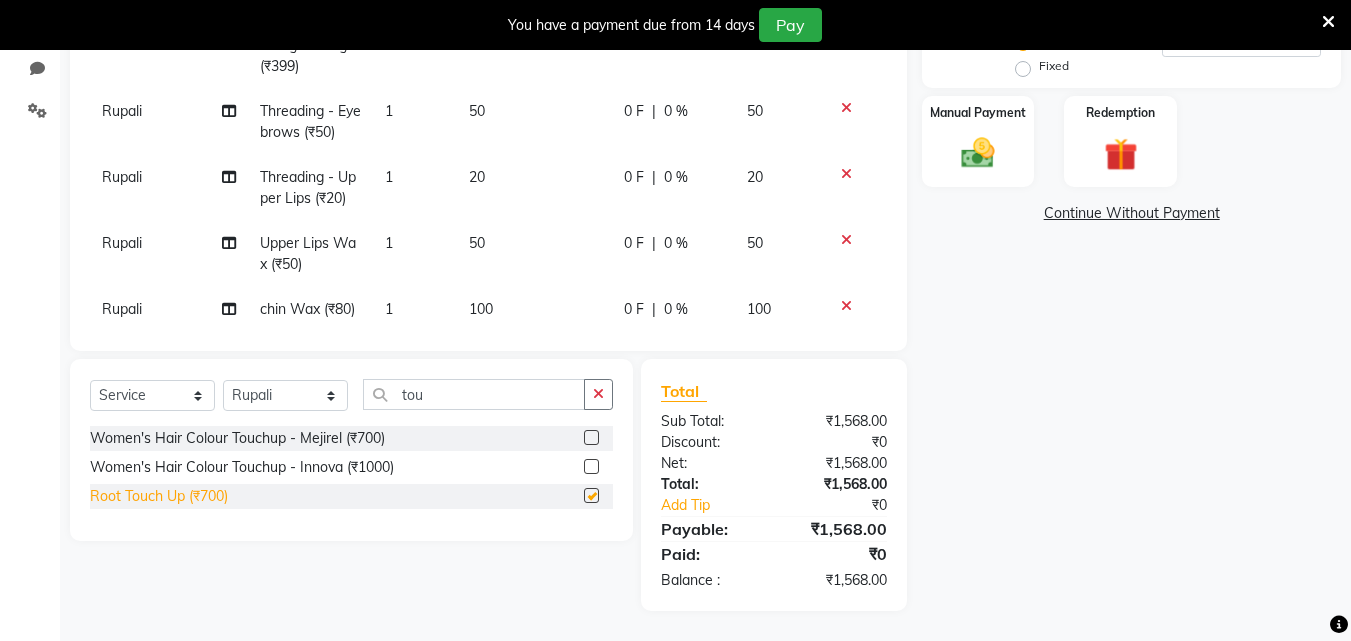 checkbox on "false" 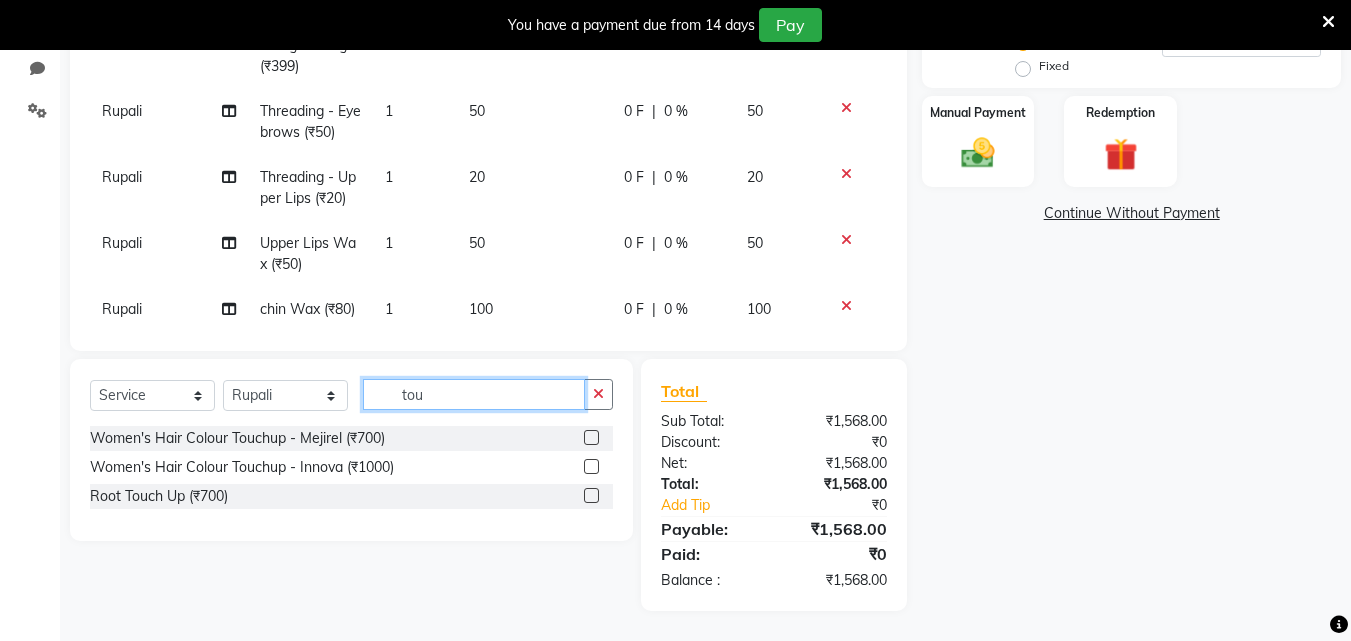 click on "tou" 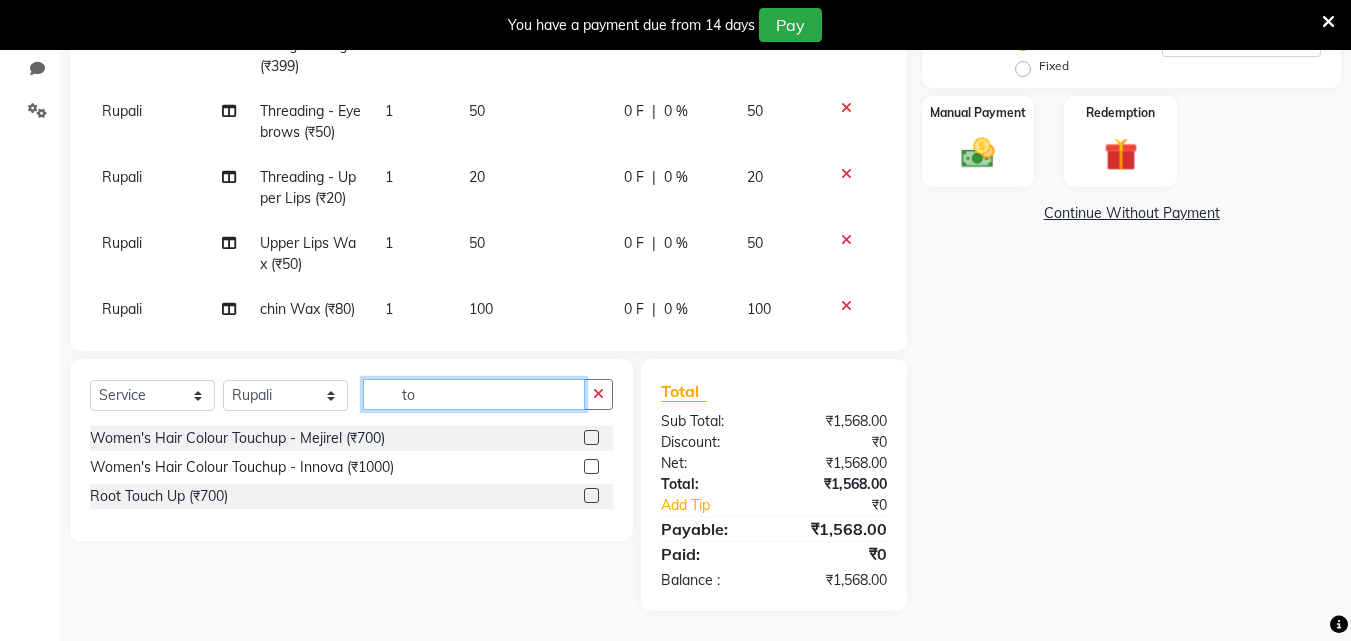 type on "t" 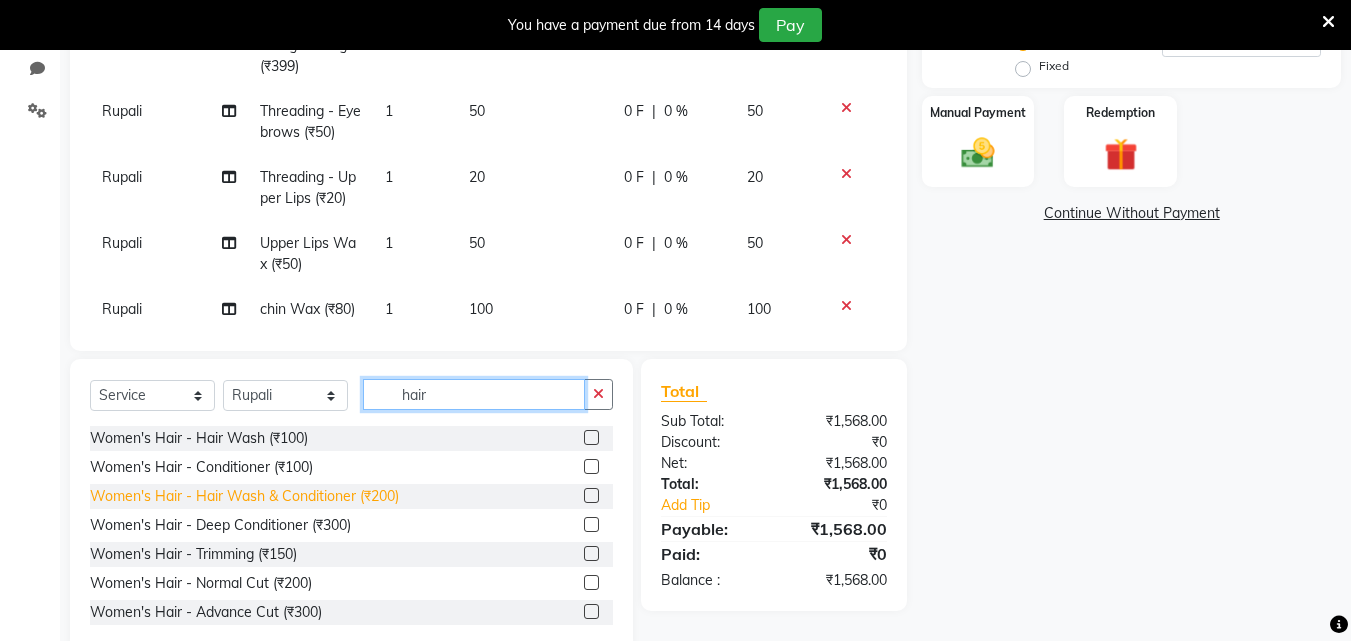 type on "hair" 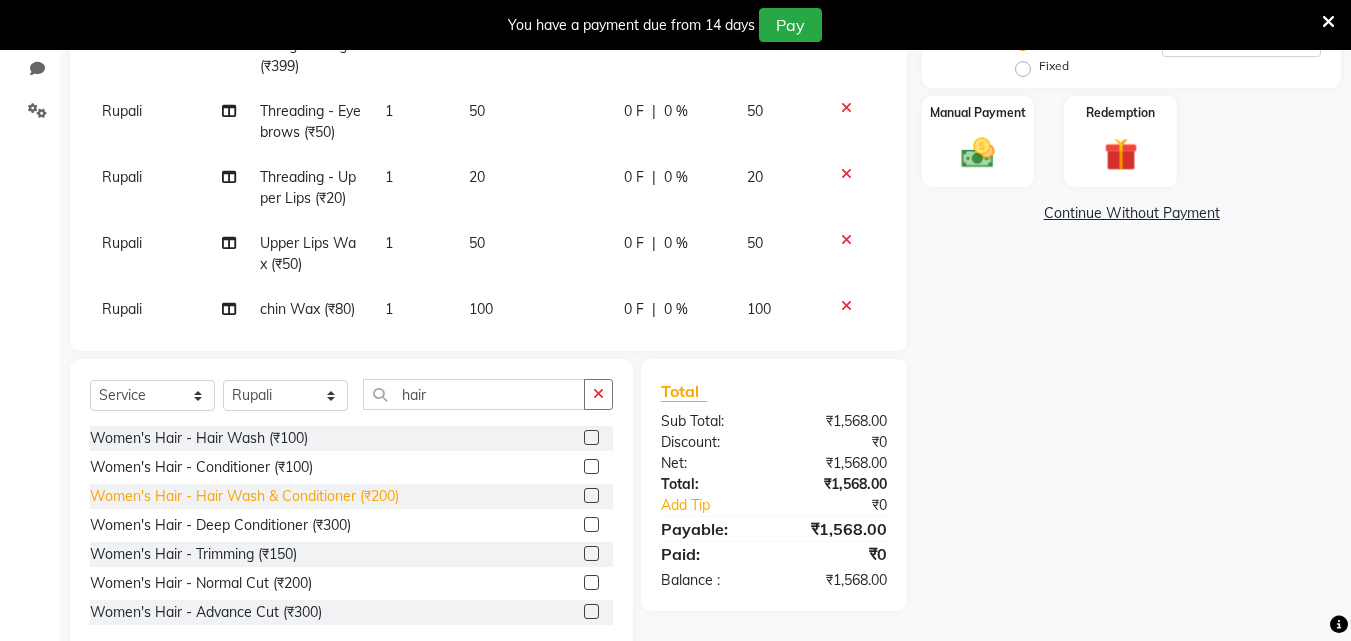 click on "Women's Hair - Hair Wash & Conditioner (₹200)" 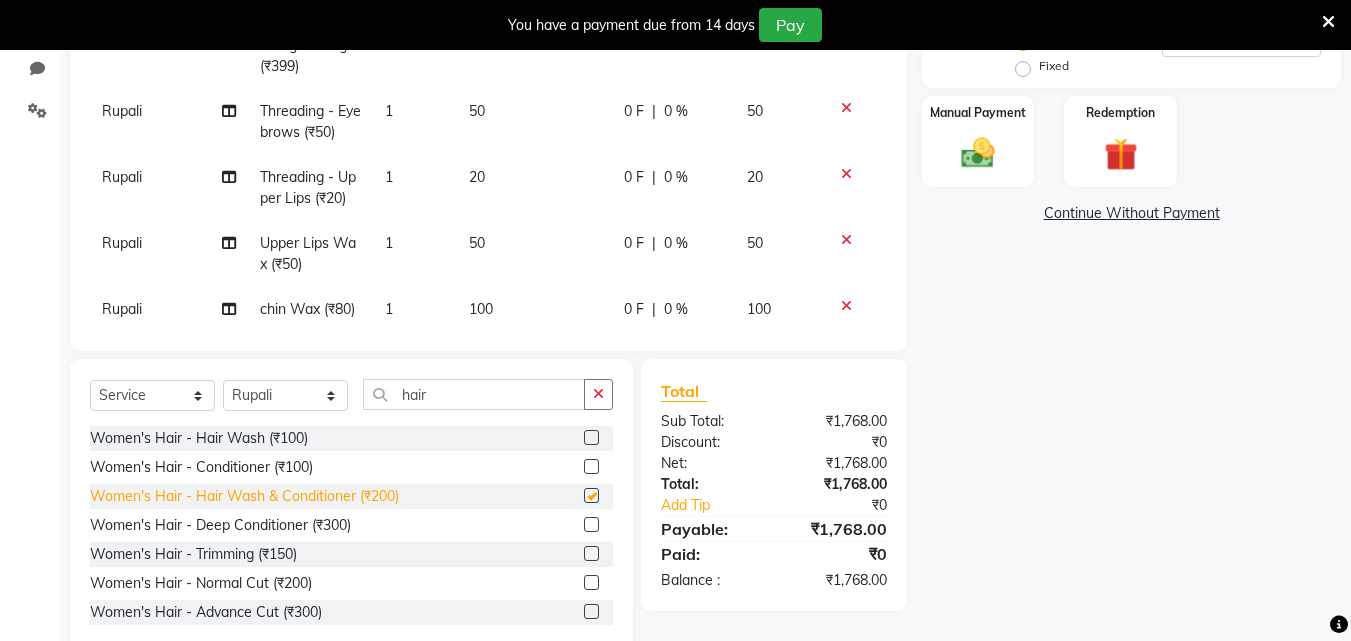 checkbox on "false" 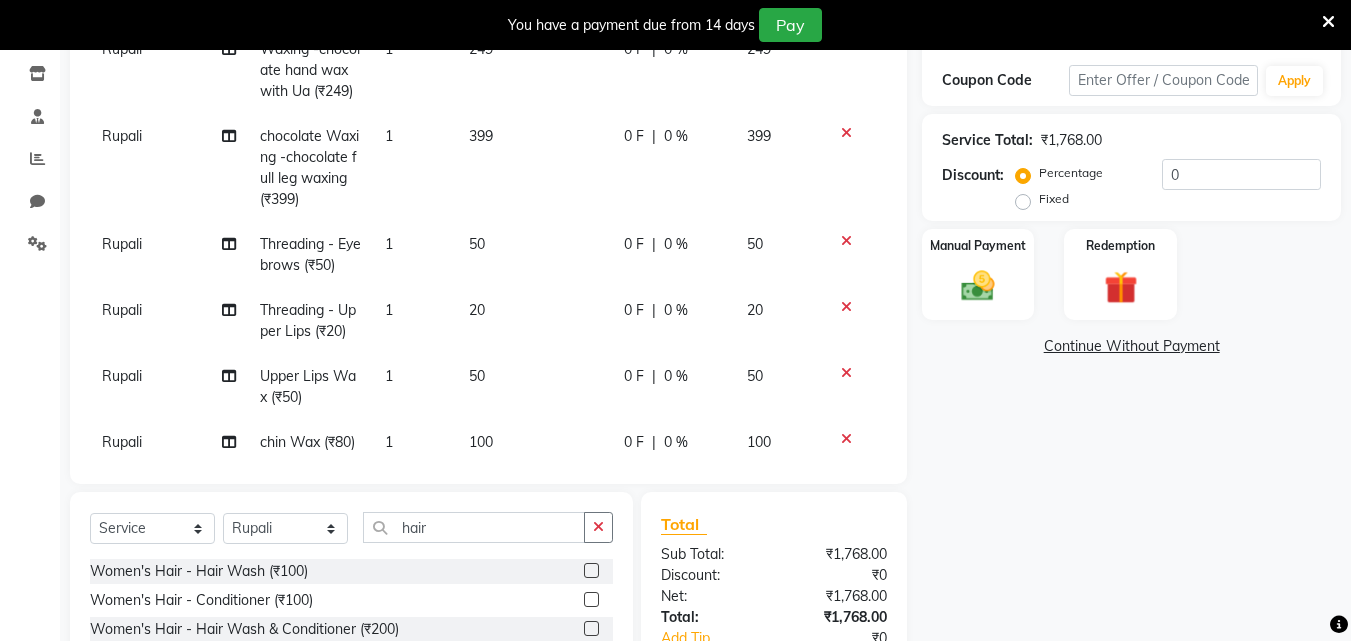 scroll, scrollTop: 297, scrollLeft: 0, axis: vertical 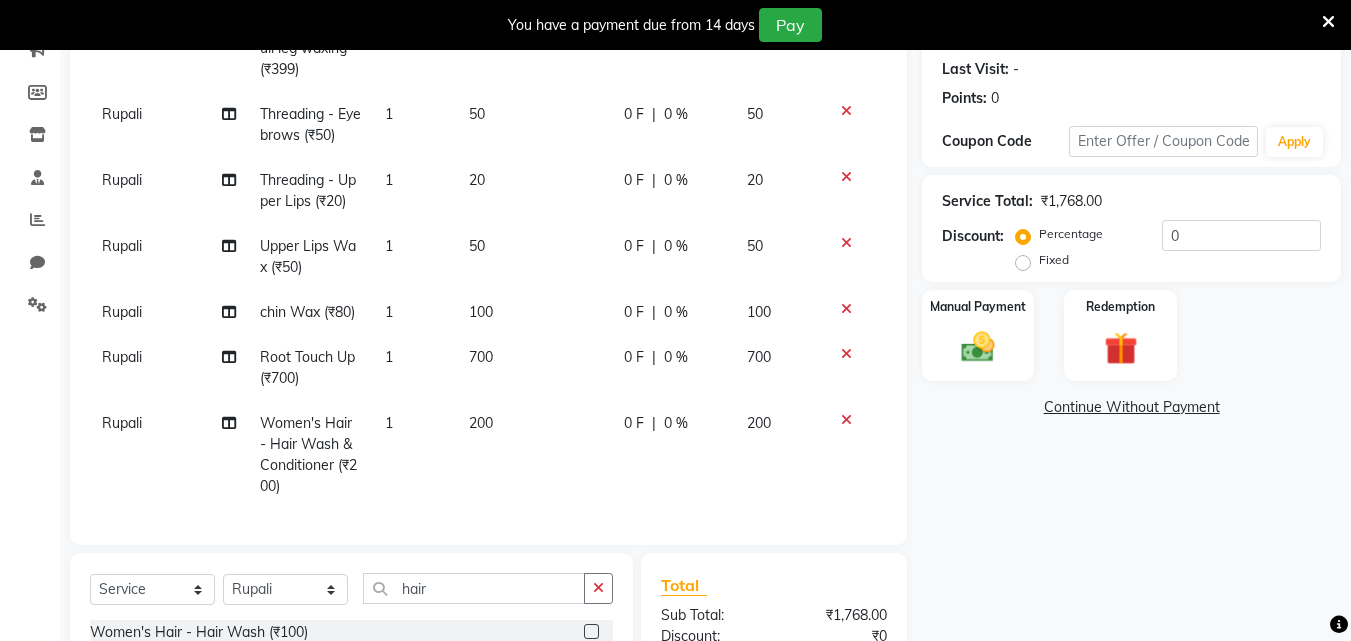 click on "Fixed" 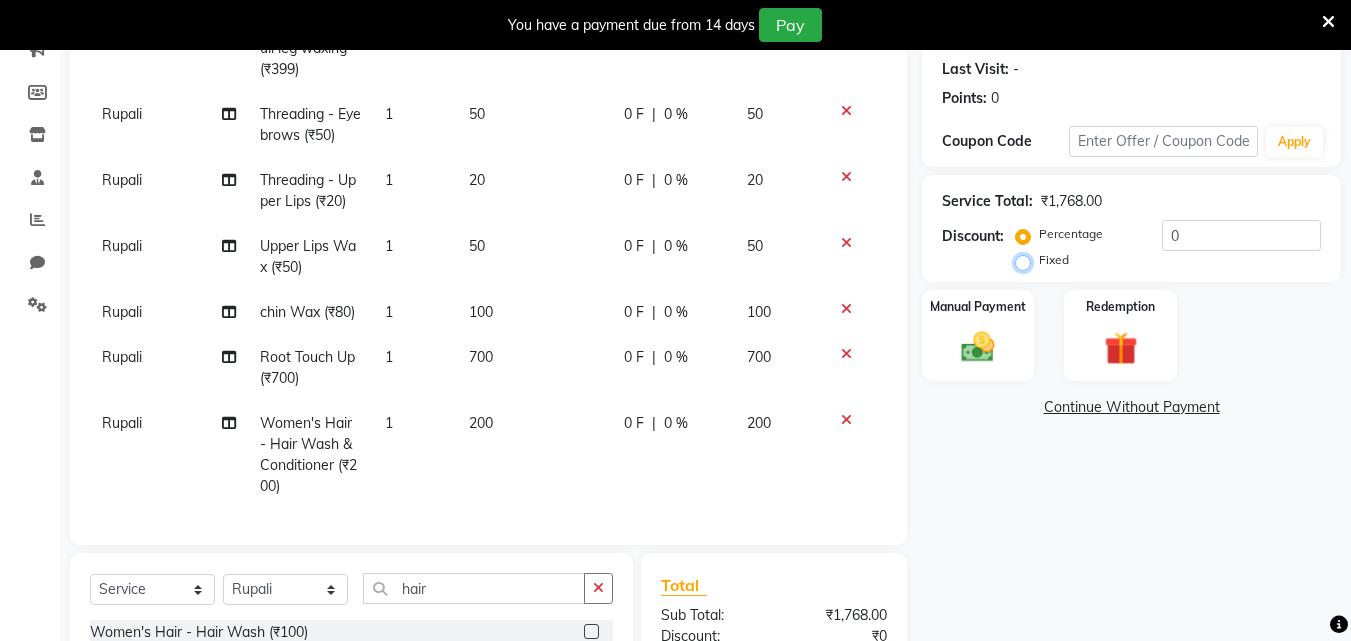 click on "Fixed" at bounding box center (1027, 260) 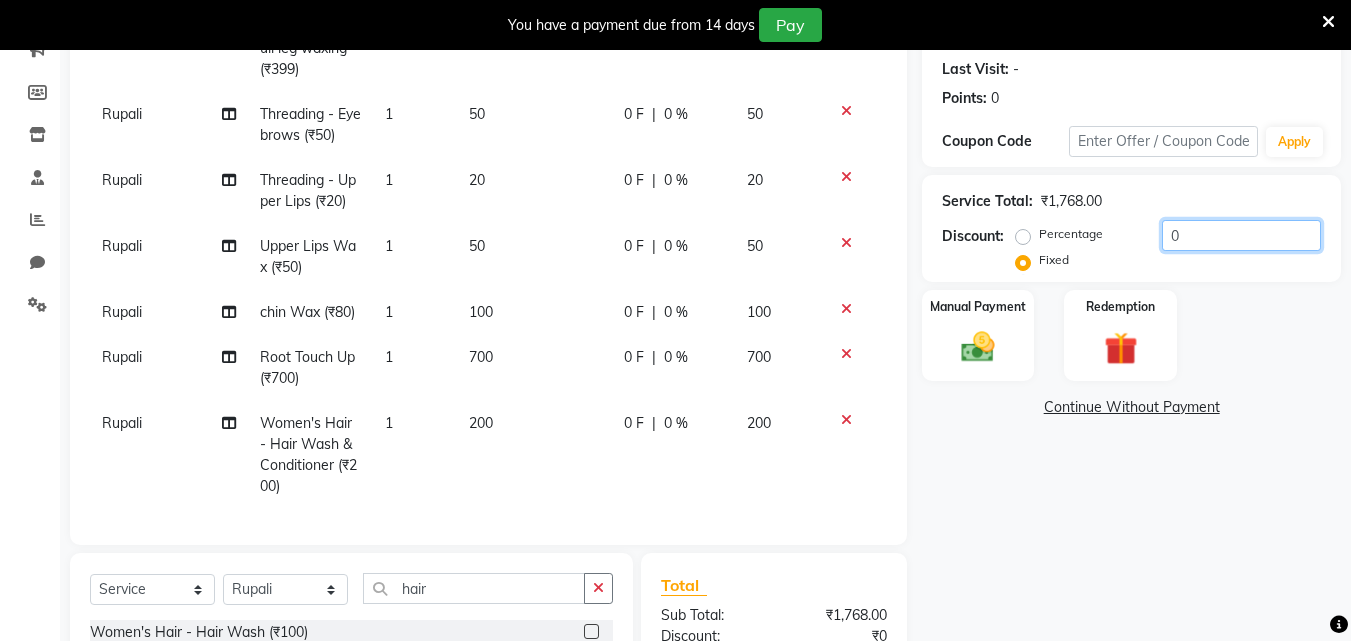 click on "0" 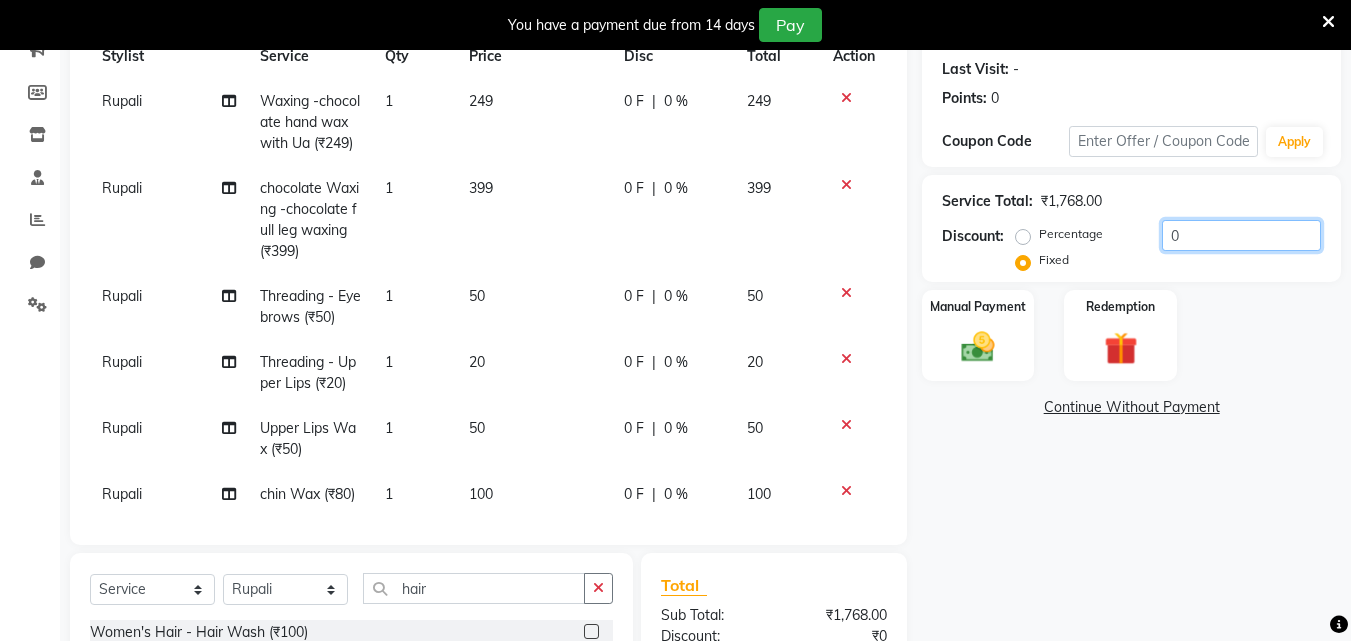 scroll, scrollTop: 0, scrollLeft: 0, axis: both 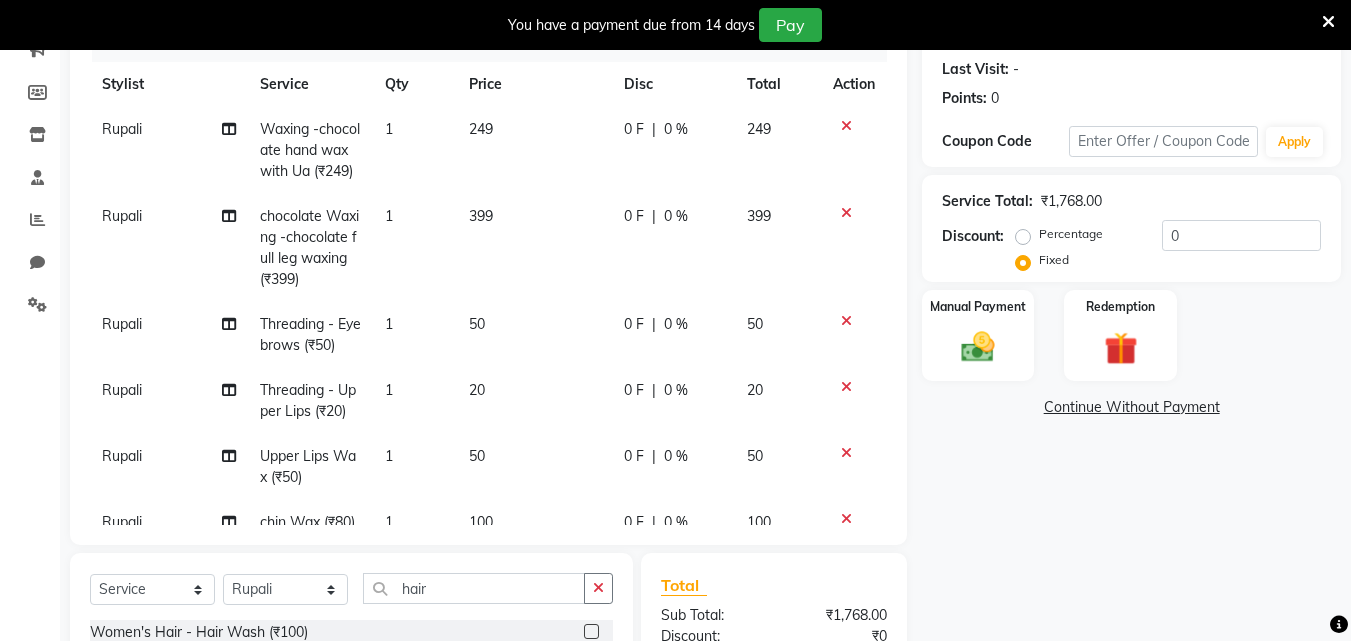 click on "249" 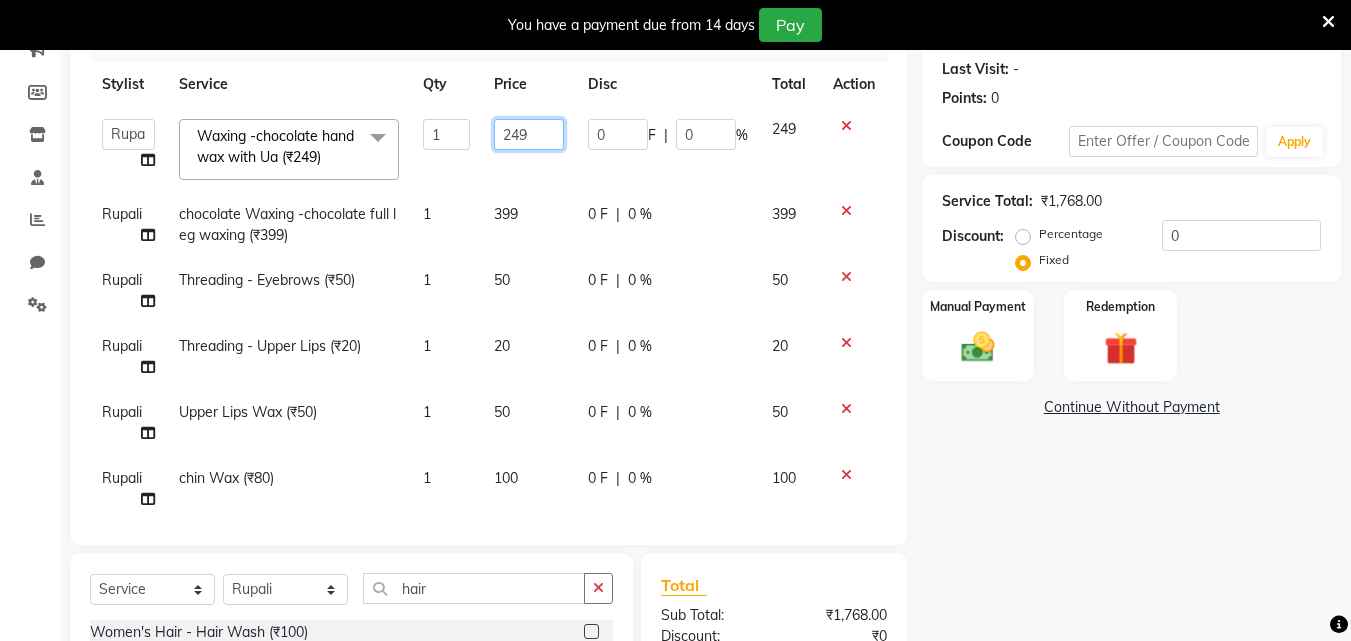 click on "249" 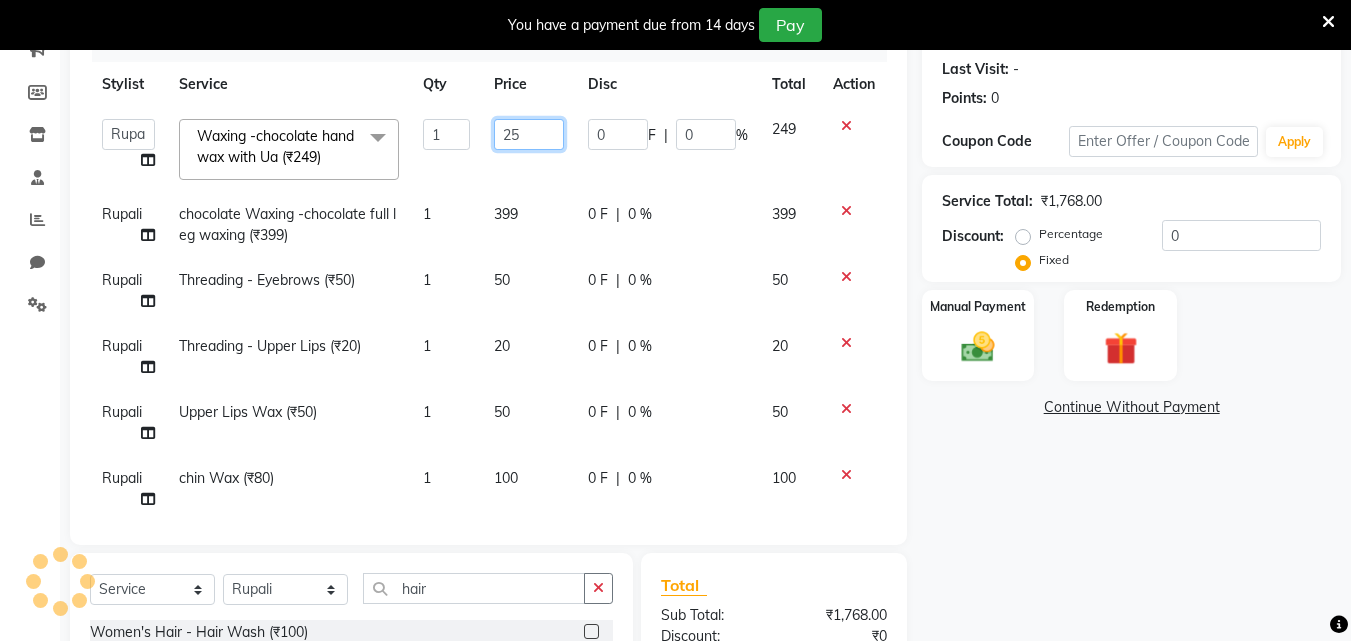 type on "250" 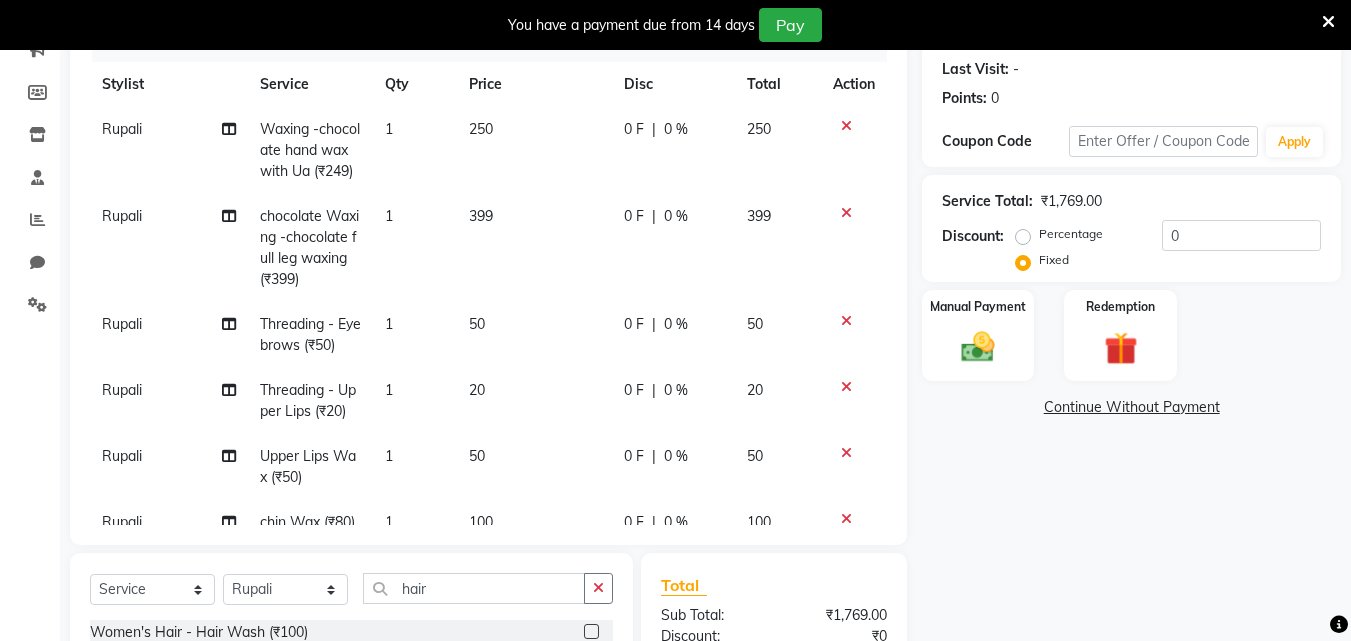 click on "399" 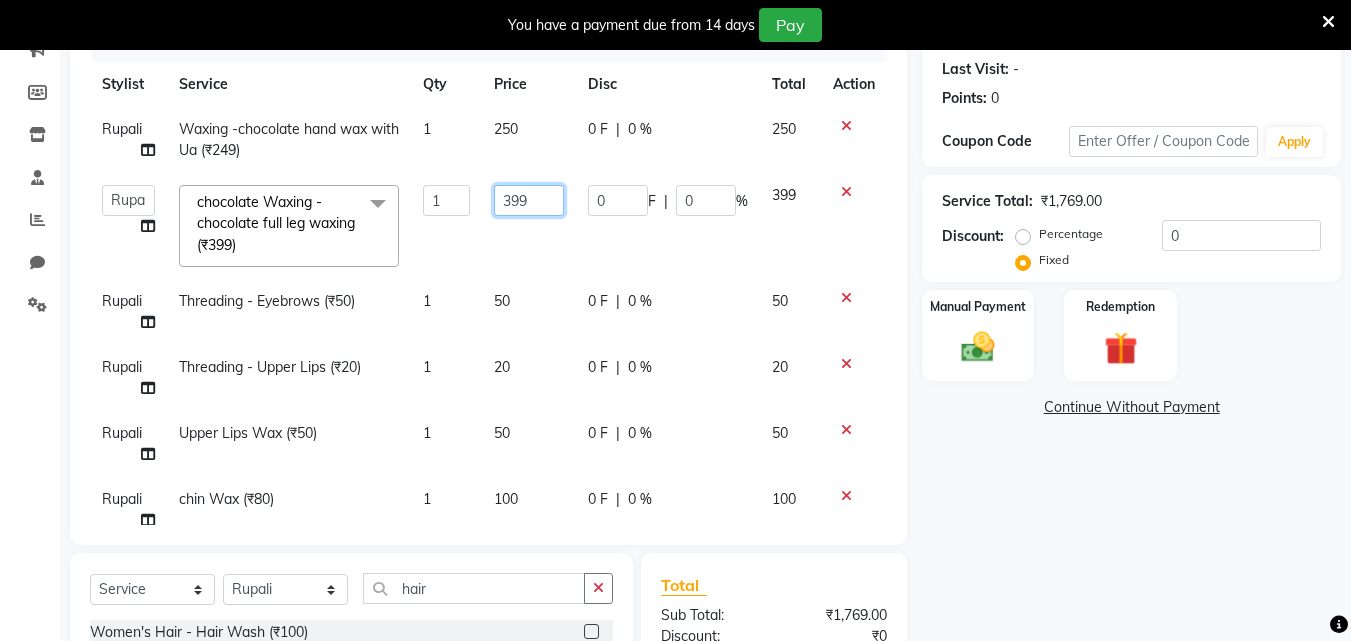 click on "399" 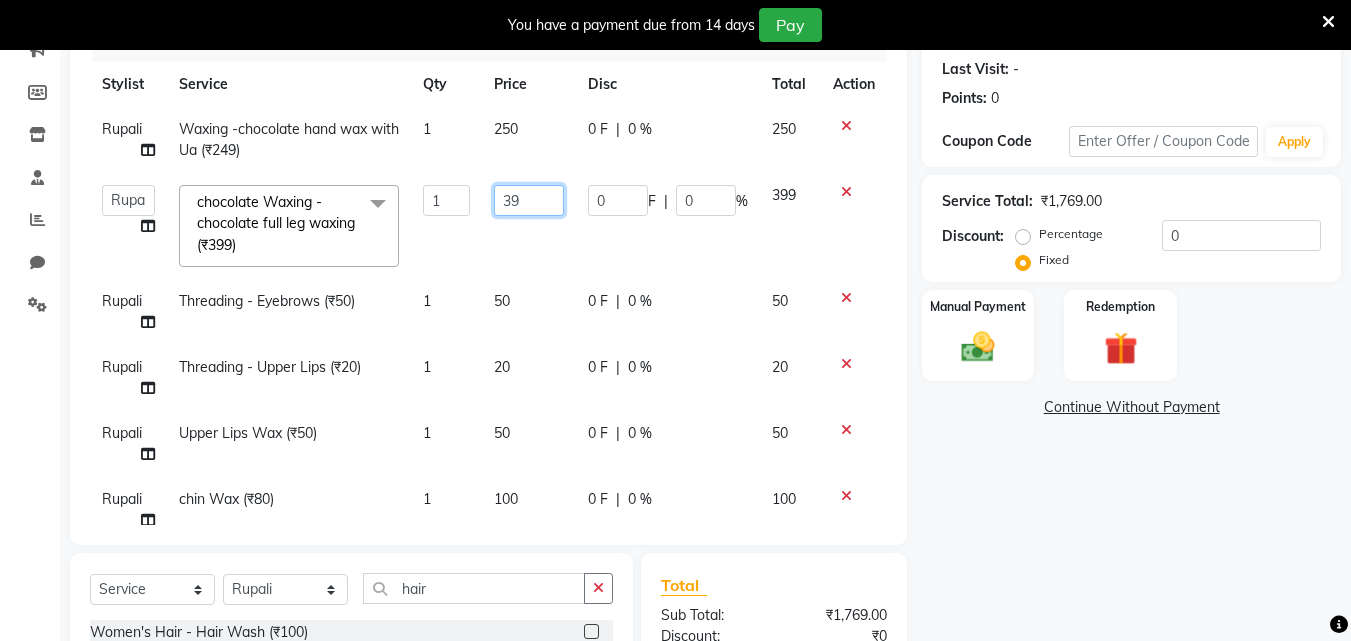 type on "3" 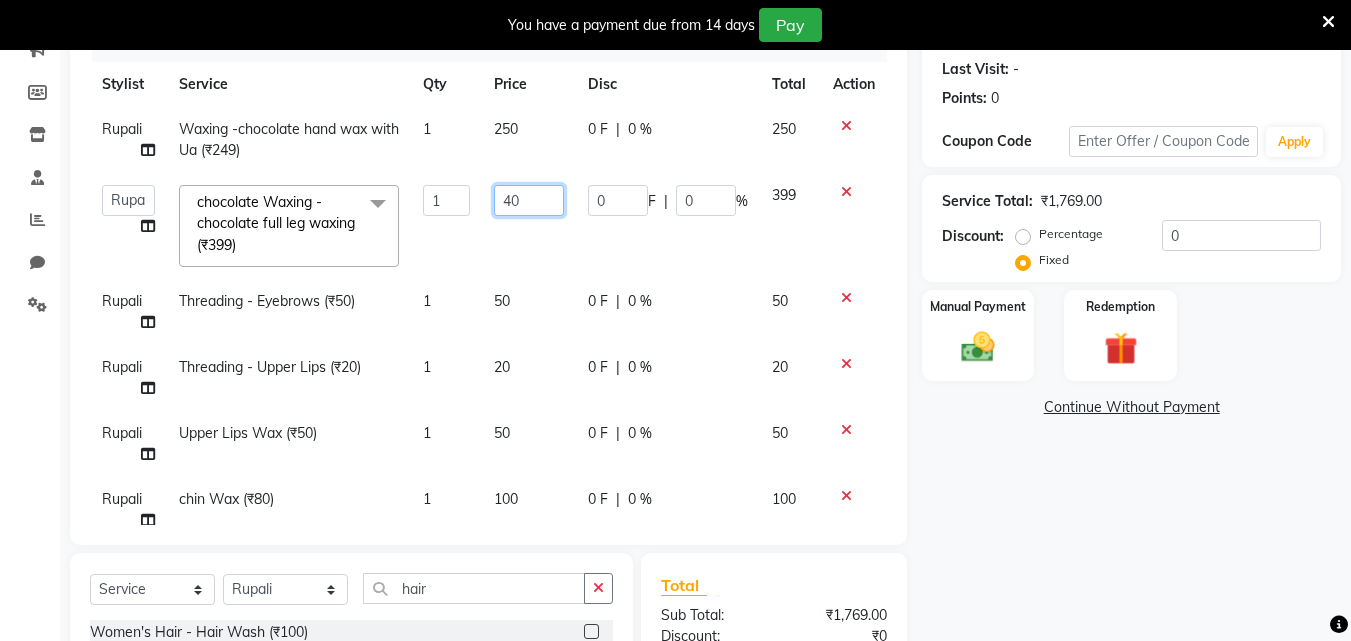 type on "400" 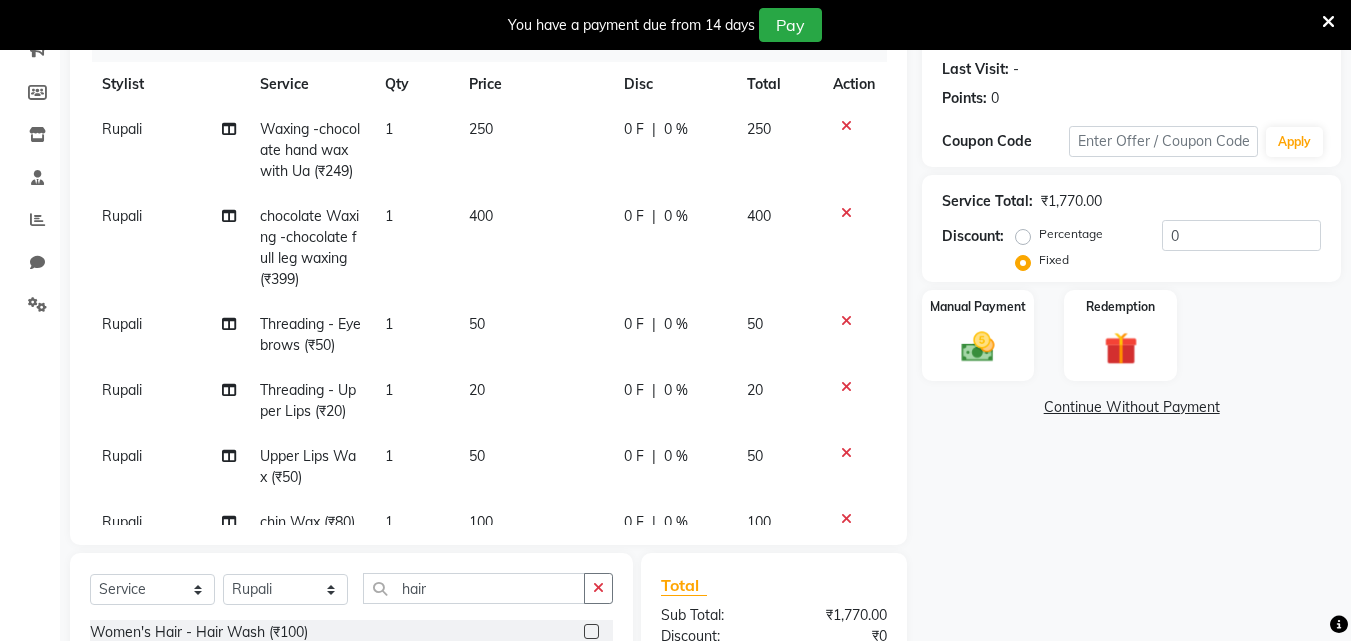 click on "0 F | 0 %" 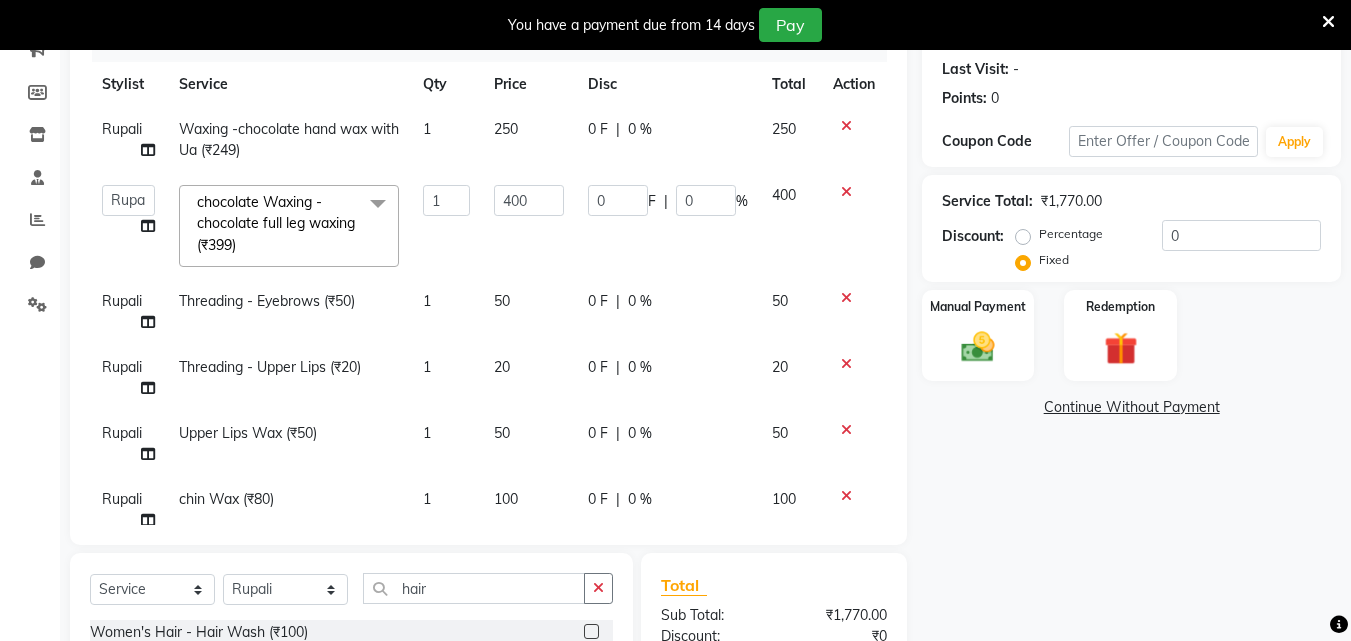 click on "Name: [FIRST] Parlour Client Membership:  No Active Membership  Total Visits:   Card on file:  0 Last Visit:   - Points:   0  Coupon Code Apply Service Total:  ₹1,770.00  Discount:  Percentage   Fixed  0 Manual Payment Redemption  Continue Without Payment" 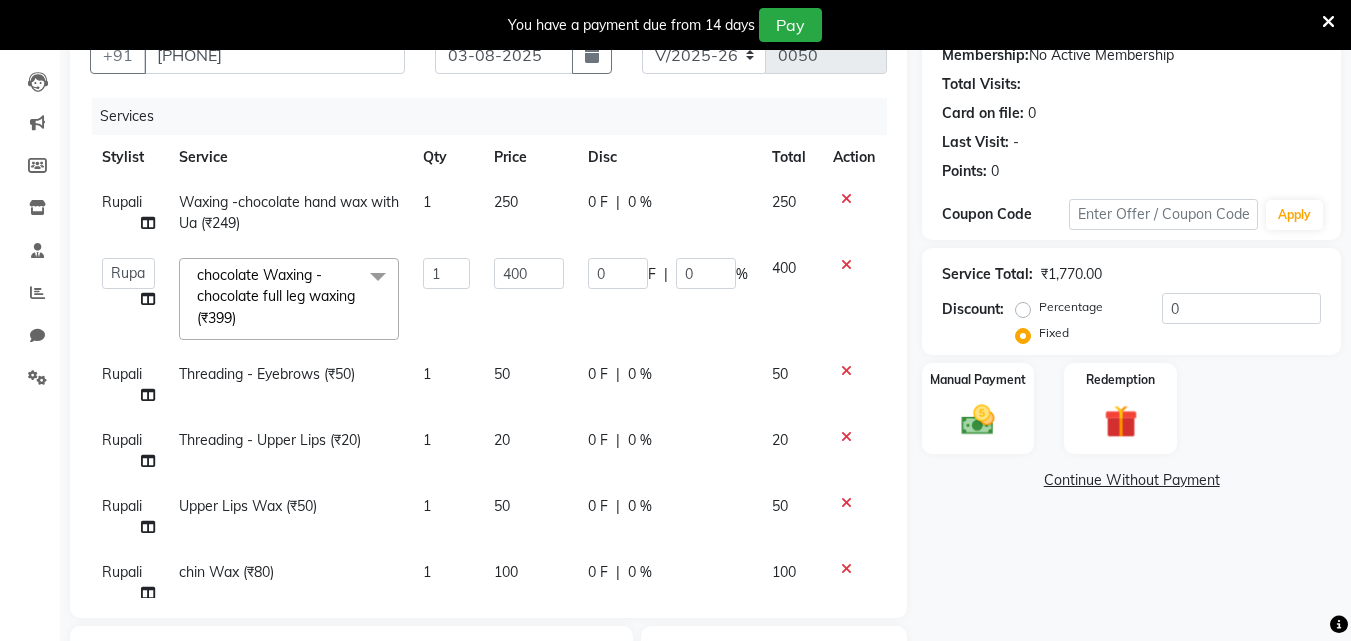 scroll, scrollTop: 171, scrollLeft: 0, axis: vertical 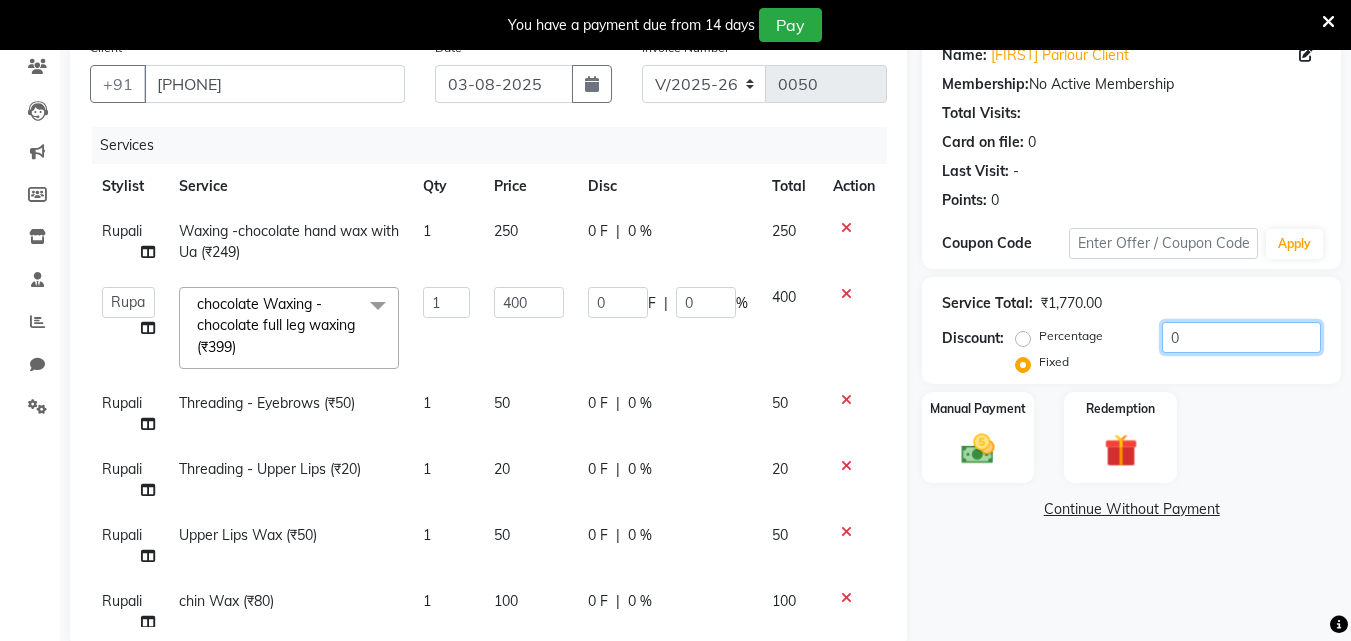 click on "0" 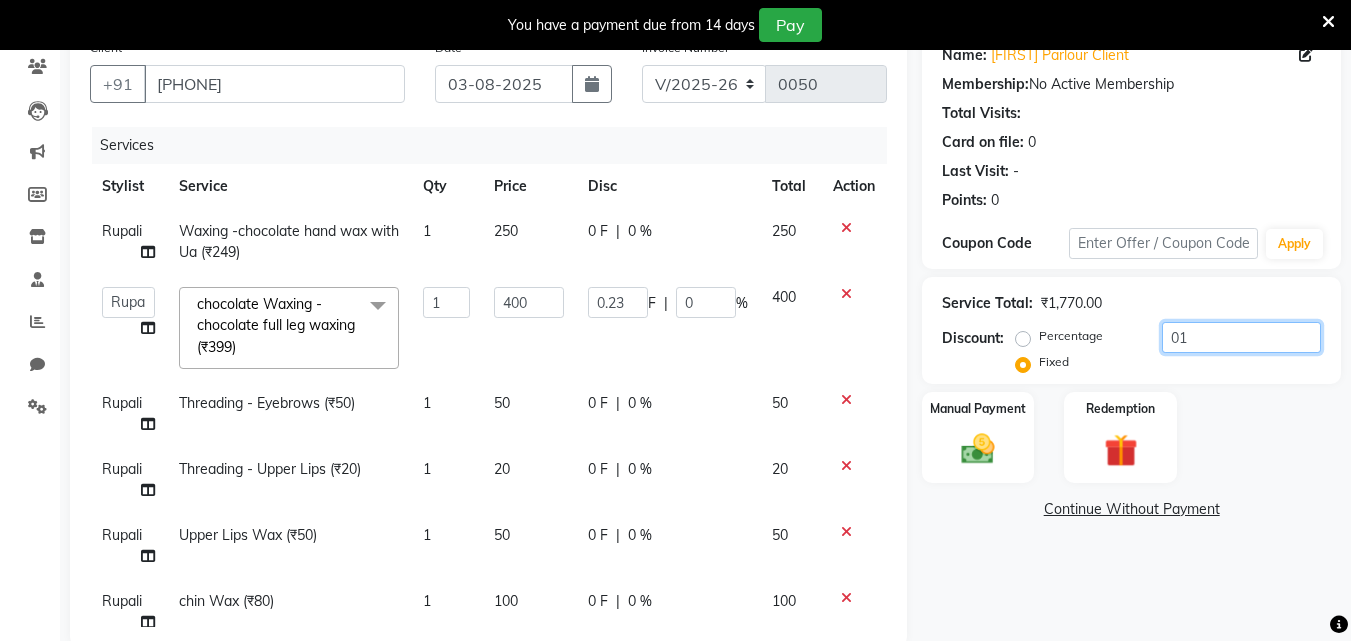 type on "0.06" 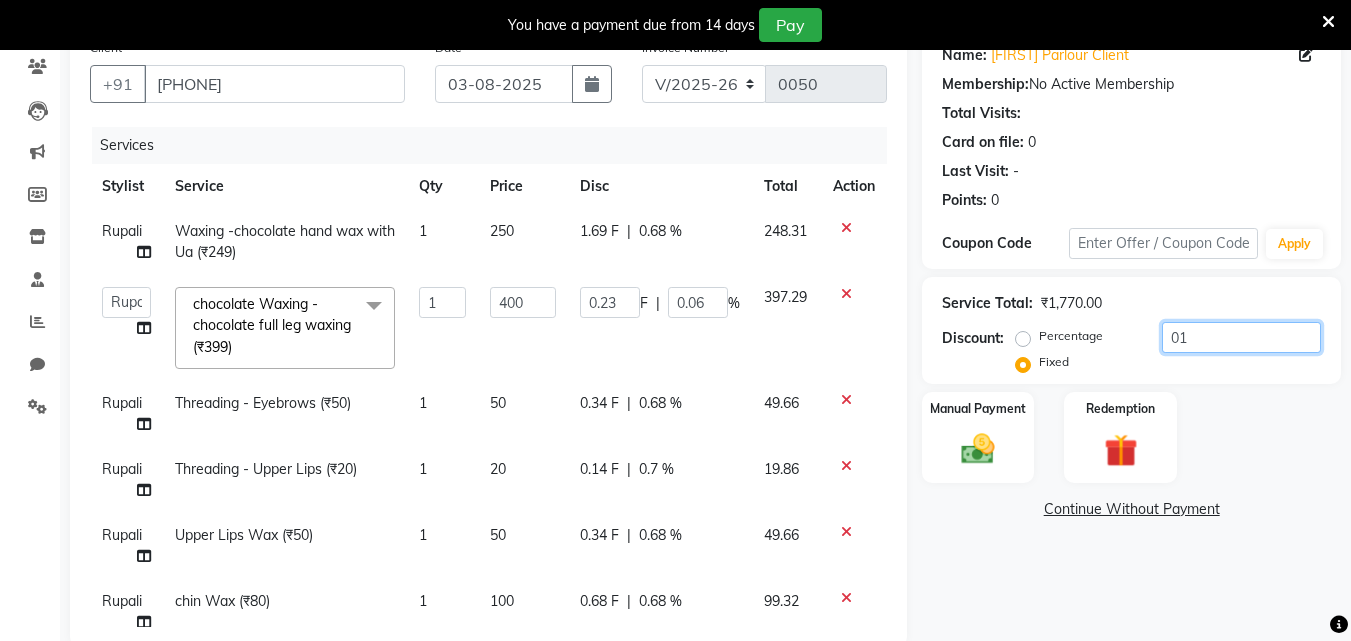 type on "012" 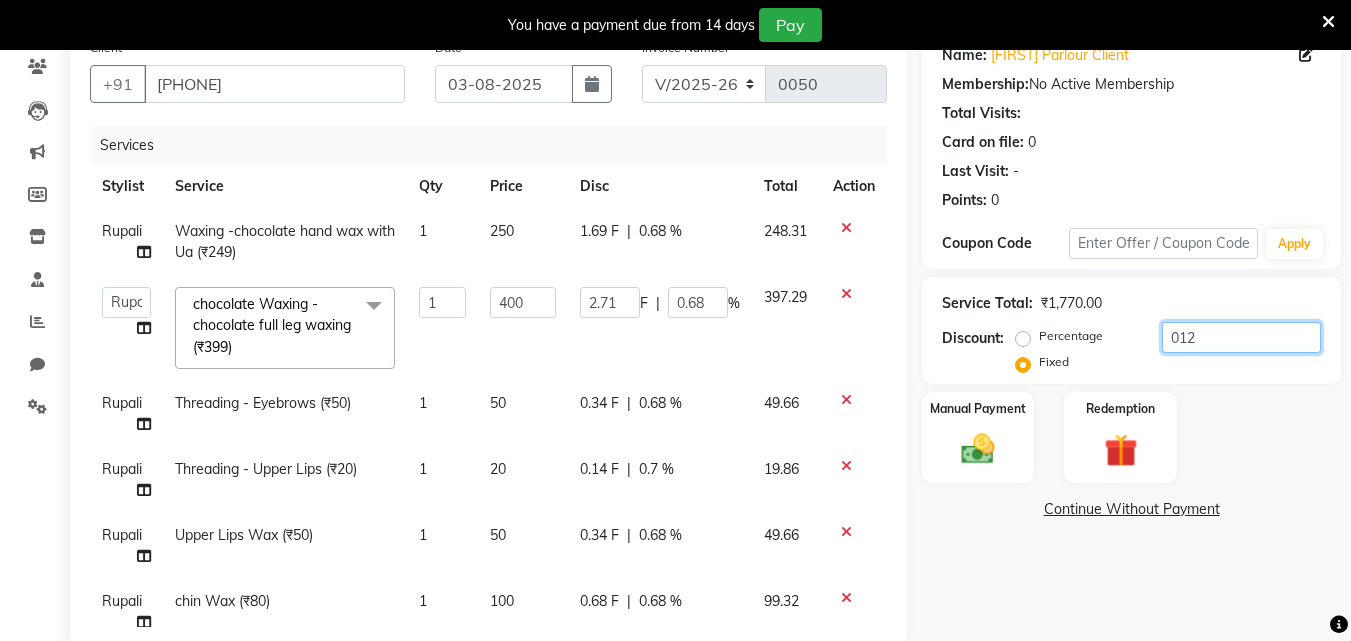 type on "0120" 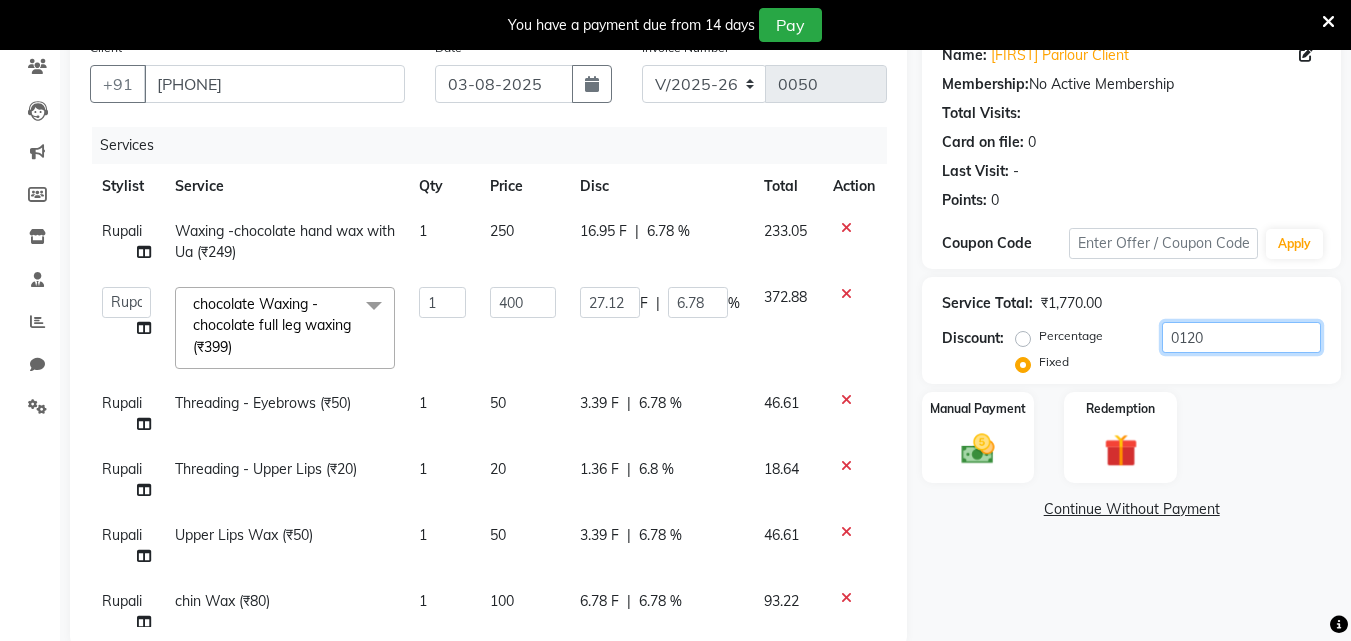 type on "012" 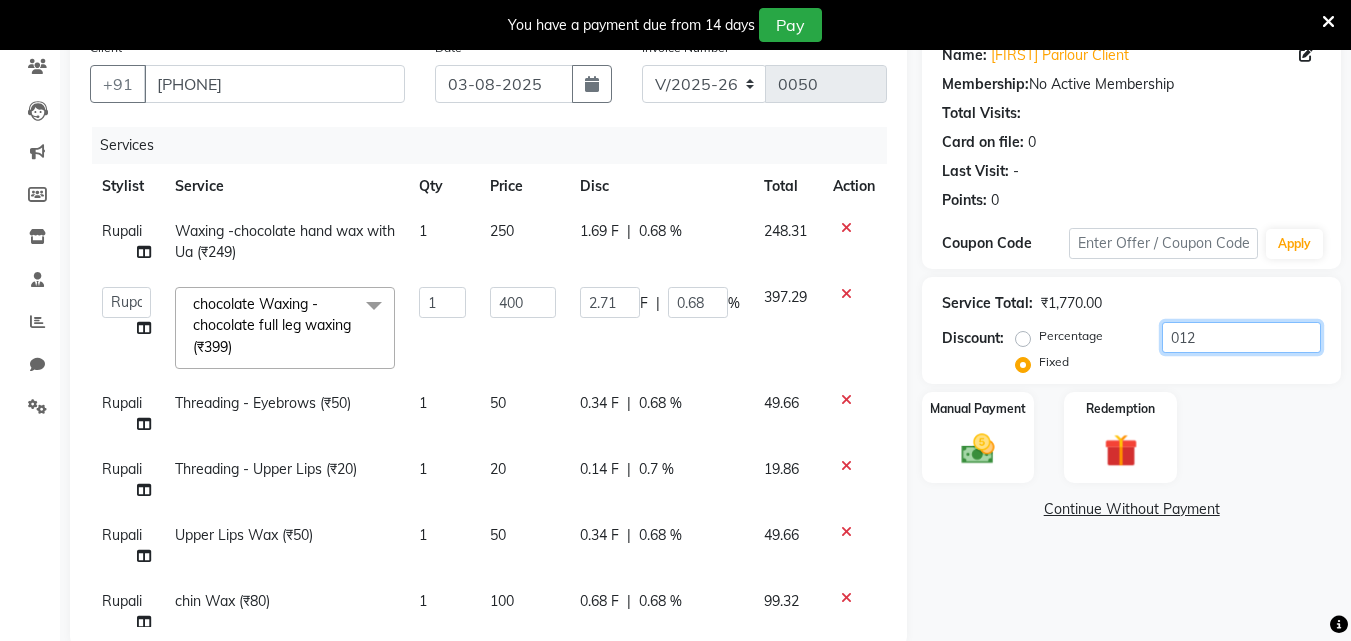 type on "01" 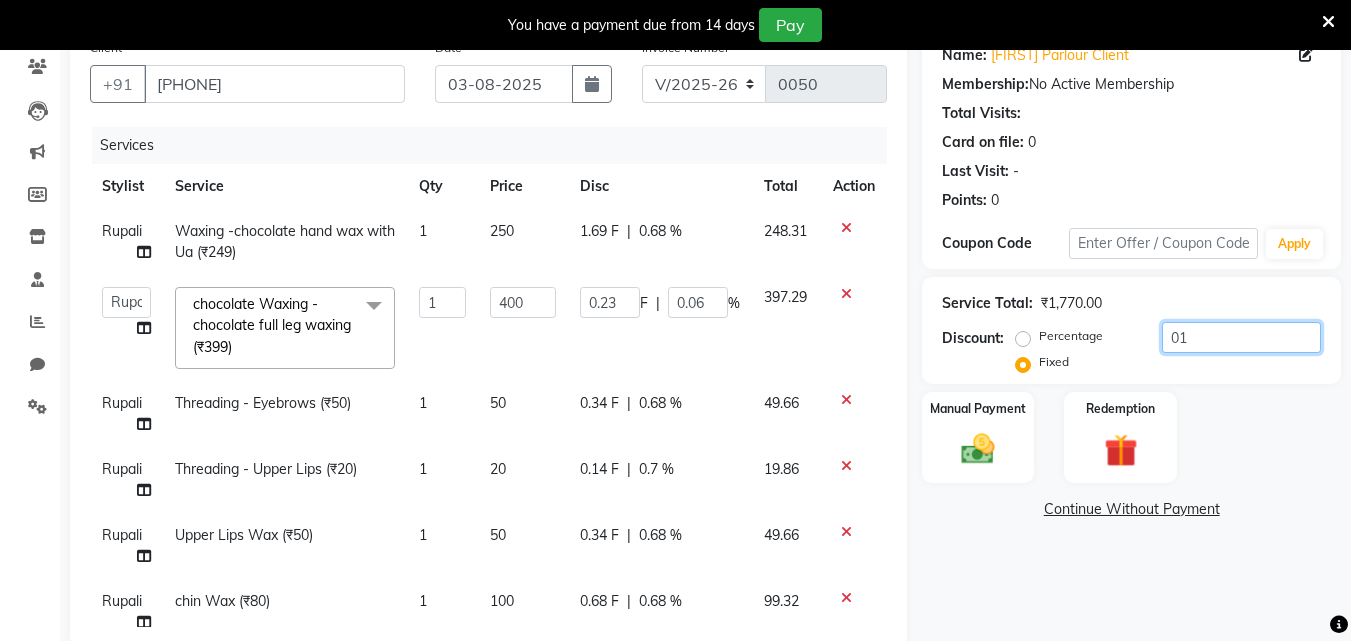 type on "0" 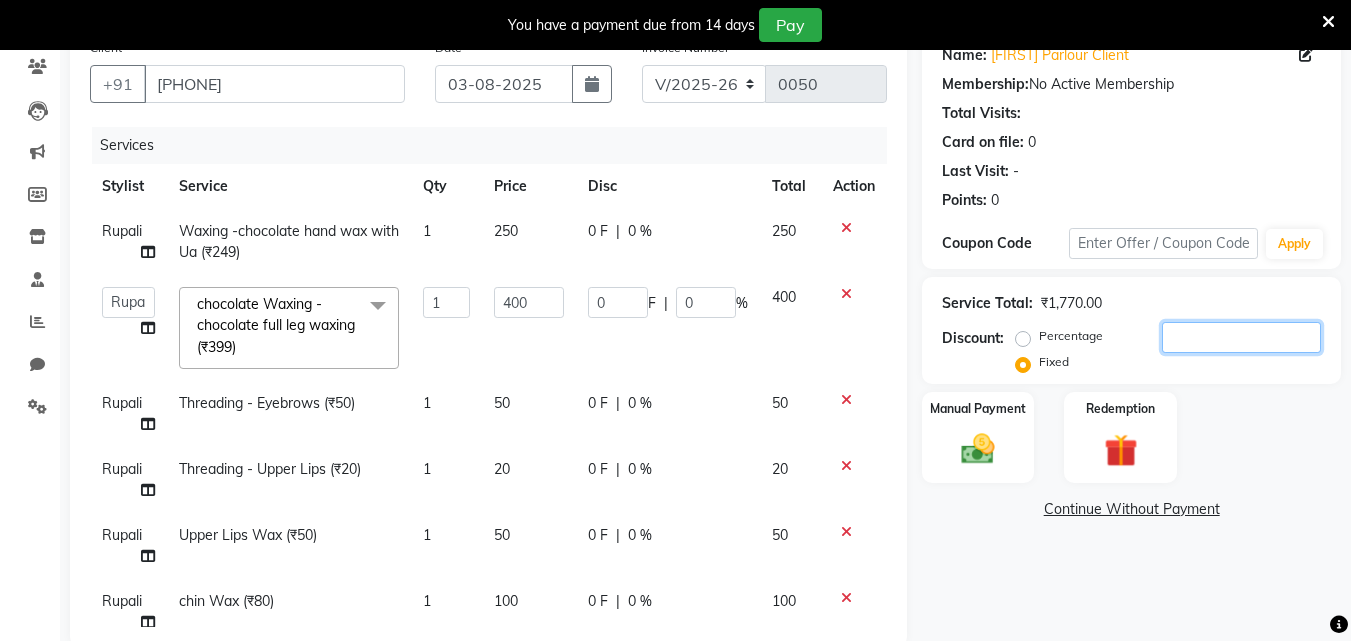 type on "1" 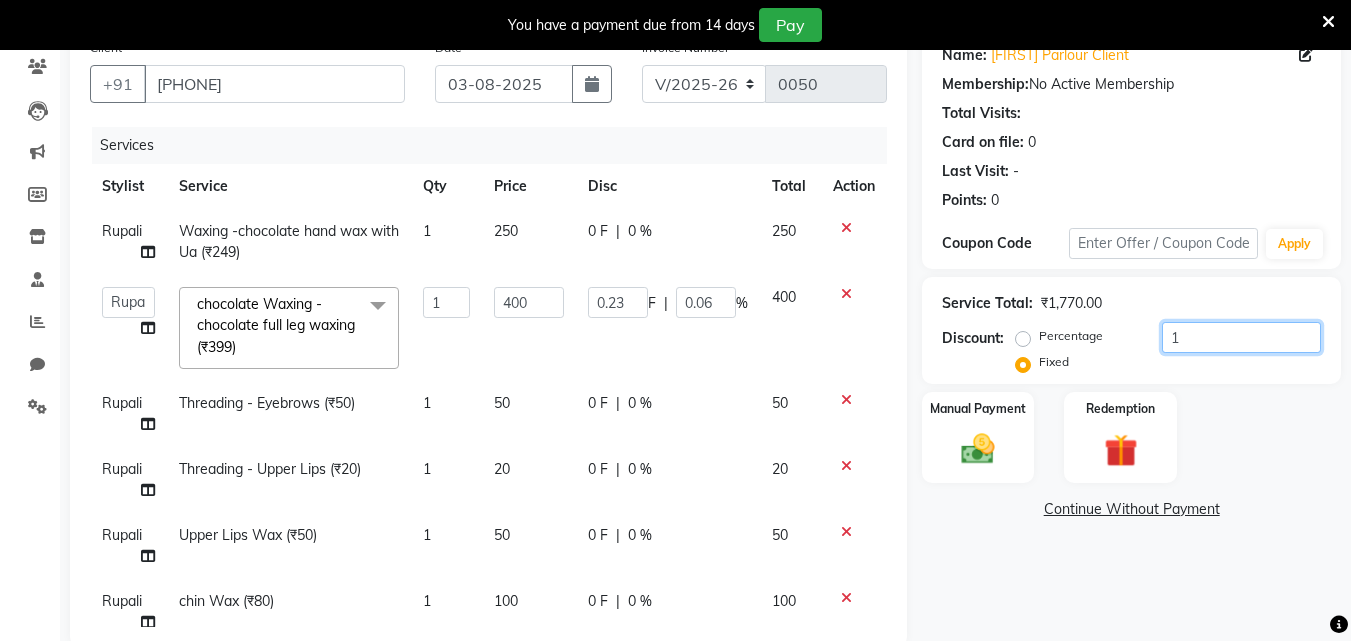 type on "12" 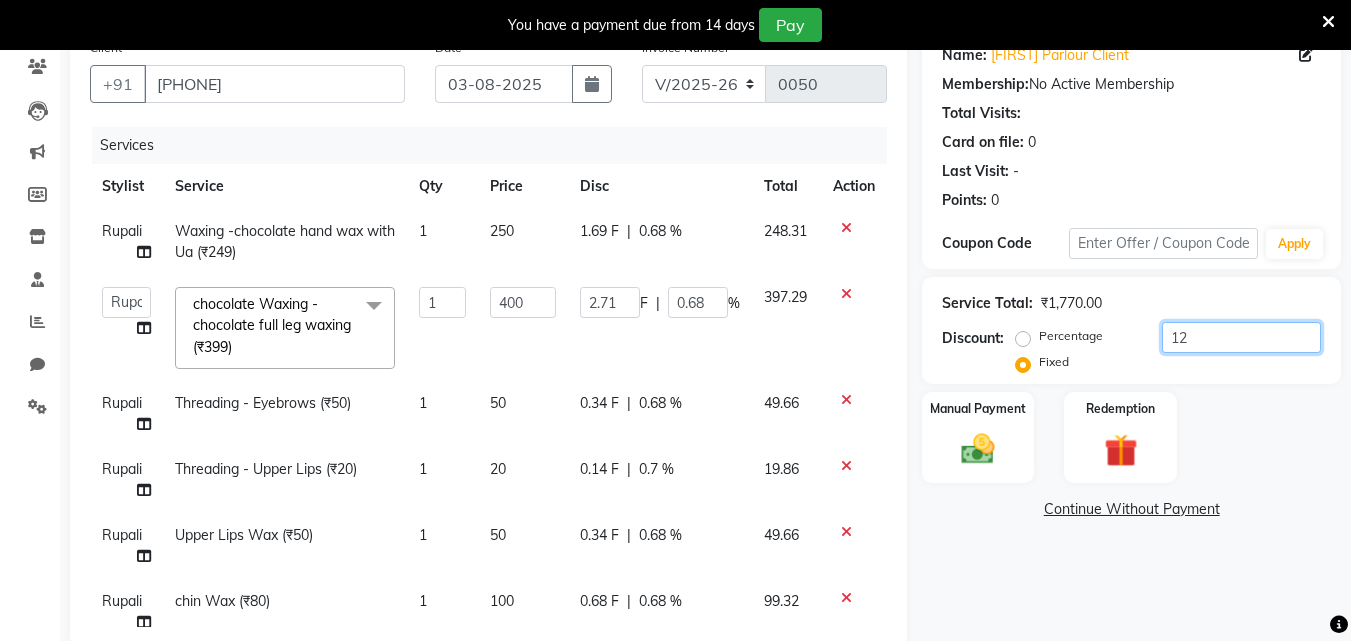 type on "120" 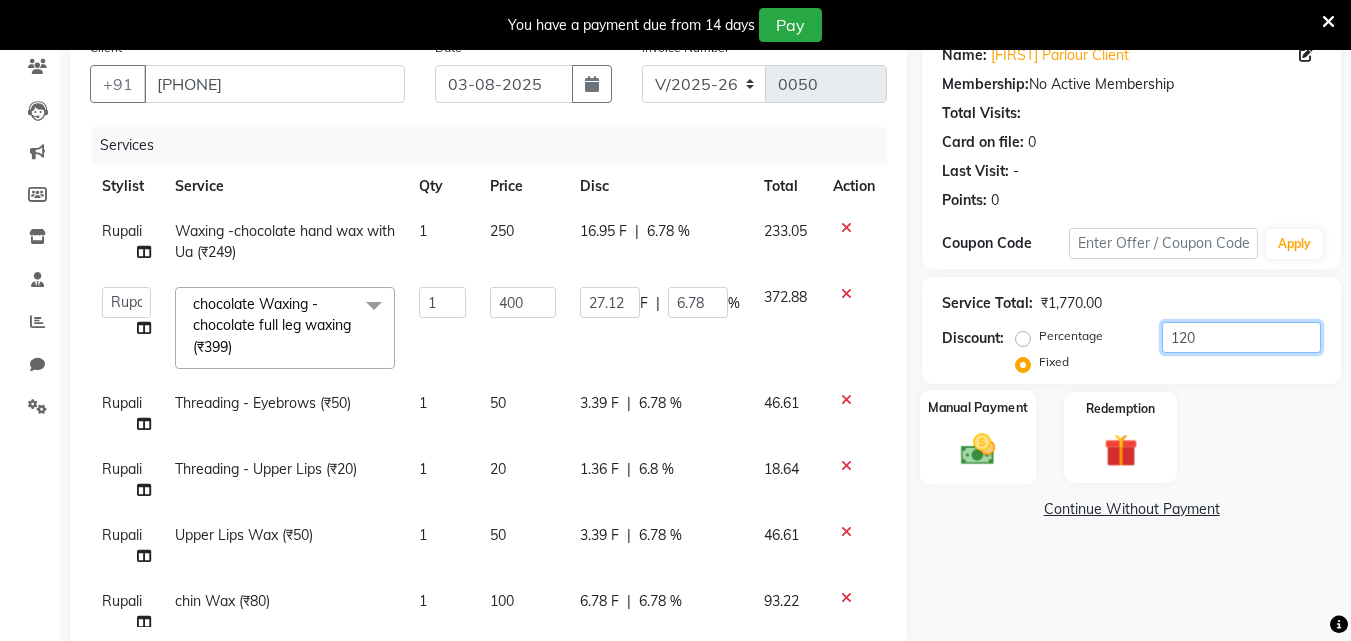 type on "120" 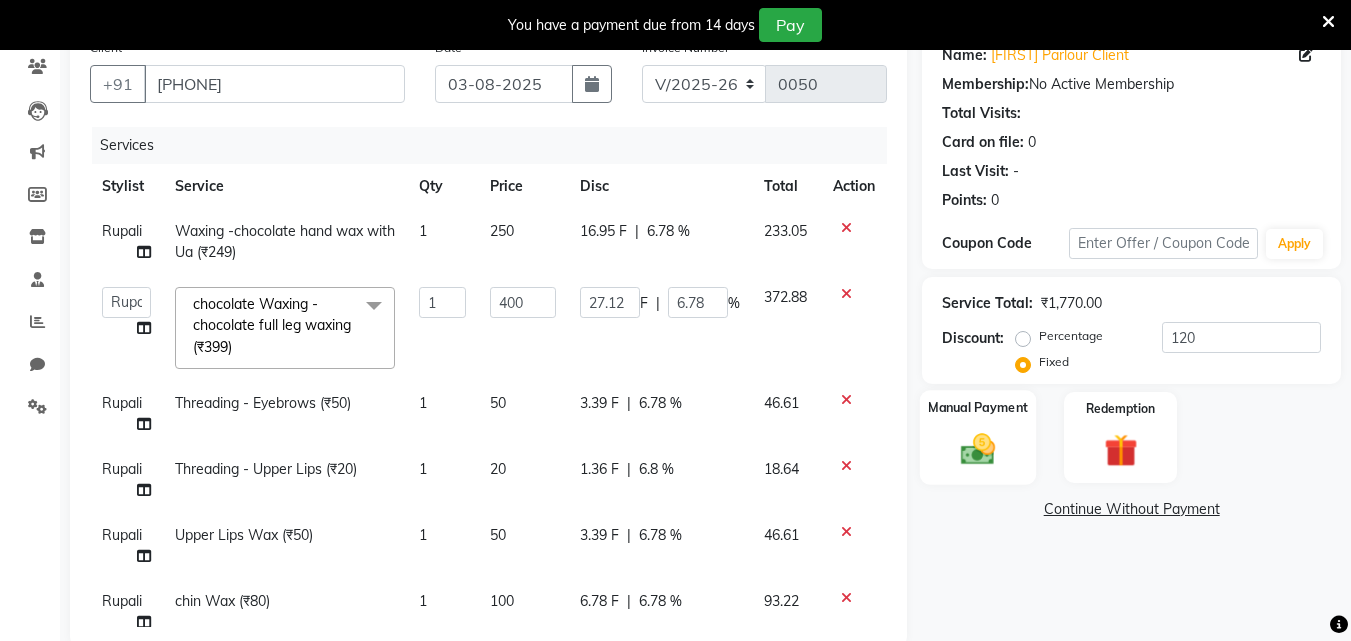 click 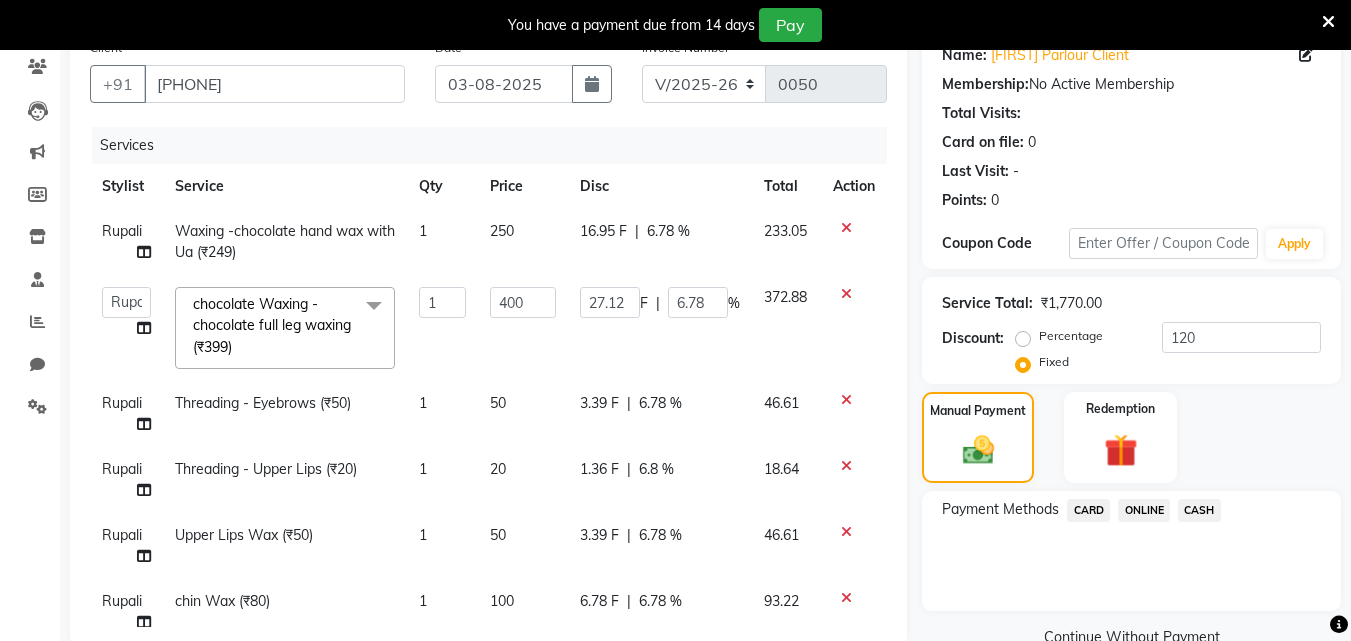 click on "ONLINE" 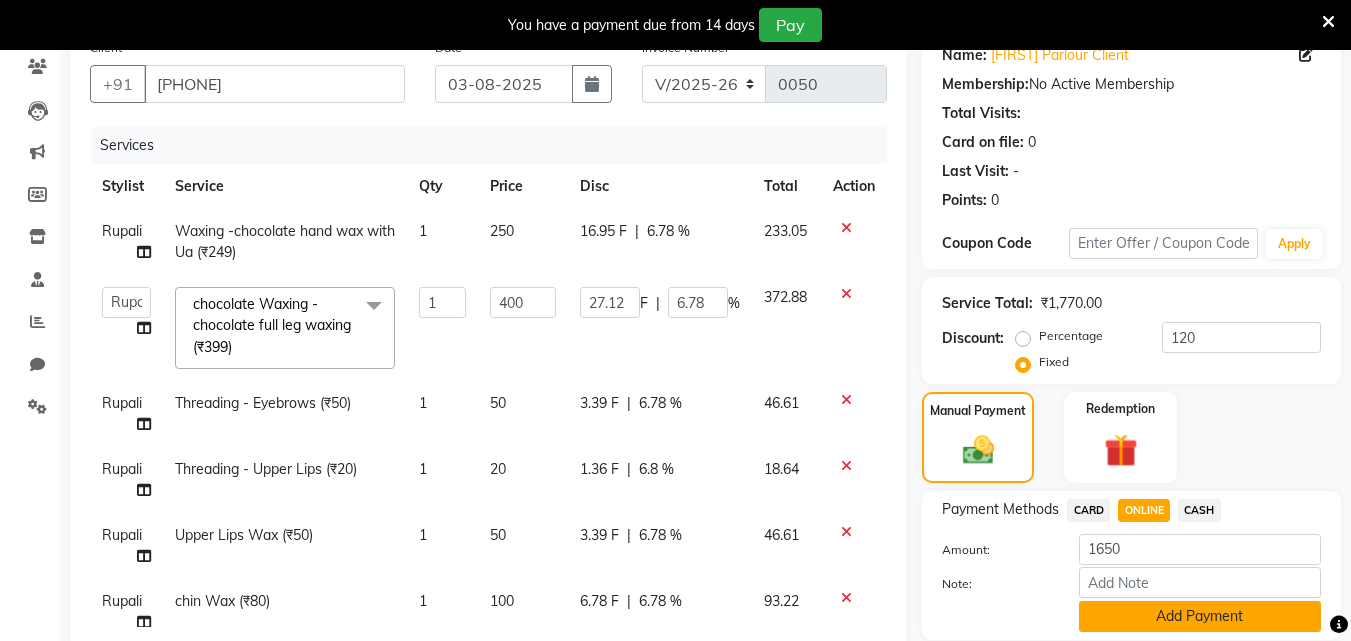 click on "Add Payment" 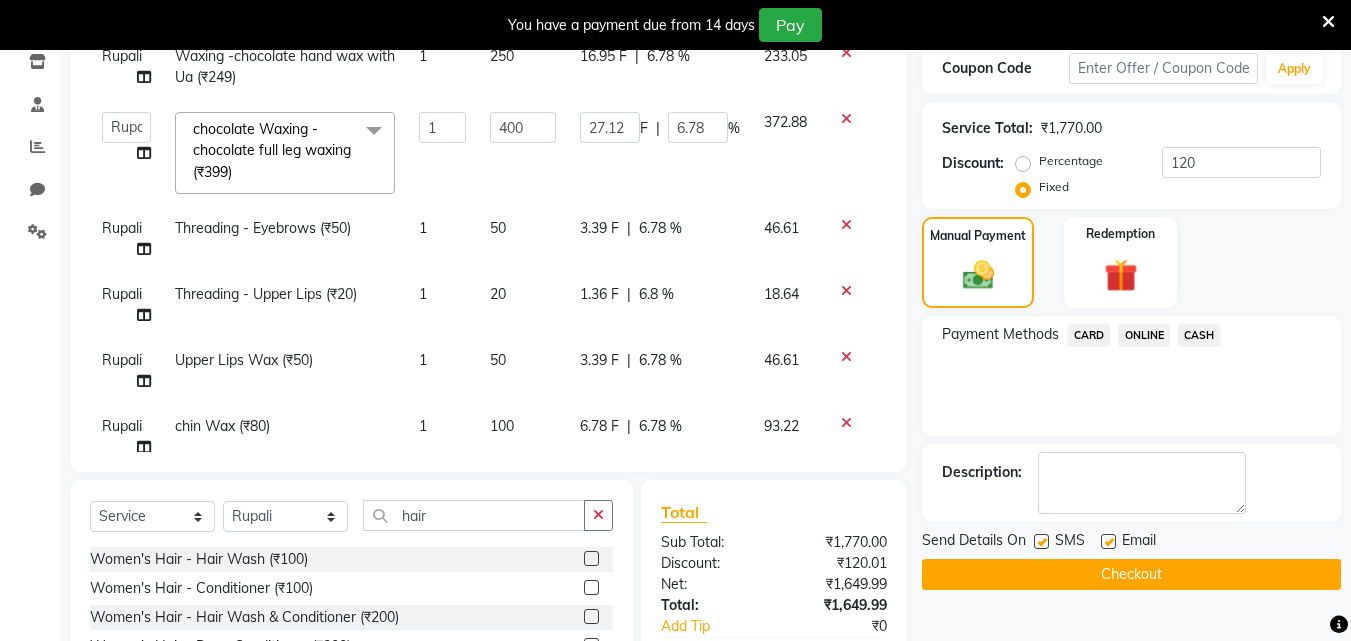scroll, scrollTop: 530, scrollLeft: 0, axis: vertical 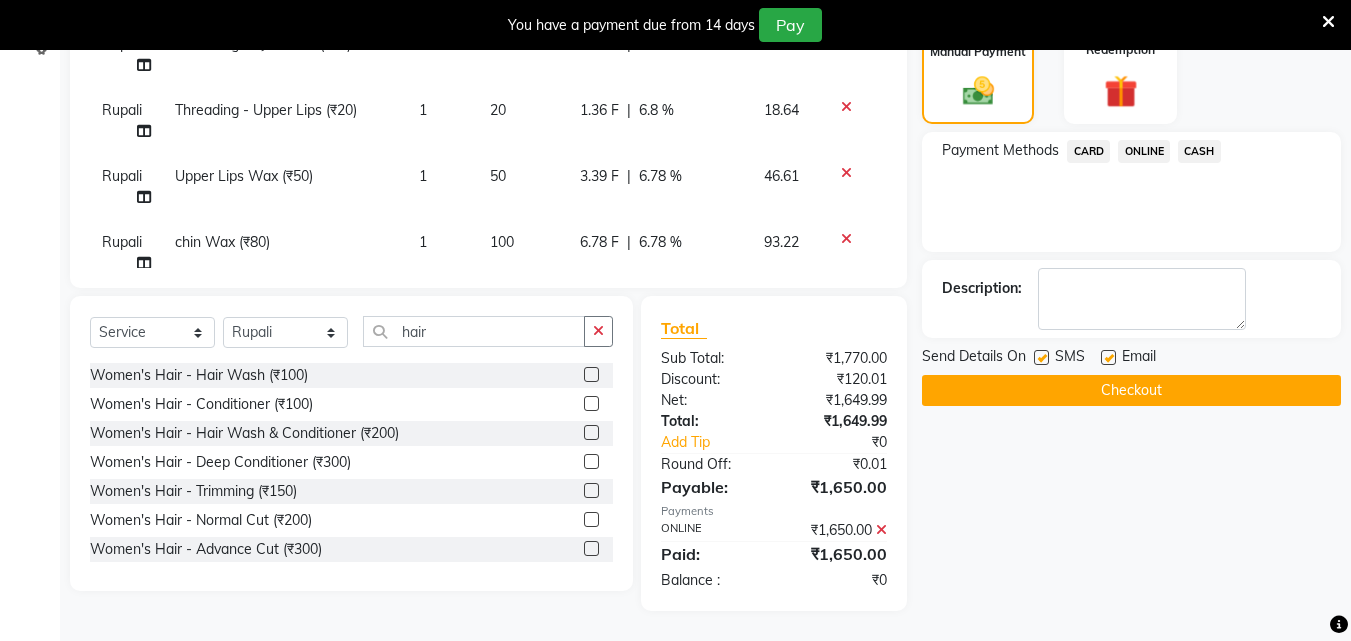 click on "Checkout" 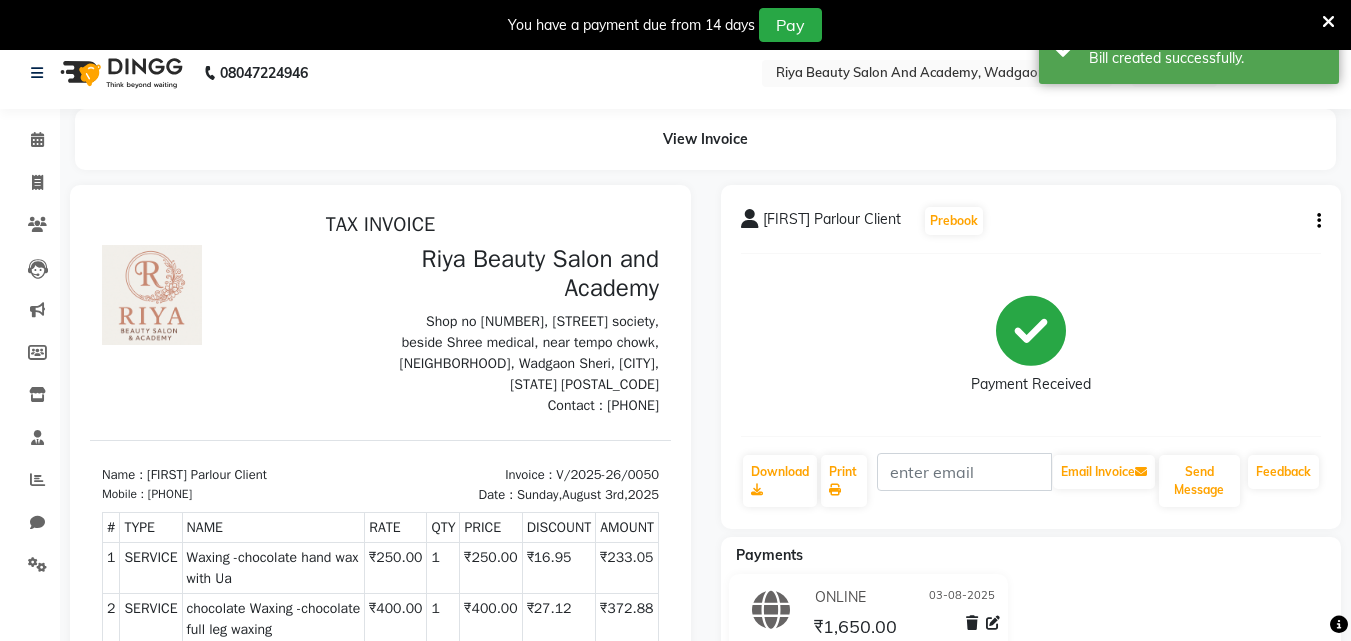 scroll, scrollTop: 0, scrollLeft: 0, axis: both 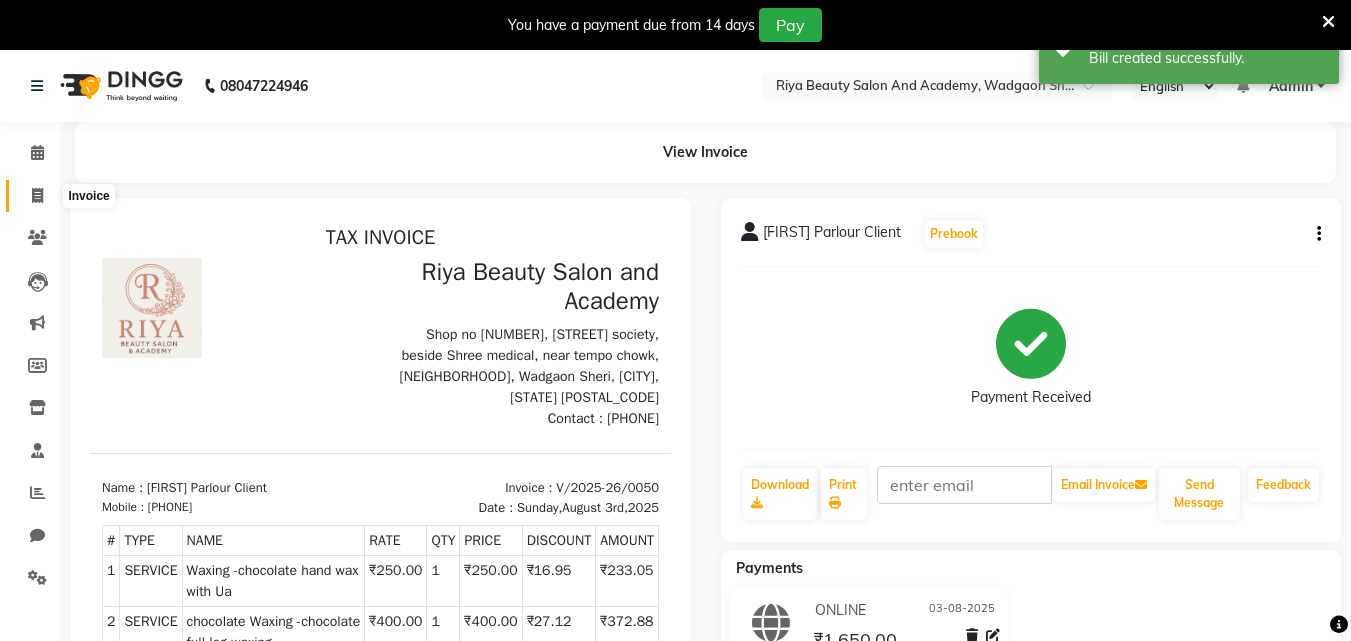 click 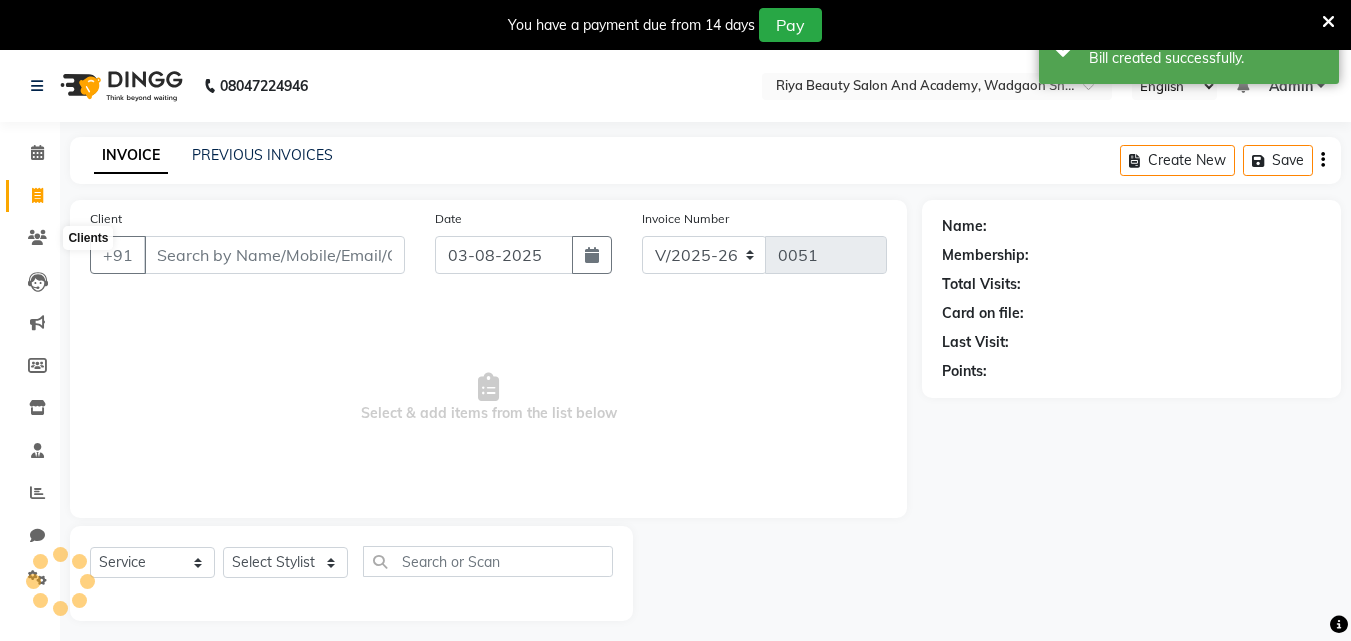 scroll, scrollTop: 50, scrollLeft: 0, axis: vertical 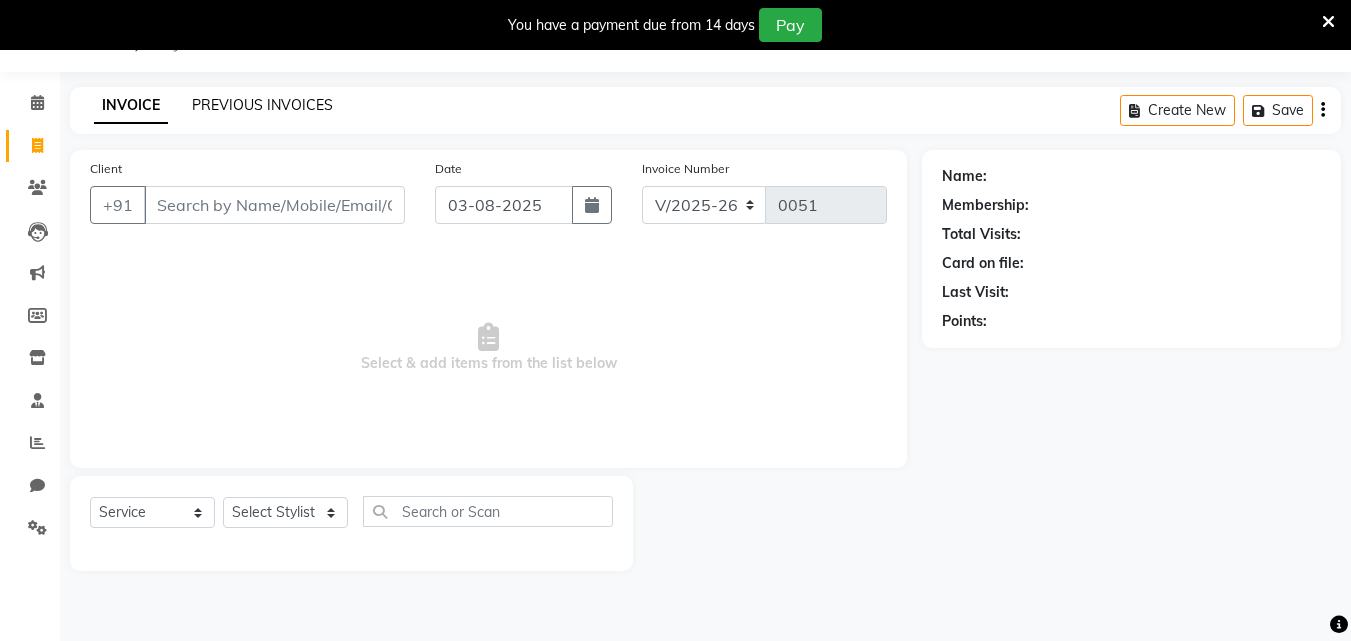click on "PREVIOUS INVOICES" 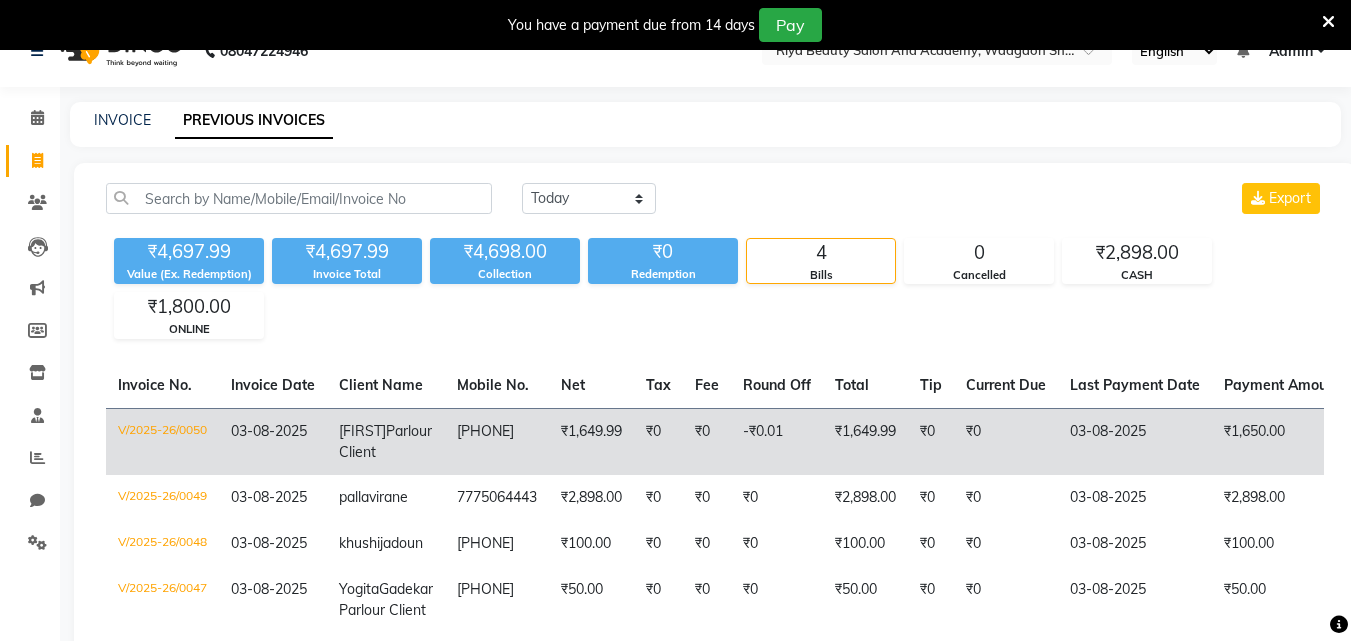 scroll, scrollTop: 0, scrollLeft: 0, axis: both 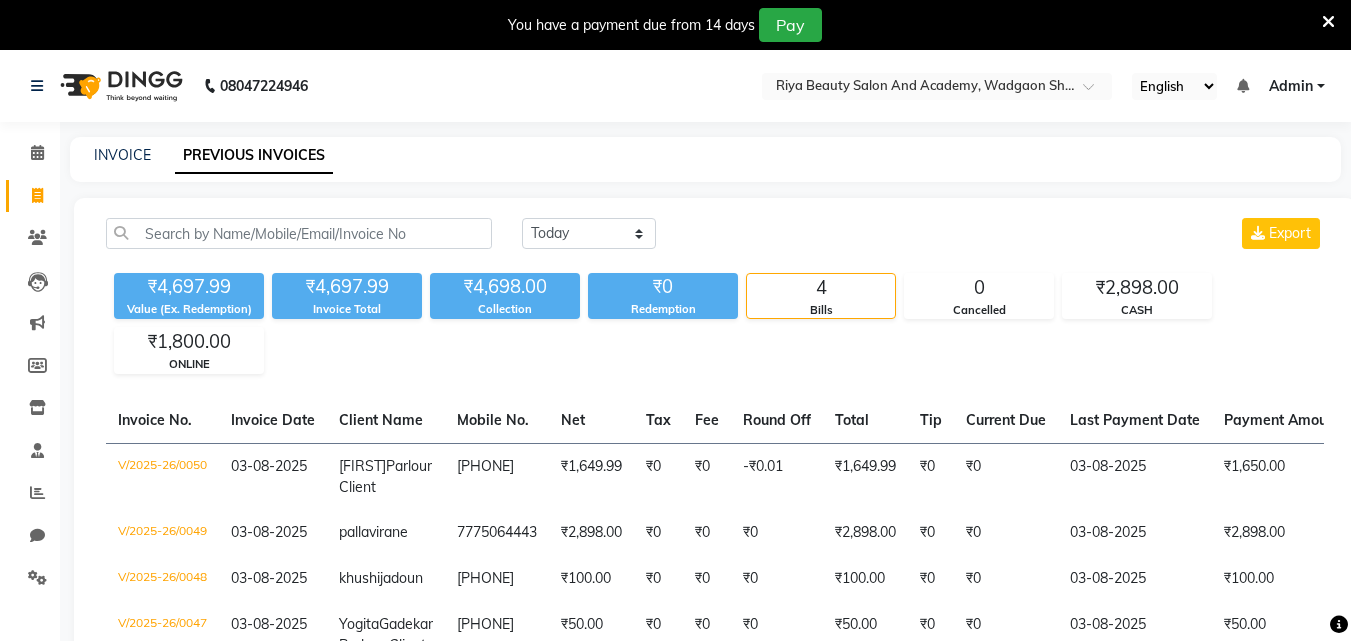 click on "INVOICE PREVIOUS INVOICES" 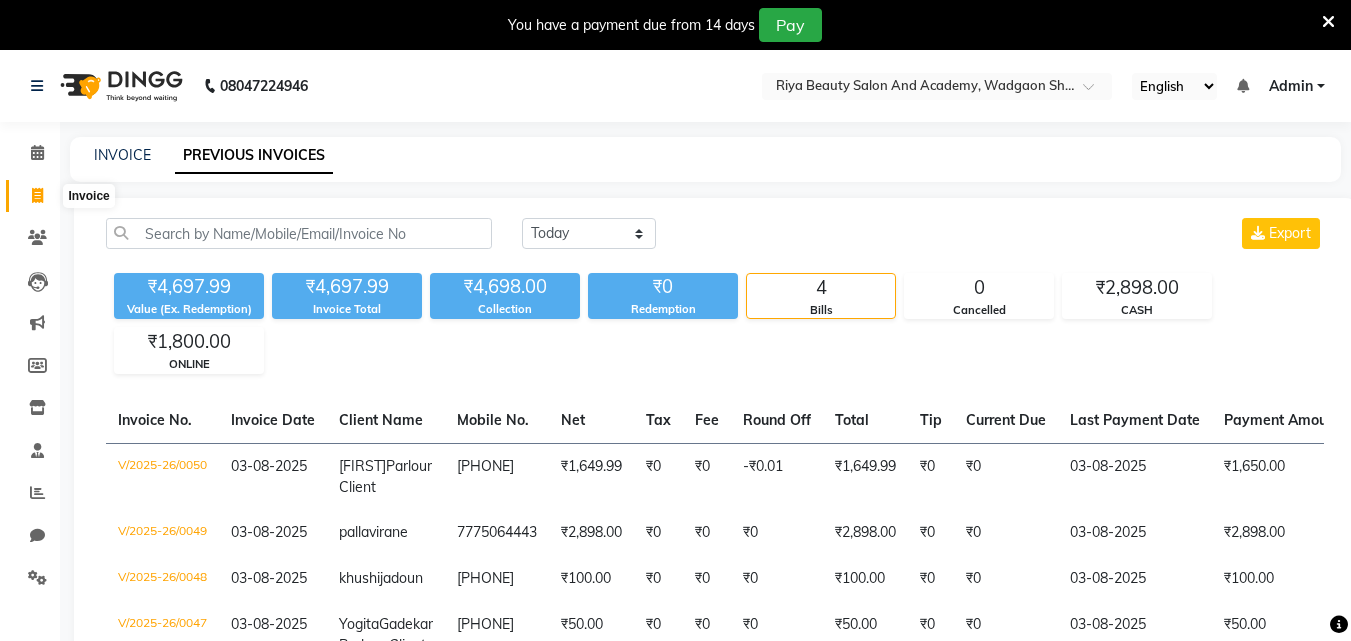 click 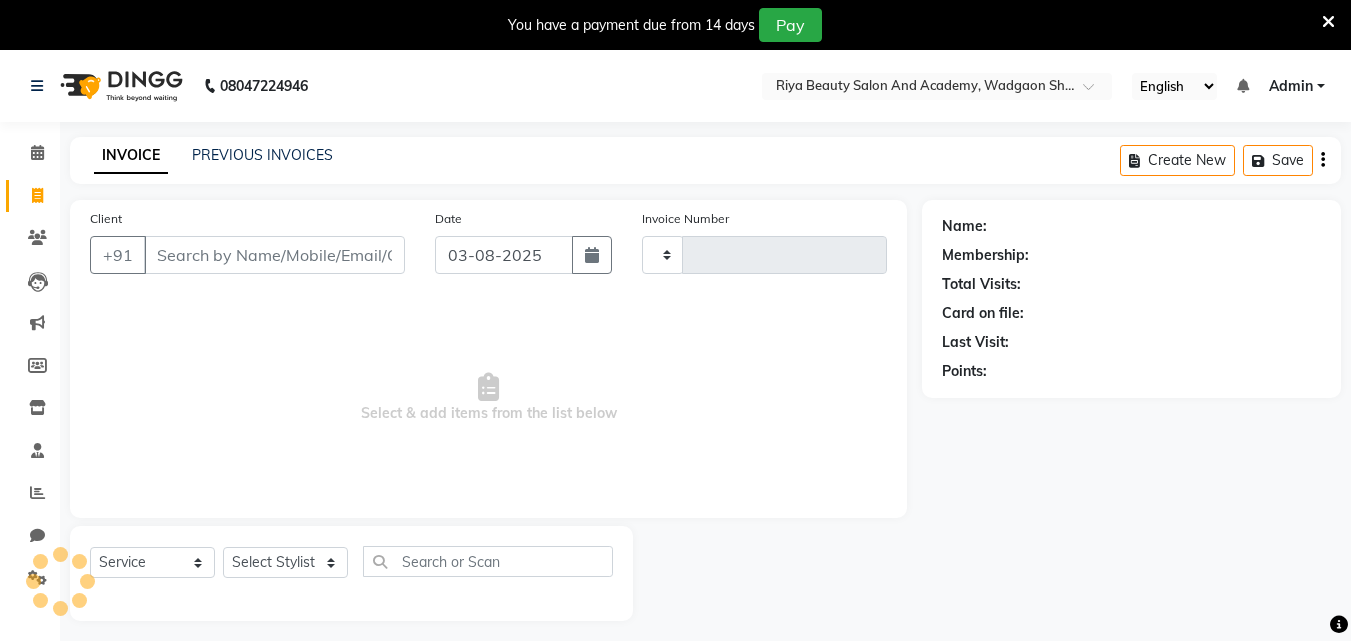 type on "0051" 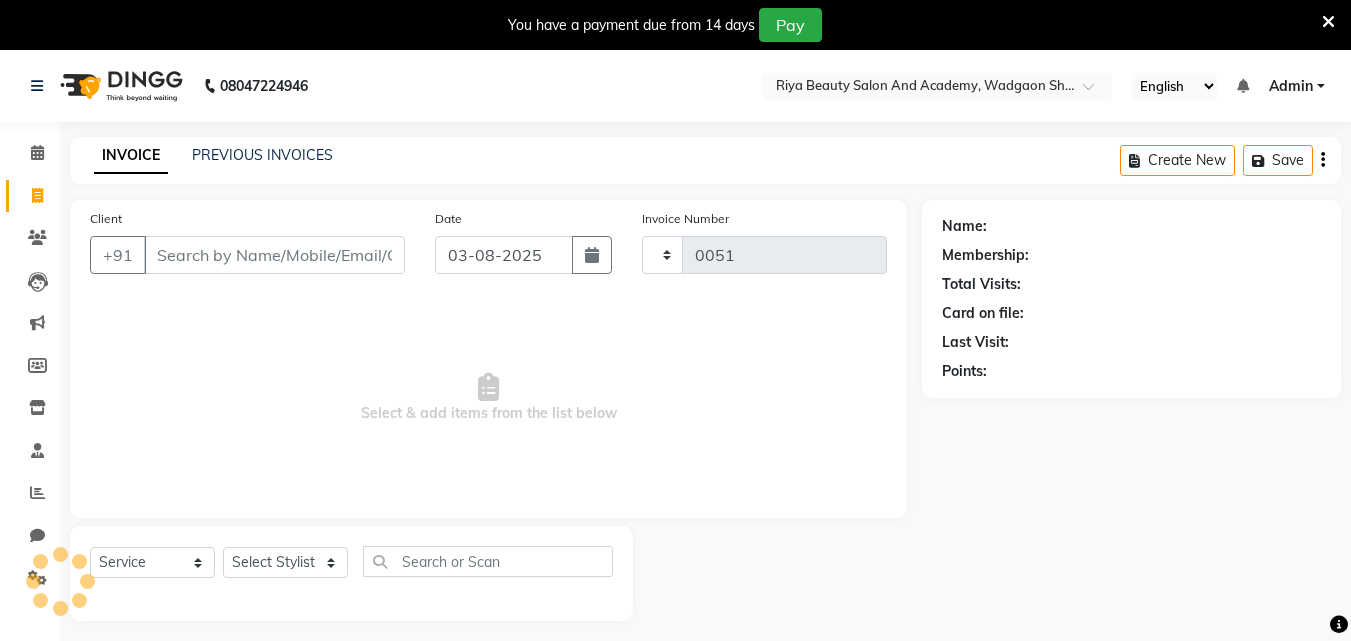 select on "8620" 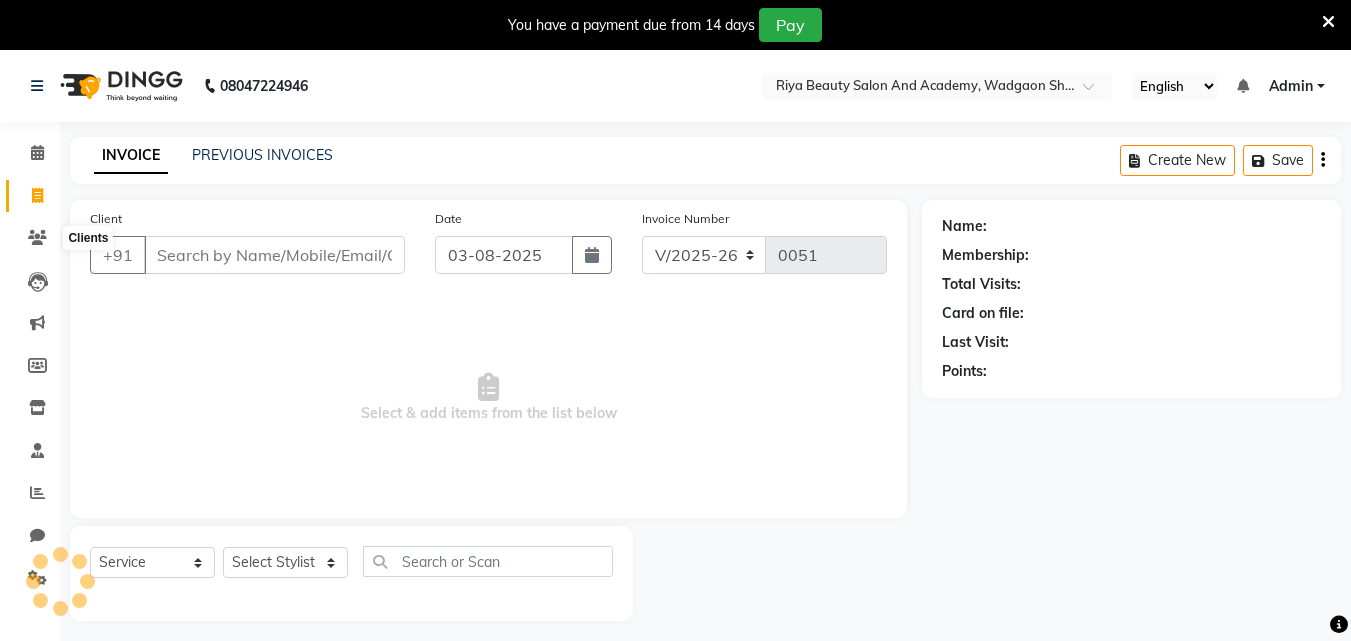 scroll, scrollTop: 50, scrollLeft: 0, axis: vertical 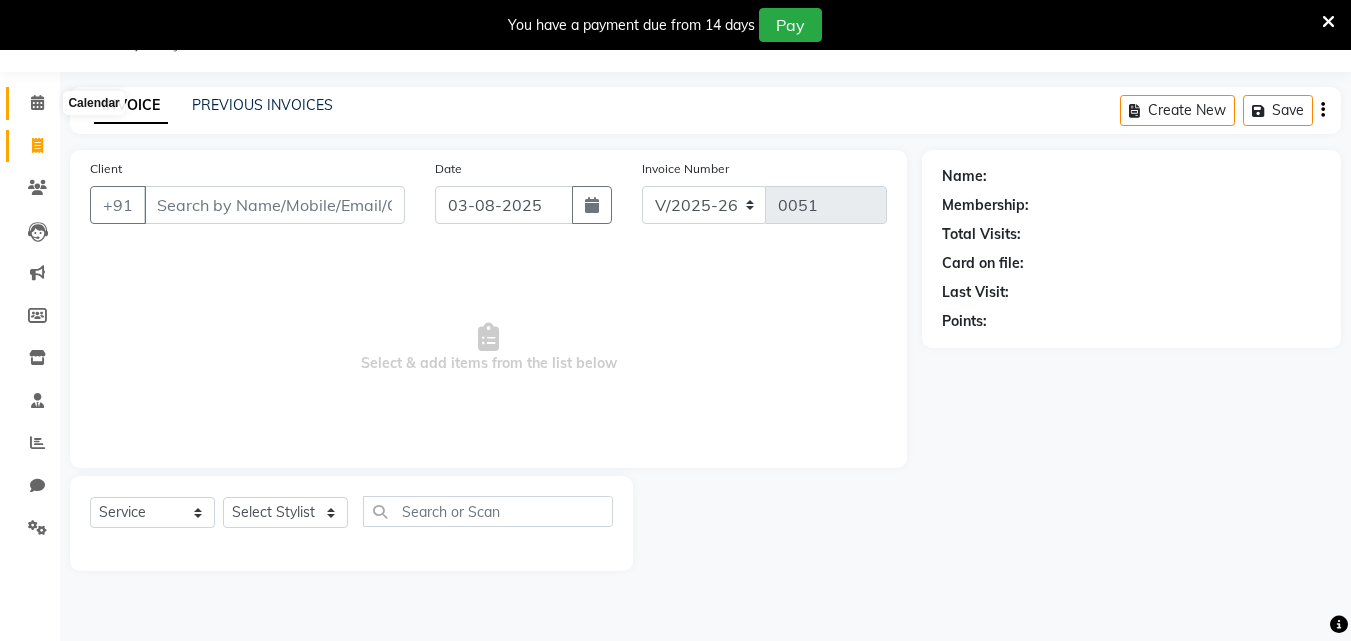 click 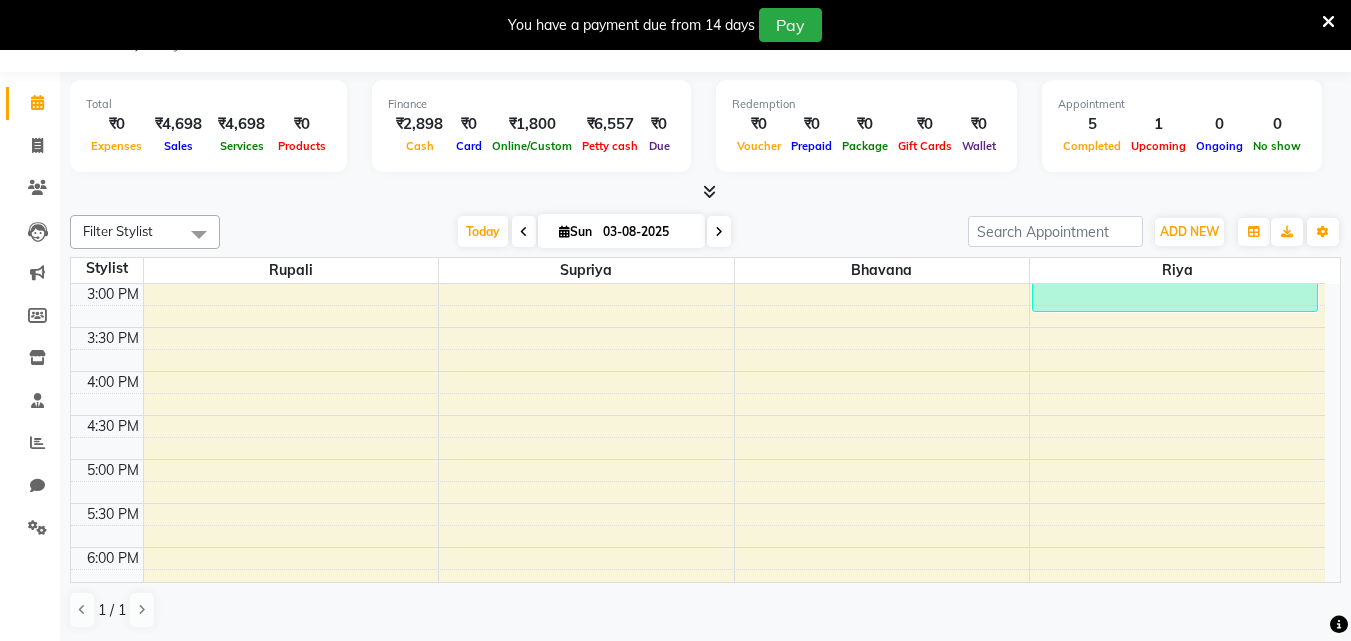 scroll, scrollTop: 570, scrollLeft: 0, axis: vertical 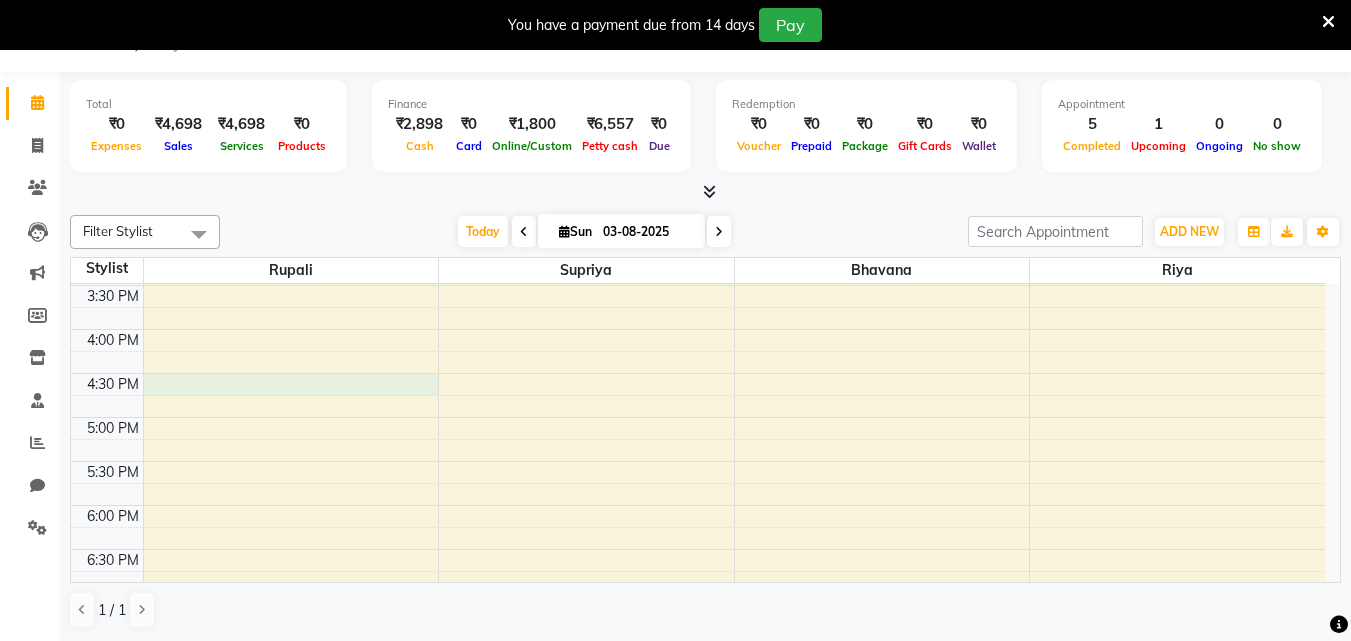 click on "9:00 AM 9:30 AM 10:00 AM 10:30 AM 11:00 AM 11:30 AM 12:00 PM 12:30 PM 1:00 PM 1:30 PM 2:00 PM 2:30 PM 3:00 PM 3:30 PM 4:00 PM 4:30 PM 5:00 PM 5:30 PM 6:00 PM 6:30 PM 7:00 PM 7:30 PM 8:00 PM 8:30 PM     [FIRST] Parlour Client, TK05, [TIME]-[TIME], Waxing -chocolate hand wax with Ua (₹249),chocolate Waxing -chocolate full leg waxing  (₹399),Threading - Eyebrows (₹50),Threading - Upper Lips (₹20),Upper Lips Wax (₹50),chin Wax (₹80),Root Touch Up (₹700),Women's Hair - Hair Wash & Conditioner (₹200)     [FIRST] [LAST], TK01, [TIME]-[TIME], Women Facial - Hydra Facial 1     [FIRST] [LAST], TK04, [TIME]-[TIME], Waxing -chocolate hand wax with Ua (₹249),chocolate Waxing -chocolate full leg waxing  (₹399),Pedicure - Normal (₹599)     [FIRST] [LAST] Parlour Client, TK02, [TIME]-[TIME], Threading - Eyebrows (₹50)     [FIRST] [LAST], TK03, [TIME]-[TIME], Threading - Eyebrows (₹50),Threading - Eyebrows (₹50)" at bounding box center (698, 241) 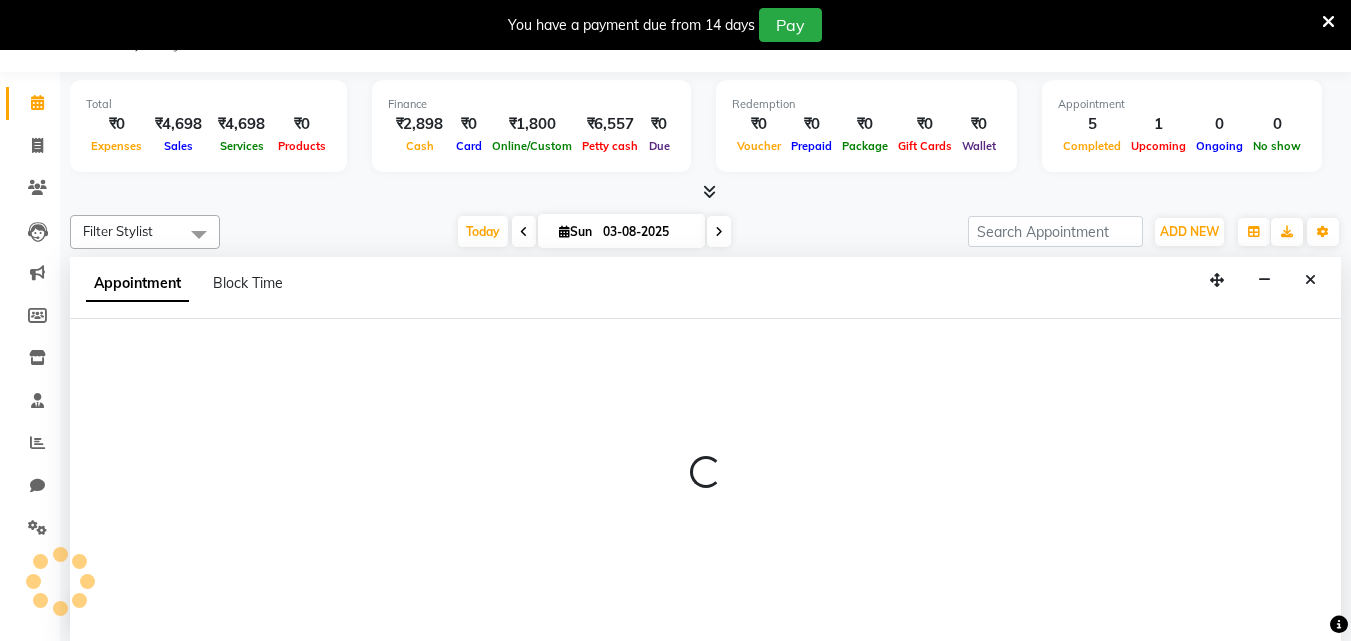 select on "87283" 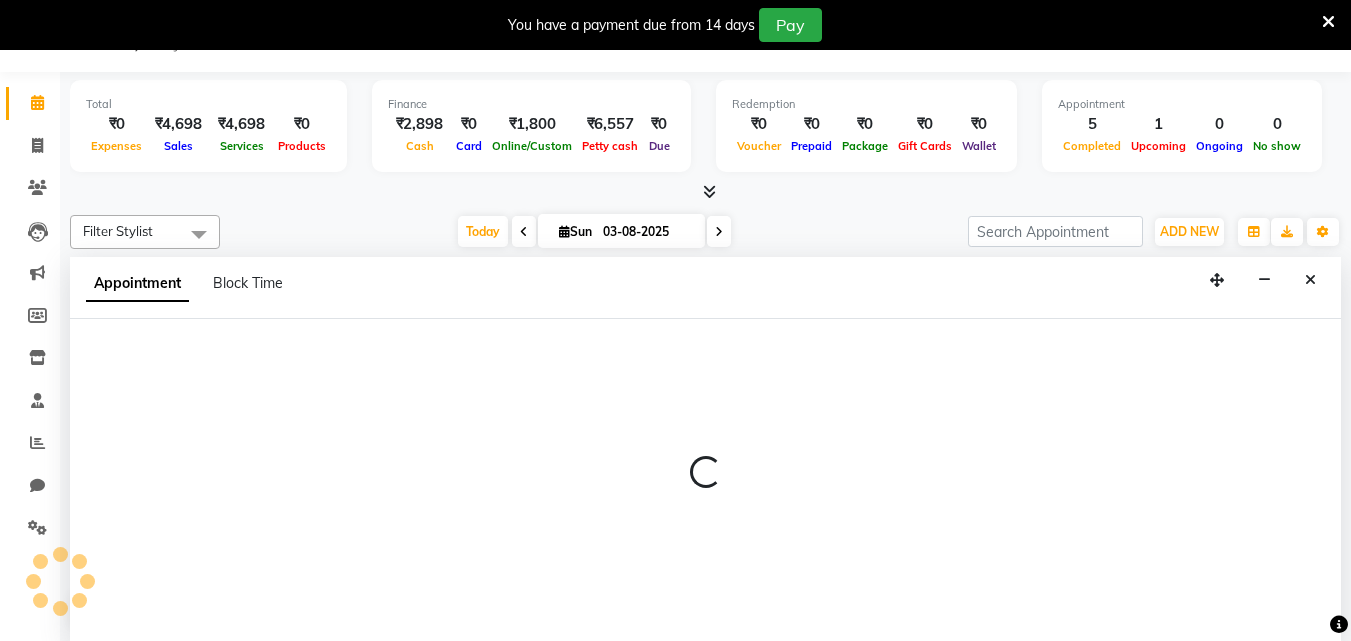 select on "990" 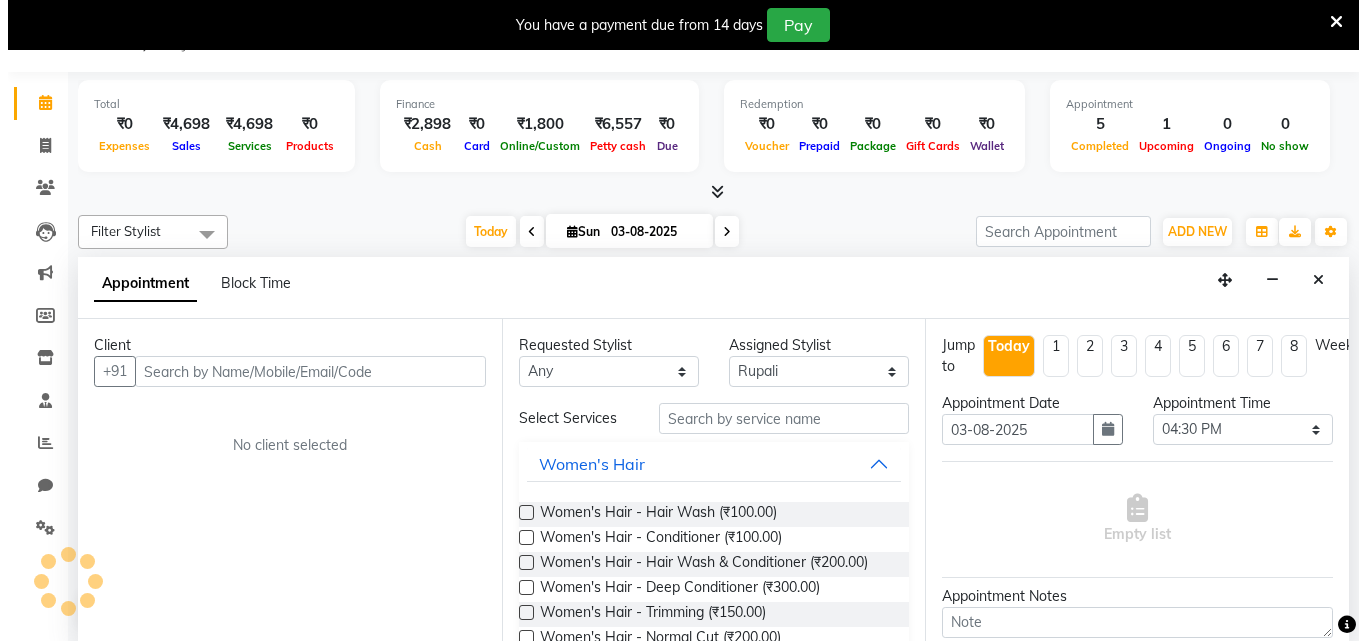 scroll, scrollTop: 51, scrollLeft: 0, axis: vertical 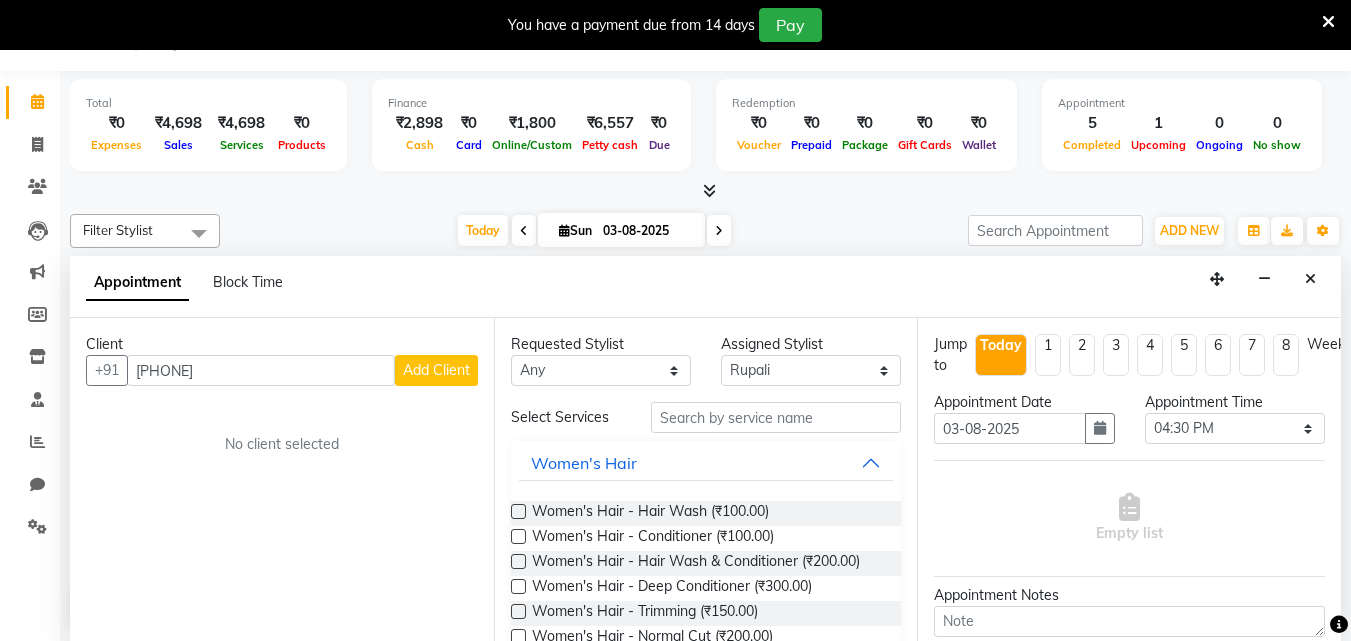 type on "[PHONE]" 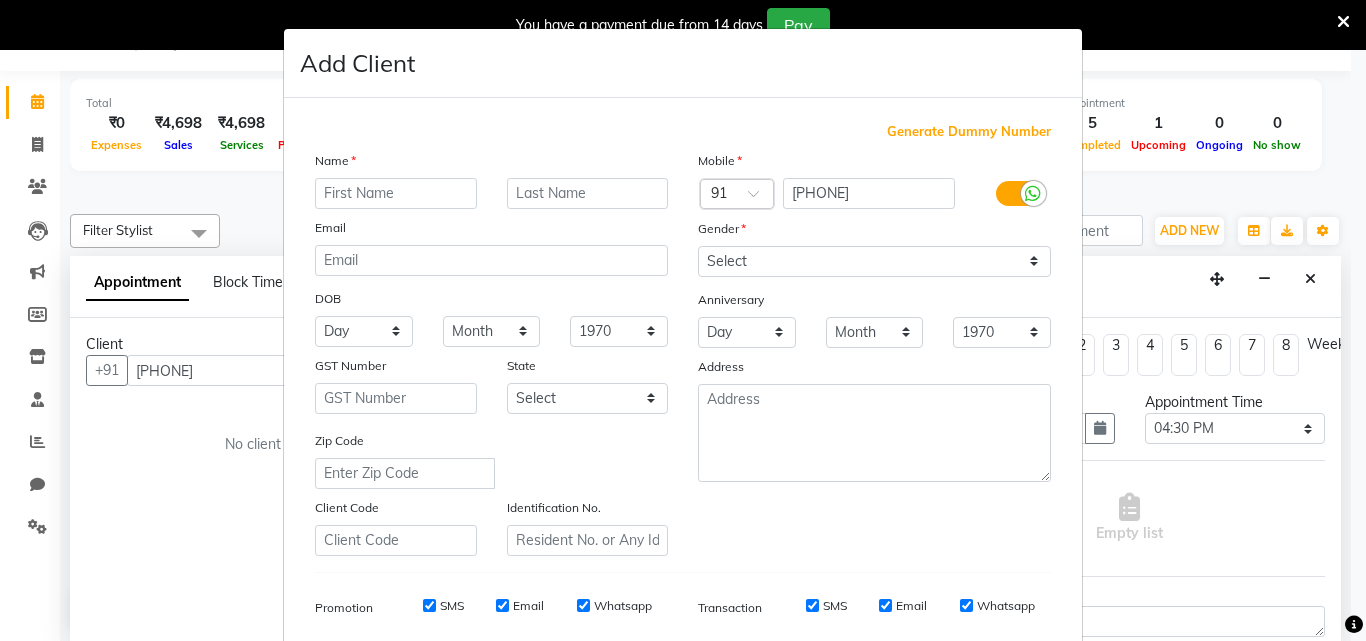 click at bounding box center [396, 193] 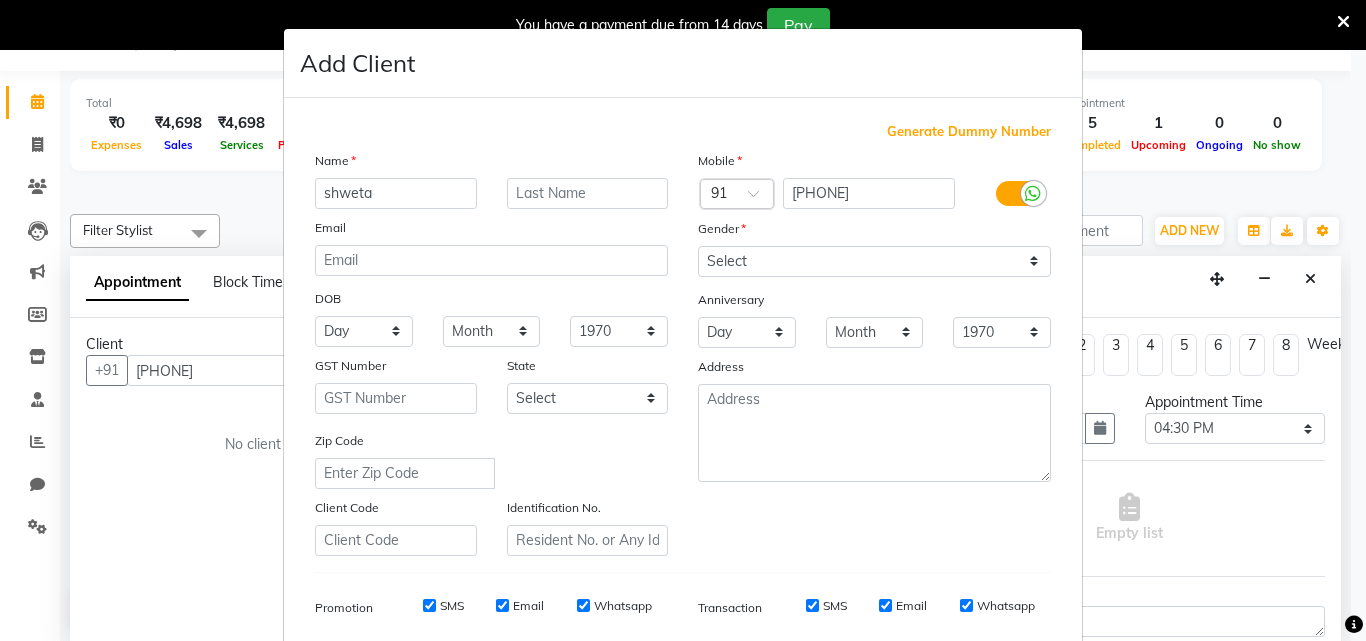 type on "shweta" 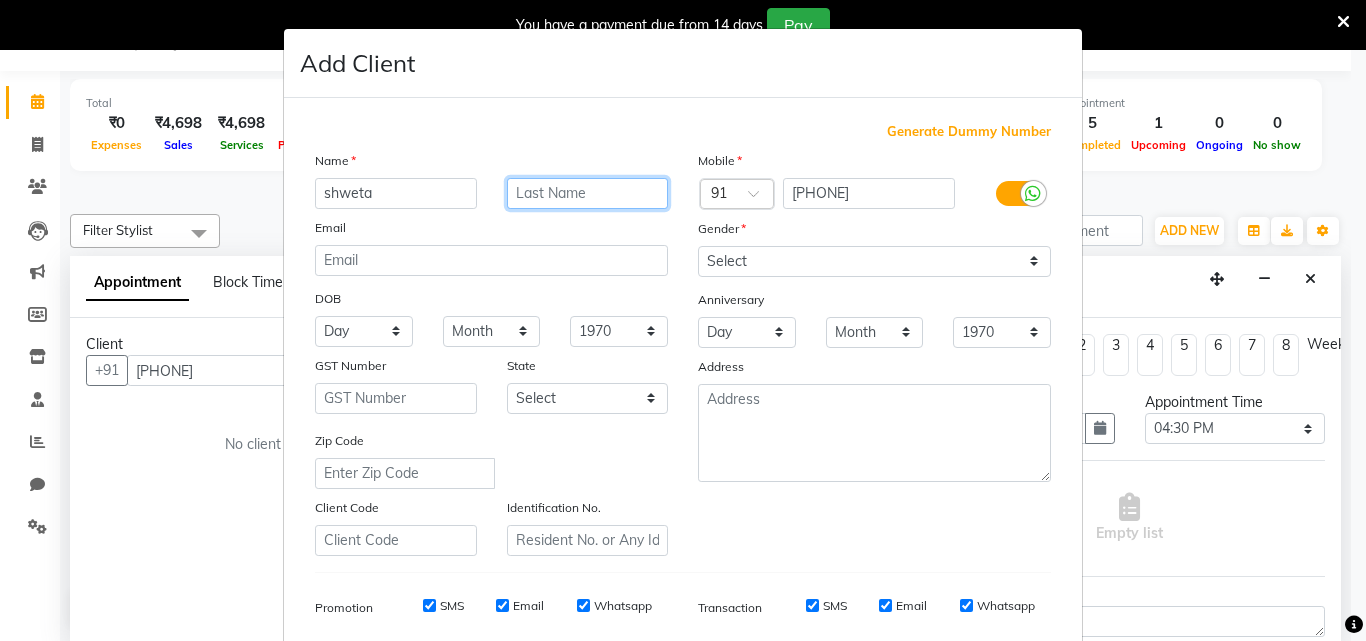 click at bounding box center [588, 193] 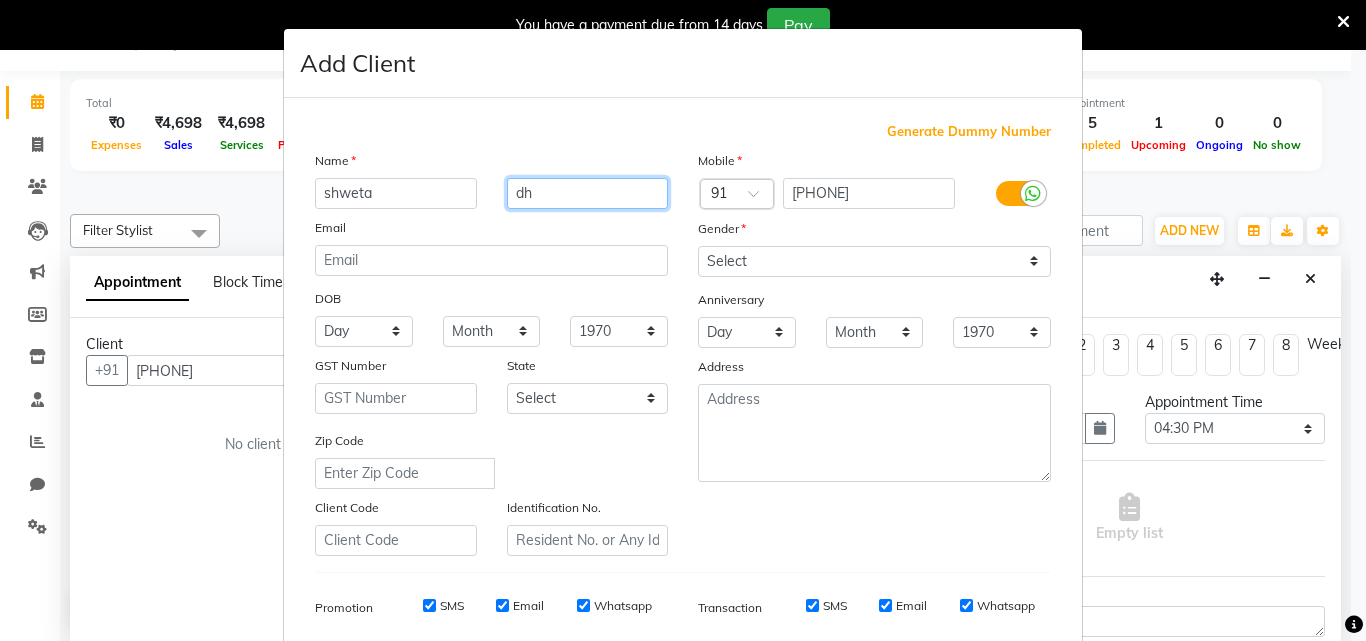 type on "d" 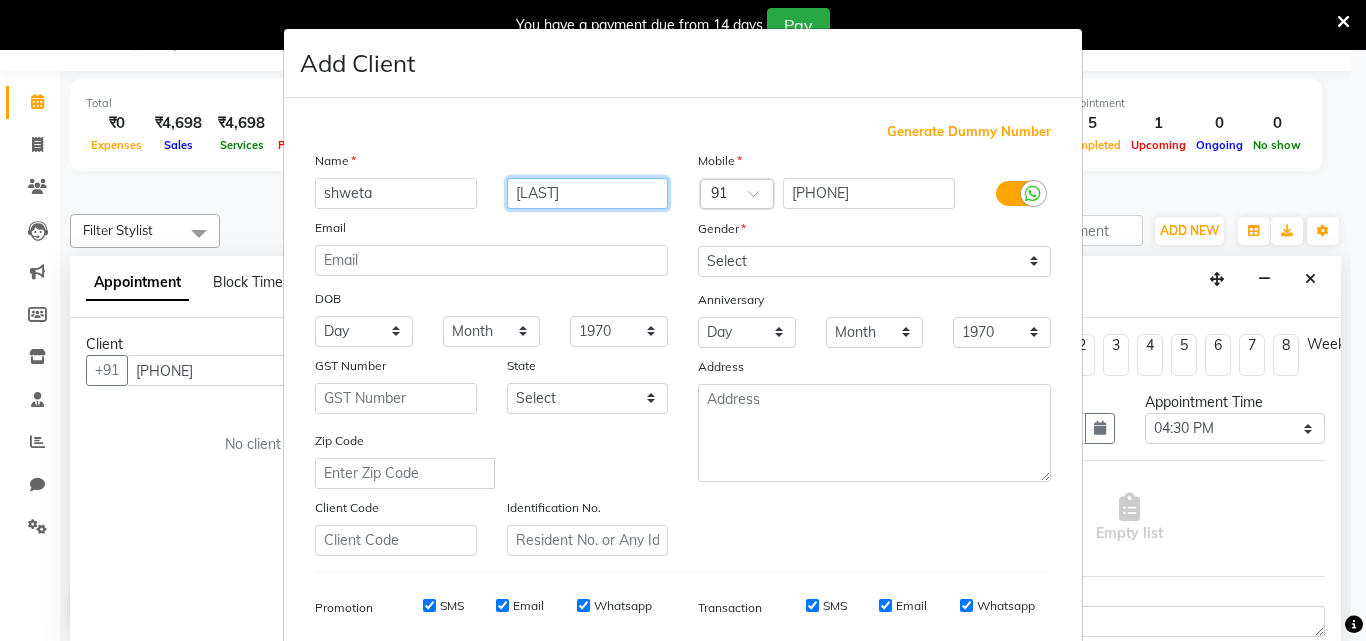 type on "[LAST]" 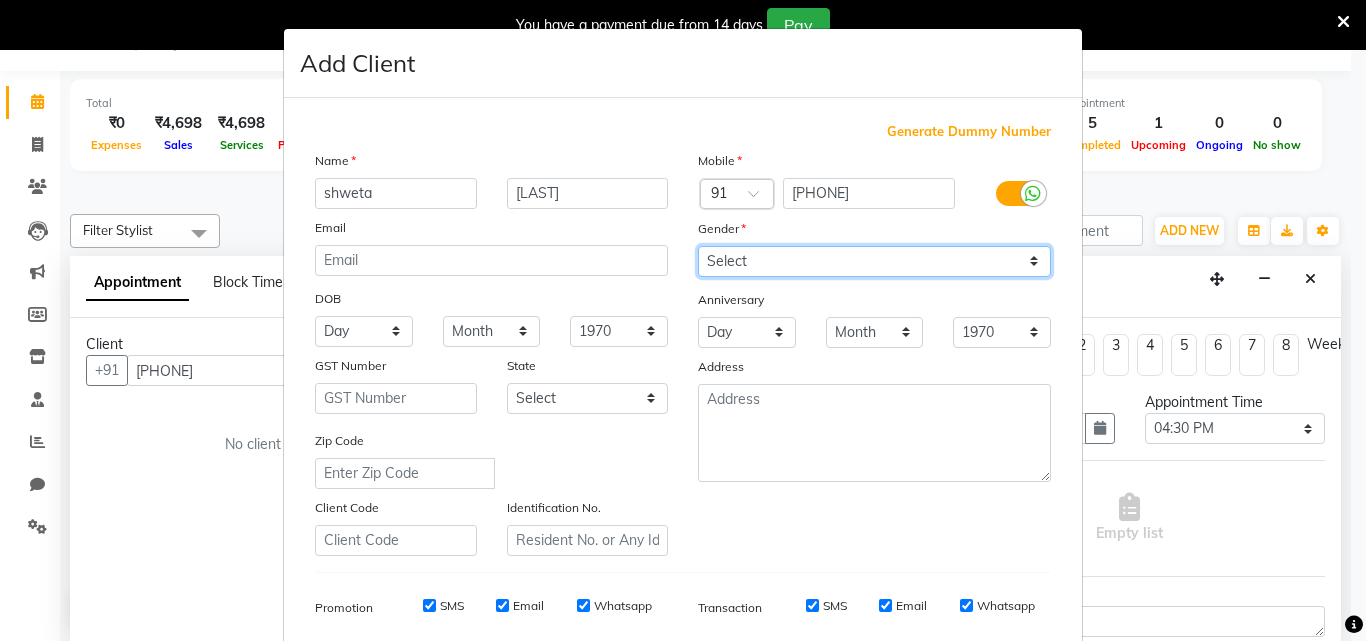 click on "Select Male Female Other Prefer Not To Say" at bounding box center [874, 261] 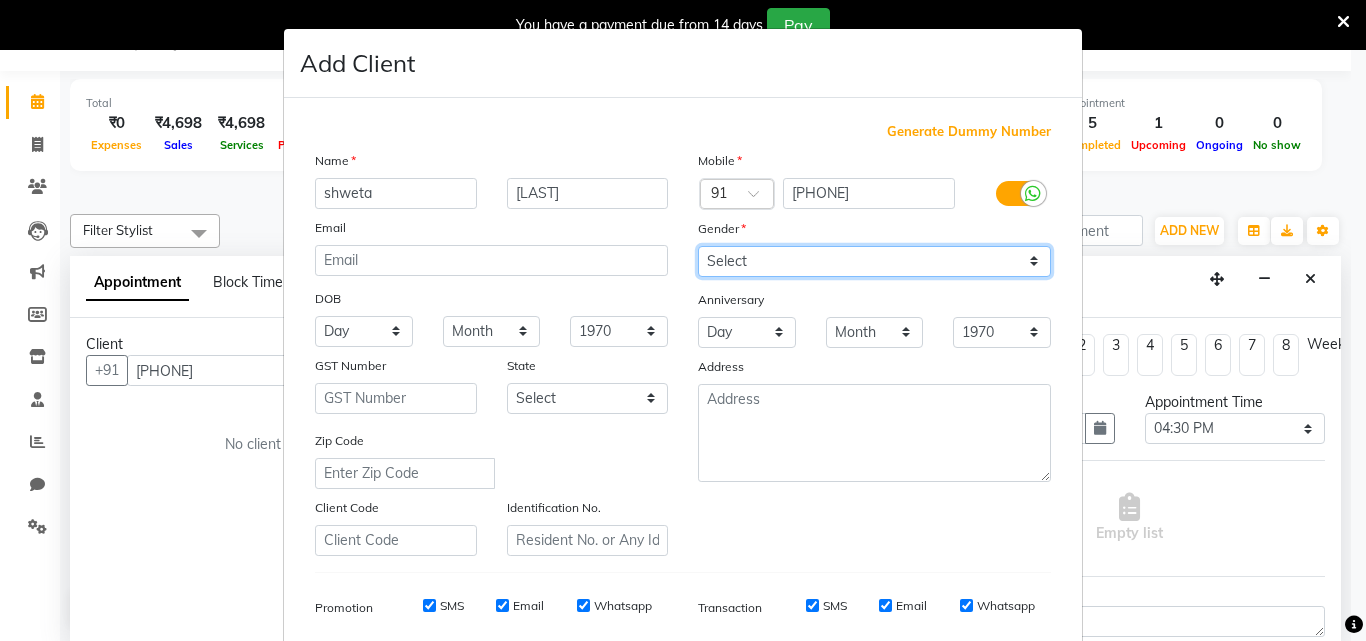 select on "female" 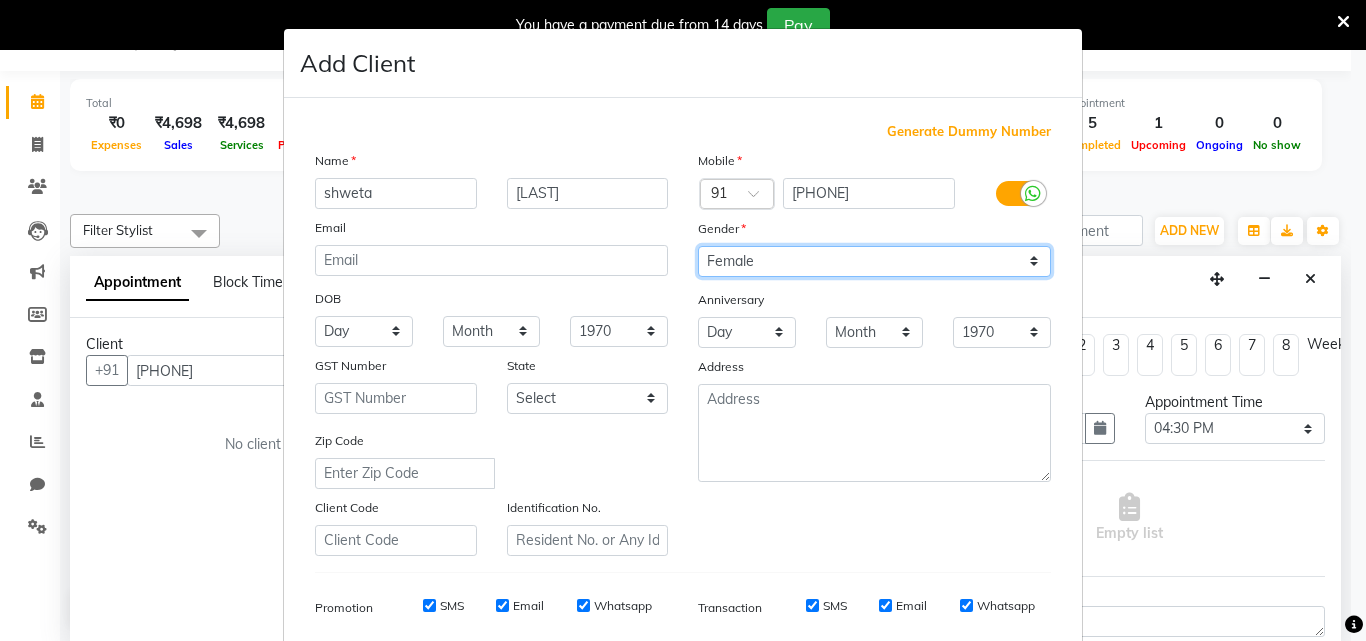 click on "Select Male Female Other Prefer Not To Say" at bounding box center (874, 261) 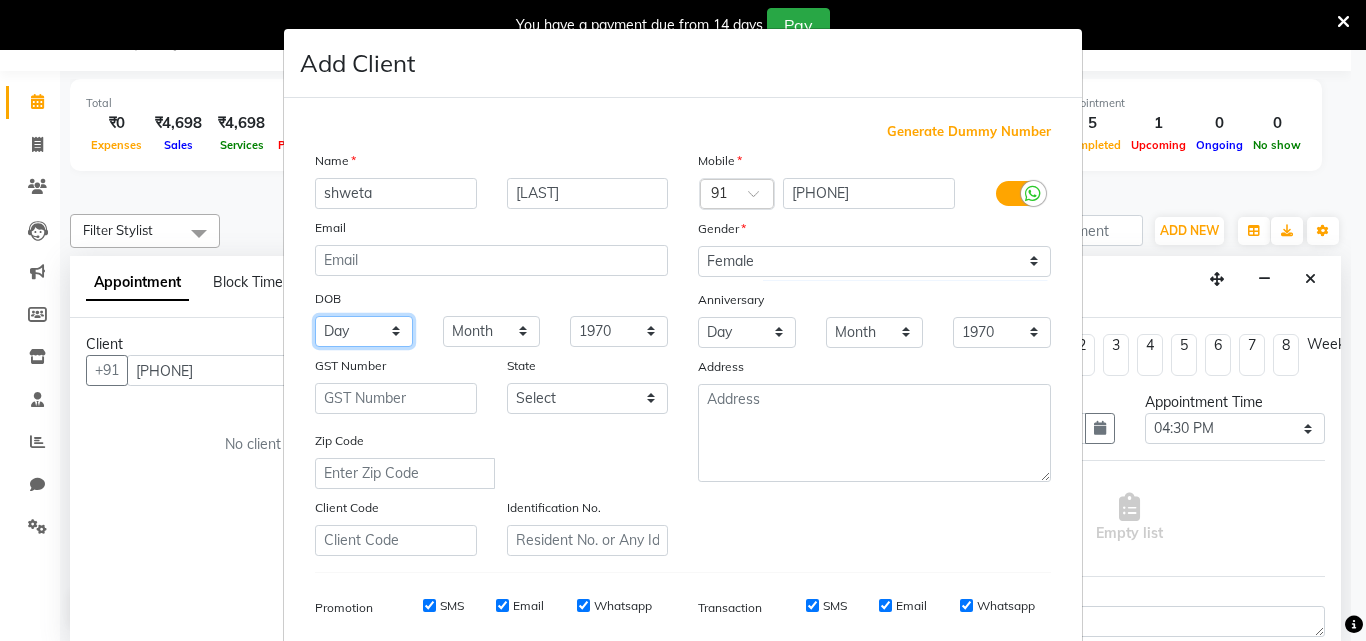 click on "Day 01 02 03 04 05 06 07 08 09 10 11 12 13 14 15 16 17 18 19 20 21 22 23 24 25 26 27 28 29 30 31" at bounding box center (364, 331) 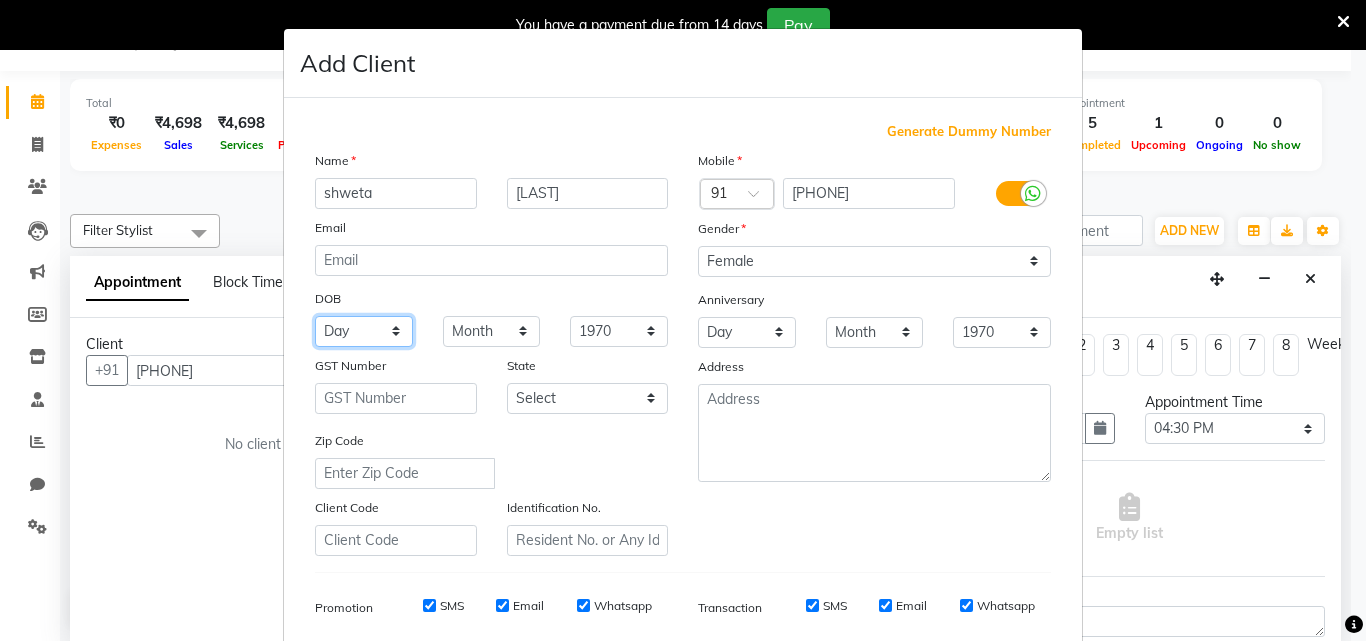 select on "14" 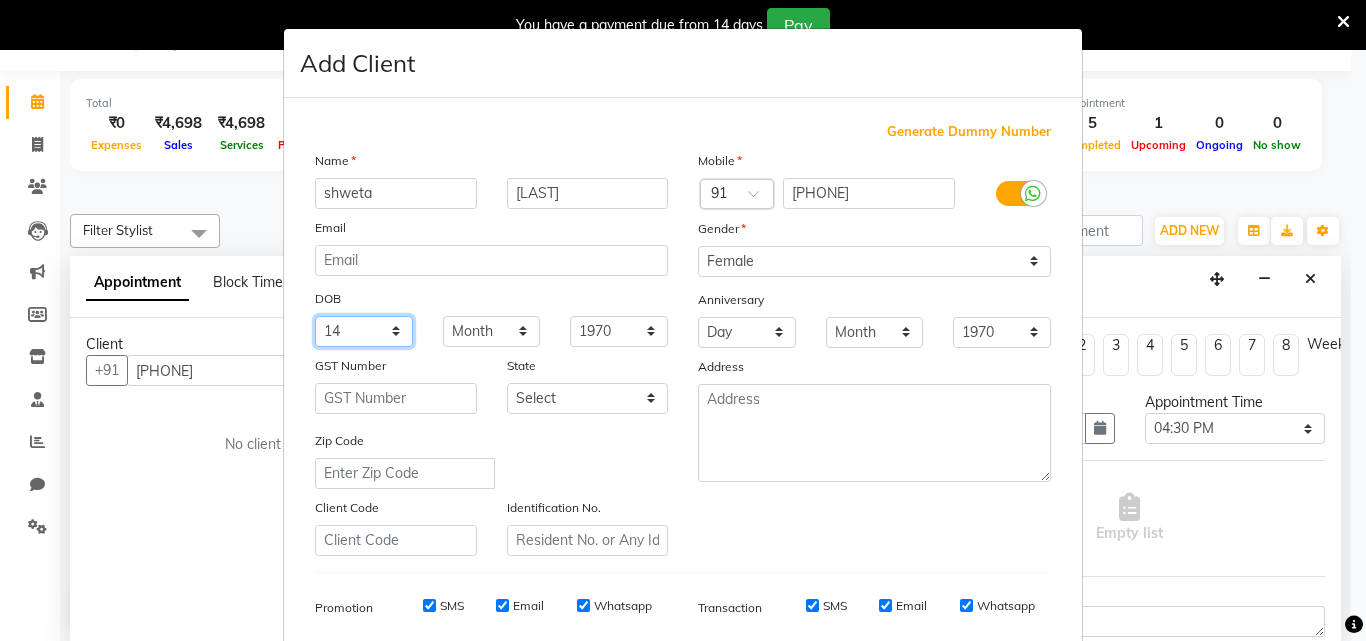 click on "Day 01 02 03 04 05 06 07 08 09 10 11 12 13 14 15 16 17 18 19 20 21 22 23 24 25 26 27 28 29 30 31" at bounding box center [364, 331] 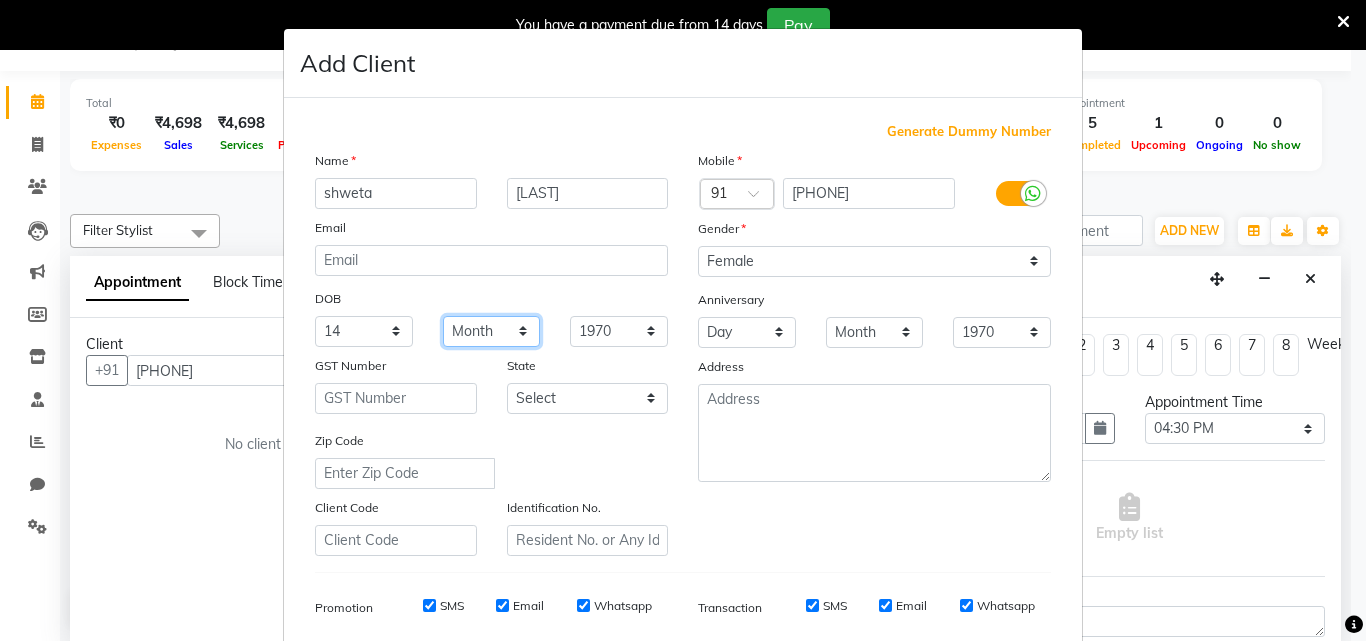 click on "Month January February March April May June July August September October November December" at bounding box center [492, 331] 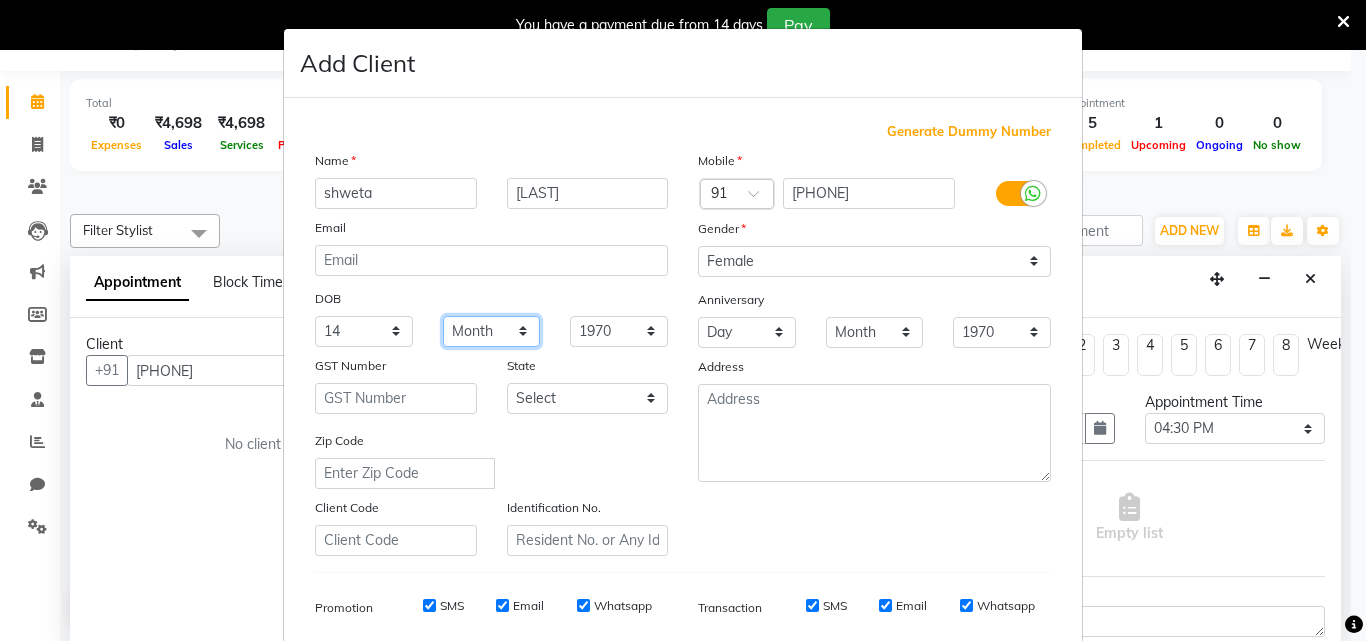 select on "12" 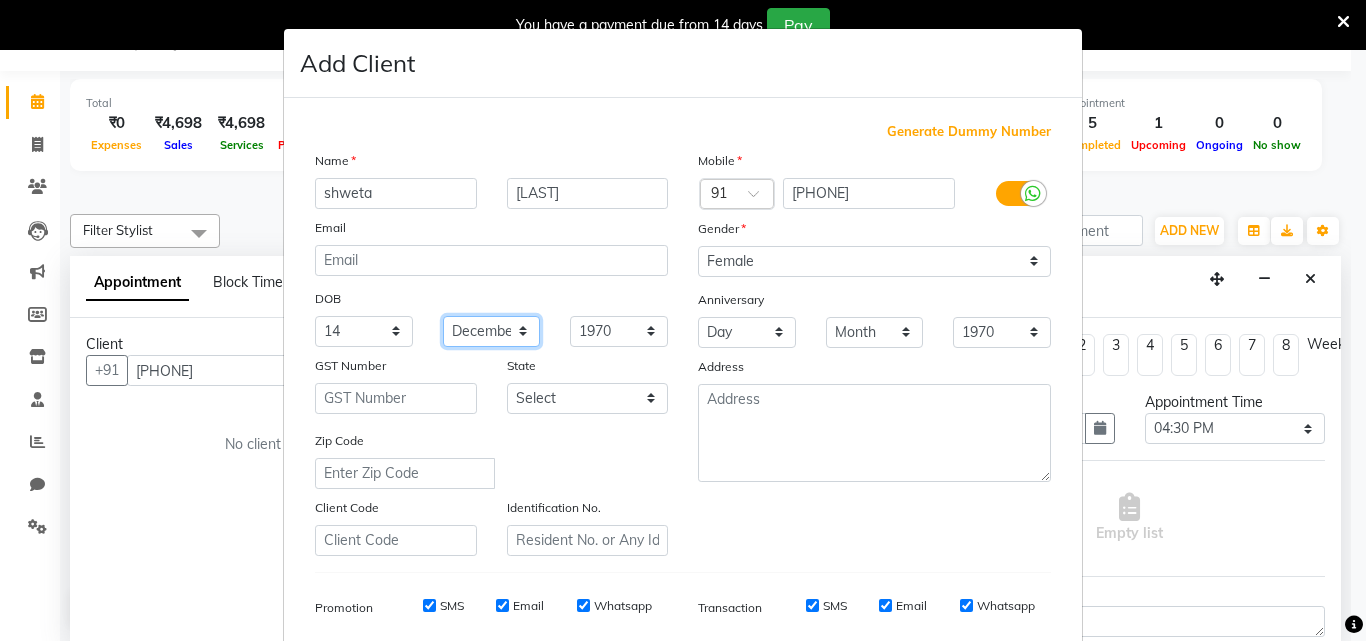 click on "Month January February March April May June July August September October November December" at bounding box center (492, 331) 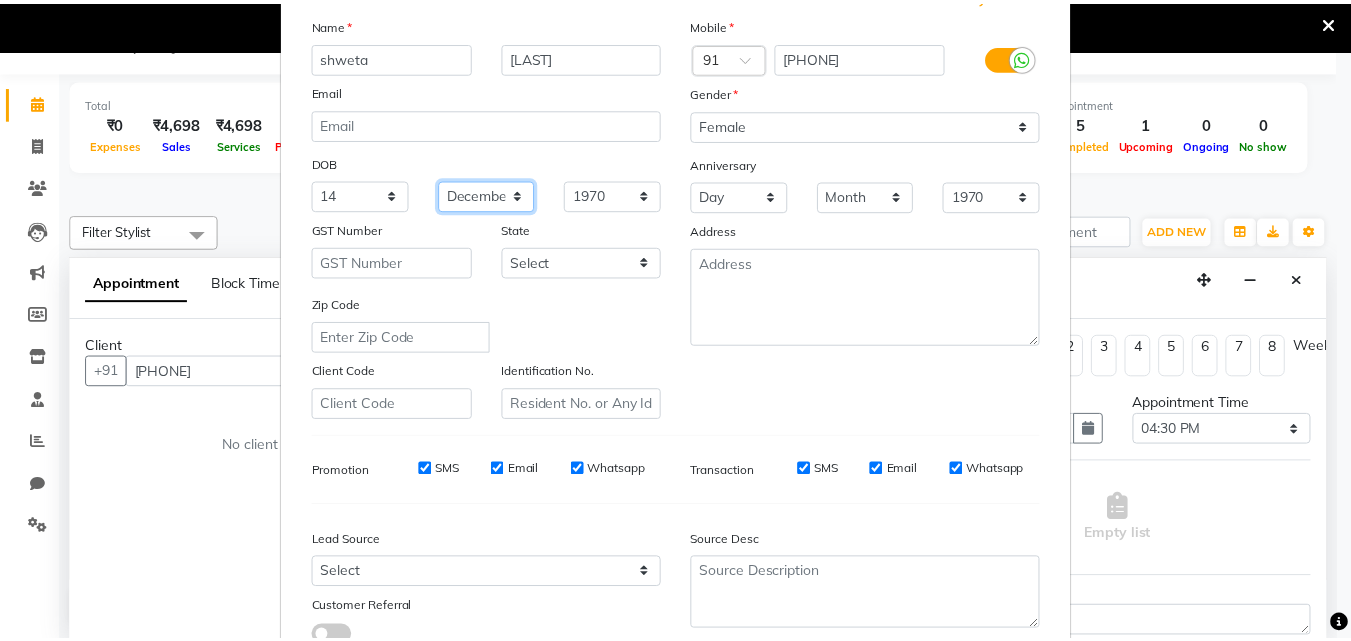 scroll, scrollTop: 282, scrollLeft: 0, axis: vertical 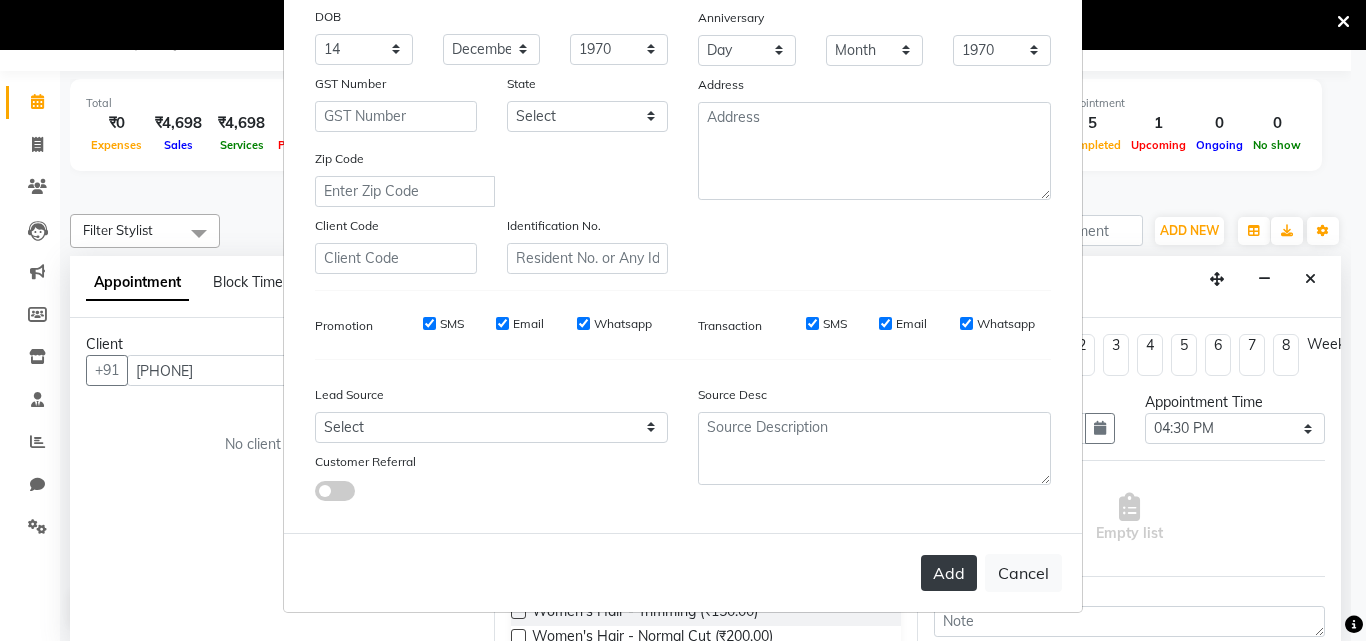 click on "Add" at bounding box center [949, 573] 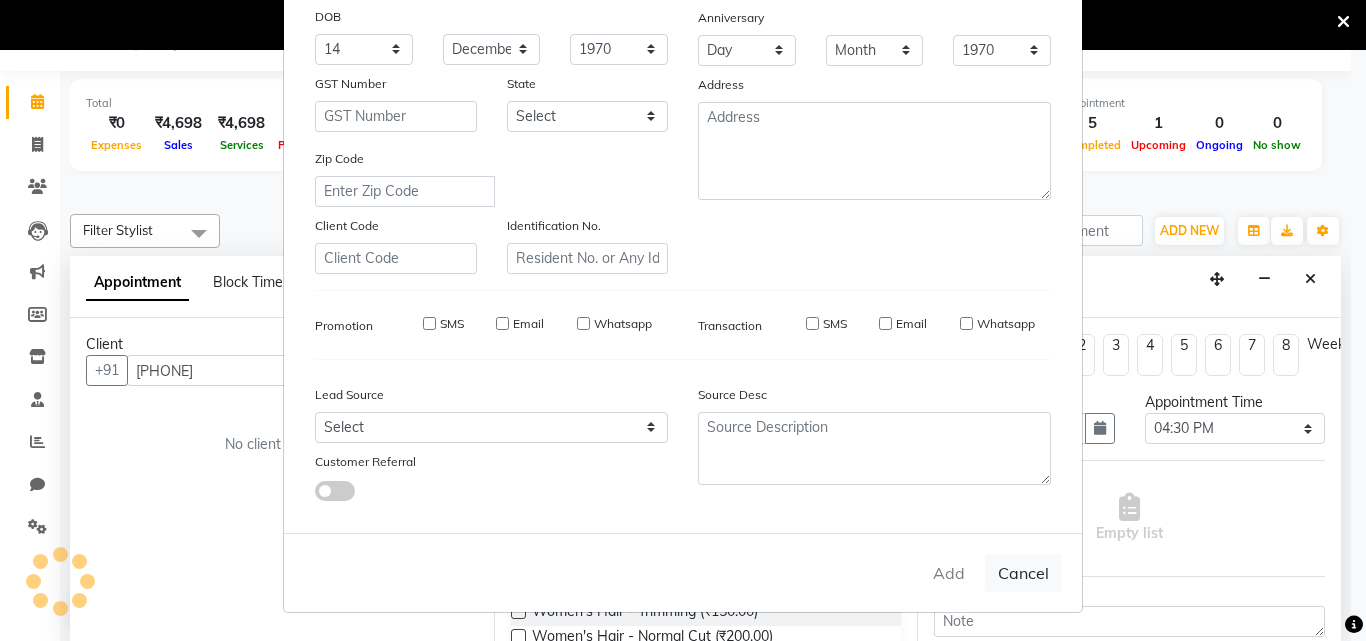 type 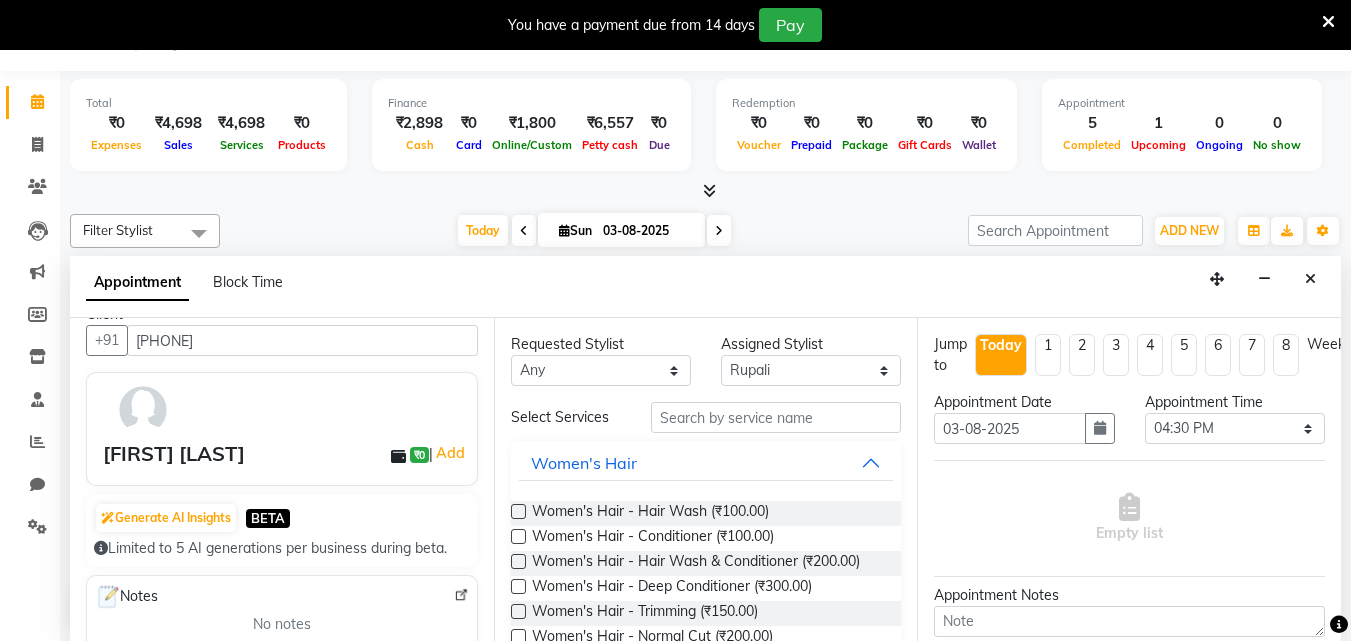scroll, scrollTop: 0, scrollLeft: 0, axis: both 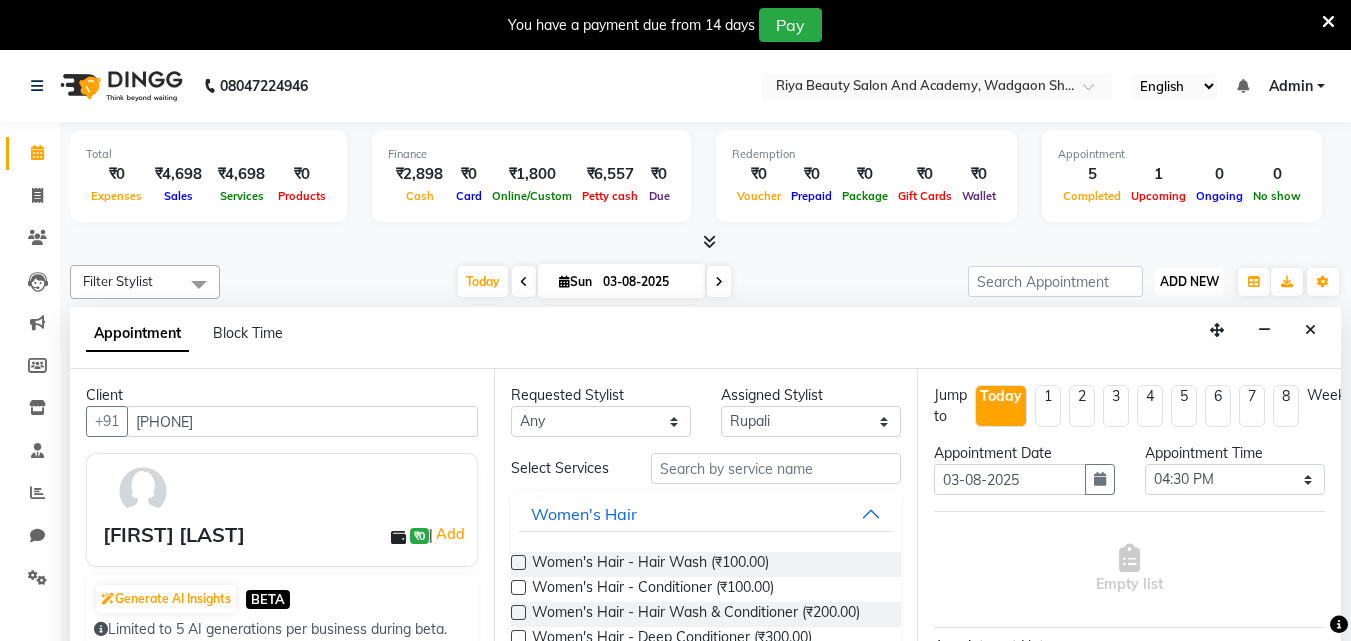 click on "ADD NEW" at bounding box center [1189, 281] 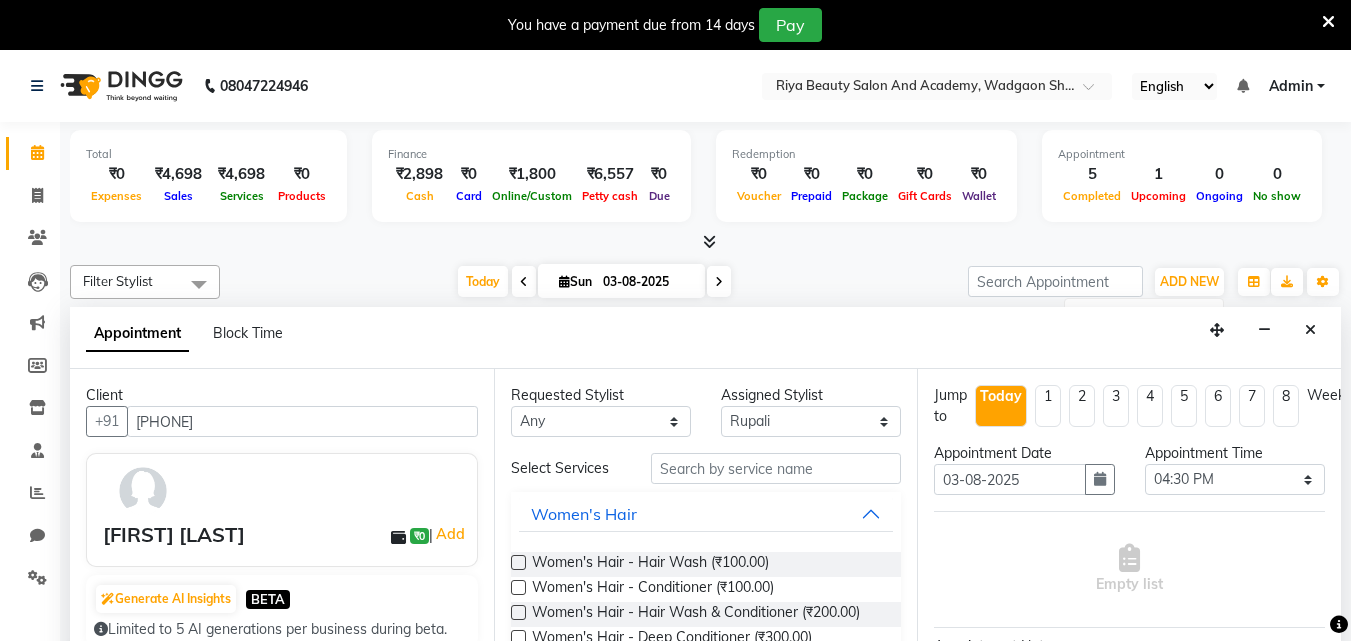 click on "Today" at bounding box center (1001, 406) 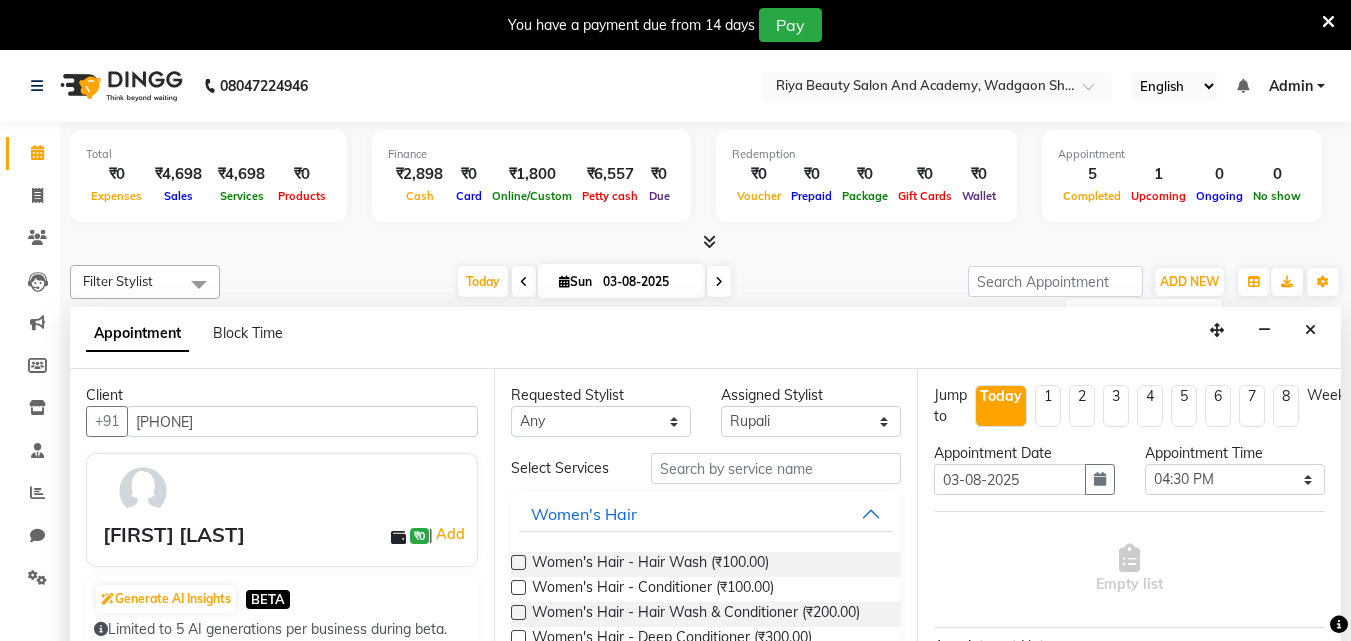 select on "990" 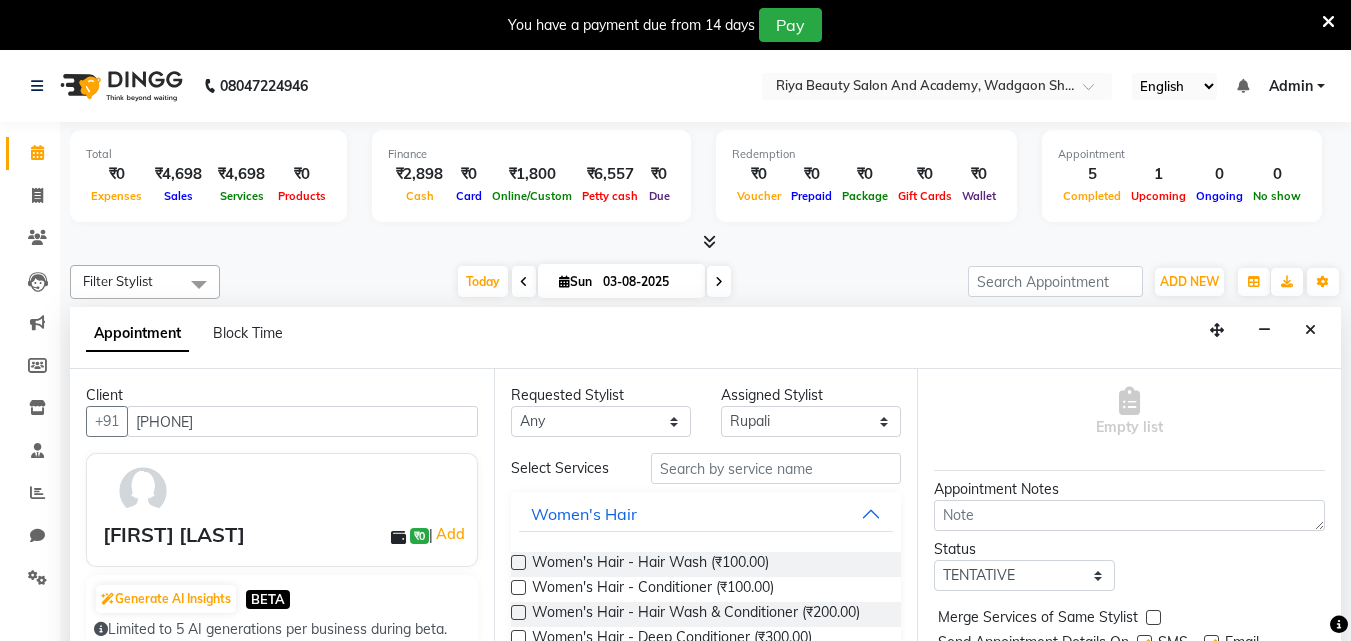 scroll, scrollTop: 199, scrollLeft: 0, axis: vertical 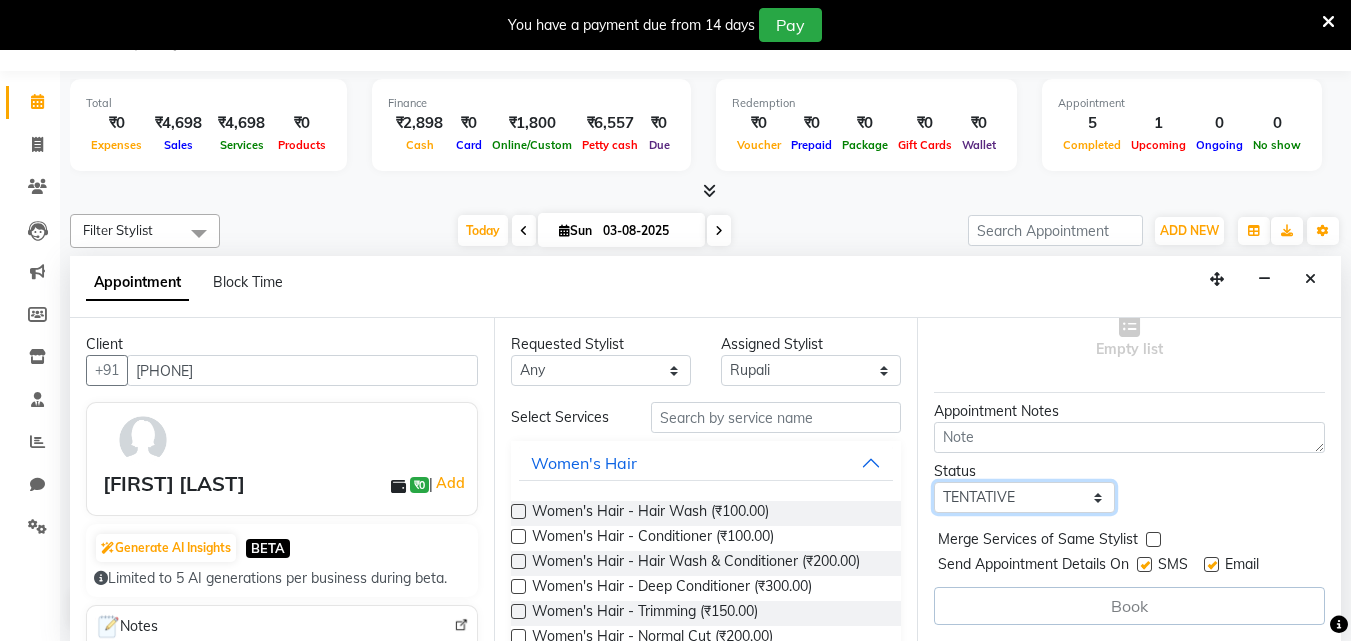 click on "Select TENTATIVE CONFIRM CHECK-IN UPCOMING" at bounding box center [1024, 497] 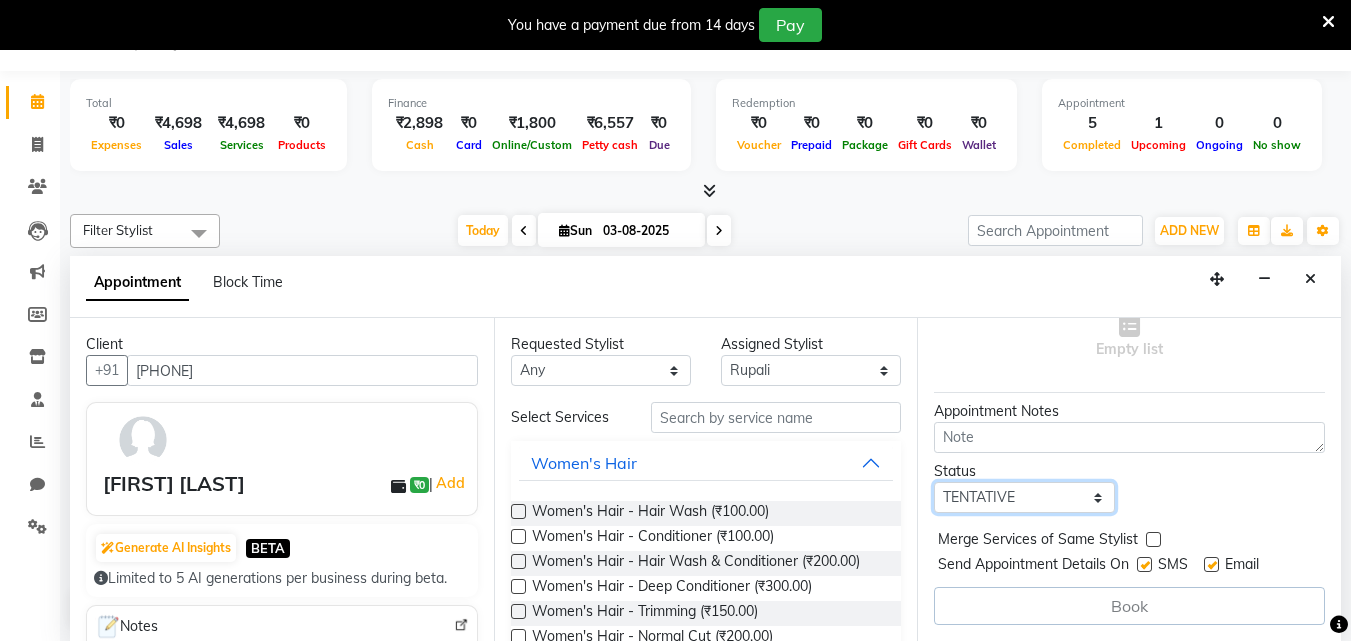 select on "confirm booking" 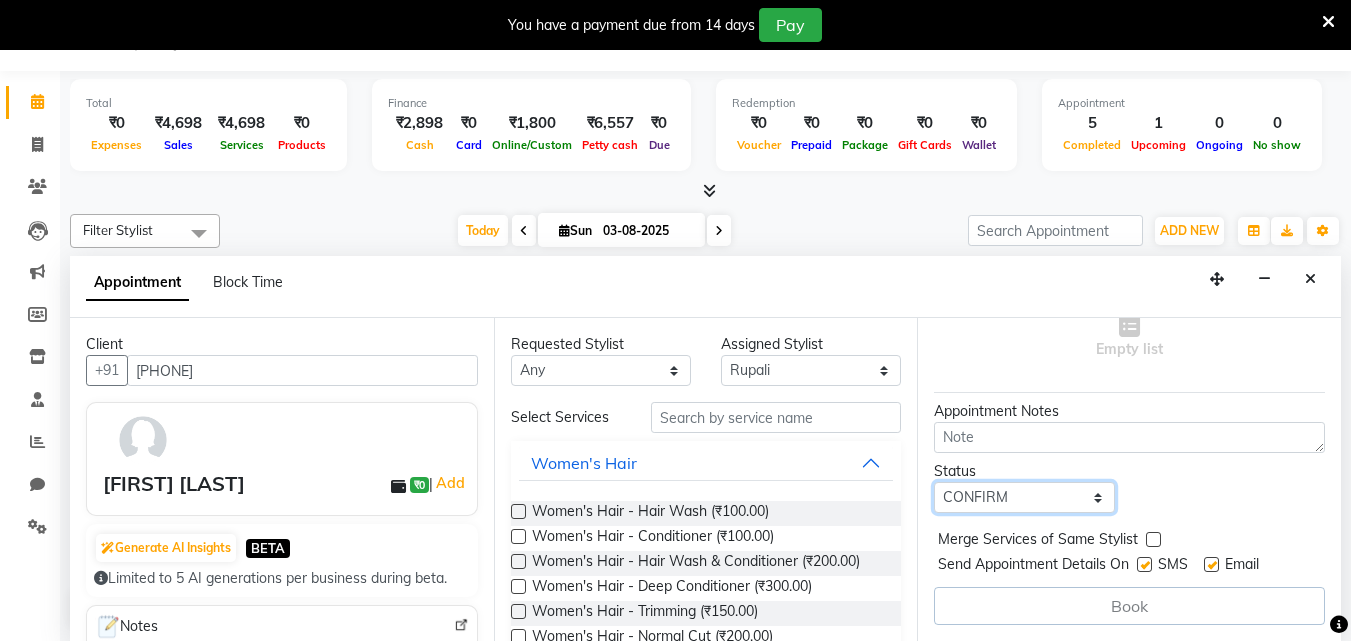 click on "Select TENTATIVE CONFIRM CHECK-IN UPCOMING" at bounding box center (1024, 497) 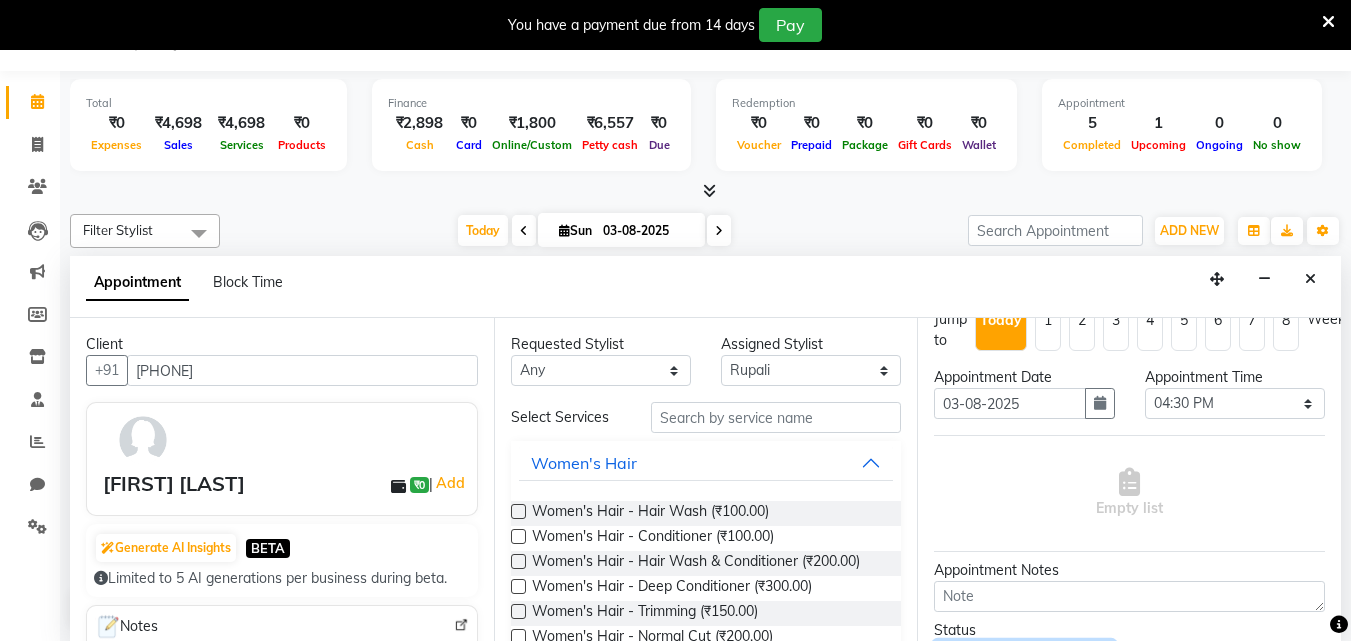 scroll, scrollTop: 0, scrollLeft: 0, axis: both 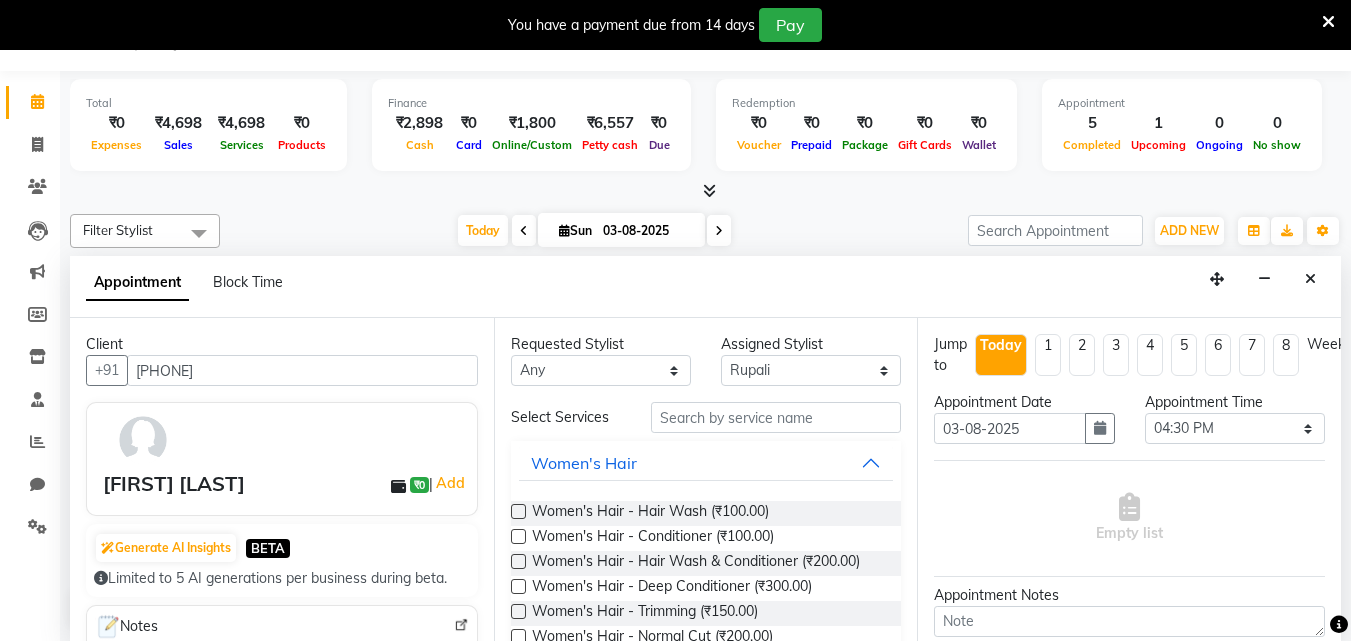 click at bounding box center (1129, 507) 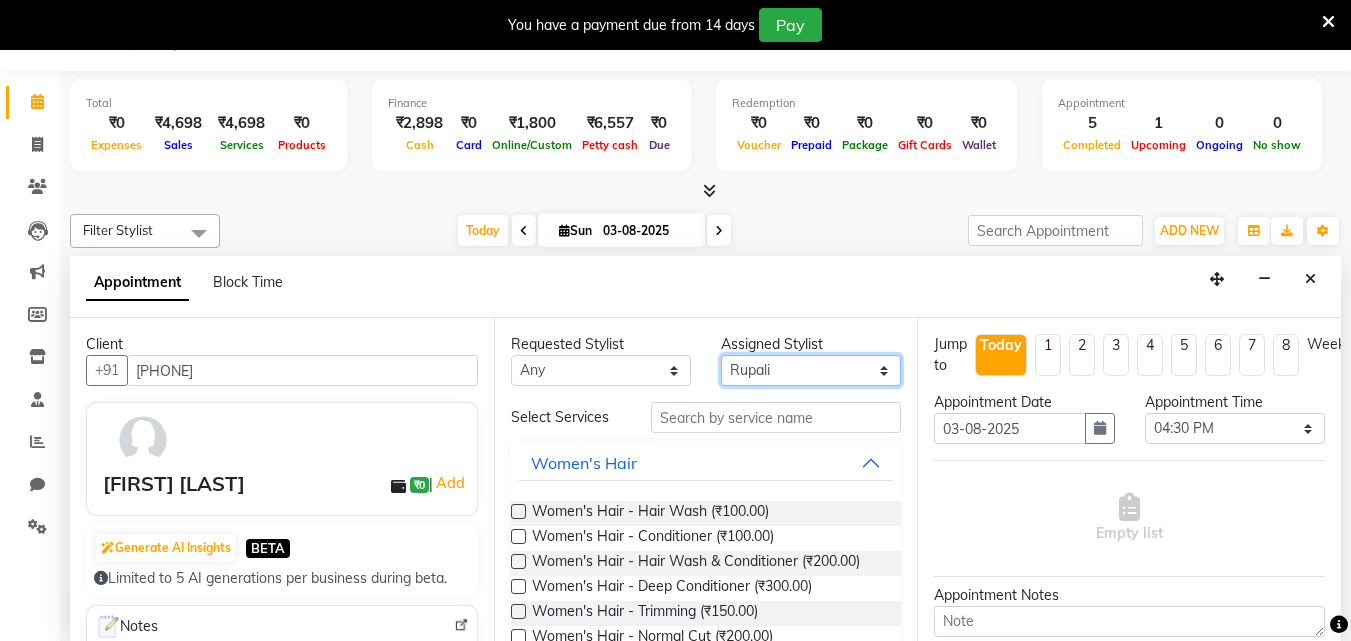 click on "Select [FIRST] [FIRST] [FIRST] [FIRST]" at bounding box center (811, 370) 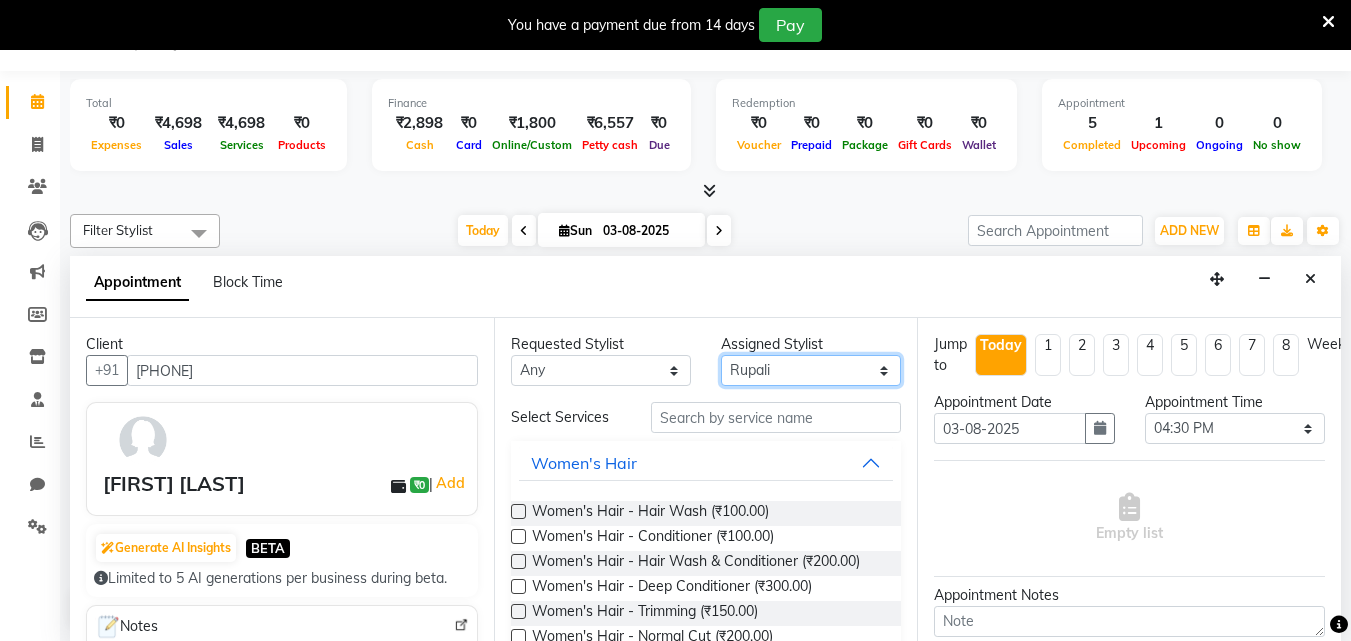 select on "87284" 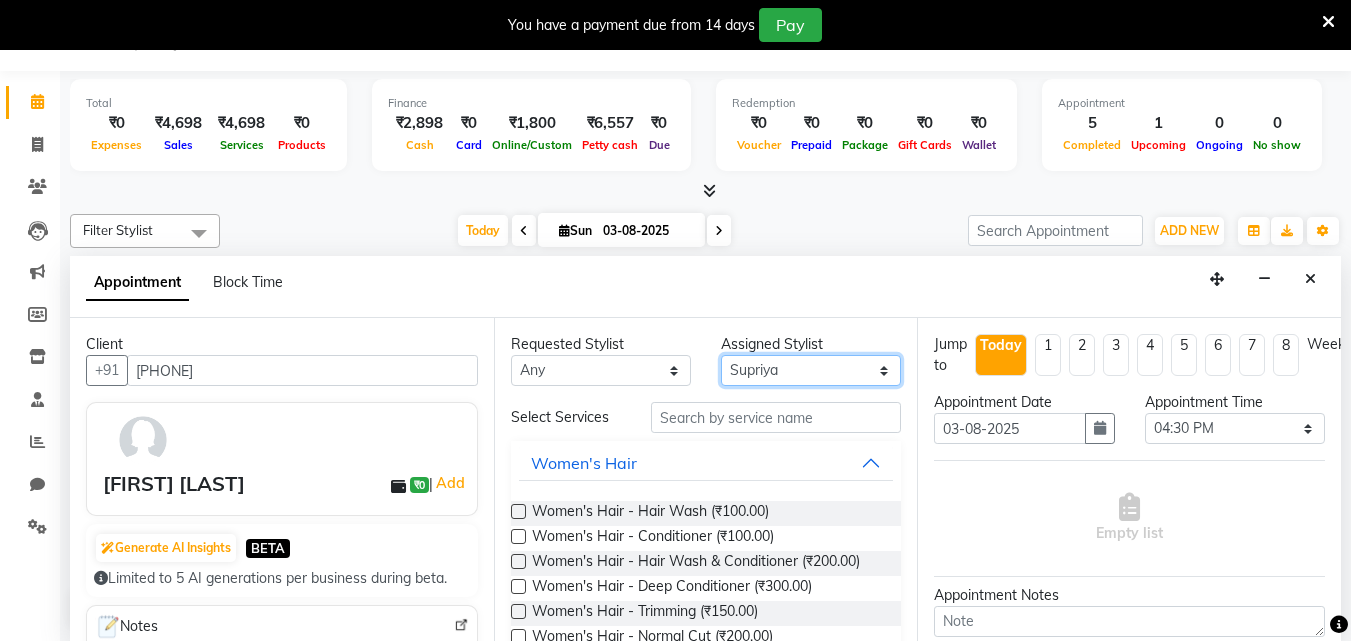 click on "Select [FIRST] [FIRST] [FIRST] [FIRST]" at bounding box center [811, 370] 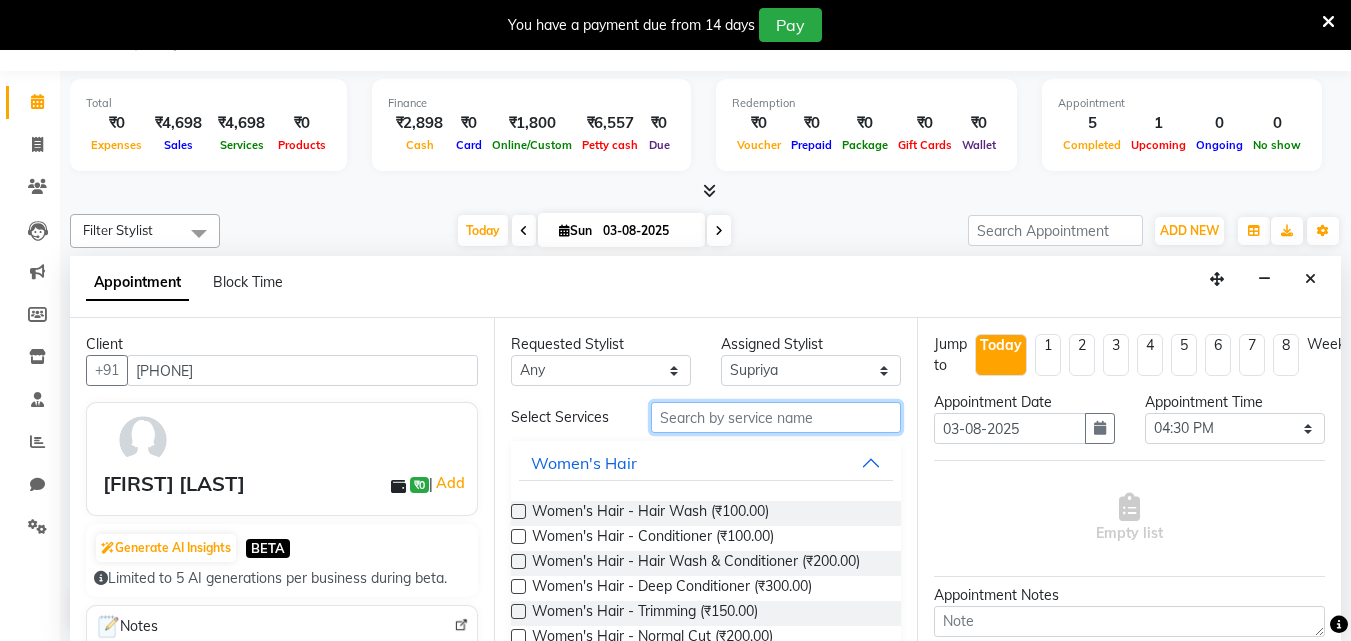 click at bounding box center (776, 417) 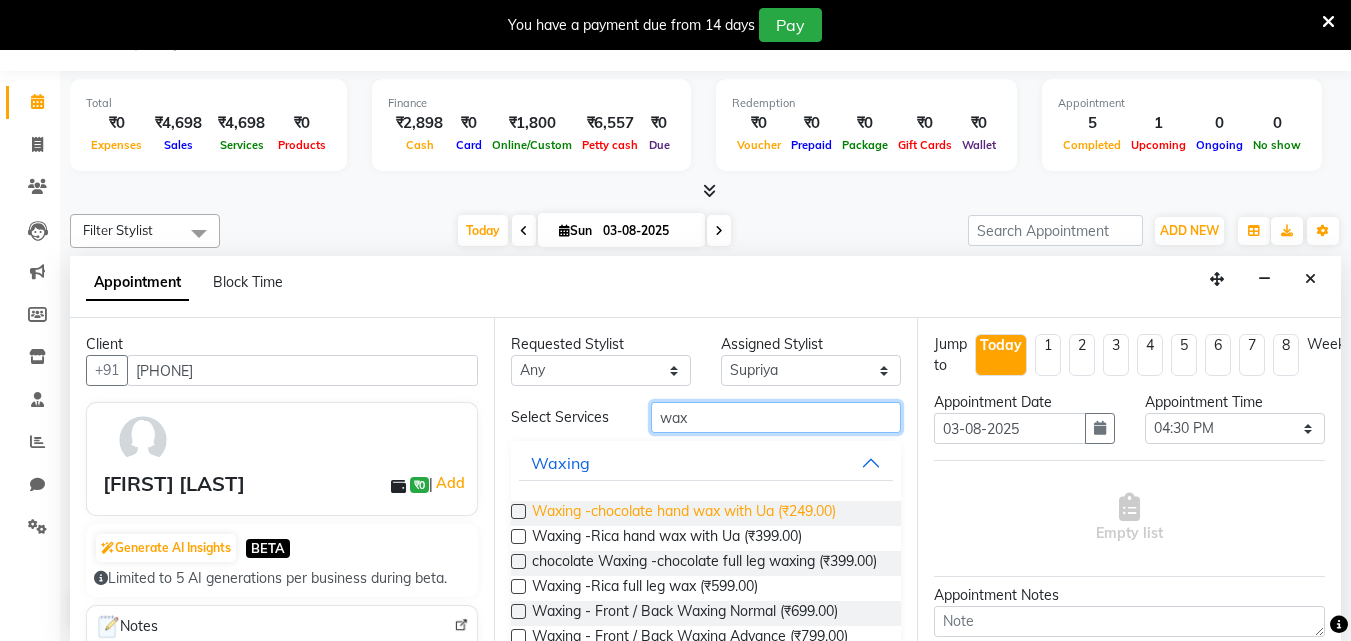 type on "wax" 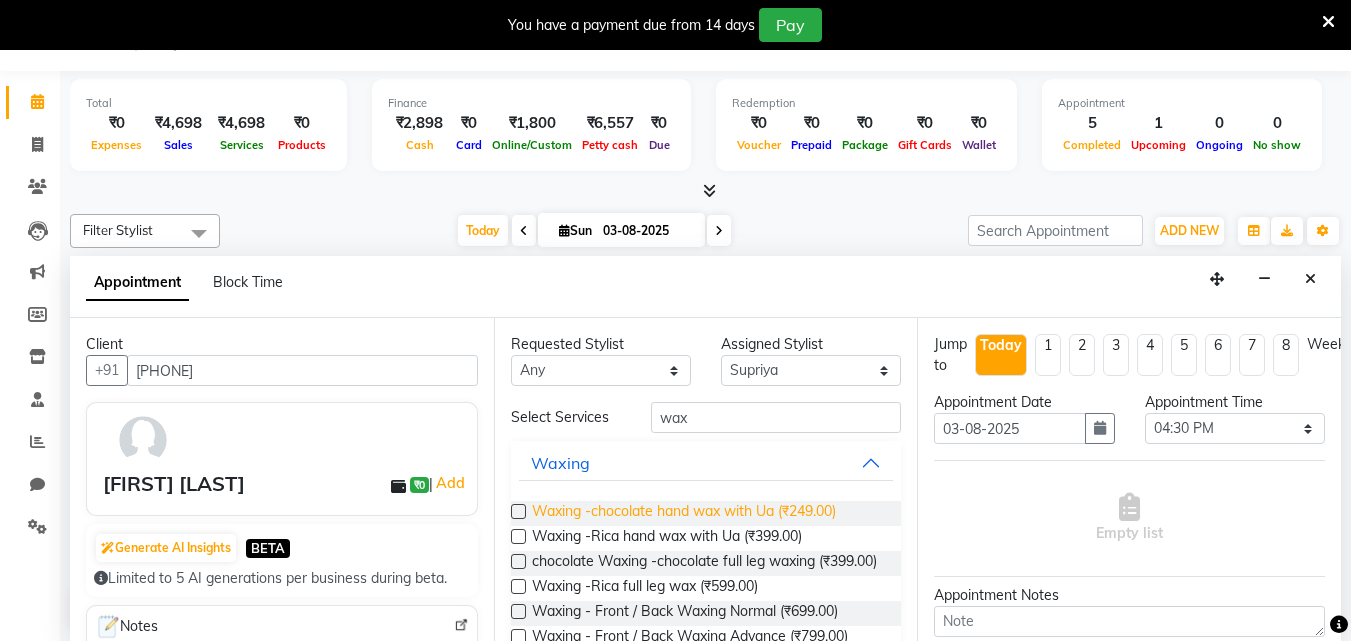 click on "Waxing -chocolate hand wax with Ua (₹249.00)" at bounding box center [684, 513] 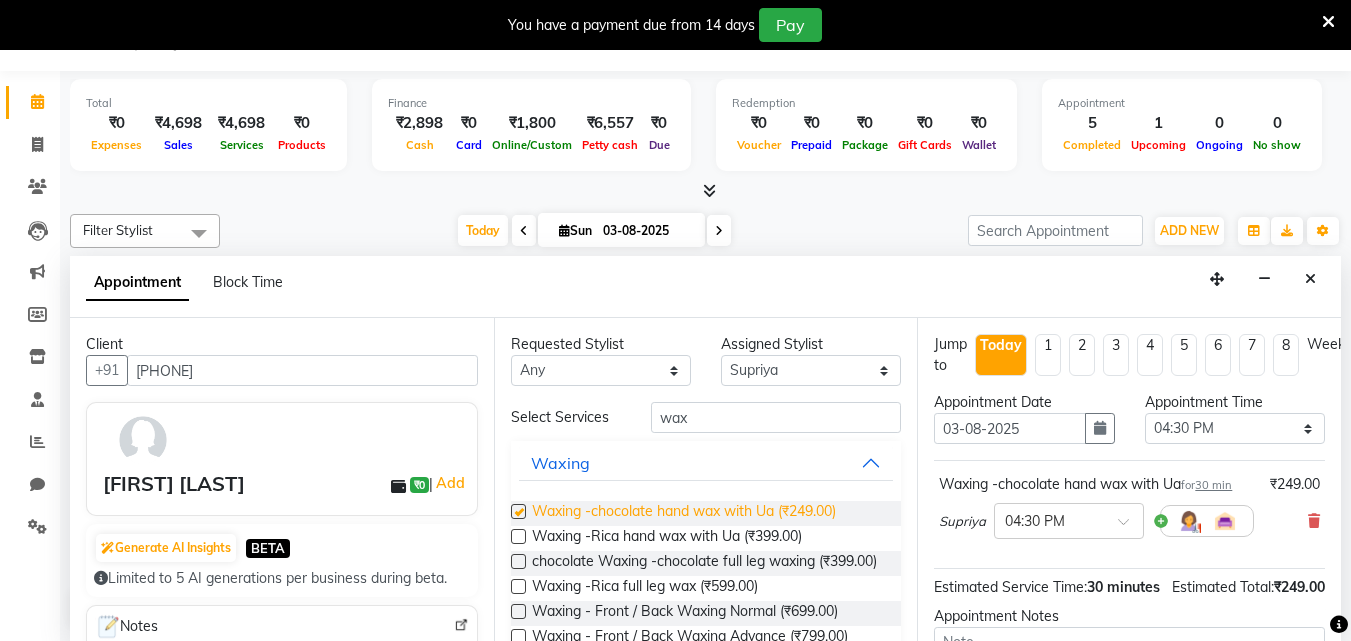 checkbox on "false" 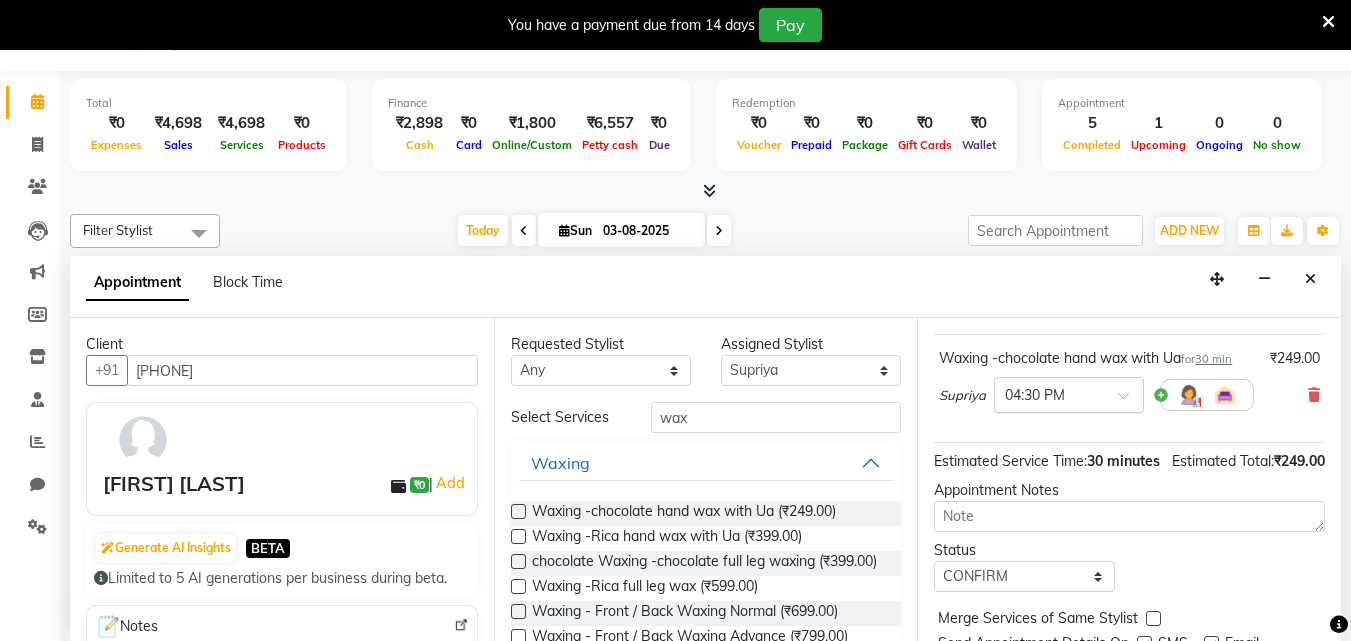 scroll, scrollTop: 239, scrollLeft: 0, axis: vertical 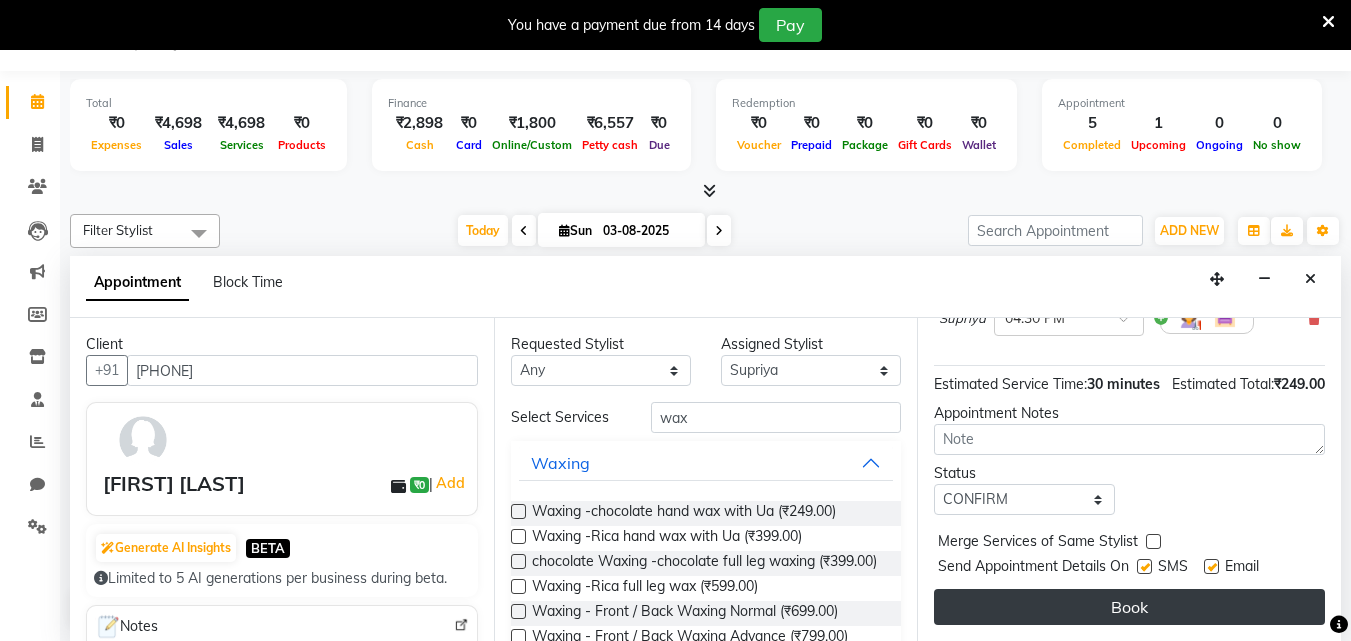 click on "Book" at bounding box center [1129, 607] 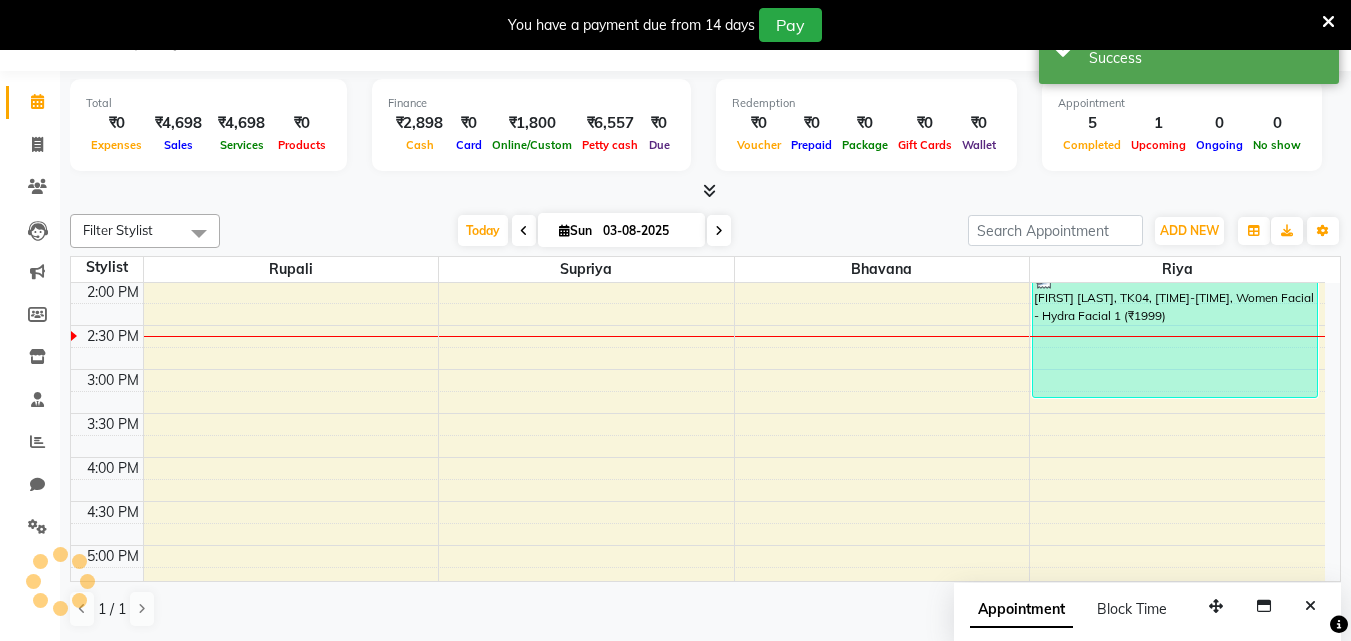 scroll, scrollTop: 0, scrollLeft: 0, axis: both 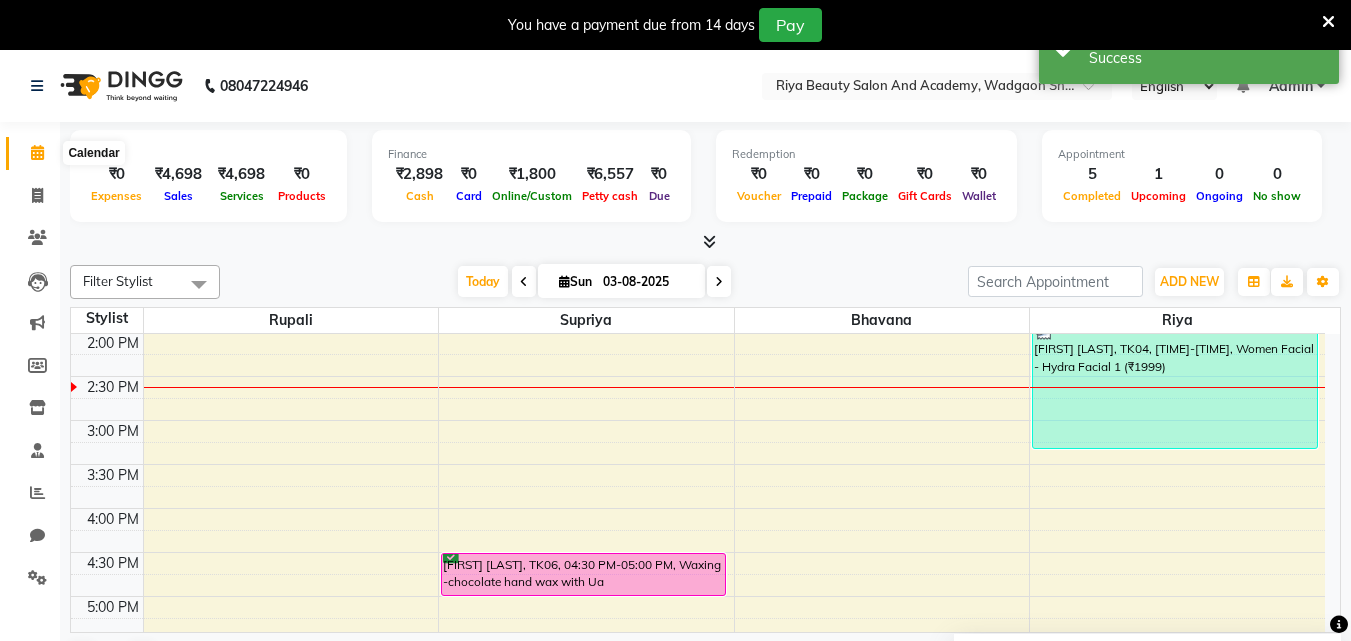 click 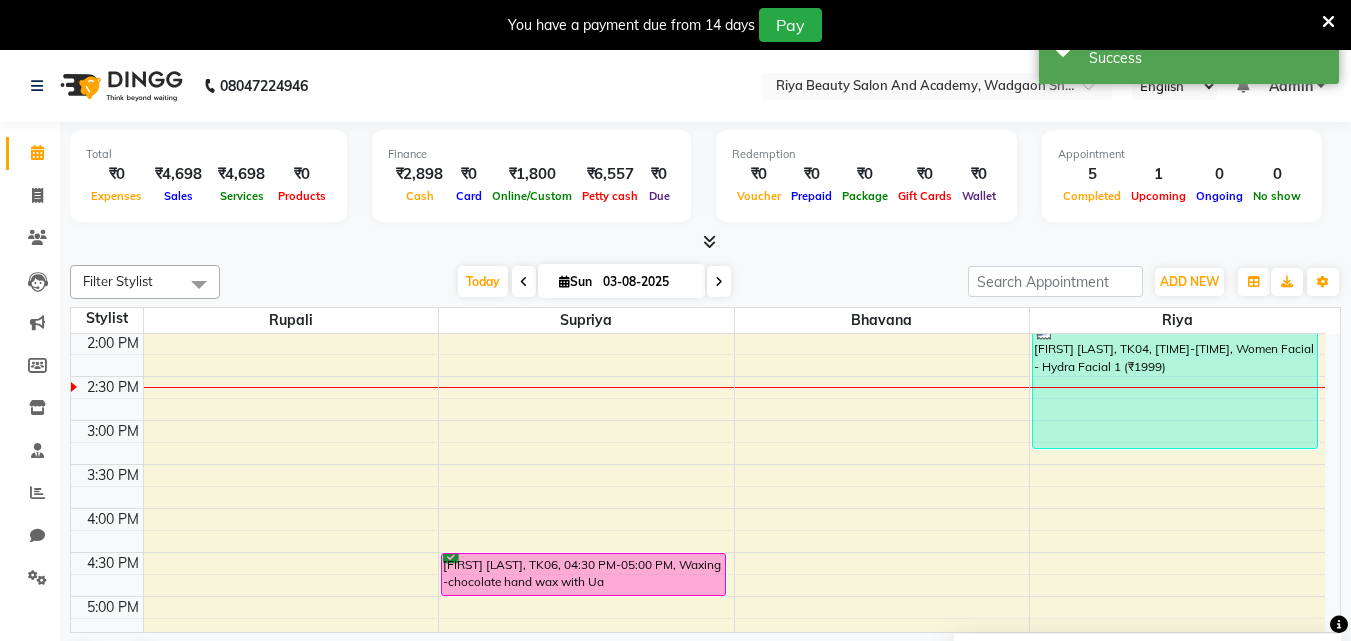 click 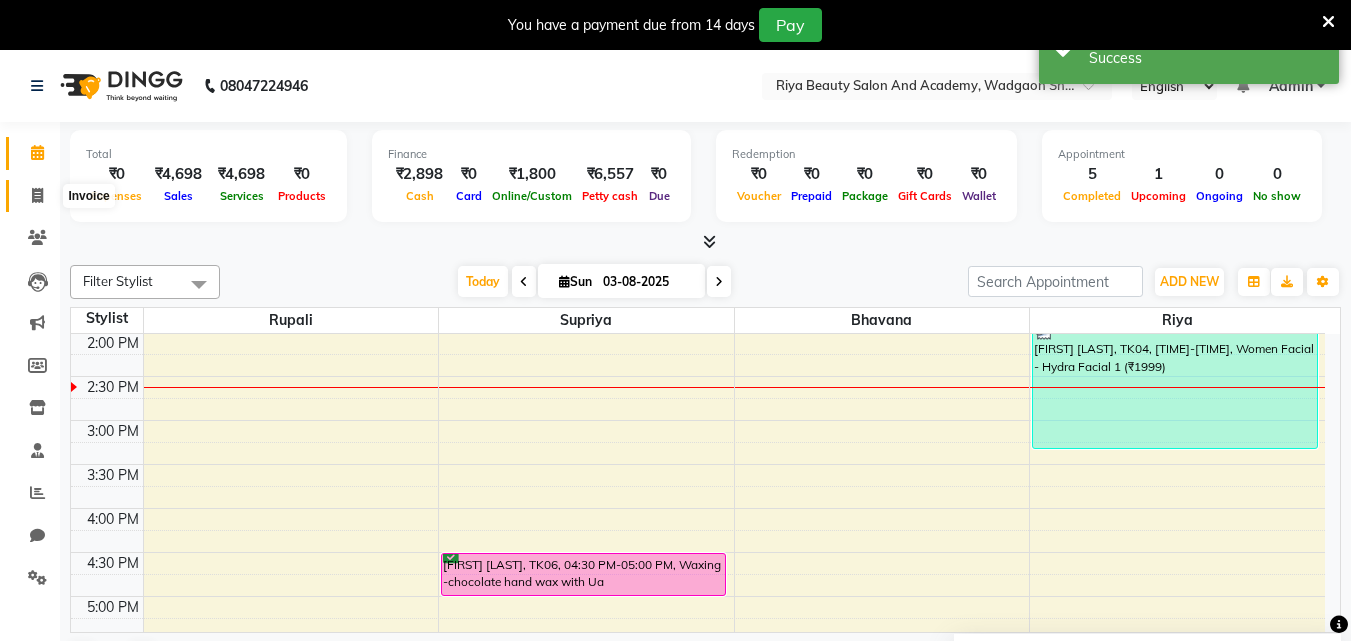click 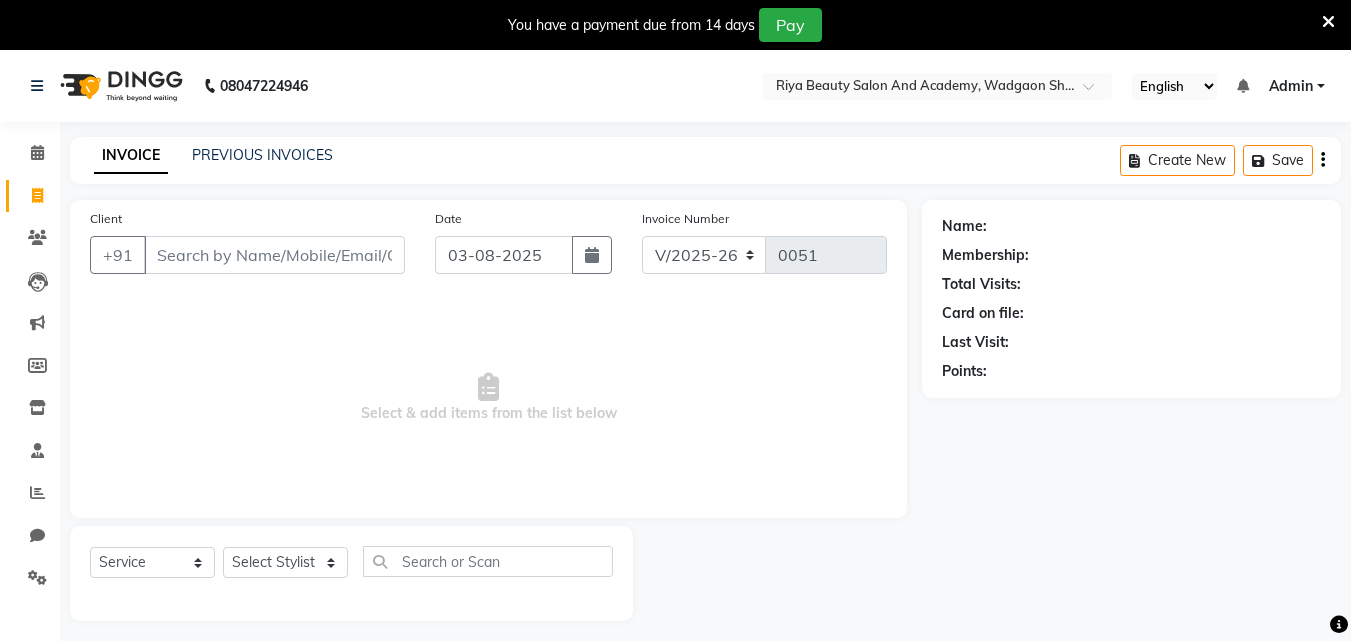 click at bounding box center [1328, 22] 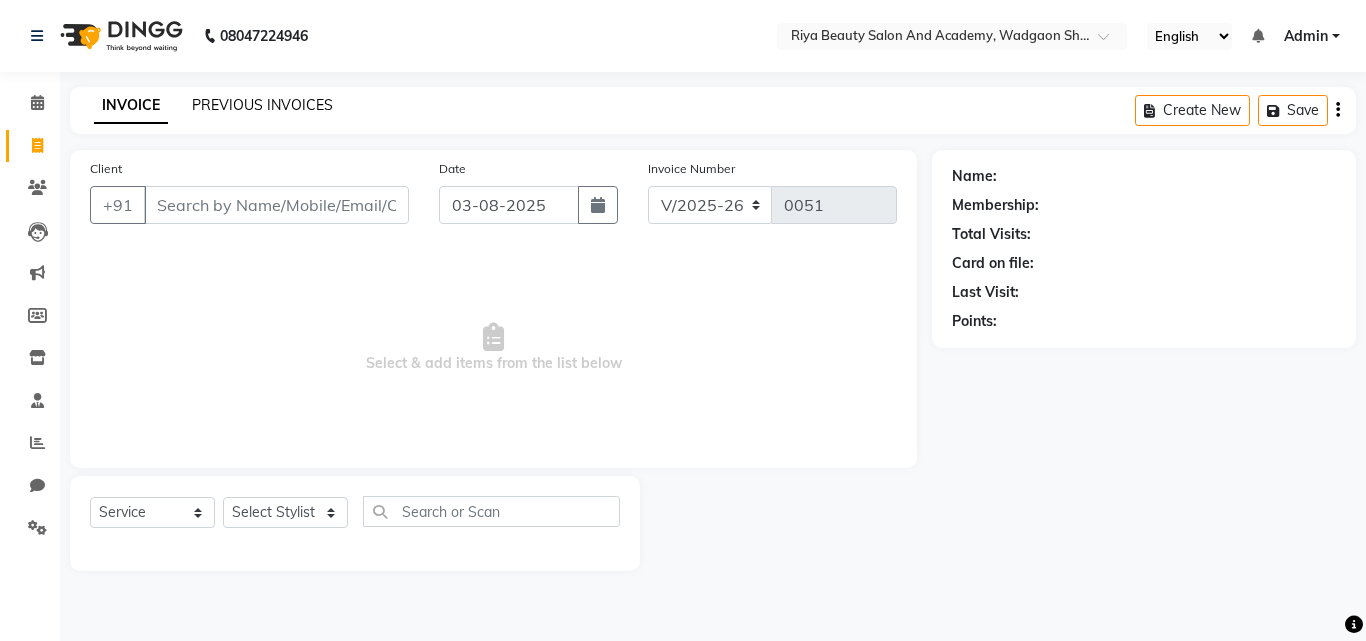 click on "PREVIOUS INVOICES" 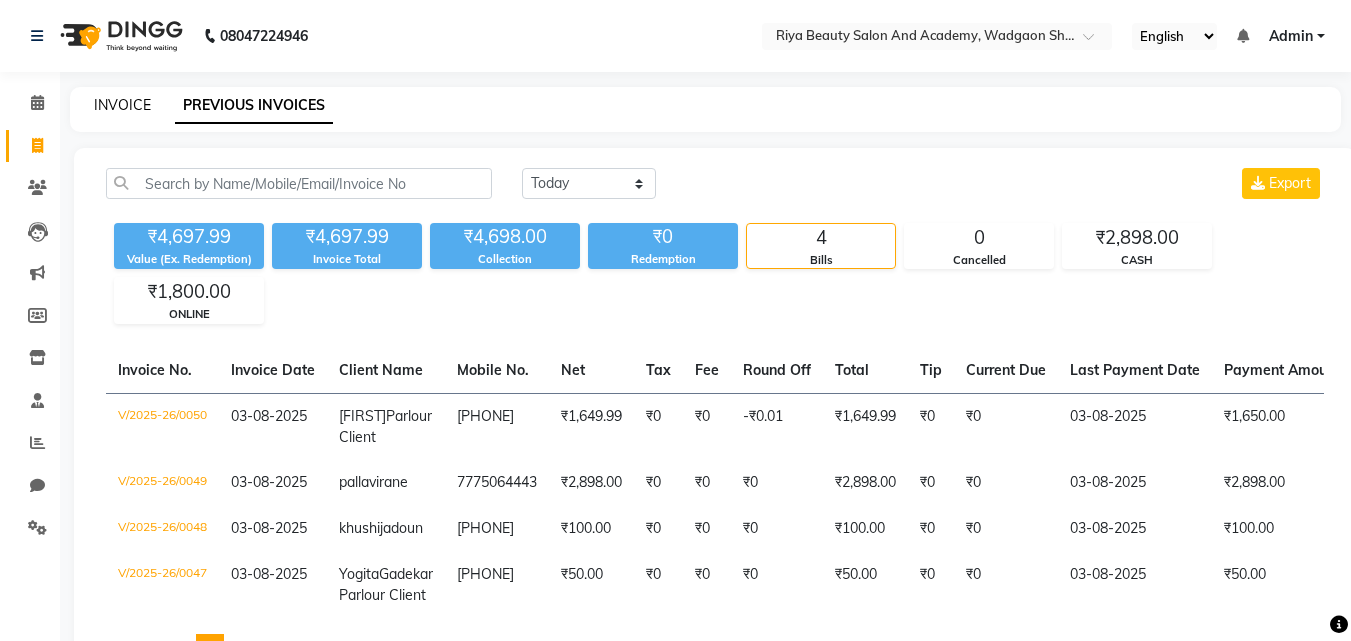 click on "INVOICE" 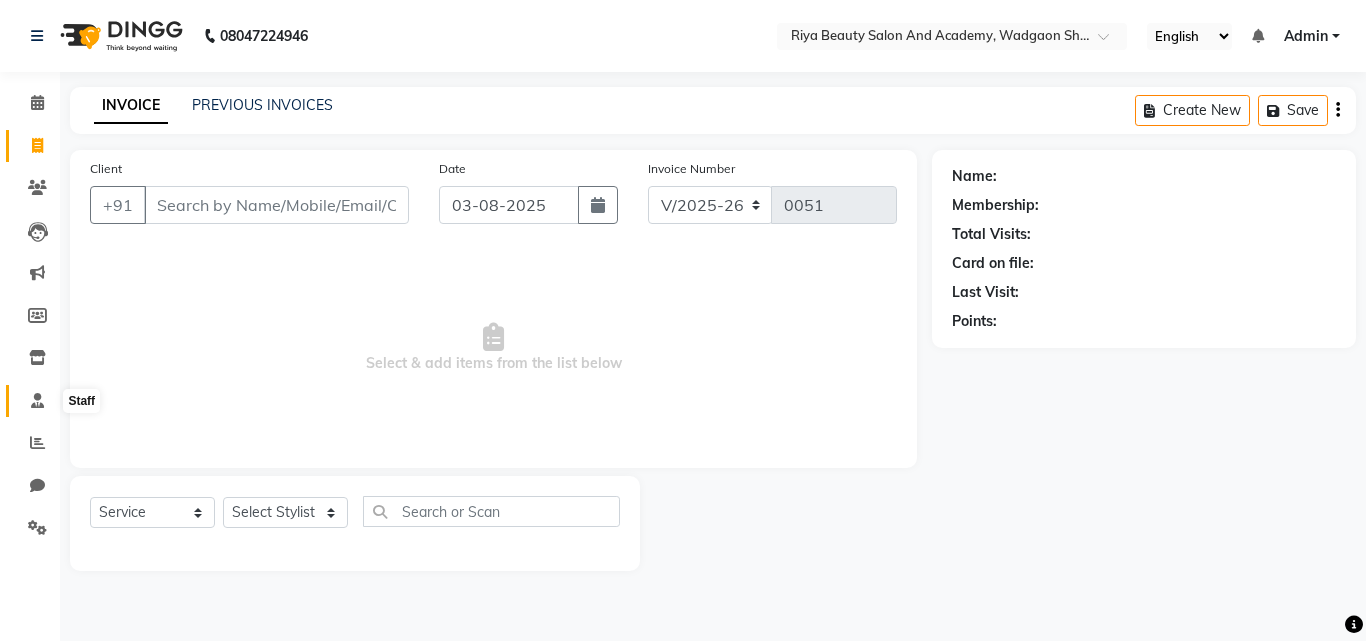 click 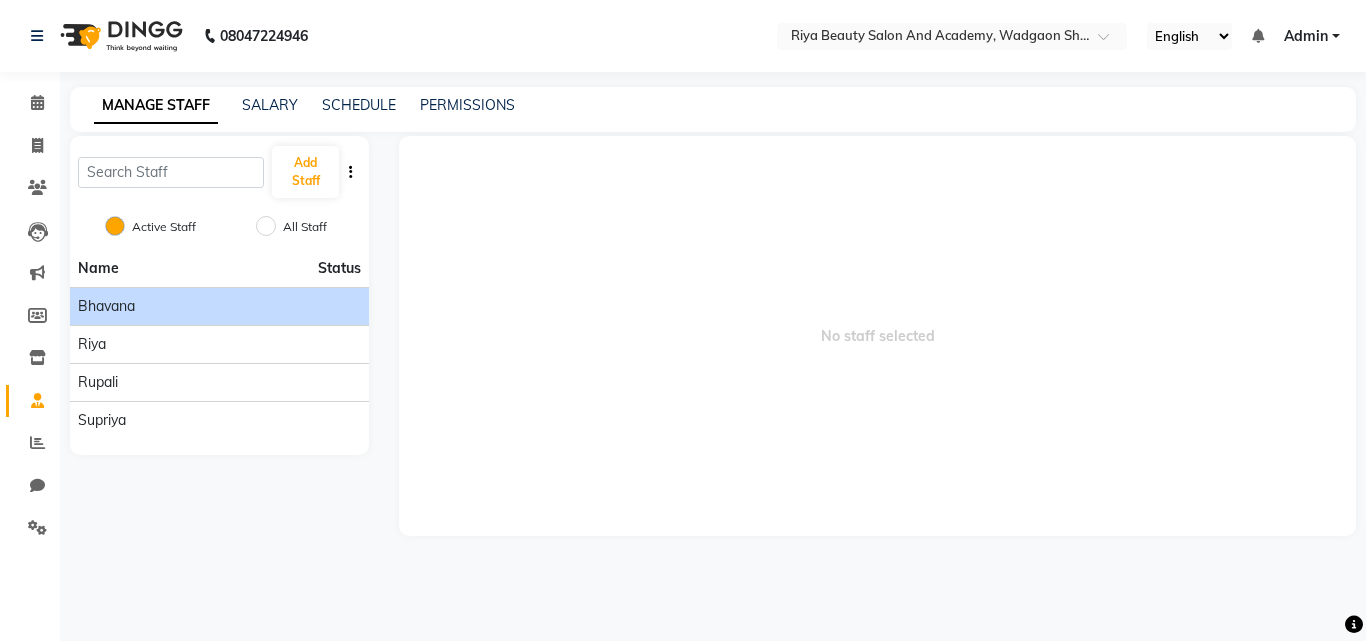 click on "Bhavana" 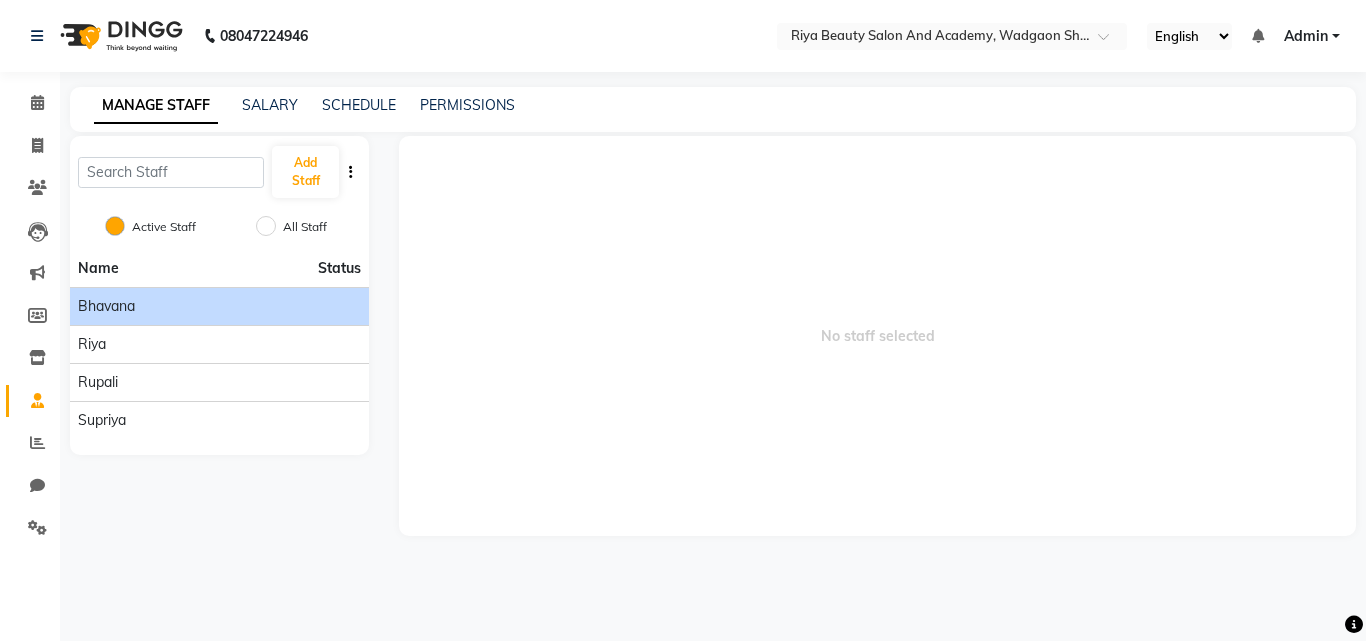 click on "Bhavana" 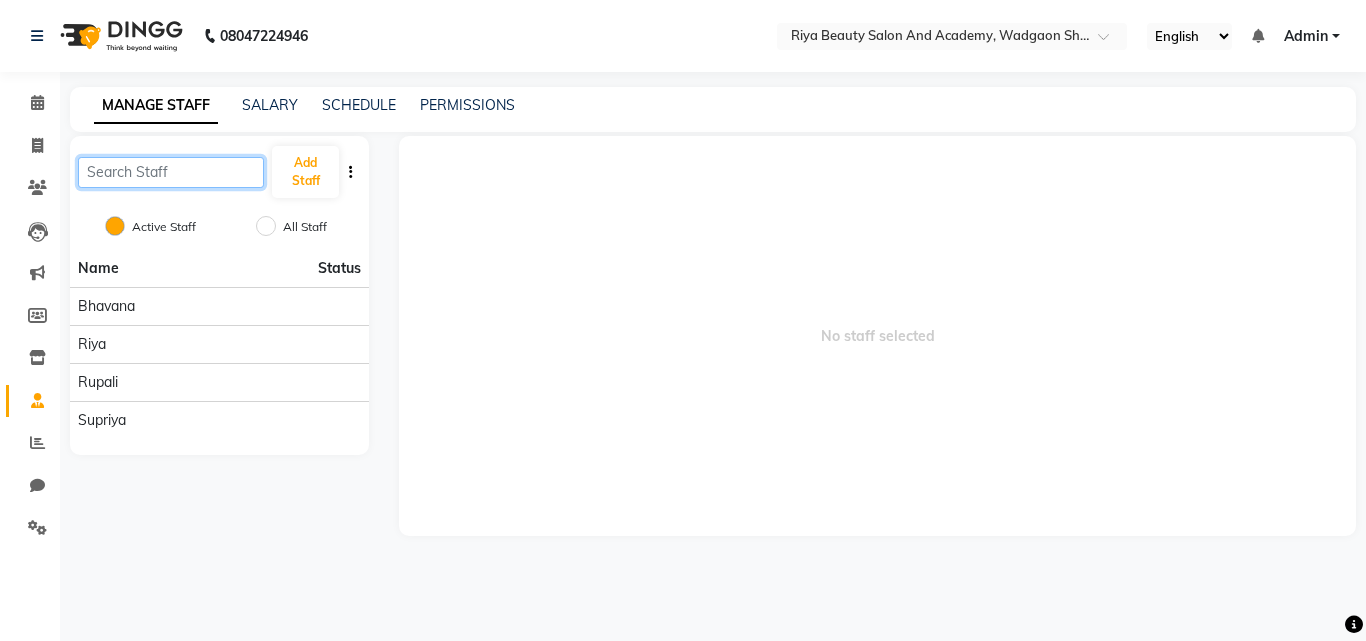 click 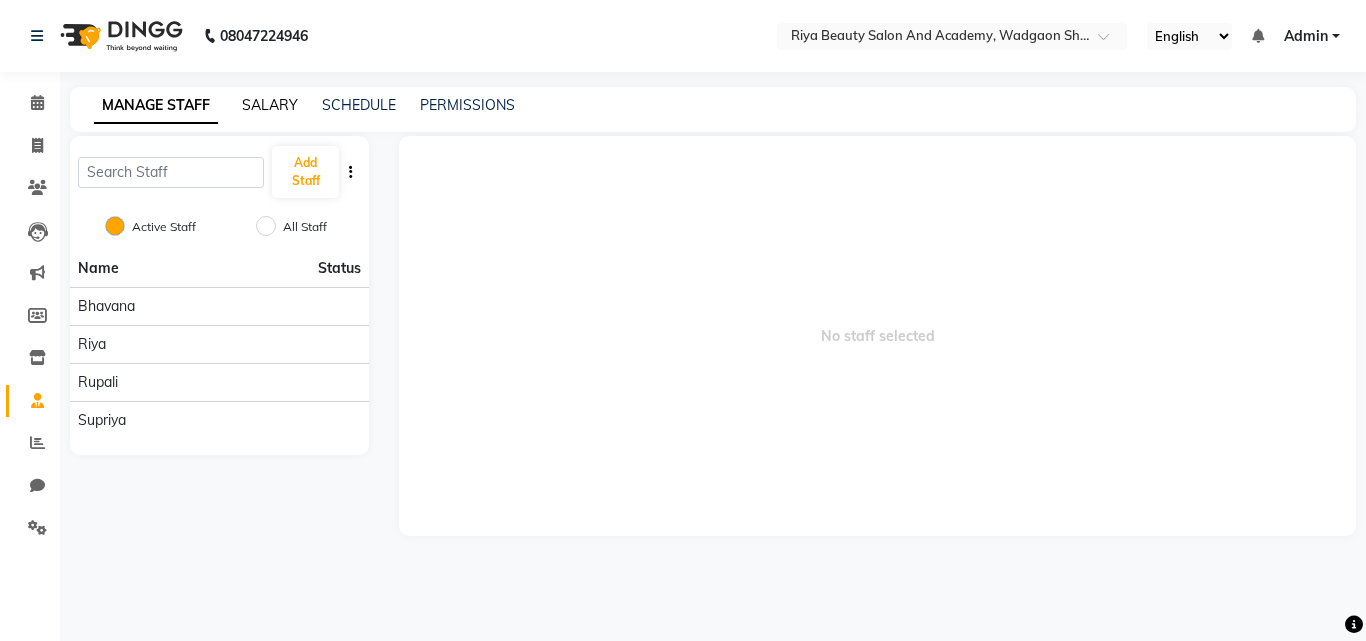 click on "SALARY" 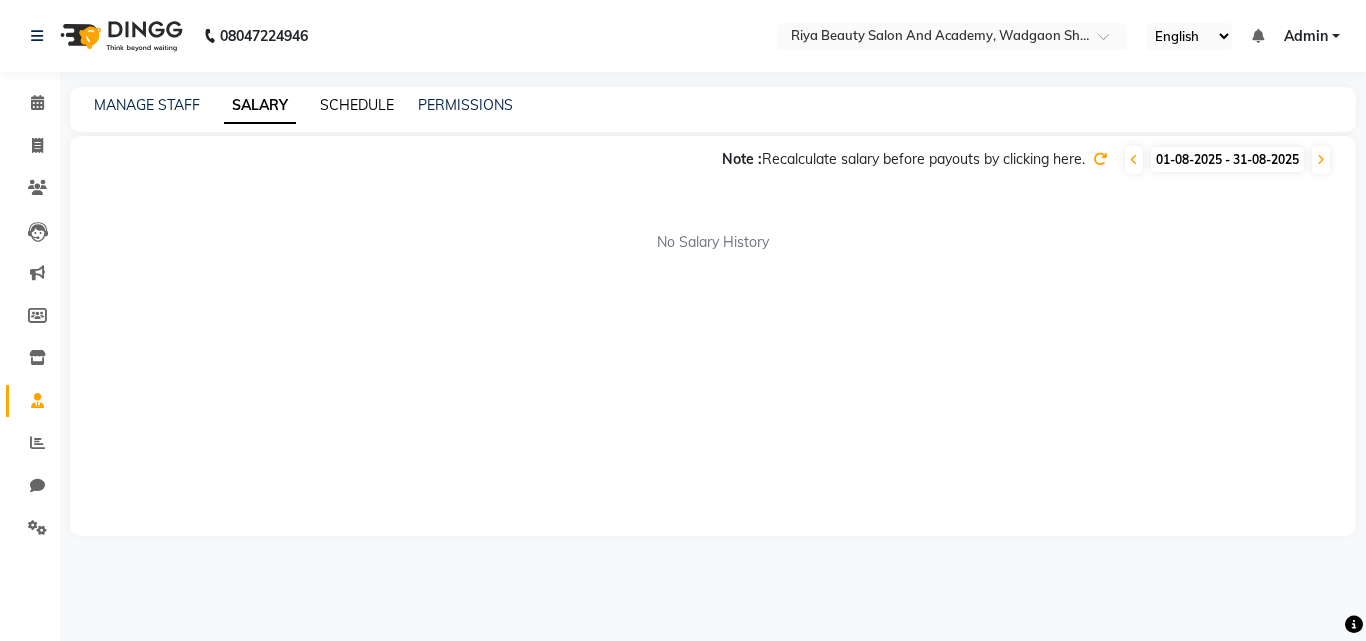 click on "SCHEDULE" 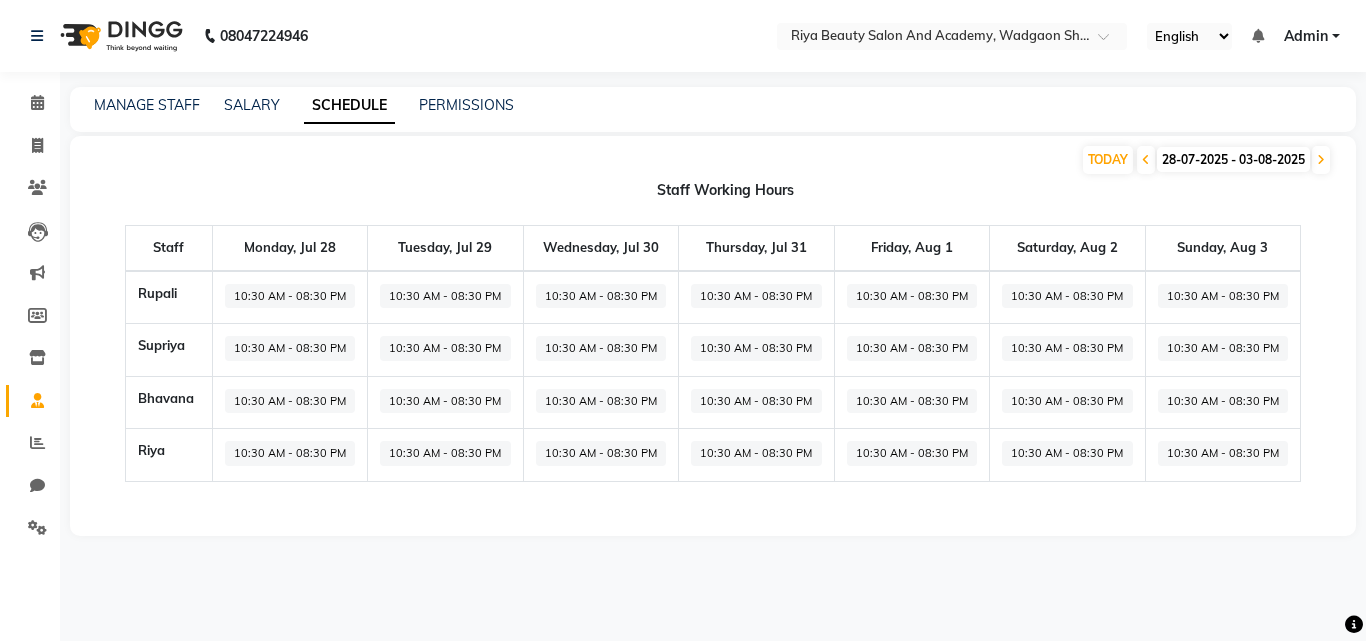 click on "10:30 AM - 08:30 PM" 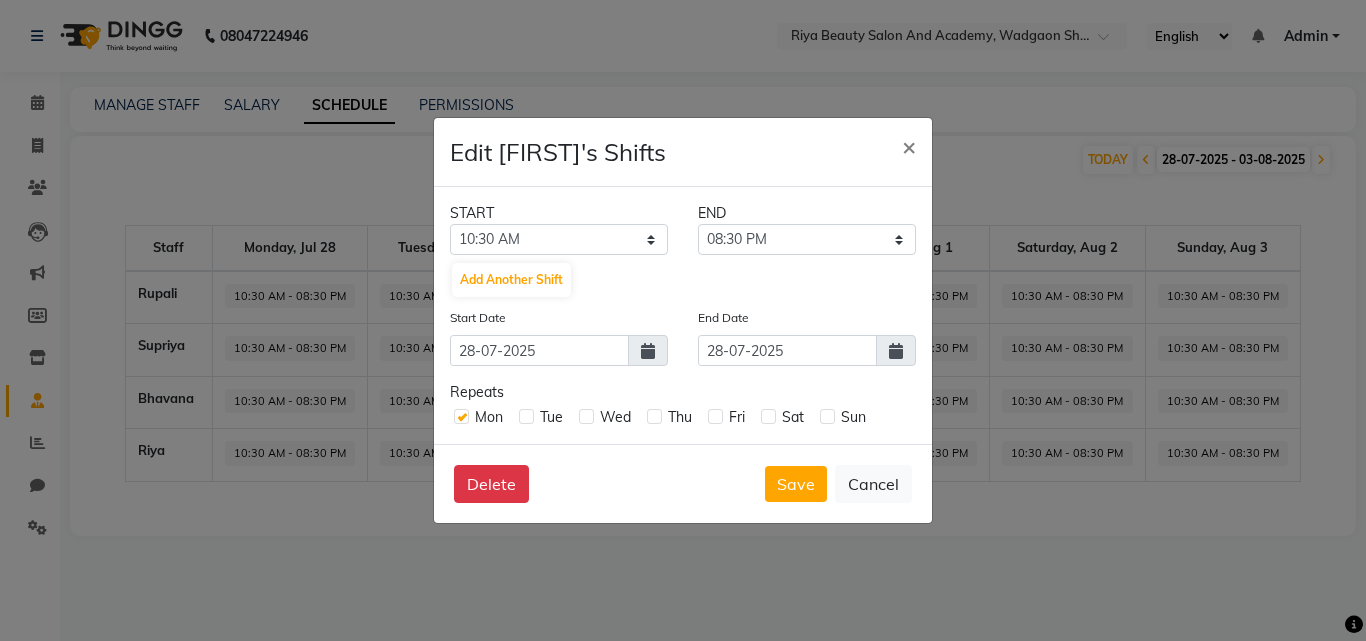 click on "Edit [LAST]'s Shifts  × START END 12:00 AM 12:15 AM 12:30 AM 12:45 AM 01:00 AM 01:15 AM 01:30 AM 01:45 AM 02:00 AM 02:15 AM 02:30 AM 02:45 AM 03:00 AM 03:15 AM 03:30 AM 03:45 AM 04:00 AM 04:15 AM 04:30 AM 04:45 AM 05:00 AM 05:15 AM 05:30 AM 05:45 AM 06:00 AM 06:15 AM 06:30 AM 06:45 AM 07:00 AM 07:15 AM 07:30 AM 07:45 AM 08:00 AM 08:15 AM 08:30 AM 08:45 AM 09:00 AM 09:15 AM 09:30 AM 09:45 AM 10:00 AM 10:15 AM 10:30 AM 10:45 AM 11:00 AM 11:15 AM 11:30 AM 11:45 AM 12:00 PM 12:15 PM 12:30 PM 12:45 PM 01:00 PM 01:15 PM 01:30 PM 01:45 PM 02:00 PM 02:15 PM 02:30 PM 02:45 PM 03:00 PM 03:15 PM 03:30 PM 03:45 PM 04:00 PM 04:15 PM 04:30 PM 04:45 PM 05:00 PM 05:15 PM 05:30 PM 05:45 PM 06:00 PM 06:15 PM 06:30 PM 06:45 PM 07:00 PM 07:15 PM 07:30 PM 07:45 PM 08:00 PM 08:15 PM 08:30 PM 08:45 PM 09:00 PM 09:15 PM 09:30 PM 09:45 PM 10:00 PM 10:15 PM 10:30 PM 10:45 PM 11:00 PM 11:15 PM 11:30 PM 11:45 PM 10:45 AM 11:00 AM 11:15 AM 11:30 AM 11:45 AM 12:00 PM 12:15 PM 12:30 PM 12:45 PM 01:00 PM 01:15 PM 01:30 PM 01:45 PM 02:00 PM" 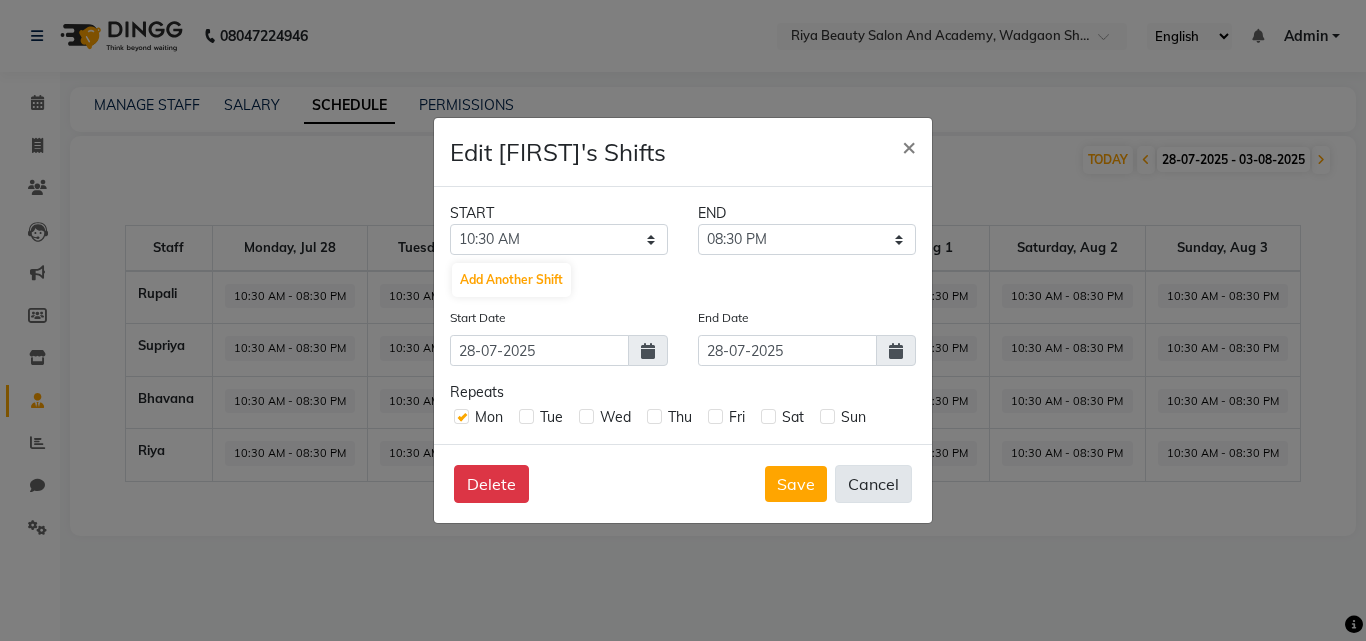 click on "Cancel" 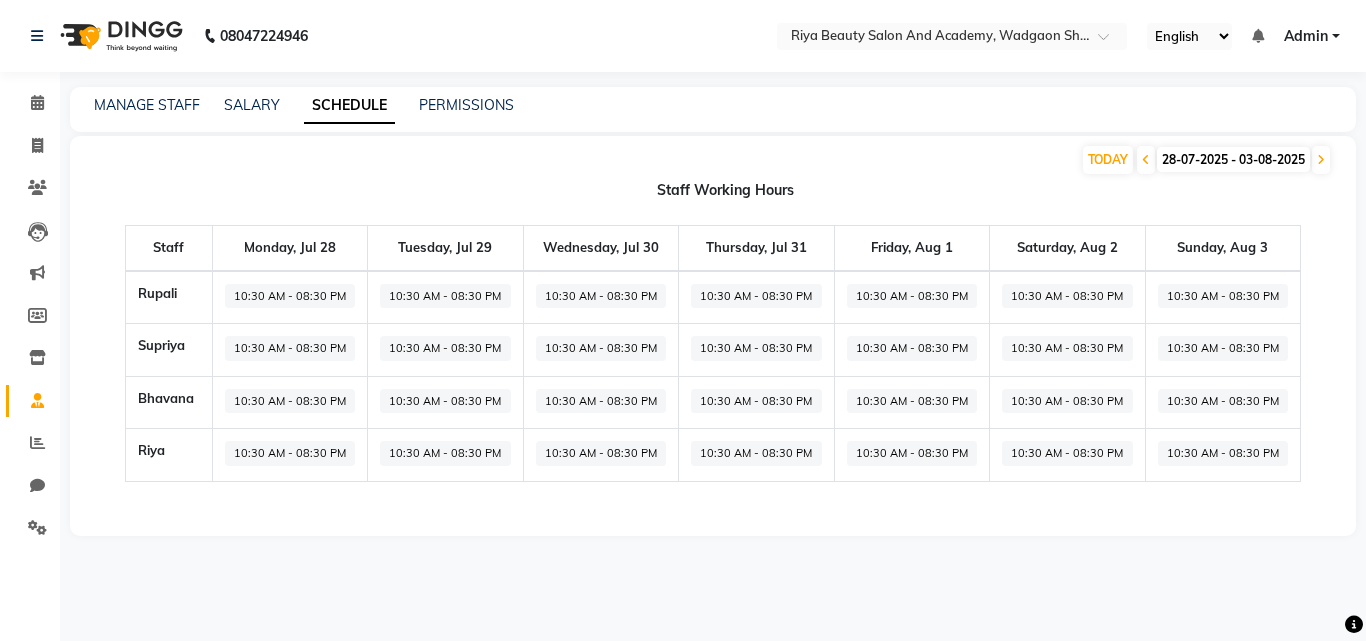 click on "10:30 AM - 08:30 PM" 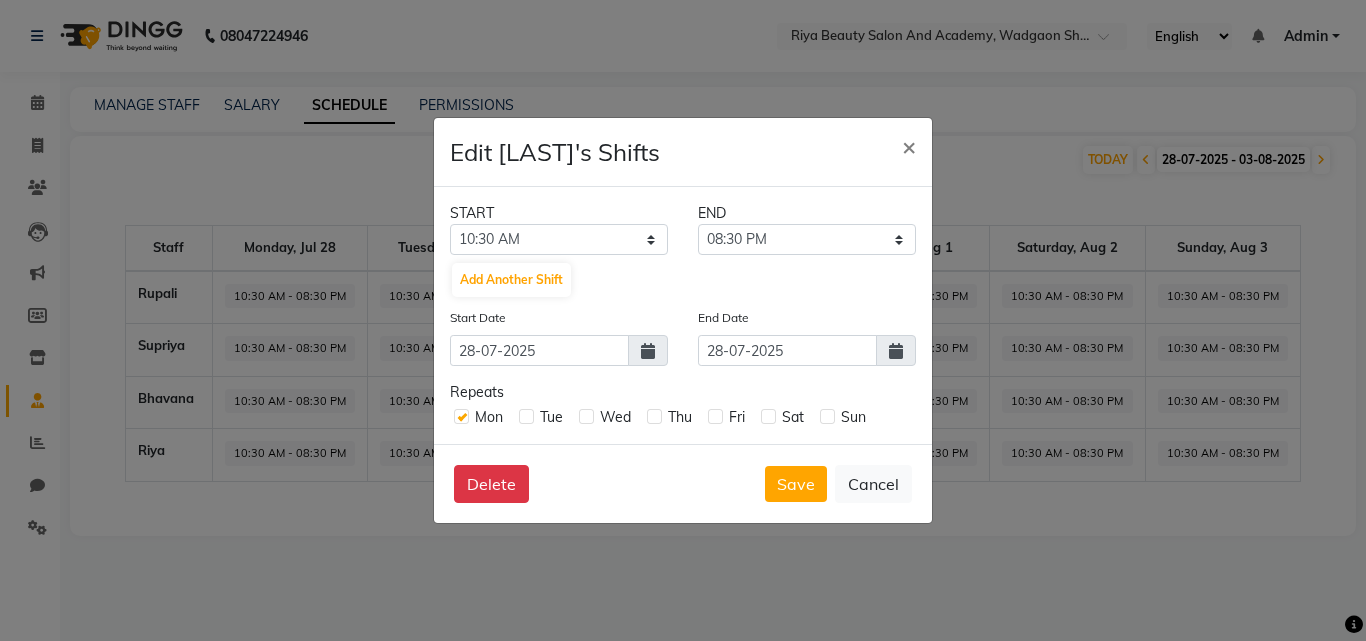 click 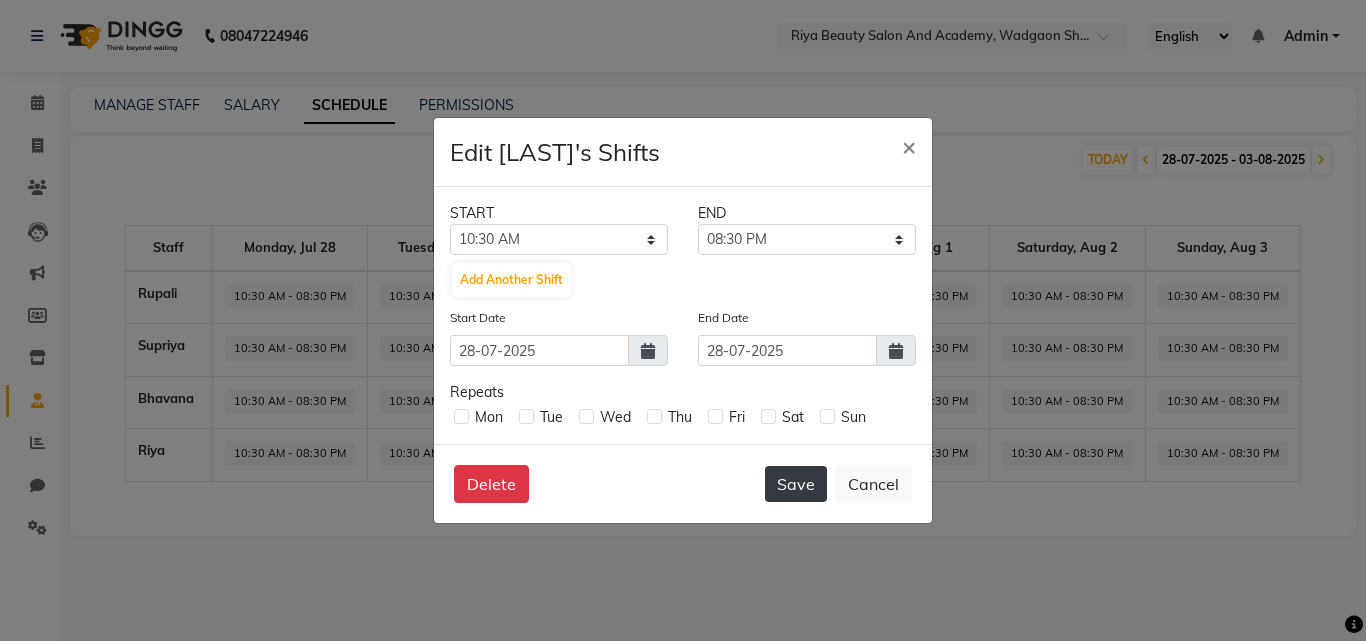 click on "Save" 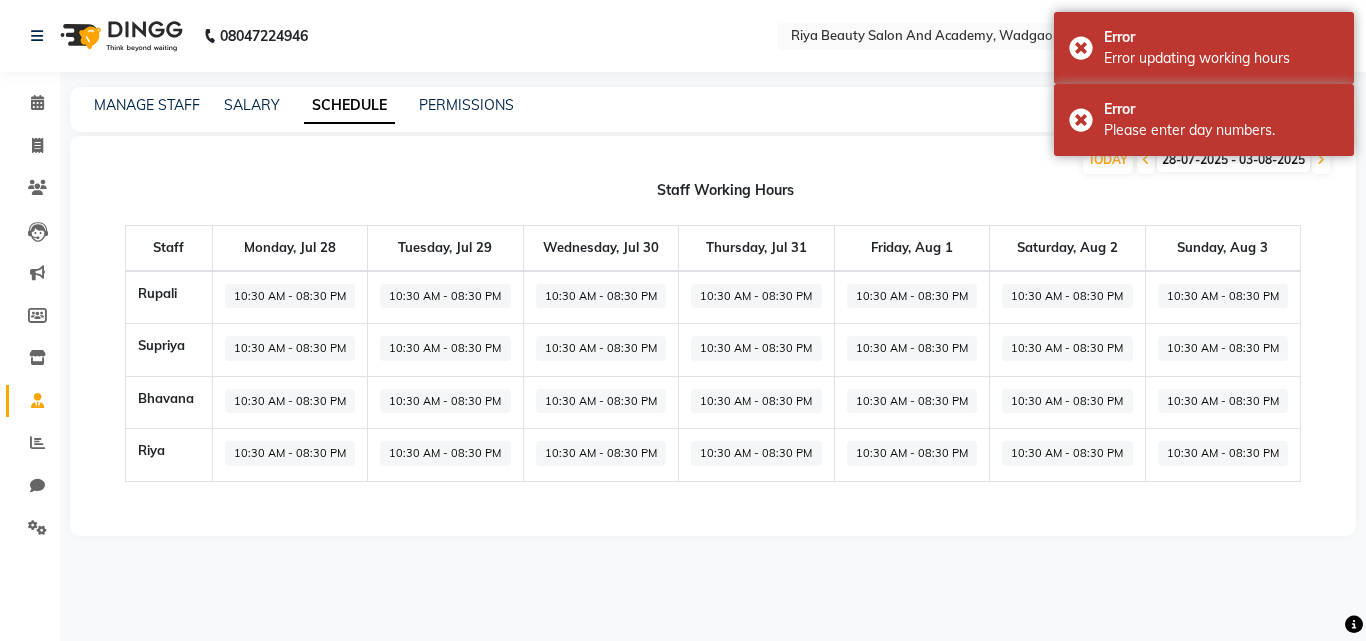 drag, startPoint x: 275, startPoint y: 396, endPoint x: 849, endPoint y: 104, distance: 644.0031 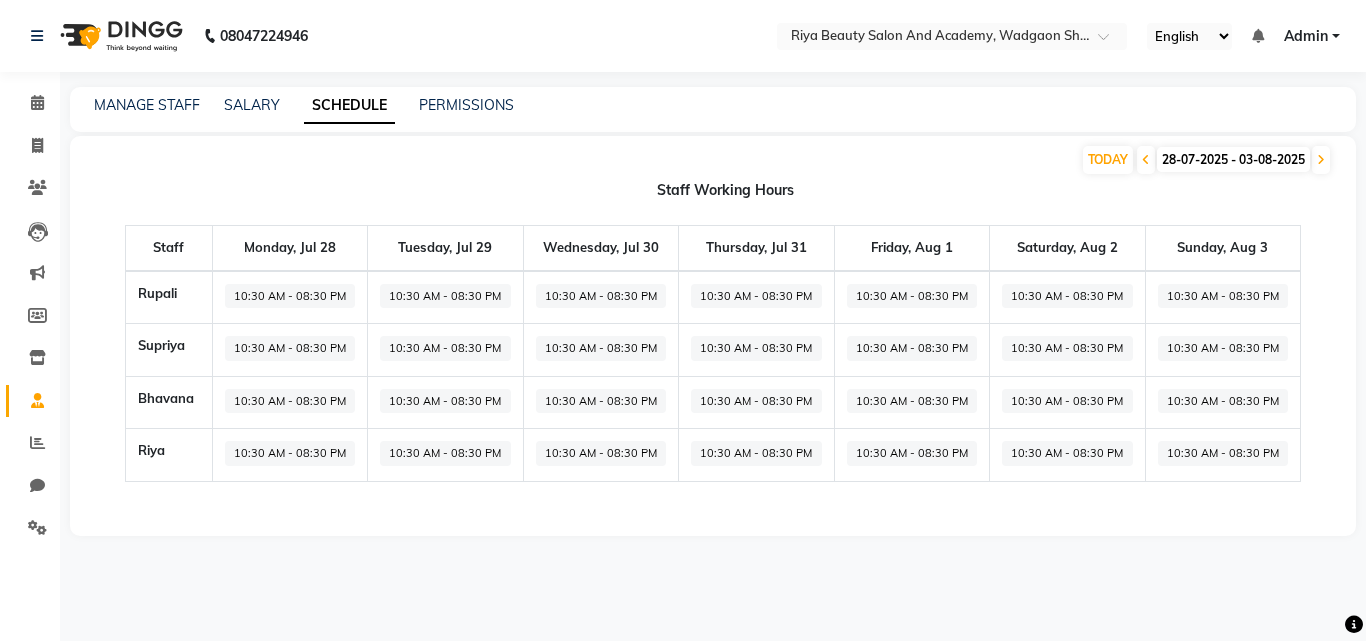 click on "10:30 AM - 08:30 PM" 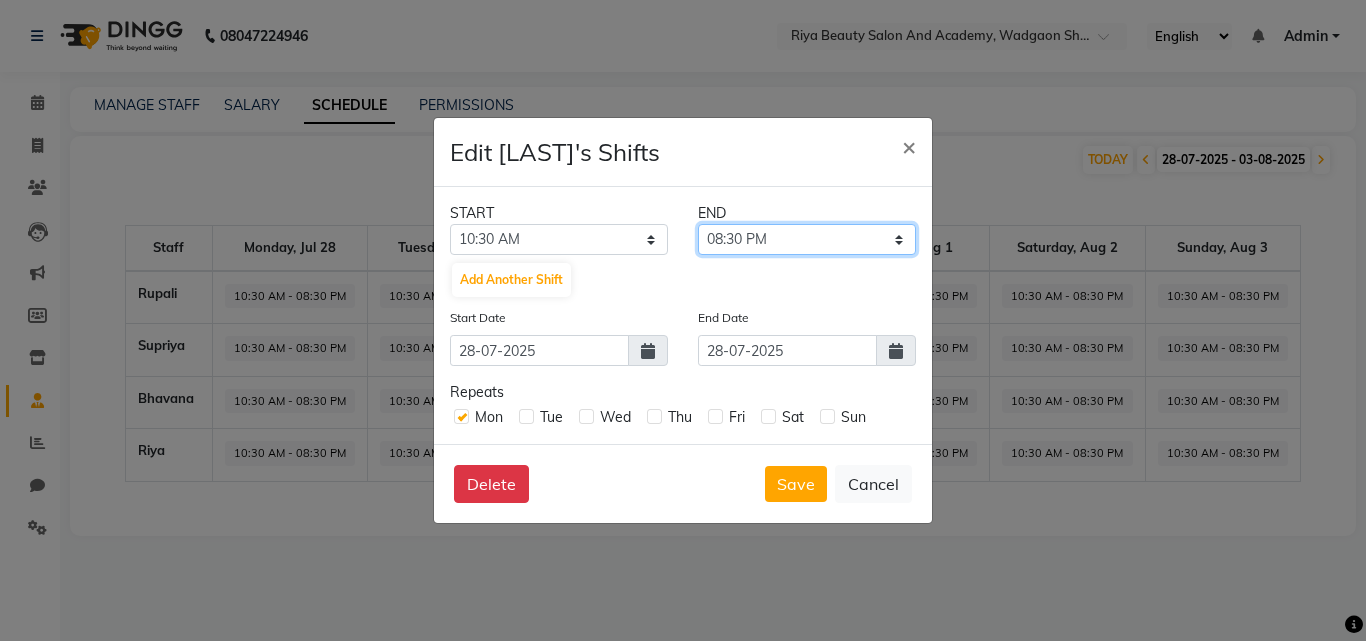 click on "10:45 AM 11:00 AM 11:15 AM 11:30 AM 11:45 AM 12:00 PM 12:15 PM 12:30 PM 12:45 PM 01:00 PM 01:15 PM 01:30 PM 01:45 PM 02:00 PM 02:15 PM 02:30 PM 02:45 PM 03:00 PM 03:15 PM 03:30 PM 03:45 PM 04:00 PM 04:15 PM 04:30 PM 04:45 PM 05:00 PM 05:15 PM 05:30 PM 05:45 PM 06:00 PM 06:15 PM 06:30 PM 06:45 PM 07:00 PM 07:15 PM 07:30 PM 07:45 PM 08:00 PM 08:15 PM 08:30 PM 08:45 PM 09:00 PM 09:15 PM 09:30 PM 09:45 PM 10:00 PM 10:15 PM 10:30 PM 10:45 PM 11:00 PM 11:15 PM 11:30 PM 11:45 PM" 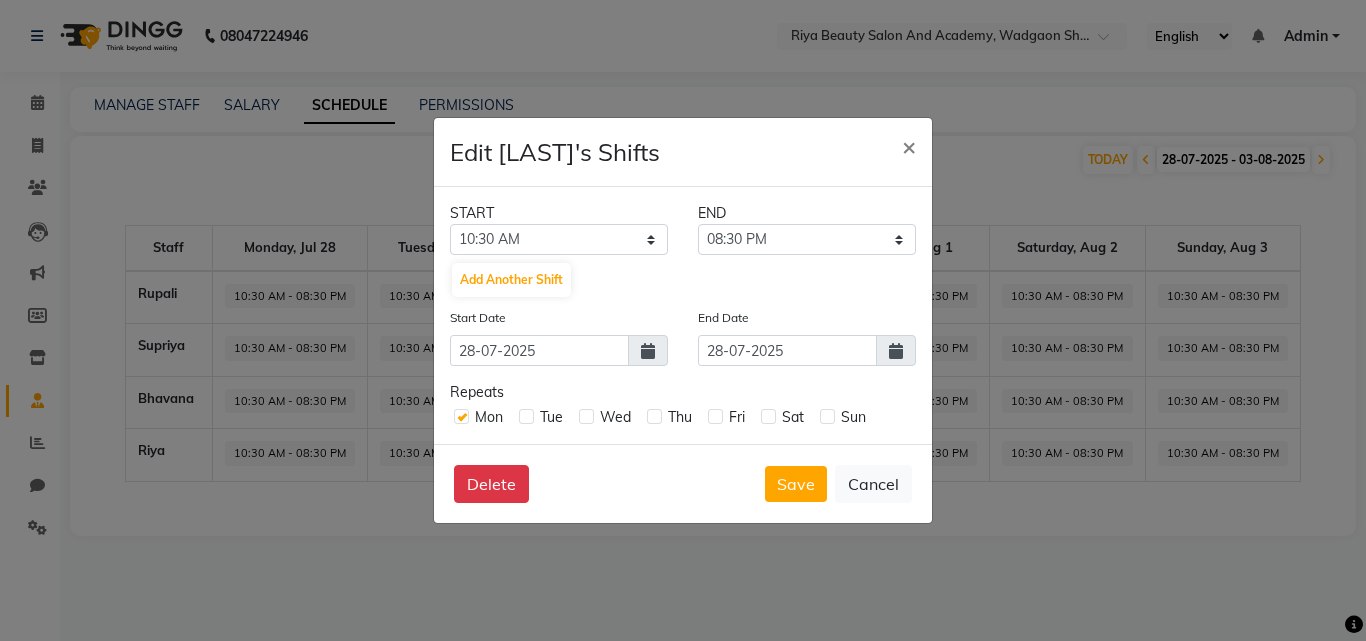 click on "START END 12:00 AM 12:15 AM 12:30 AM 12:45 AM 01:00 AM 01:15 AM 01:30 AM 01:45 AM 02:00 AM 02:15 AM 02:30 AM 02:45 AM 03:00 AM 03:15 AM 03:30 AM 03:45 AM 04:00 AM 04:15 AM 04:30 AM 04:45 AM 05:00 AM 05:15 AM 05:30 AM 05:45 AM 06:00 AM 06:15 AM 06:30 AM 06:45 AM 07:00 AM 07:15 AM 07:30 AM 07:45 AM 08:00 AM 08:15 AM 08:30 AM 08:45 AM 09:00 AM 09:15 AM 09:30 AM 09:45 AM 10:00 AM 10:15 AM 10:30 AM 10:45 AM 11:00 AM 11:15 AM 11:30 AM 11:45 AM 12:00 PM 12:15 PM 12:30 PM 12:45 PM 01:00 PM 01:15 PM 01:30 PM 01:45 PM 02:00 PM 02:15 PM 02:30 PM Mon" 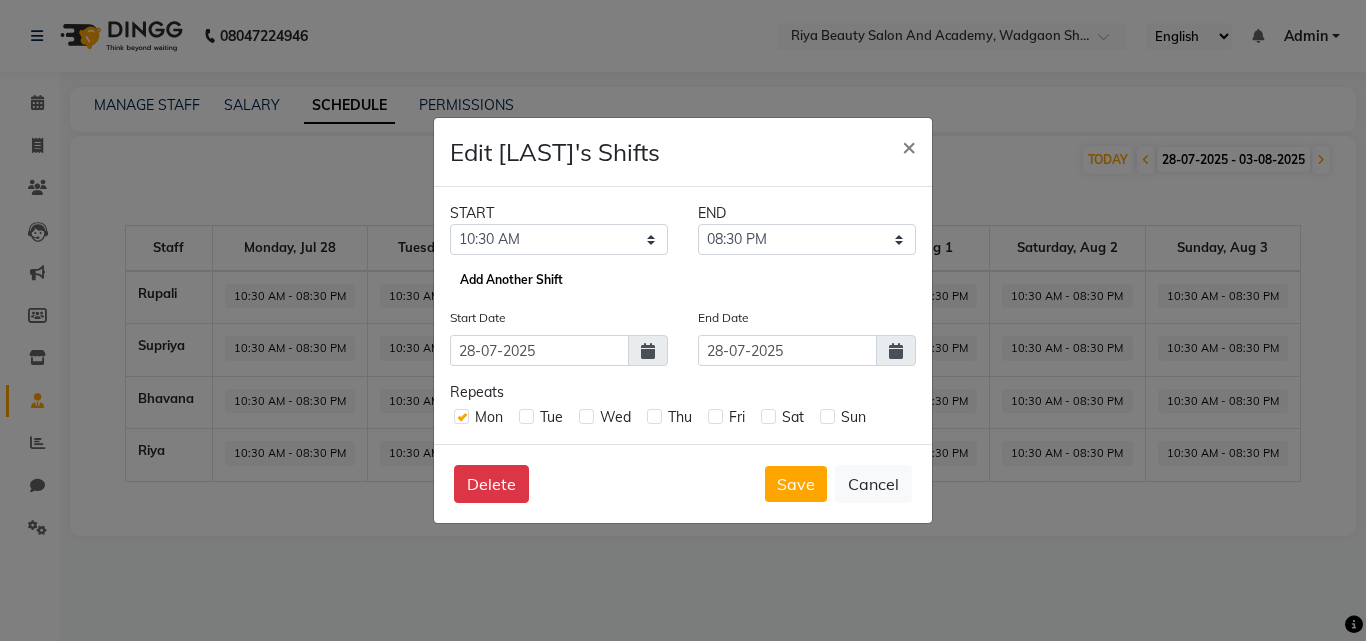 click on "Add Another Shift" 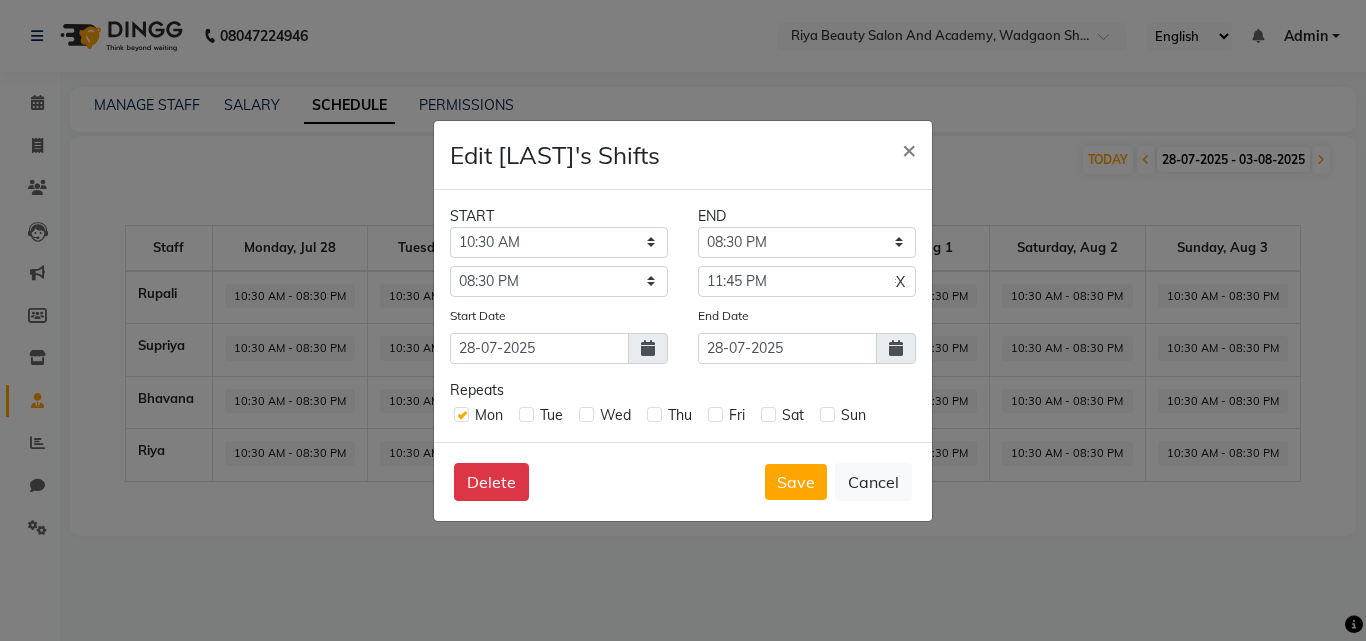 click 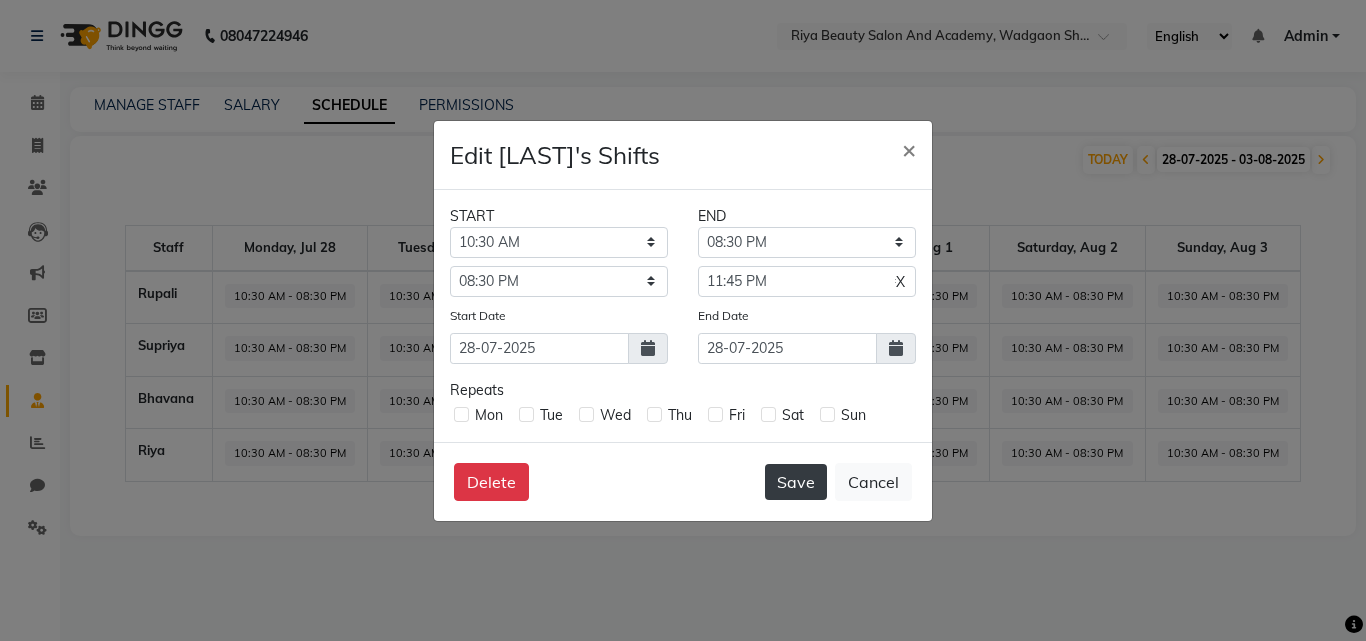 click on "Save" 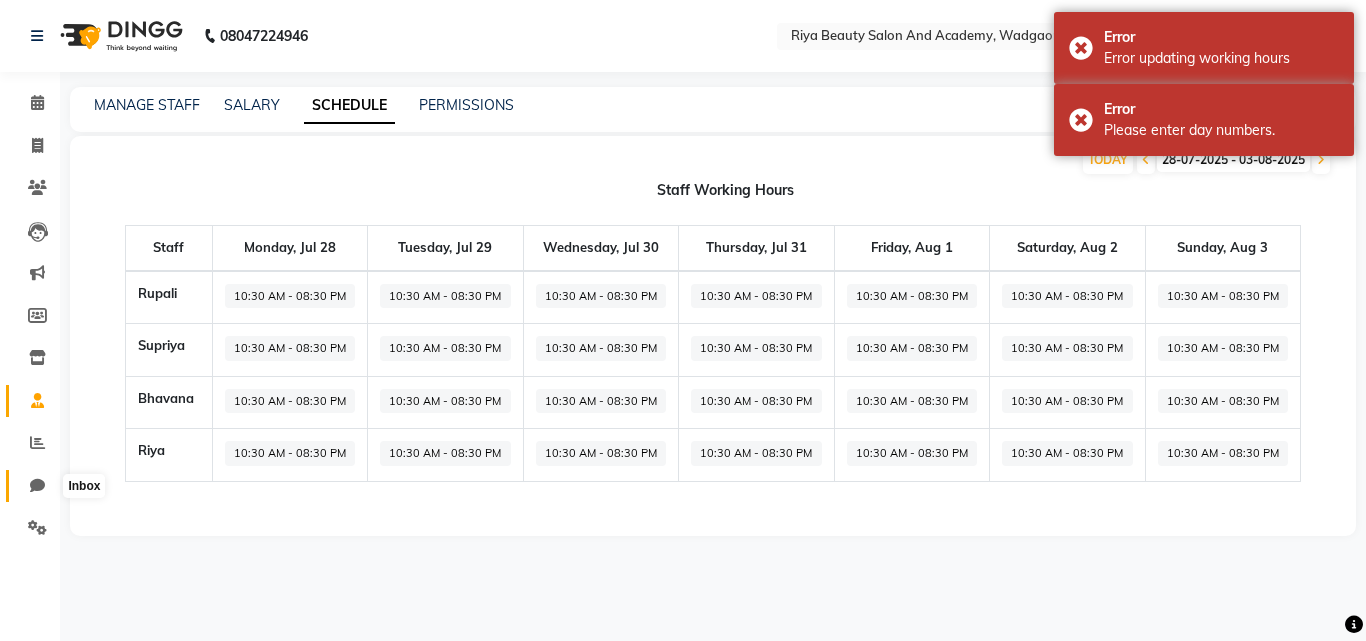 click 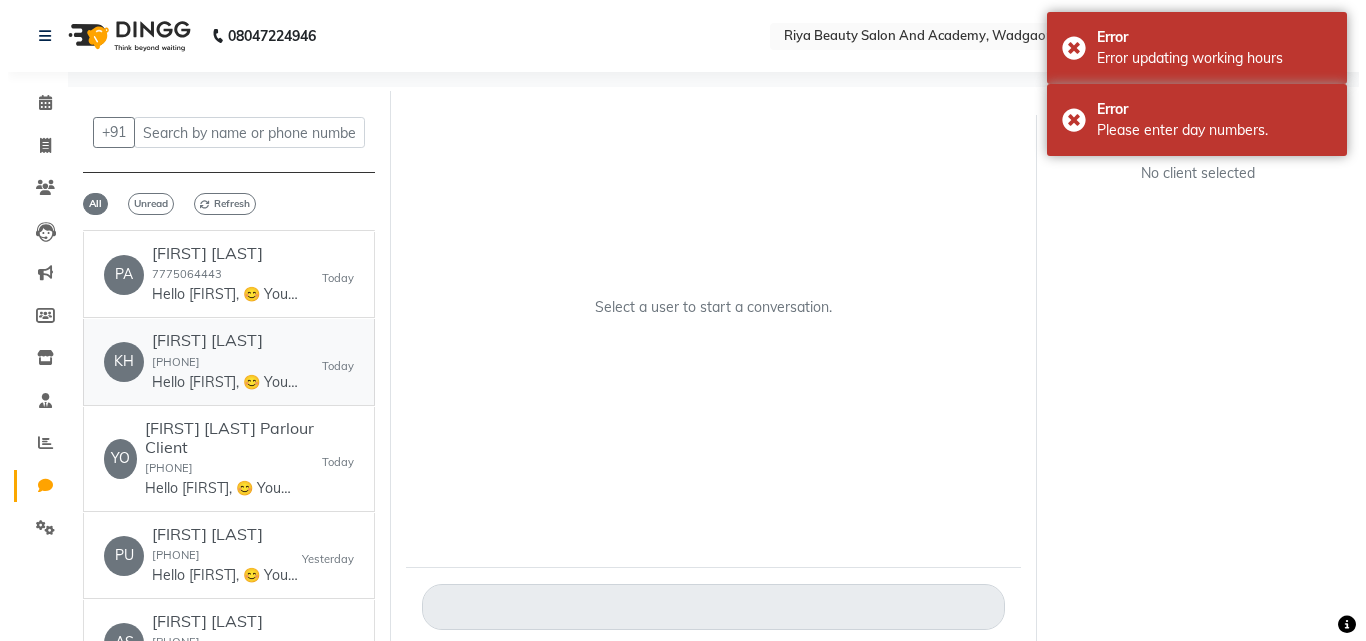 scroll, scrollTop: 0, scrollLeft: 0, axis: both 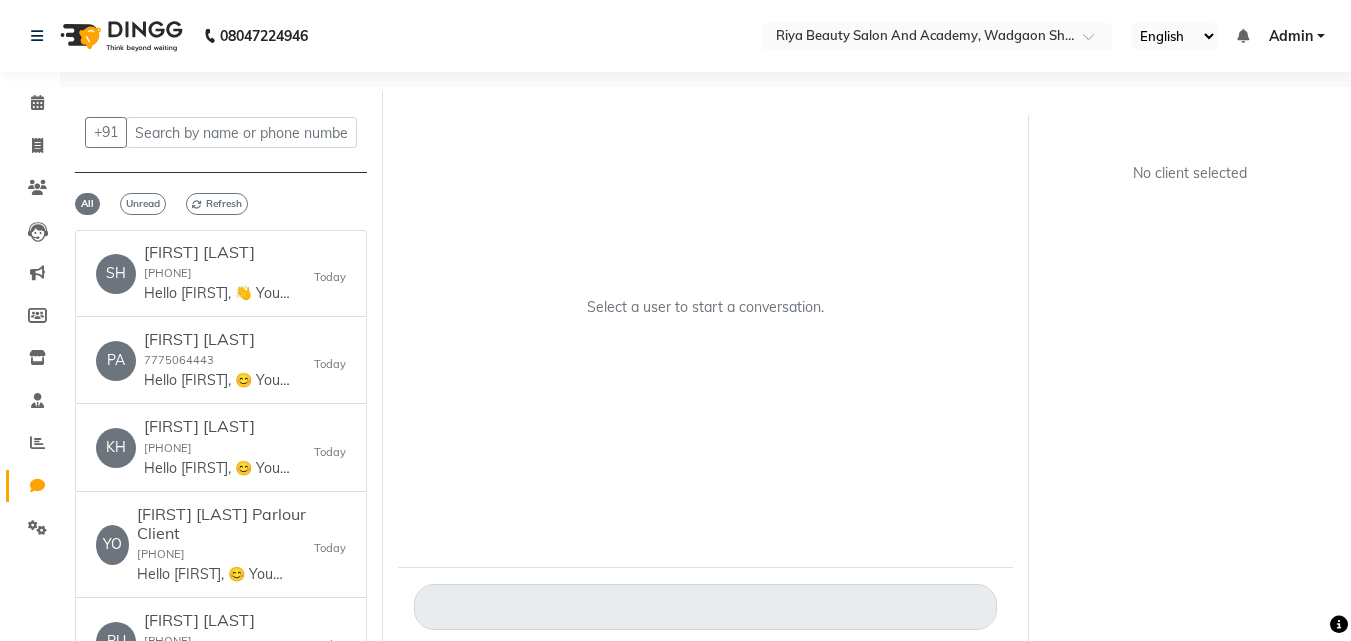 click on "Select a user to start a conversation." 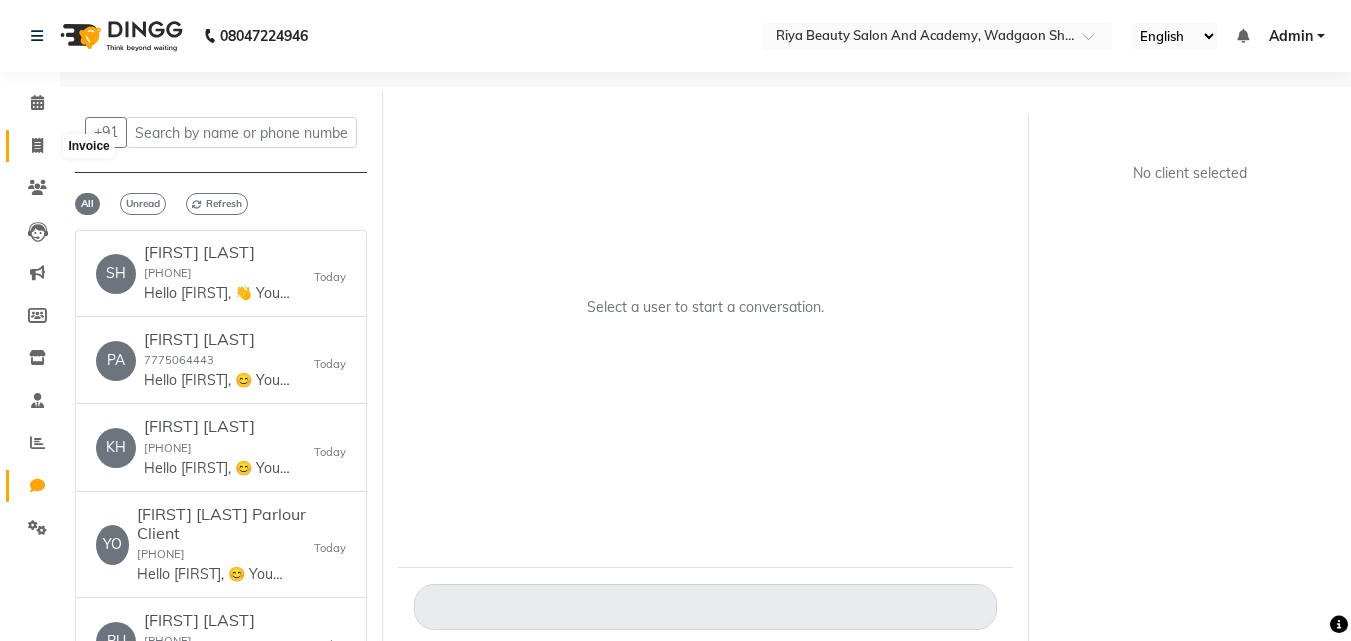 click 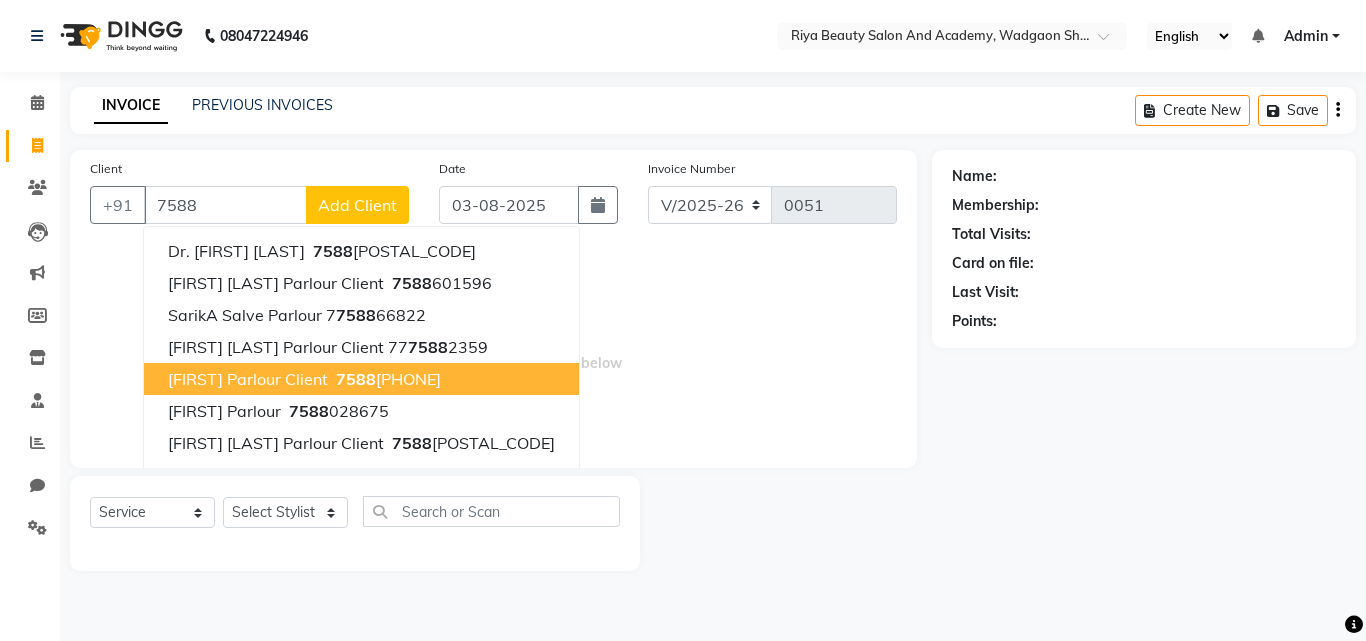 click on "[FIRST] Parlour Client" at bounding box center [248, 379] 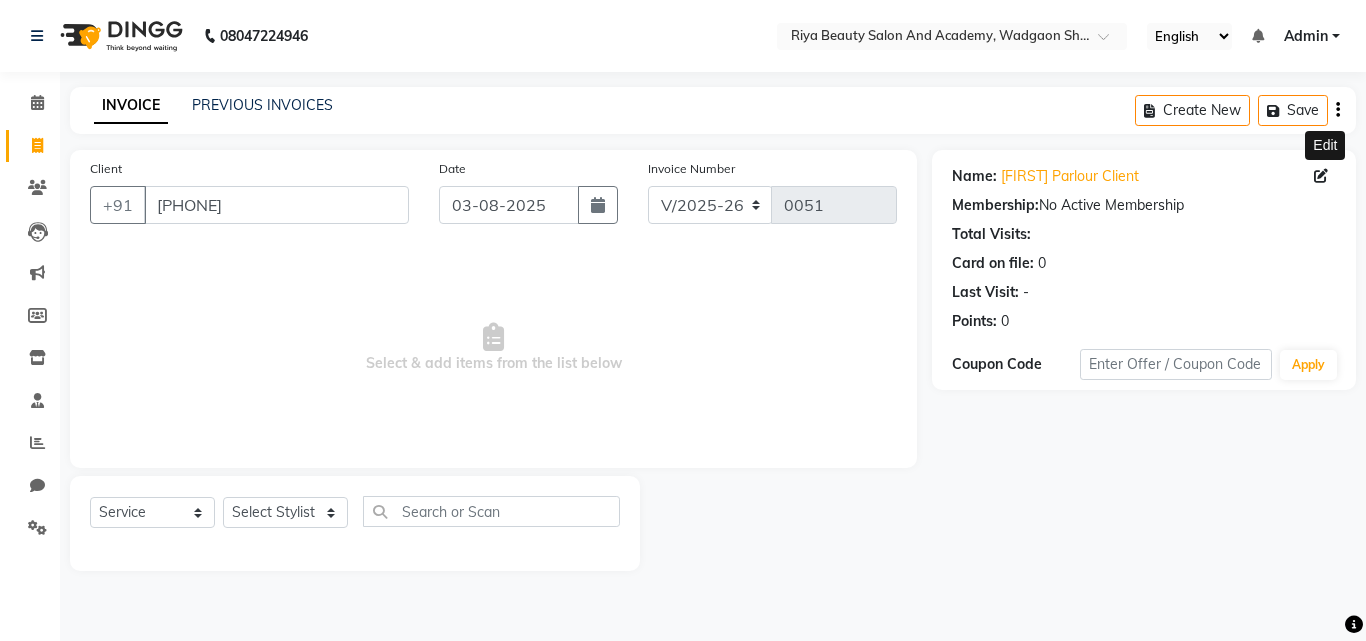click 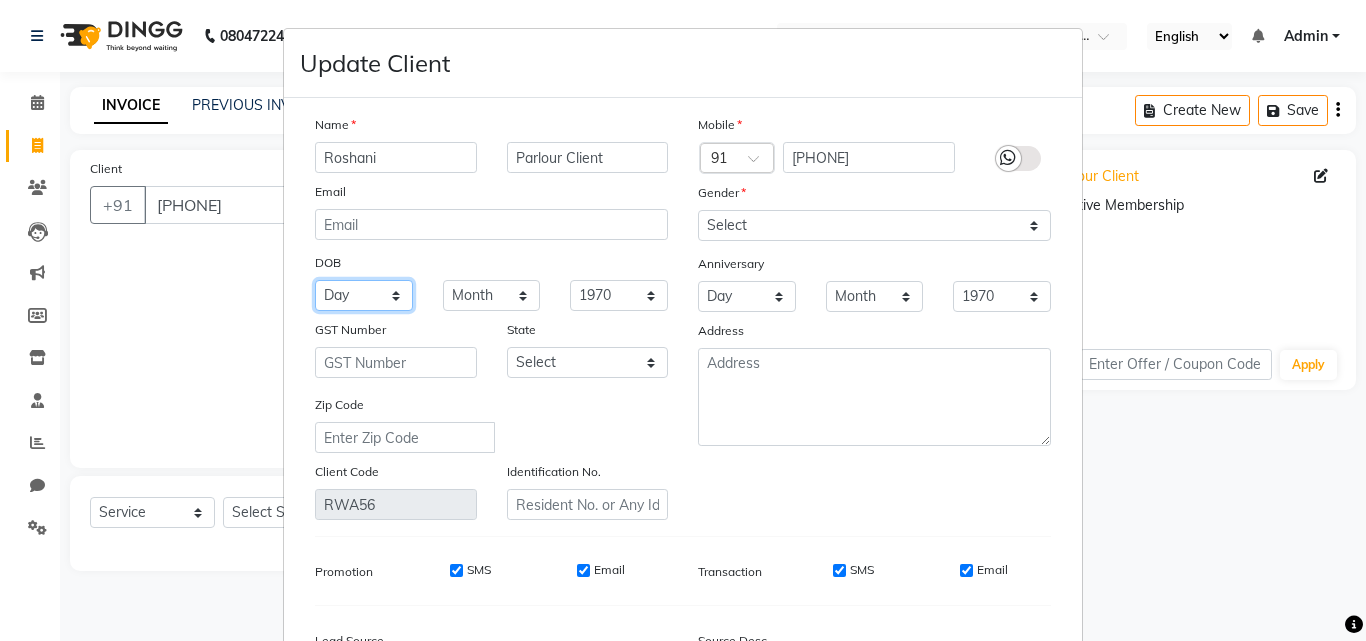 click on "Day 01 02 03 04 05 06 07 08 09 10 11 12 13 14 15 16 17 18 19 20 21 22 23 24 25 26 27 28 29 30 31" at bounding box center [364, 295] 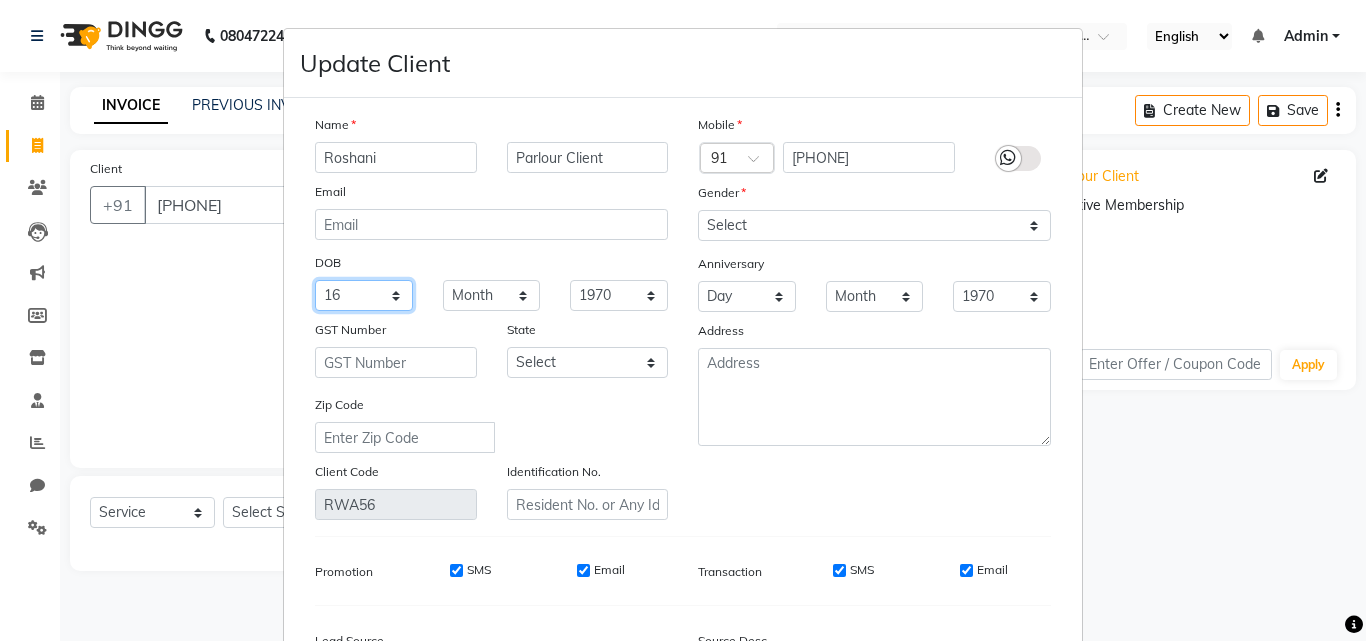 click on "Day 01 02 03 04 05 06 07 08 09 10 11 12 13 14 15 16 17 18 19 20 21 22 23 24 25 26 27 28 29 30 31" at bounding box center (364, 295) 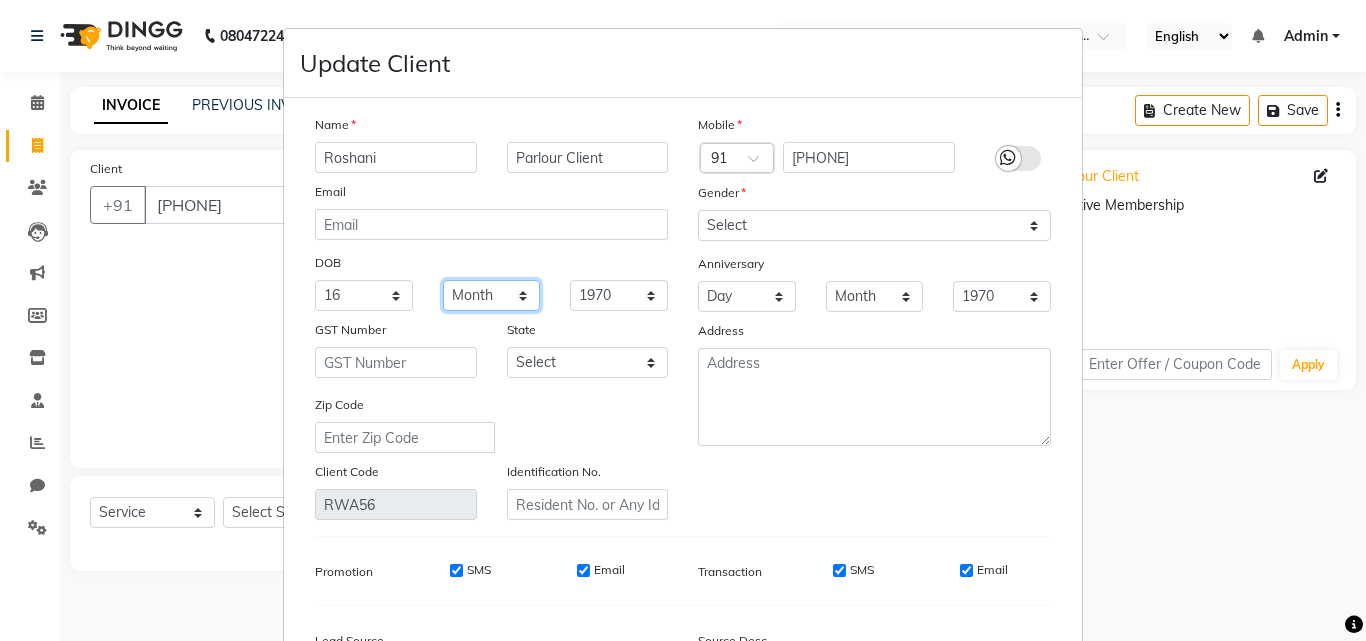 click on "Month January February March April May June July August September October November December" at bounding box center (492, 295) 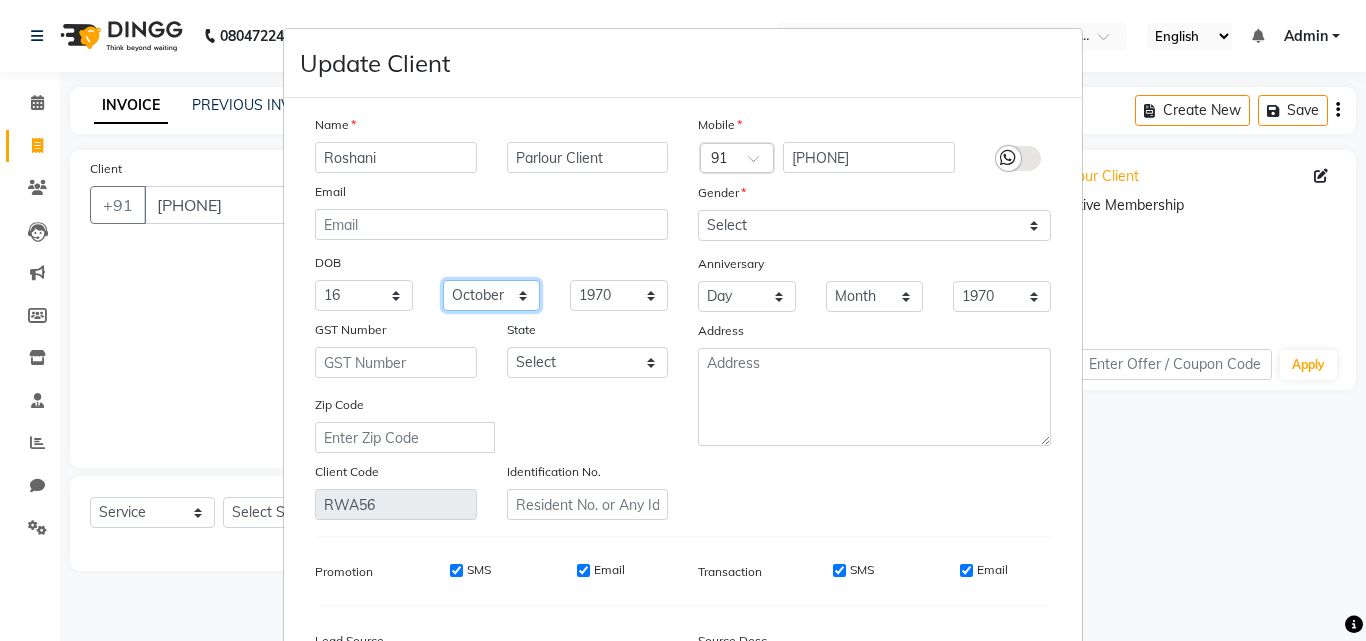 click on "Month January February March April May June July August September October November December" at bounding box center (492, 295) 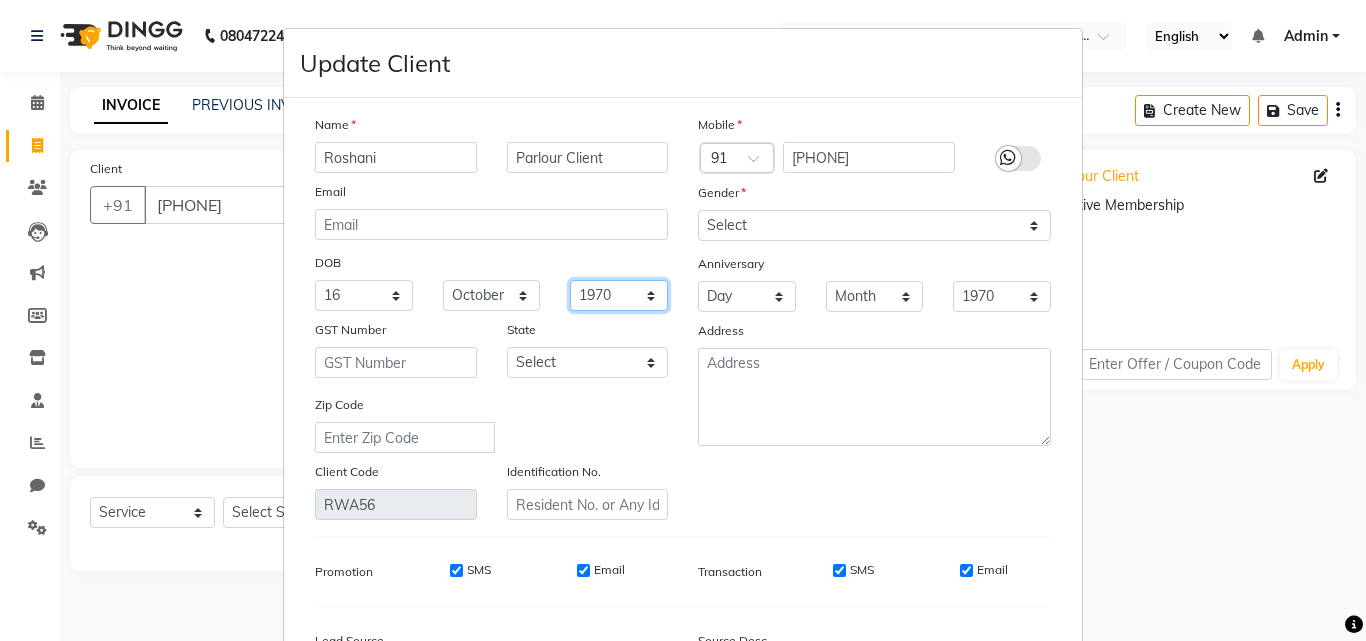 click on "1940 1941 1942 1943 1944 1945 1946 1947 1948 1949 1950 1951 1952 1953 1954 1955 1956 1957 1958 1959 1960 1961 1962 1963 1964 1965 1966 1967 1968 1969 1970 1971 1972 1973 1974 1975 1976 1977 1978 1979 1980 1981 1982 1983 1984 1985 1986 1987 1988 1989 1990 1991 1992 1993 1994 1995 1996 1997 1998 1999 2000 2001 2002 2003 2004 2005 2006 2007 2008 2009 2010 2011 2012 2013 2014 2015 2016 2017 2018 2019 2020 2021 2022 2023 2024" at bounding box center [619, 295] 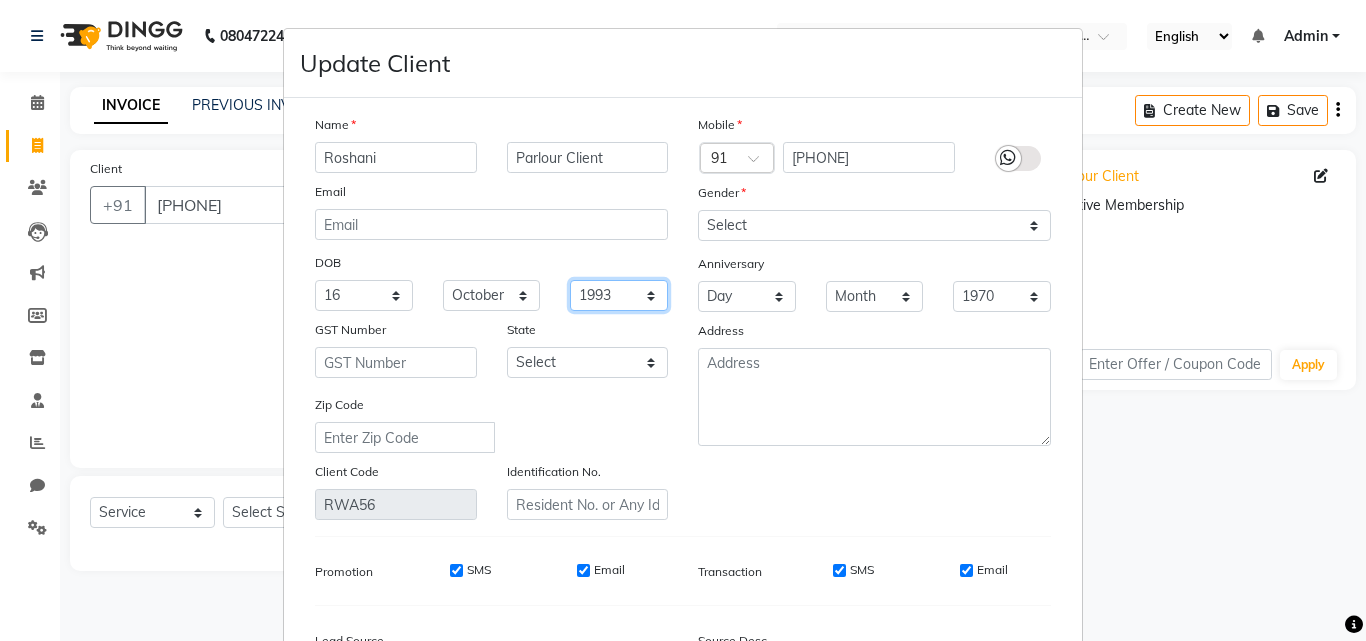 click on "1940 1941 1942 1943 1944 1945 1946 1947 1948 1949 1950 1951 1952 1953 1954 1955 1956 1957 1958 1959 1960 1961 1962 1963 1964 1965 1966 1967 1968 1969 1970 1971 1972 1973 1974 1975 1976 1977 1978 1979 1980 1981 1982 1983 1984 1985 1986 1987 1988 1989 1990 1991 1992 1993 1994 1995 1996 1997 1998 1999 2000 2001 2002 2003 2004 2005 2006 2007 2008 2009 2010 2011 2012 2013 2014 2015 2016 2017 2018 2019 2020 2021 2022 2023 2024" at bounding box center (619, 295) 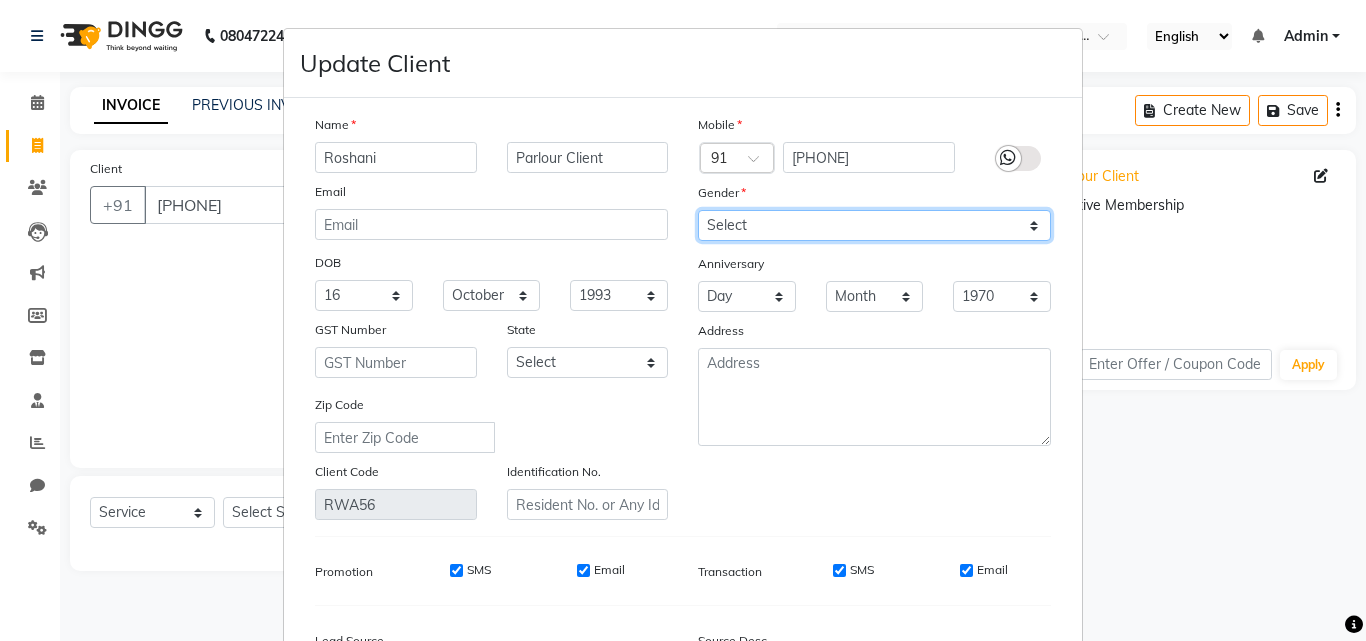 click on "Select Male Female Other Prefer Not To Say" at bounding box center (874, 225) 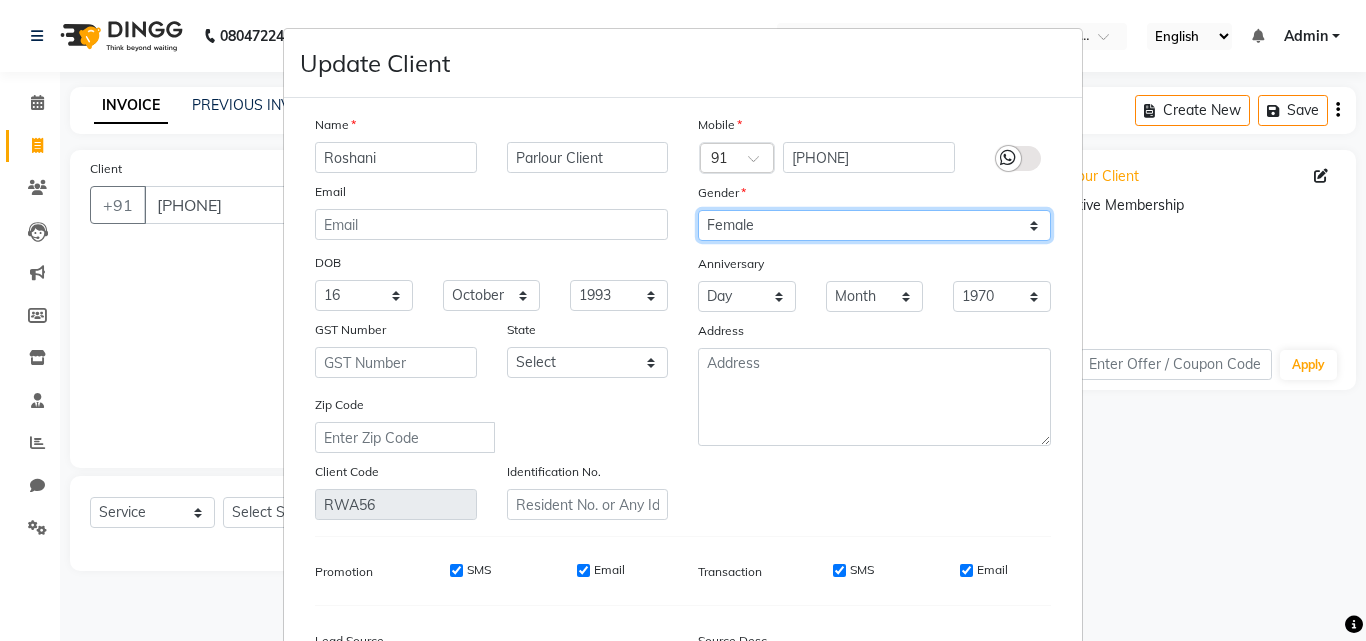 click on "Select Male Female Other Prefer Not To Say" at bounding box center (874, 225) 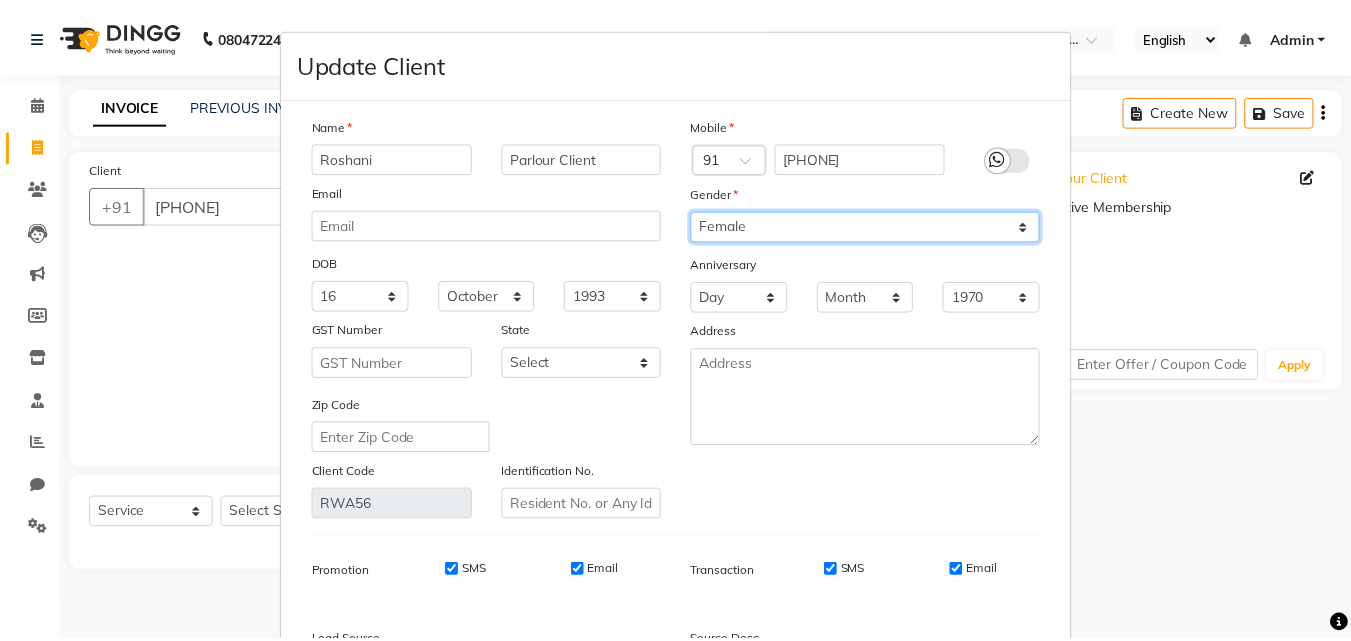 scroll, scrollTop: 246, scrollLeft: 0, axis: vertical 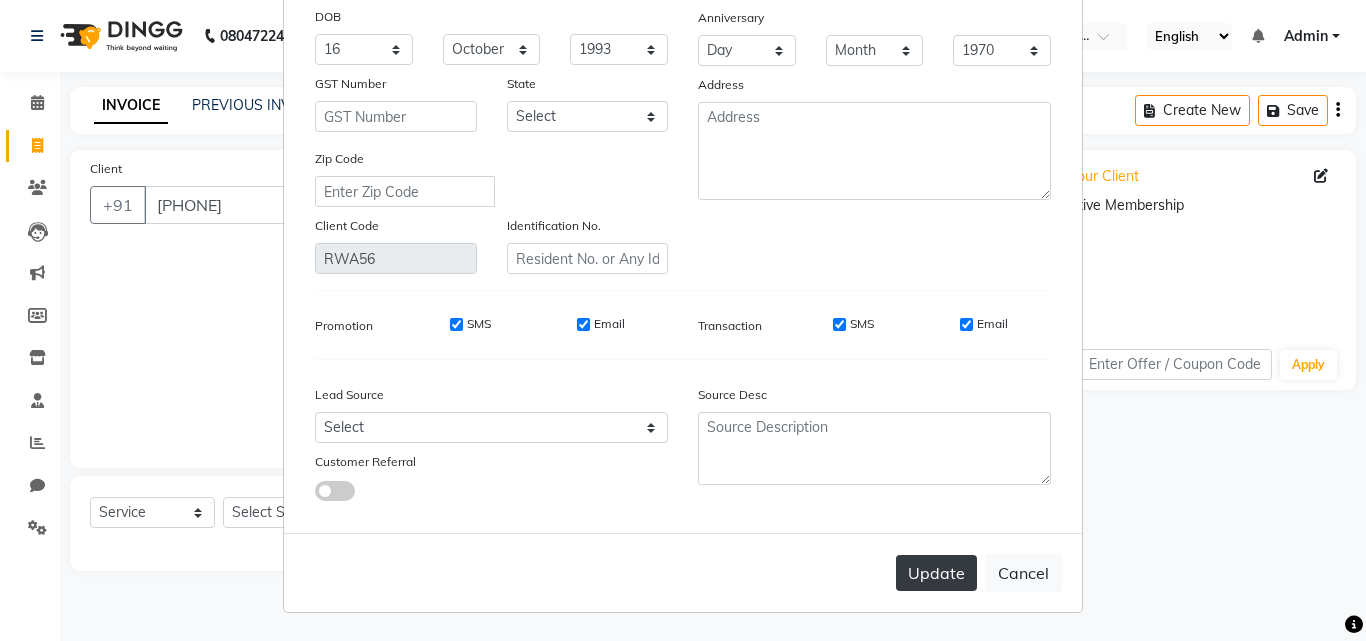 click on "Update" at bounding box center [936, 573] 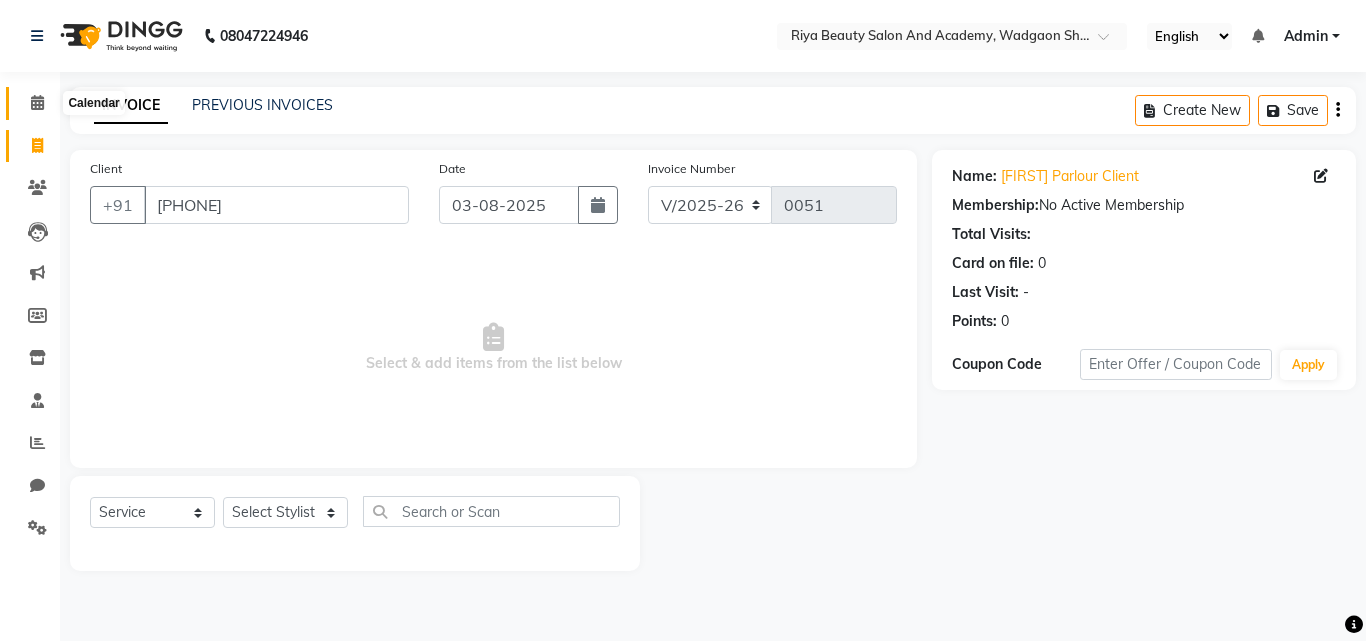 click 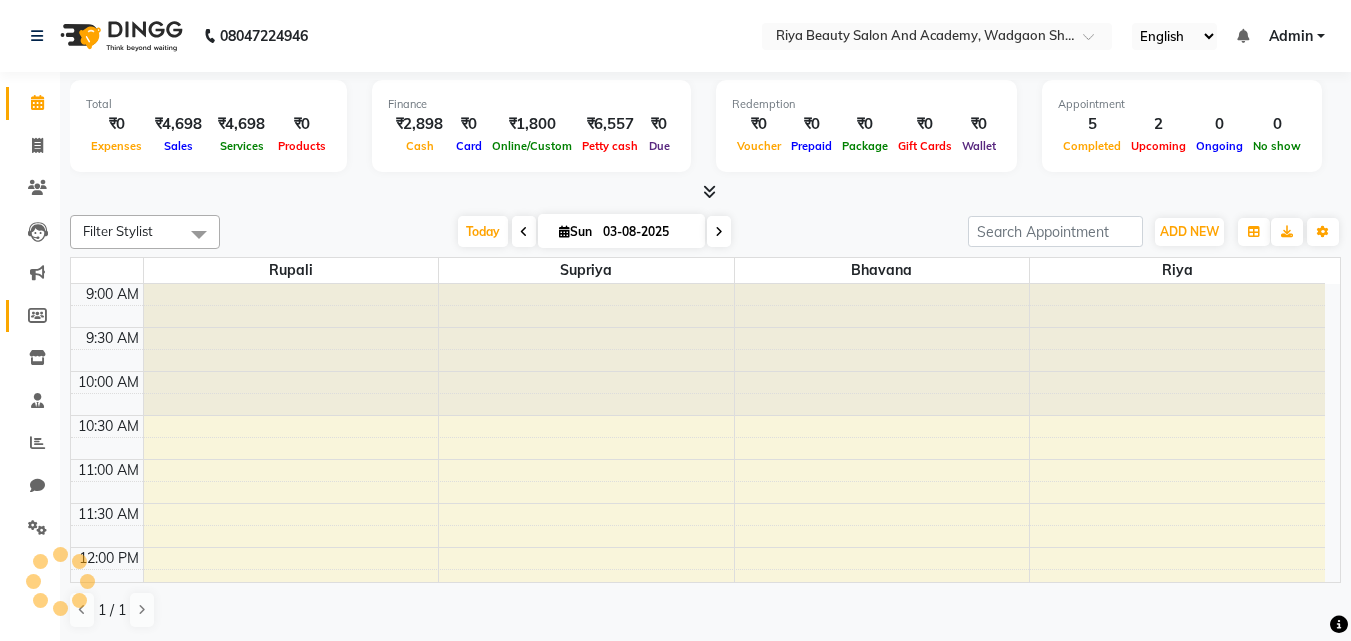 scroll, scrollTop: 529, scrollLeft: 0, axis: vertical 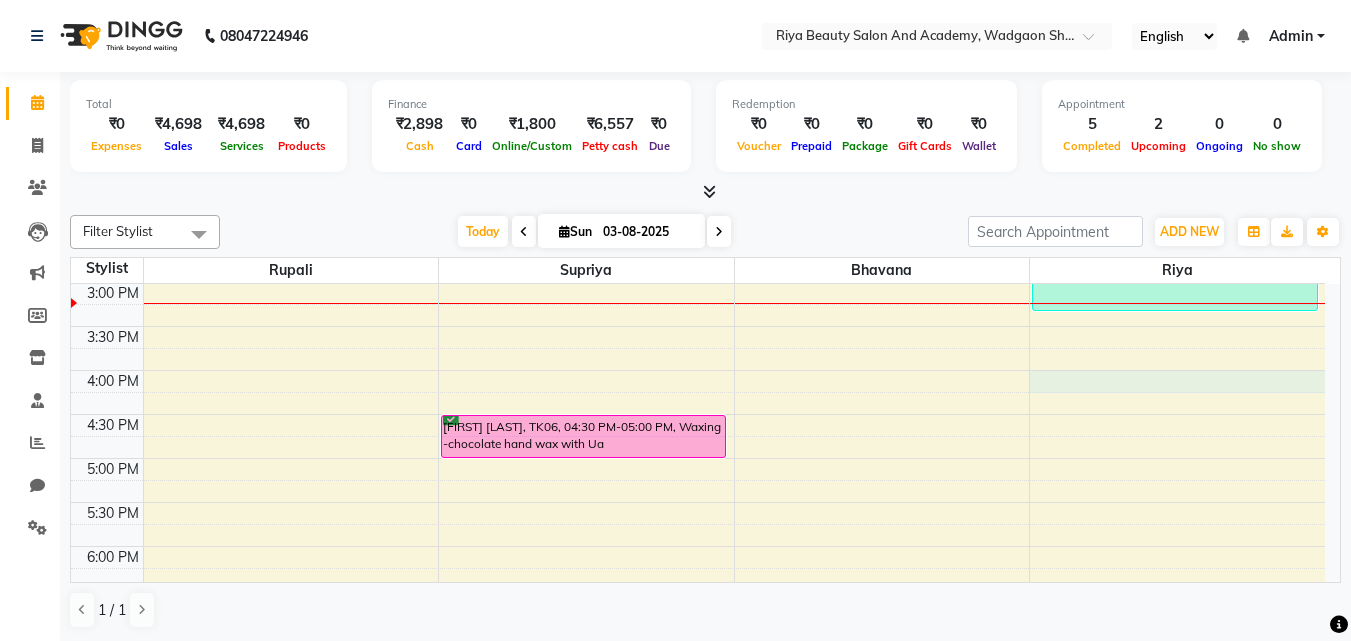 click on "9:00 AM 9:30 AM 10:00 AM 10:30 AM 11:00 AM 11:30 AM 12:00 PM 12:30 PM 1:00 PM 1:30 PM 2:00 PM 2:30 PM 3:00 PM 3:30 PM 4:00 PM 4:30 PM 5:00 PM 5:30 PM 6:00 PM 6:30 PM 7:00 PM 7:30 PM 8:00 PM 8:30 PM     [FIRST] Parlour Client, TK05, [TIME]-[TIME], Waxing -chocolate hand wax with Ua (₹249),chocolate Waxing -chocolate full leg waxing  (₹399),Threading - Eyebrows (₹50),Threading - Upper Lips (₹20),Upper Lips Wax (₹50),chin Wax (₹80),Root Touch Up (₹700),Women's Hair - Hair Wash & Conditioner (₹200)     [FIRST] [LAST], TK06, [TIME]-[TIME], Waxing -chocolate hand wax with Ua     [FIRST] [LAST], TK01, [TIME]-[TIME], Women Facial - Hydra Facial 1     [FIRST] [LAST], TK04, [TIME]-[TIME], Waxing -chocolate hand wax with Ua (₹249),chocolate Waxing -chocolate full leg waxing  (₹399),Pedicure - Normal (₹599)     [FIRST] [LAST] Parlour Client, TK02, [TIME]-[TIME], Threading - Eyebrows (₹50)         [FIRST] [LAST], TK04, [TIME]-[TIME], Women Facial - Hydra Facial 1 (₹1999)" at bounding box center (698, 282) 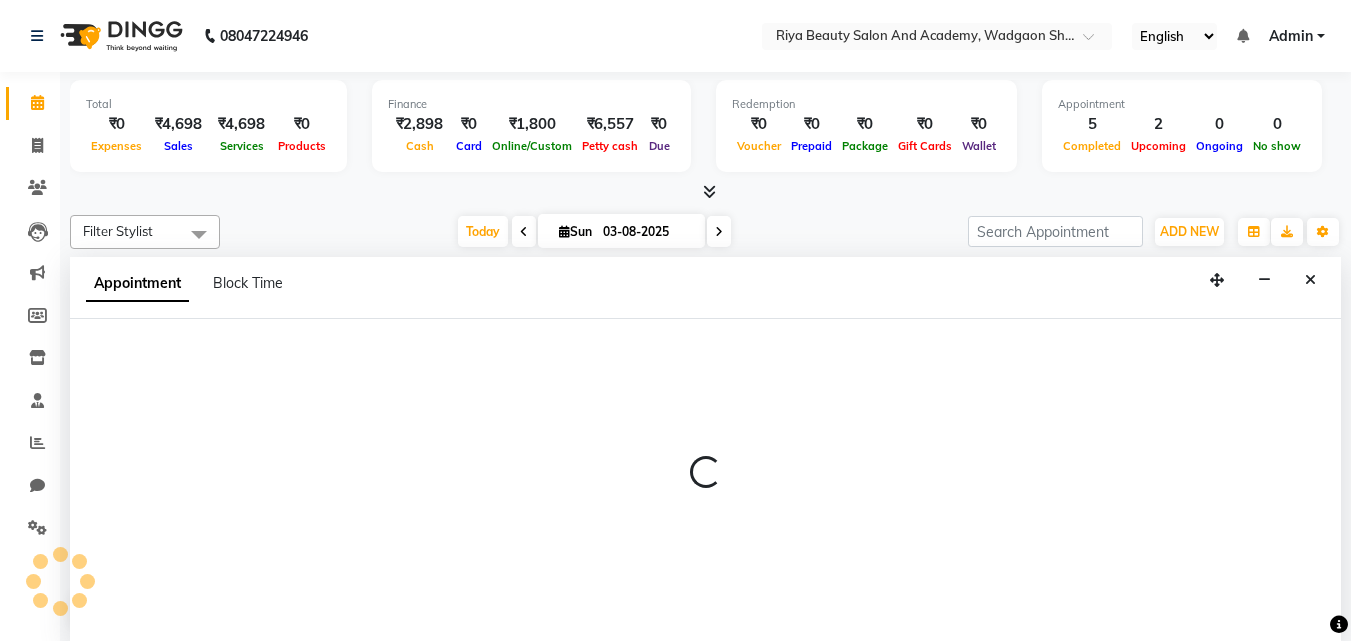 scroll, scrollTop: 1, scrollLeft: 0, axis: vertical 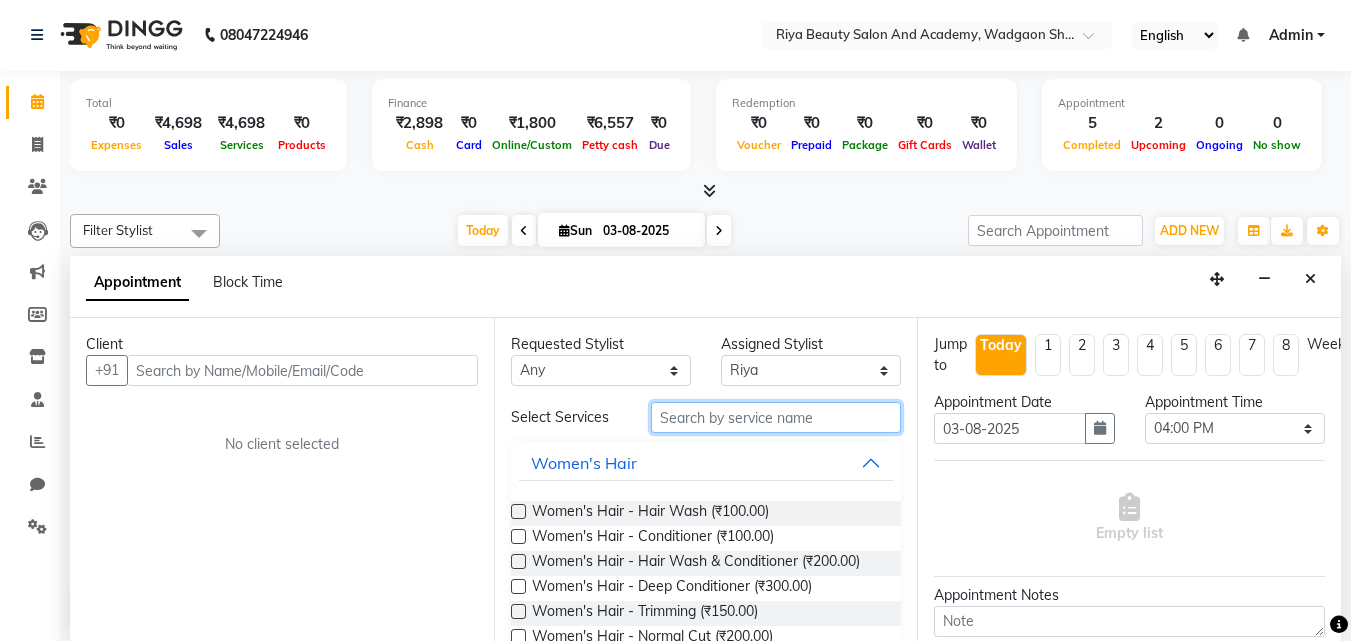 click at bounding box center [776, 417] 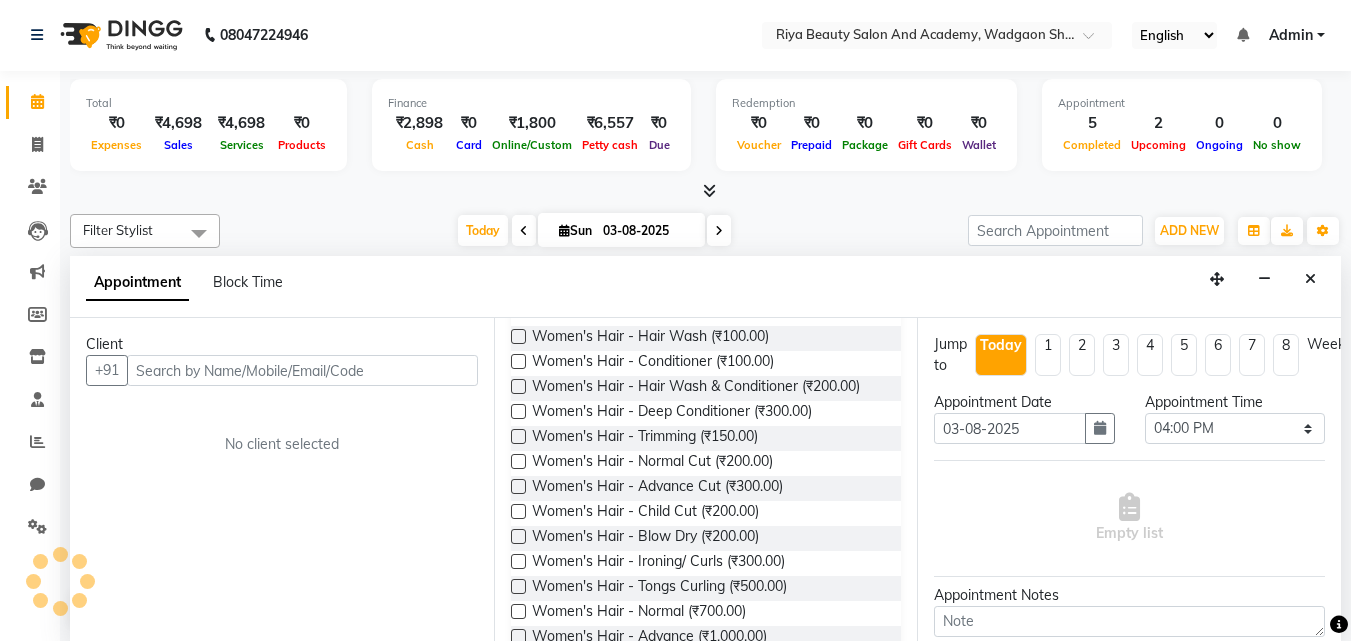 scroll, scrollTop: 177, scrollLeft: 0, axis: vertical 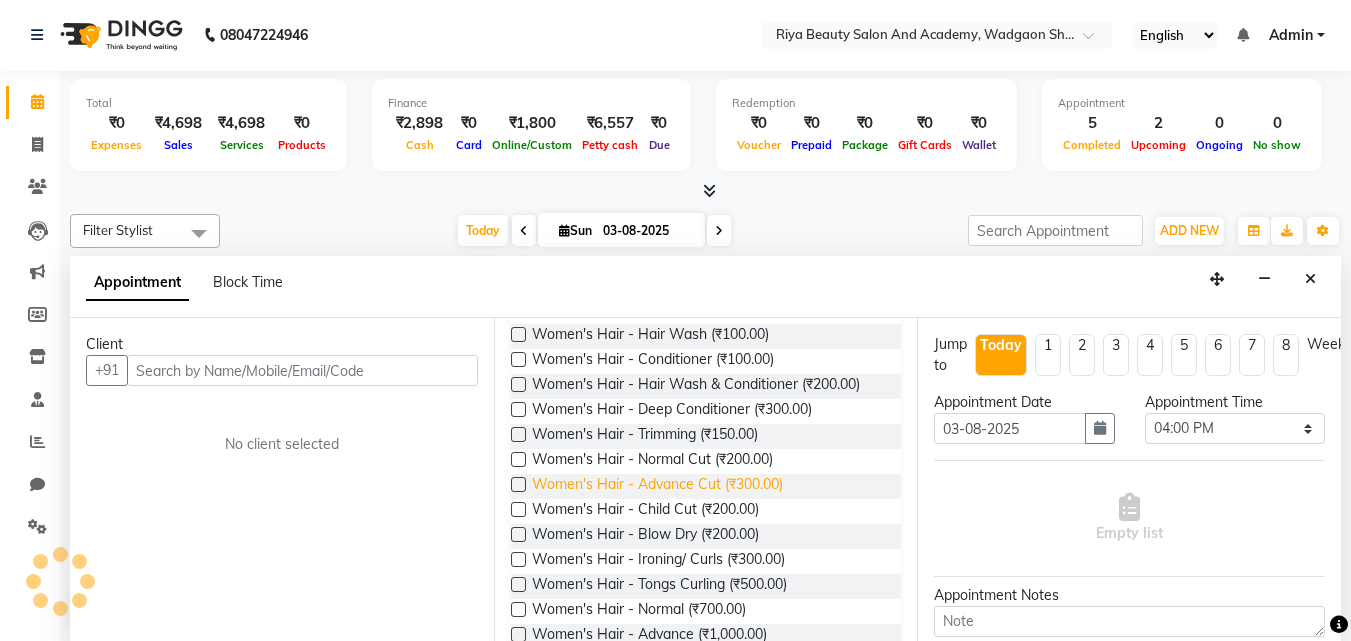 click on "Women's Hair - Advance Cut (₹300.00)" at bounding box center (657, 486) 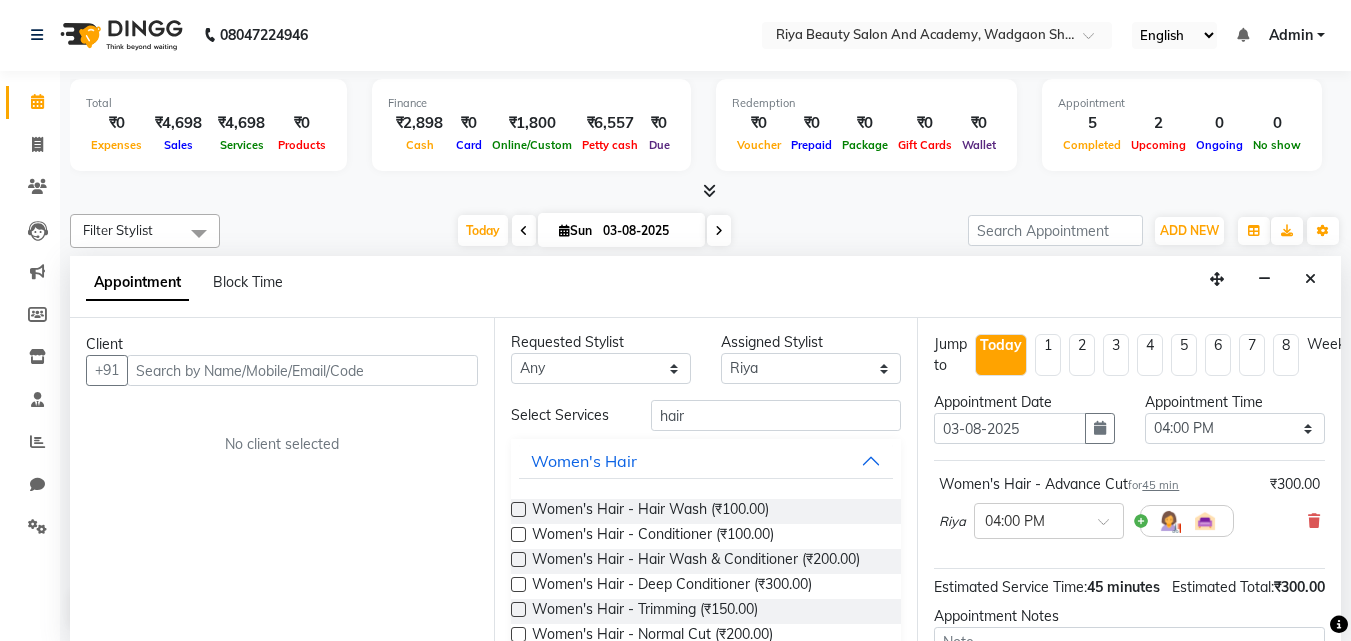 scroll, scrollTop: 0, scrollLeft: 0, axis: both 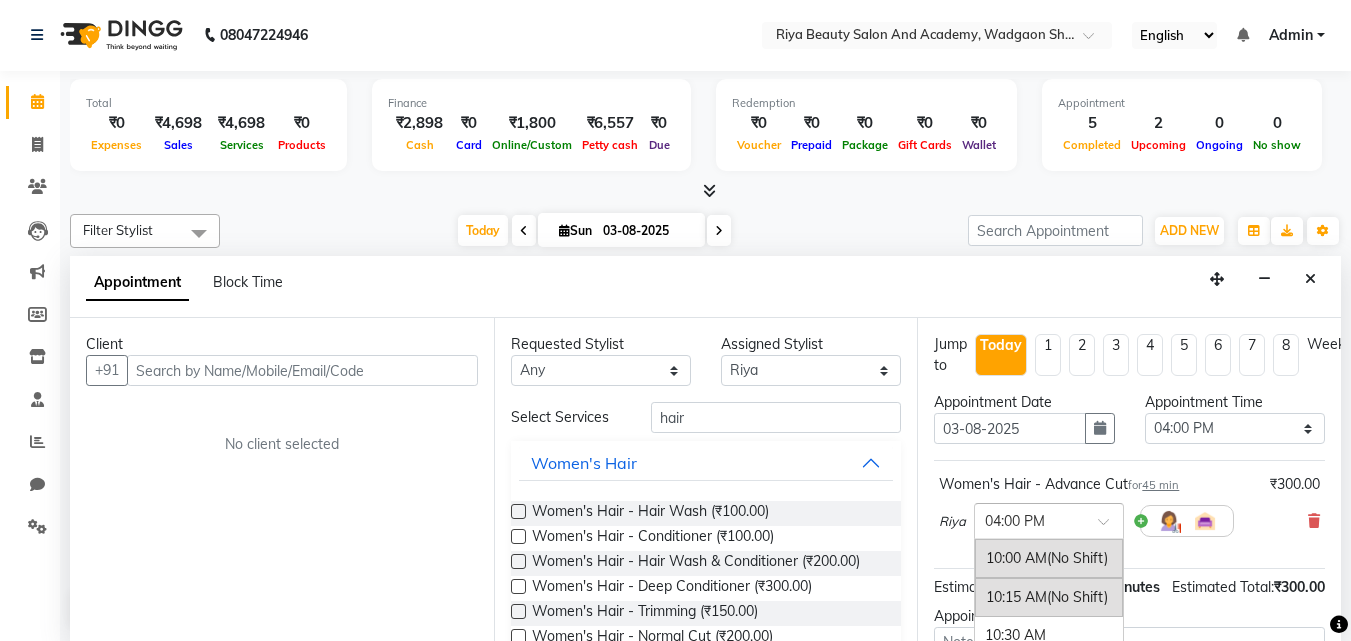click on "× 04:00 PM" at bounding box center [1049, 521] 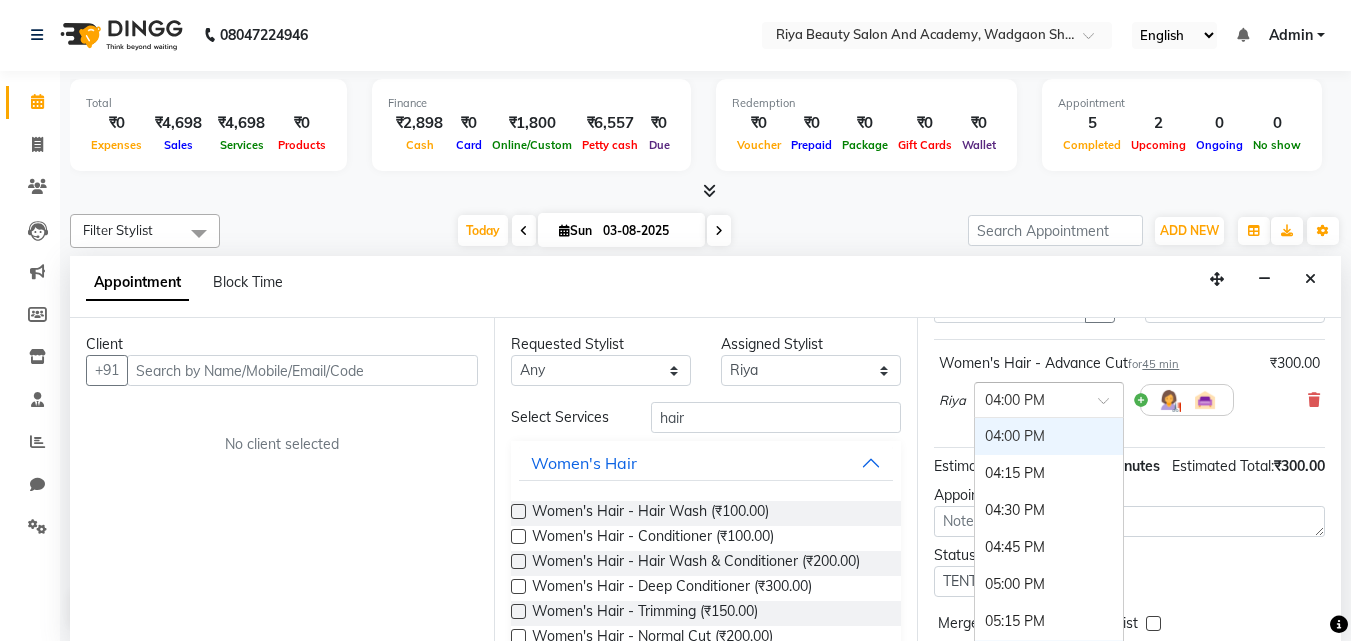 scroll, scrollTop: 118, scrollLeft: 0, axis: vertical 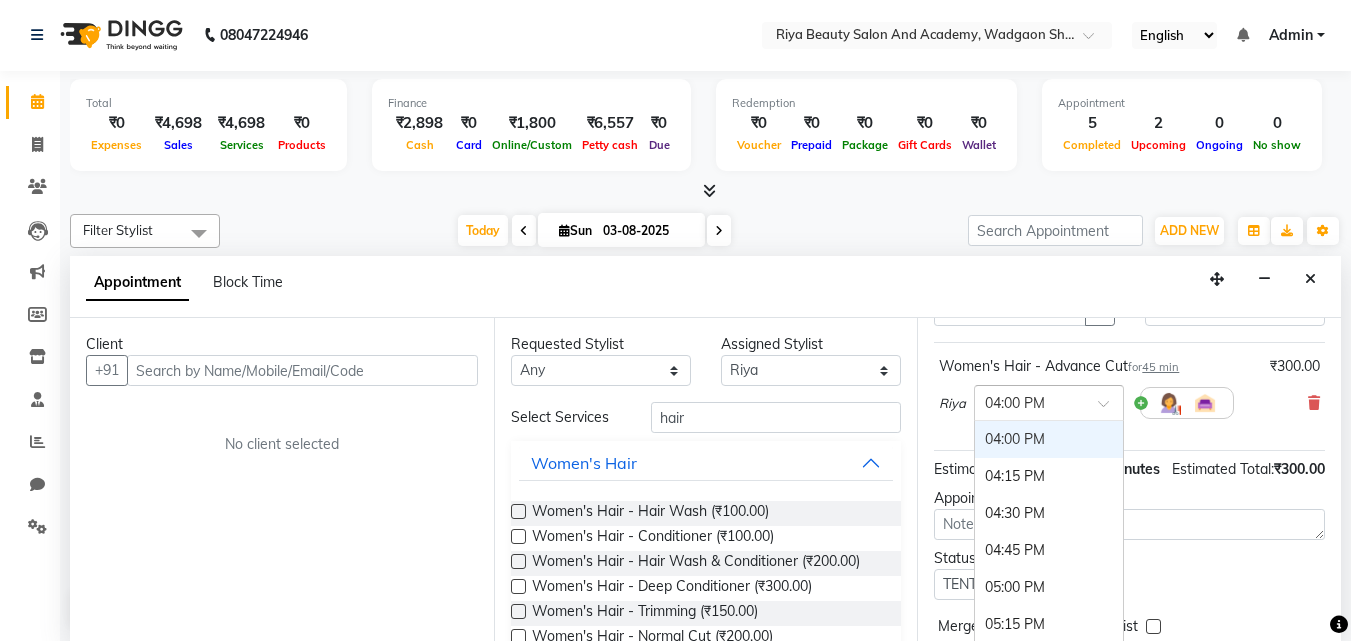 click at bounding box center (1029, 401) 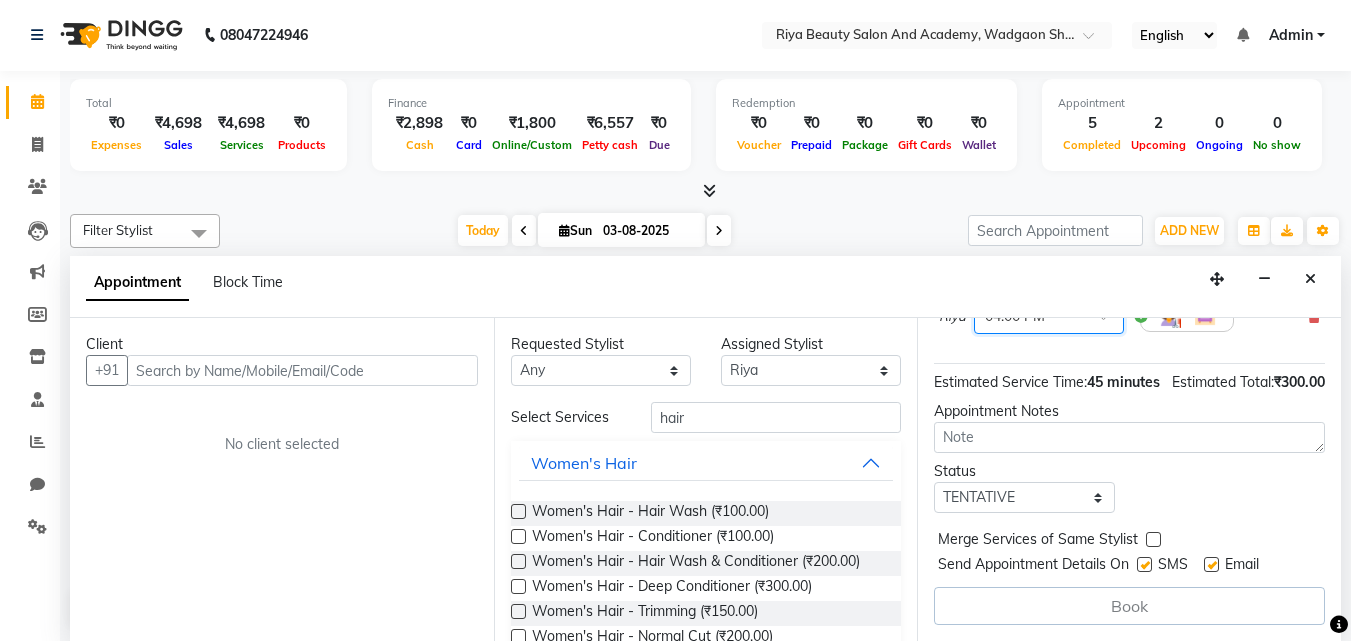 scroll, scrollTop: 241, scrollLeft: 0, axis: vertical 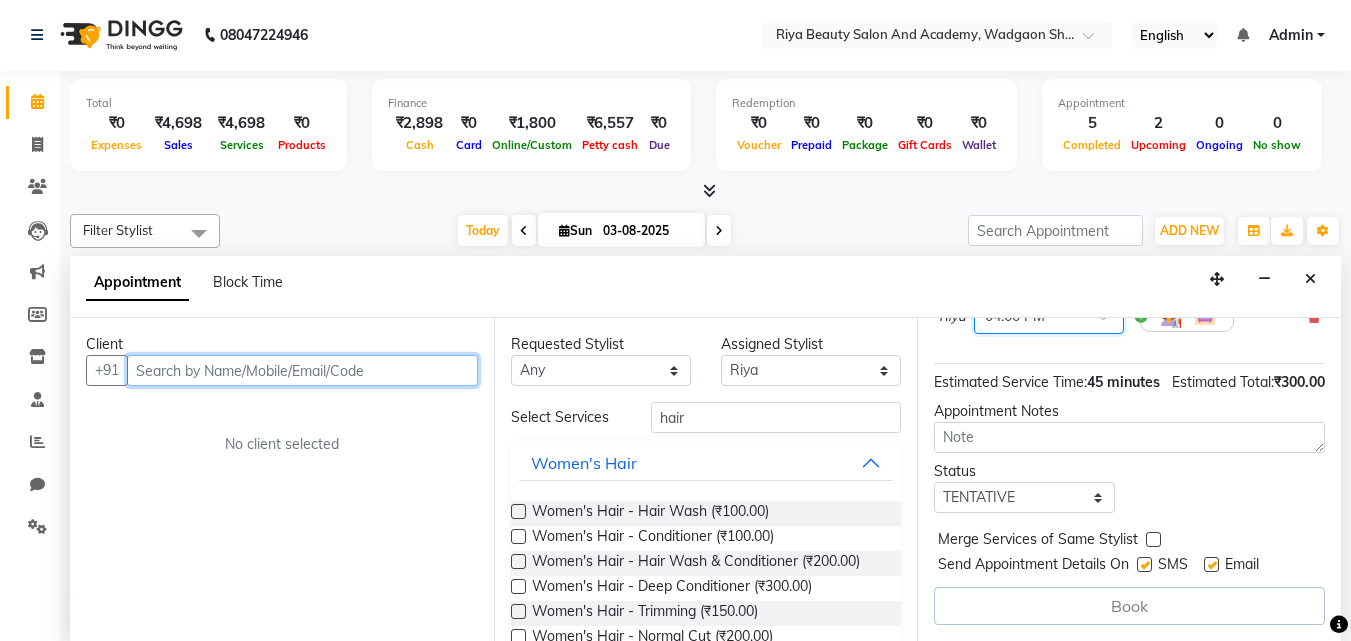 click at bounding box center (302, 370) 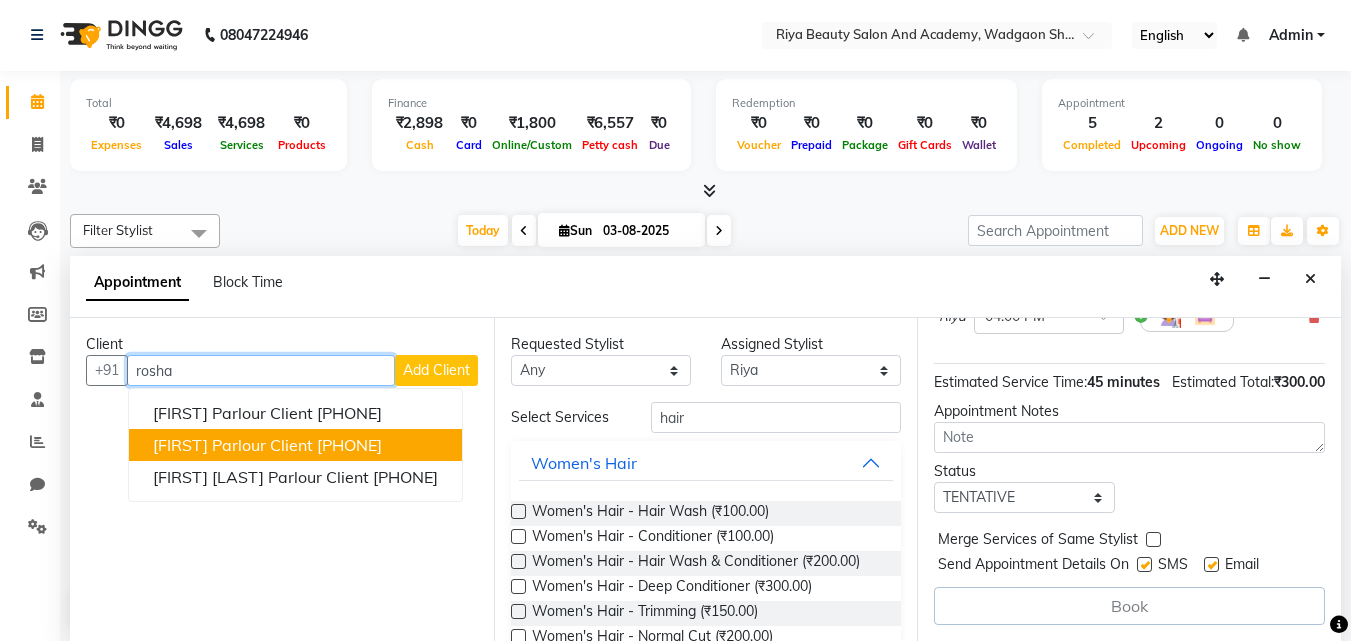 click on "[FIRST] Parlour Client" at bounding box center (233, 445) 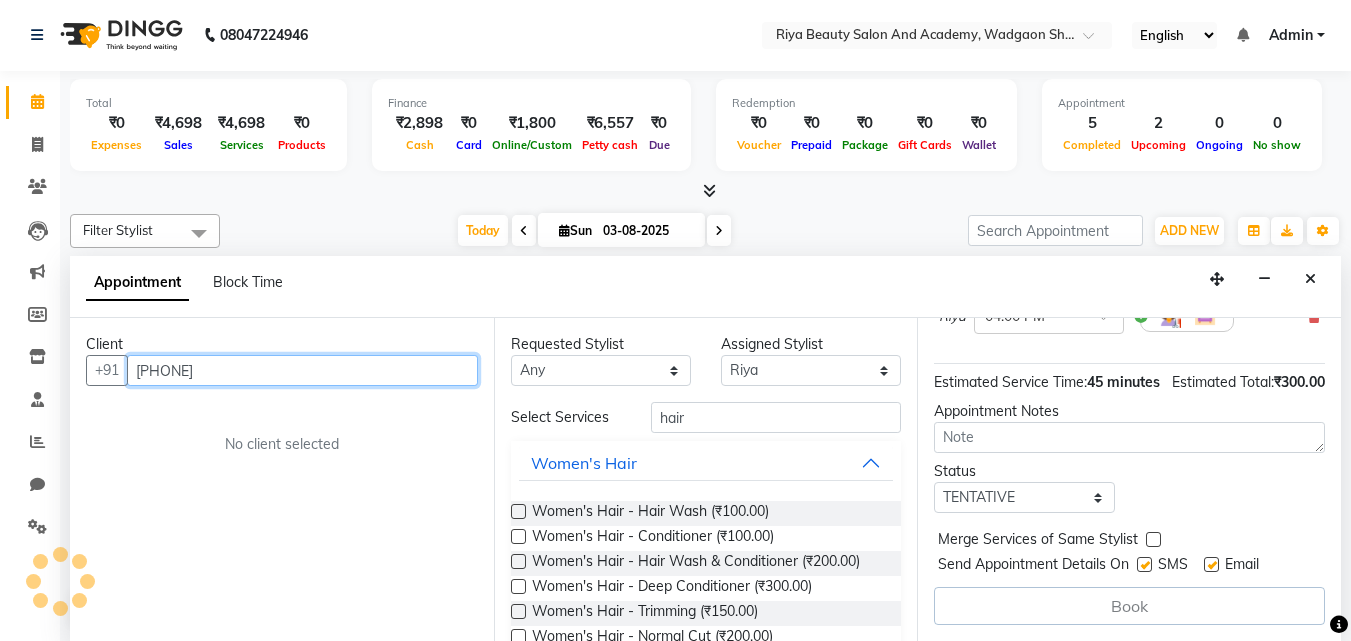 scroll, scrollTop: 239, scrollLeft: 0, axis: vertical 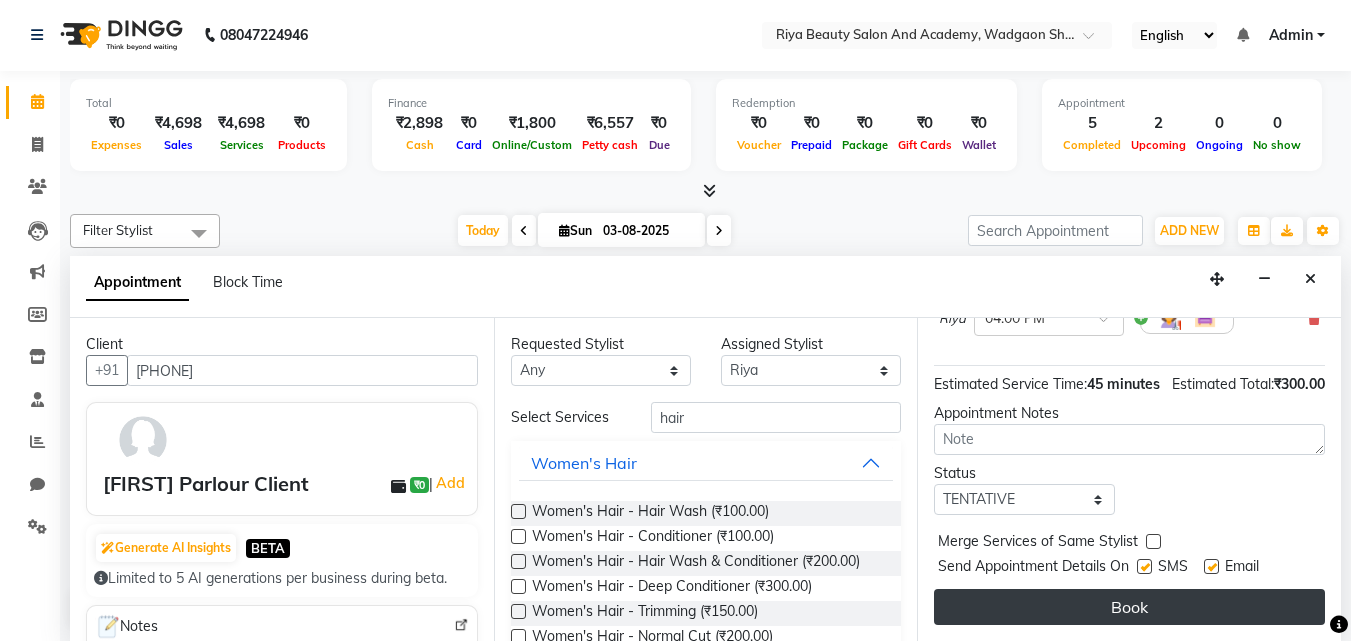 click on "Book" at bounding box center (1129, 607) 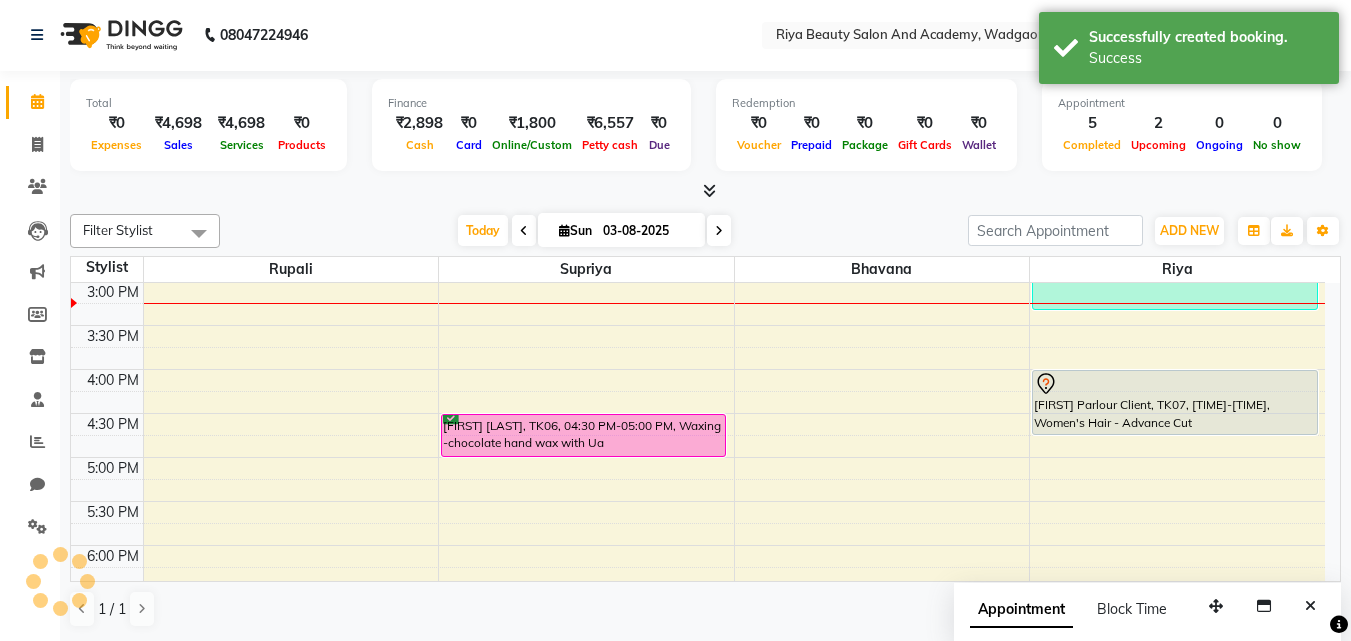 scroll, scrollTop: 0, scrollLeft: 0, axis: both 